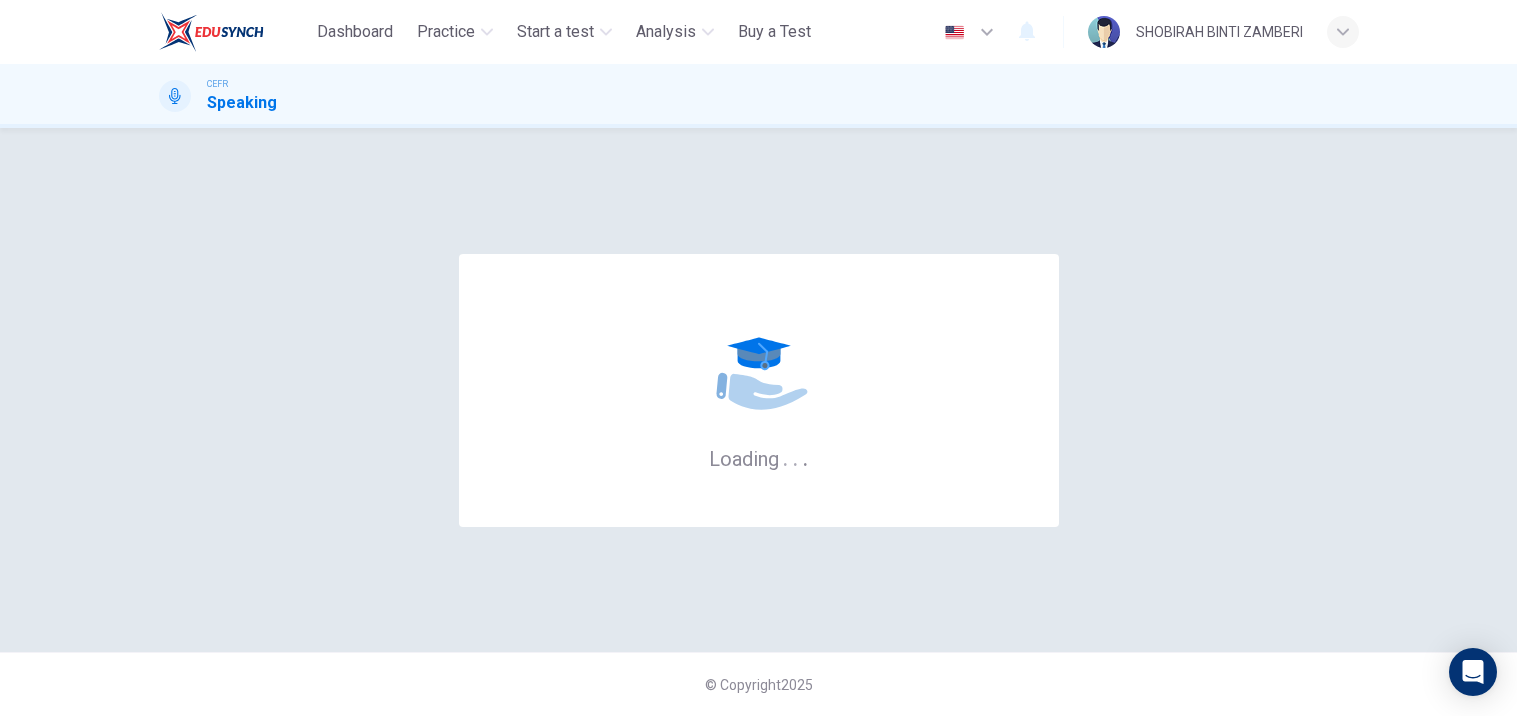 scroll, scrollTop: 0, scrollLeft: 0, axis: both 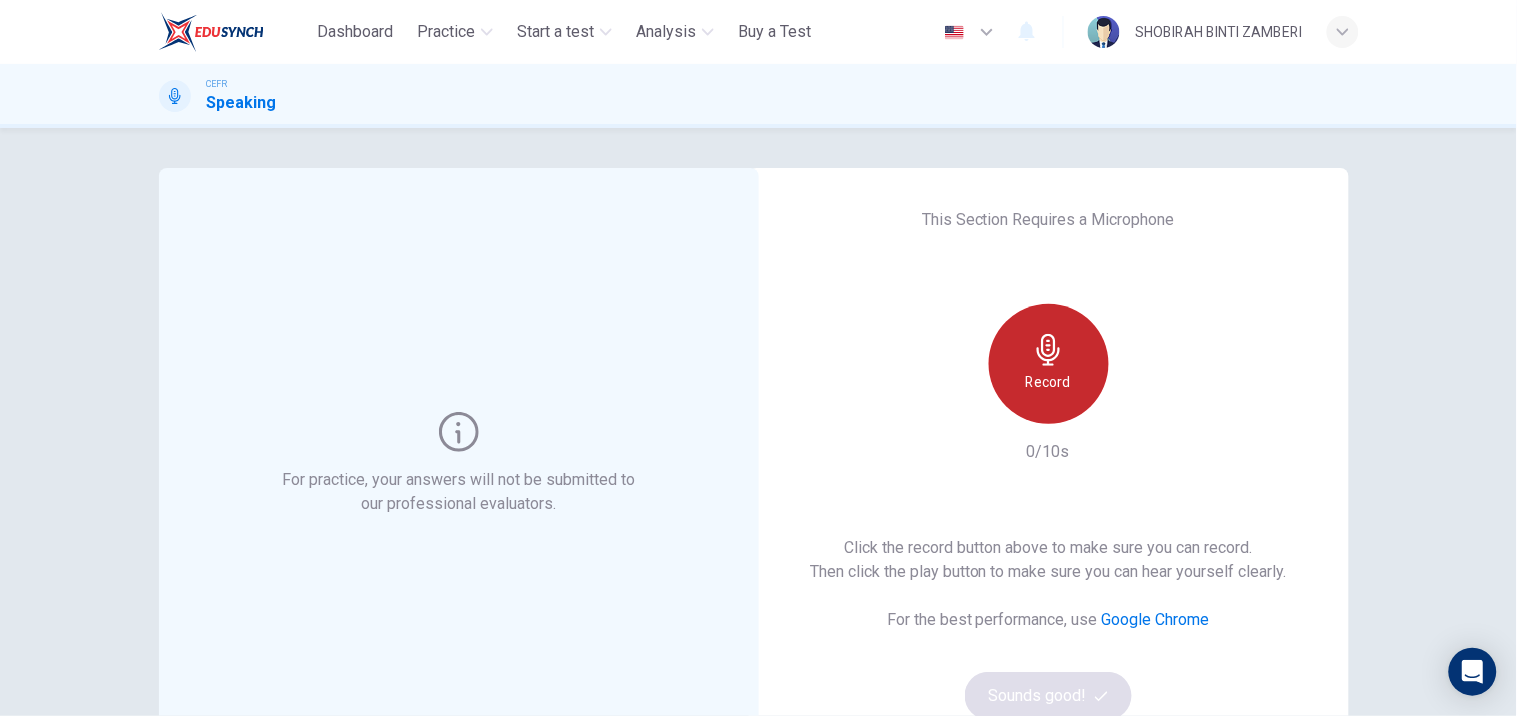 click at bounding box center [1048, 350] 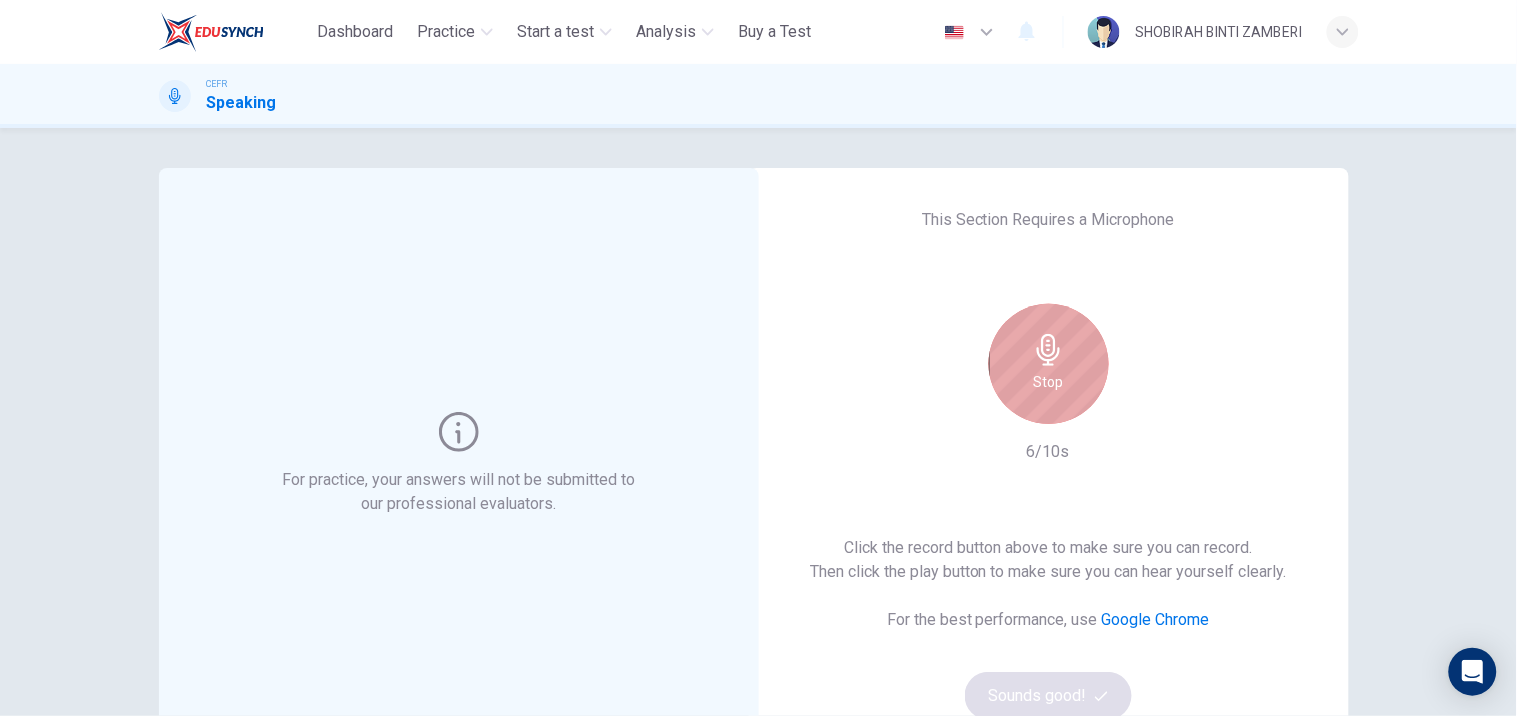 click at bounding box center (1048, 350) 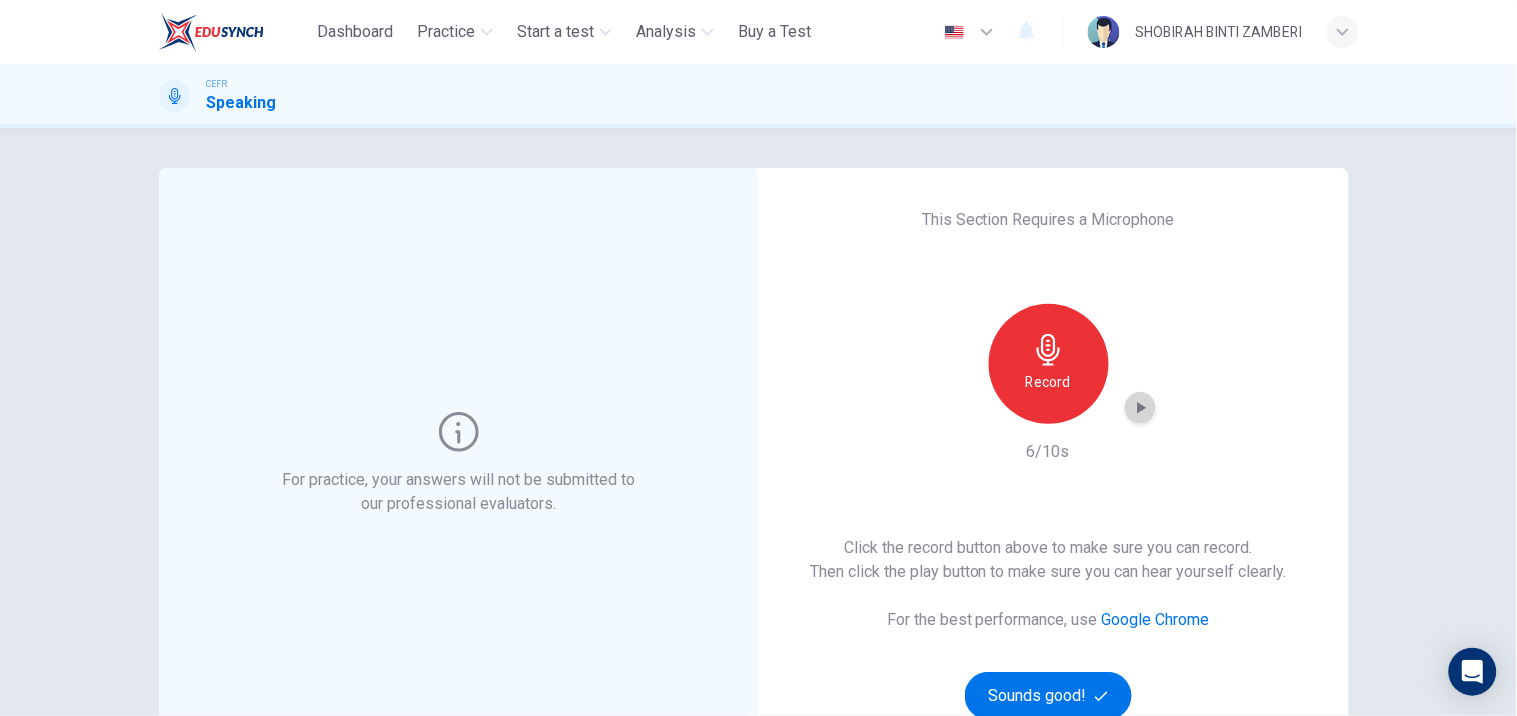 click at bounding box center [1141, 408] 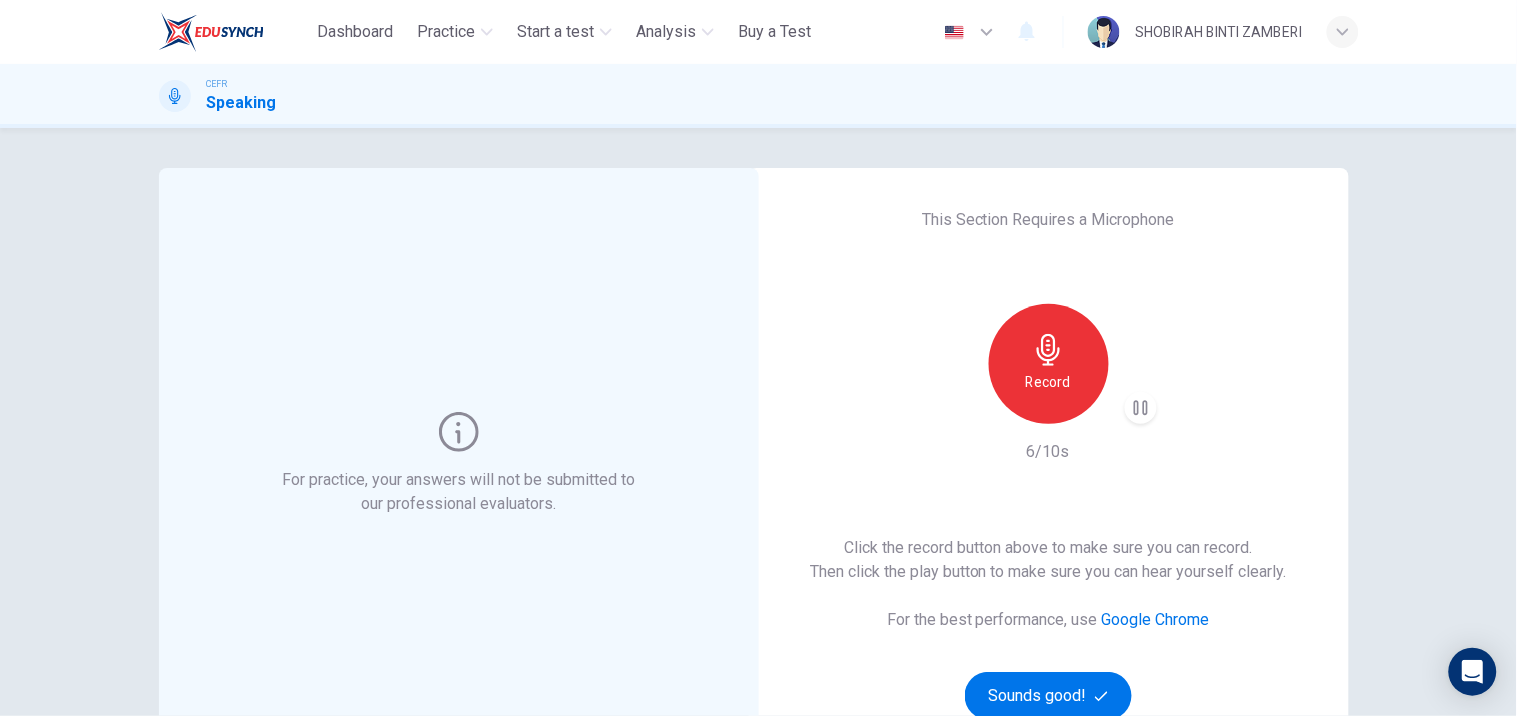 type 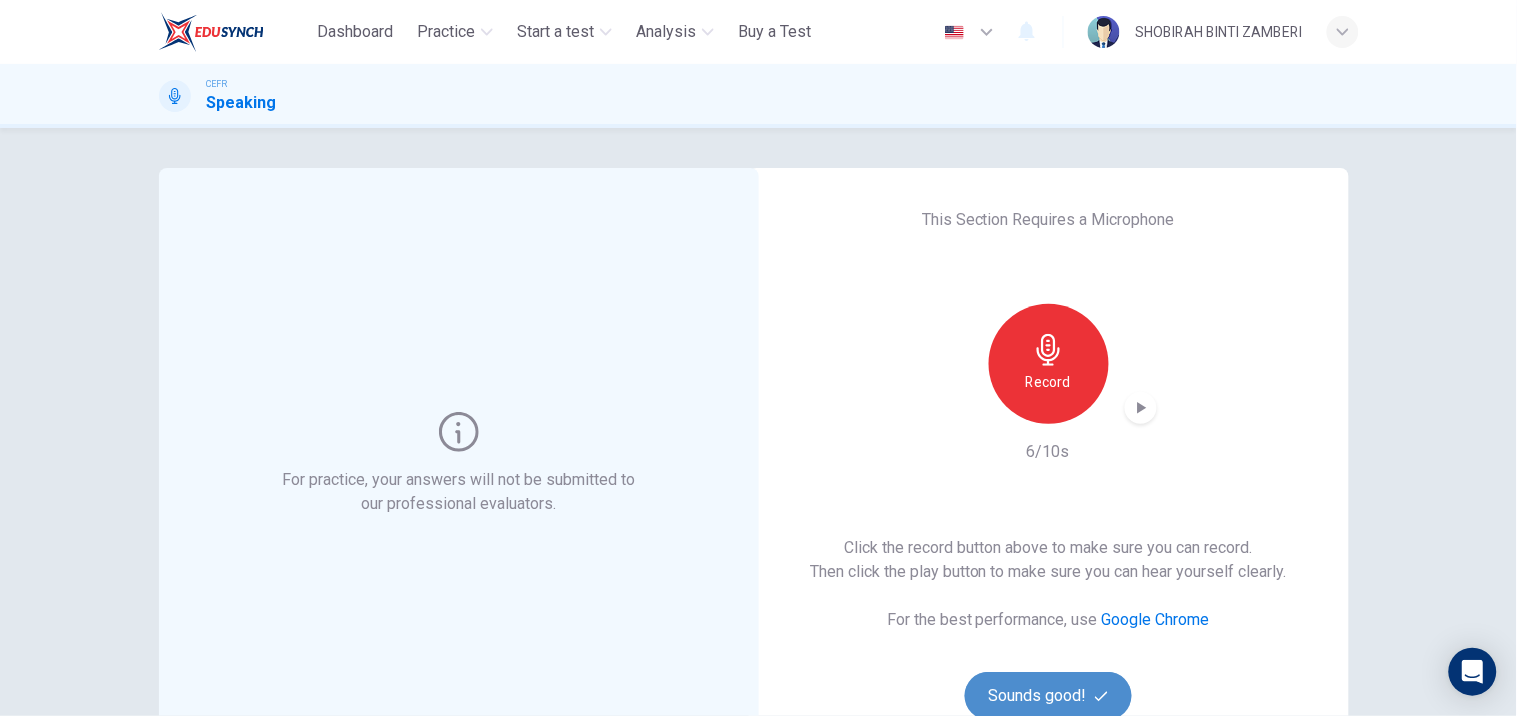 click on "Sounds good!" at bounding box center [1049, 696] 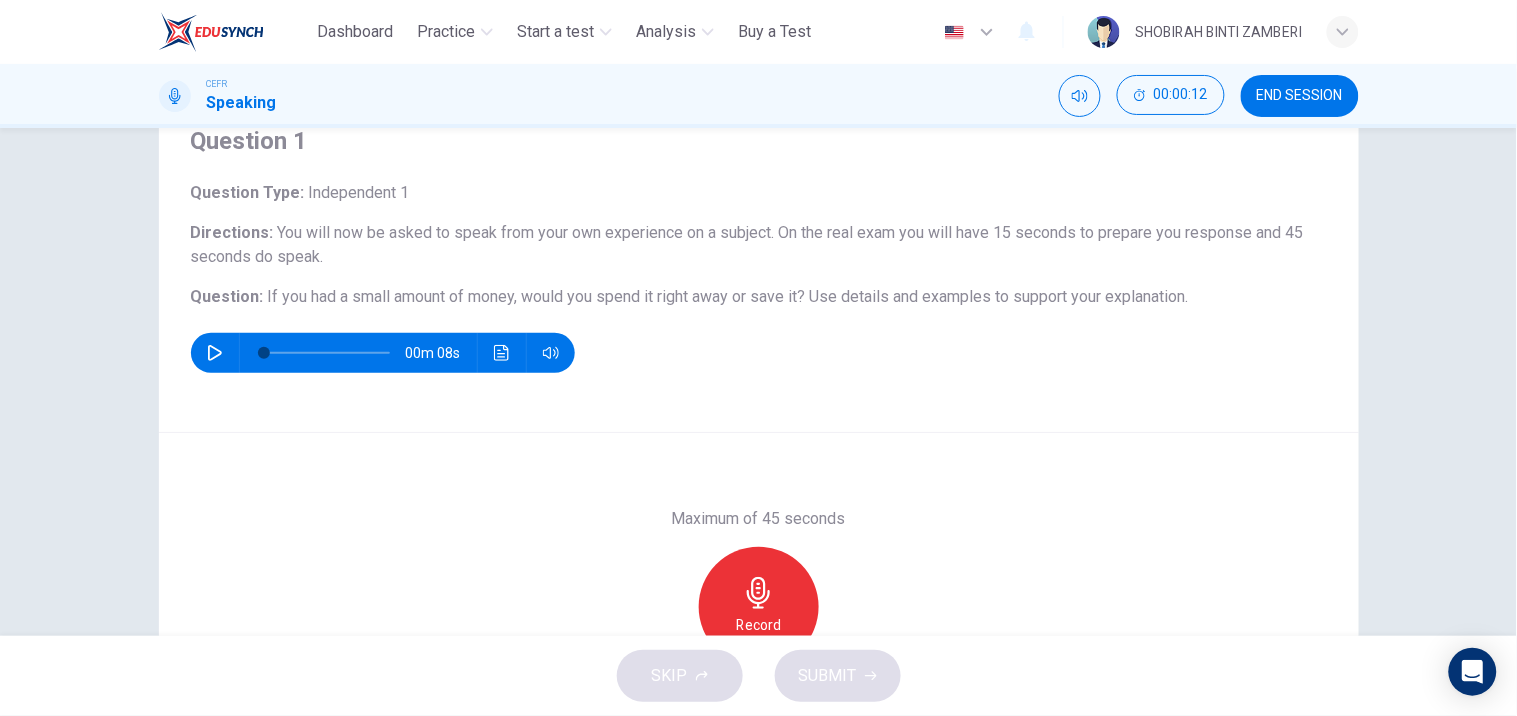 scroll, scrollTop: 266, scrollLeft: 0, axis: vertical 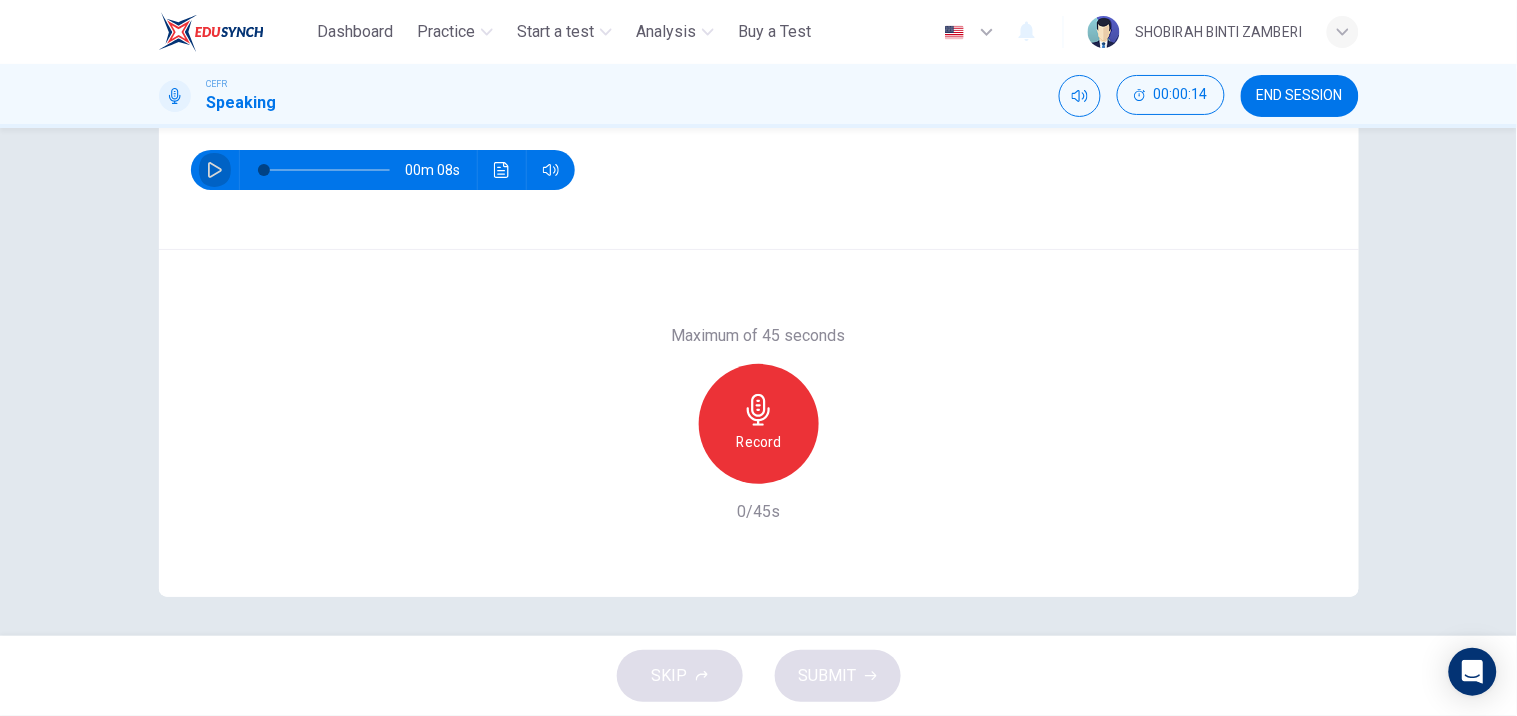 click at bounding box center [215, 170] 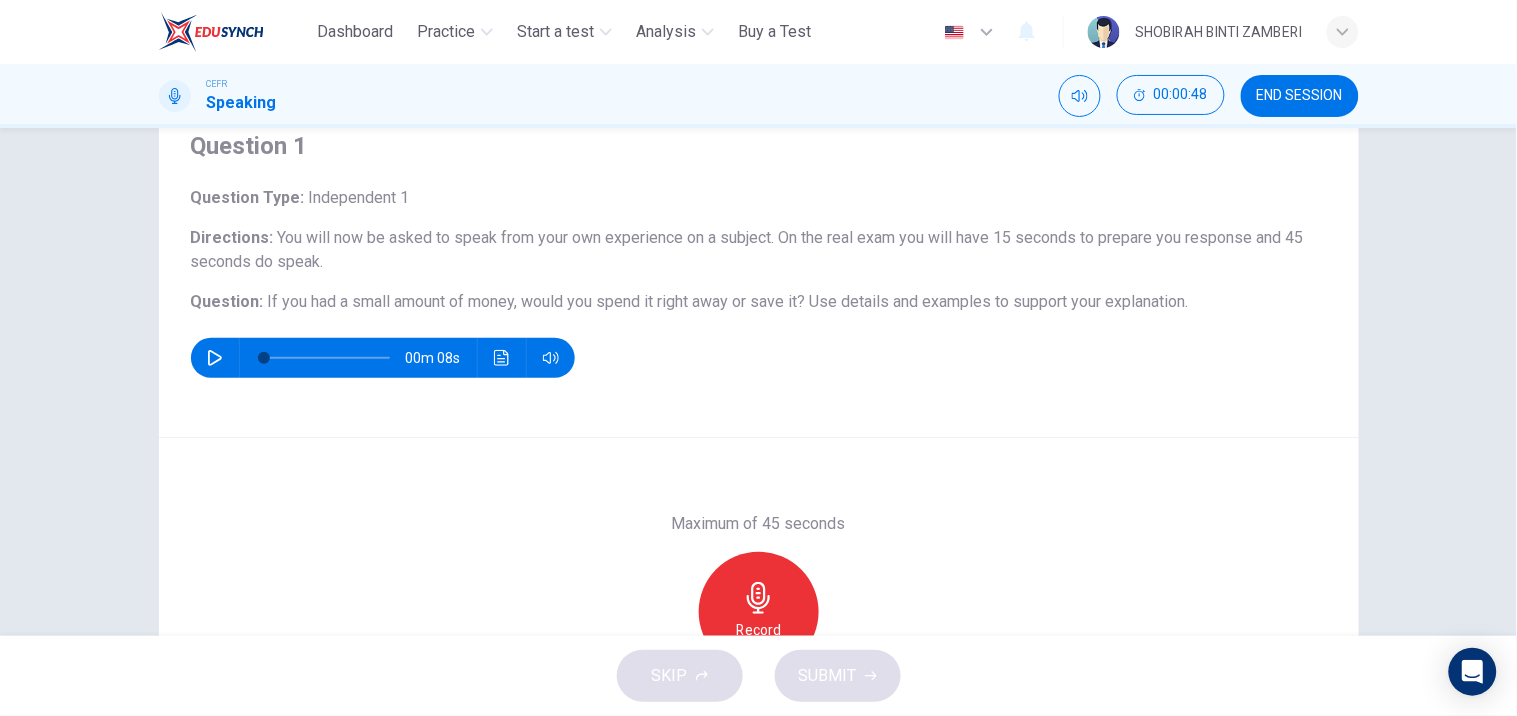 scroll, scrollTop: 77, scrollLeft: 0, axis: vertical 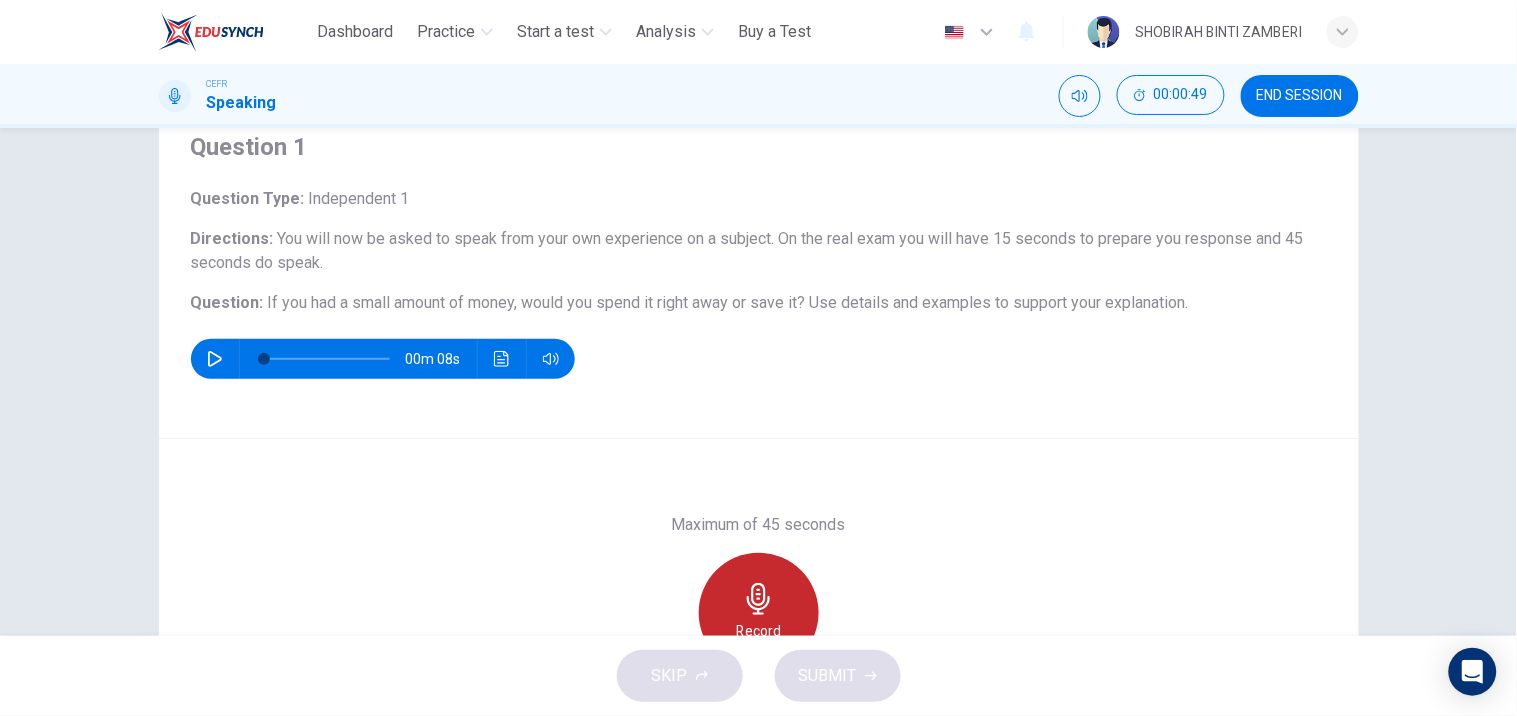 click at bounding box center [759, 599] 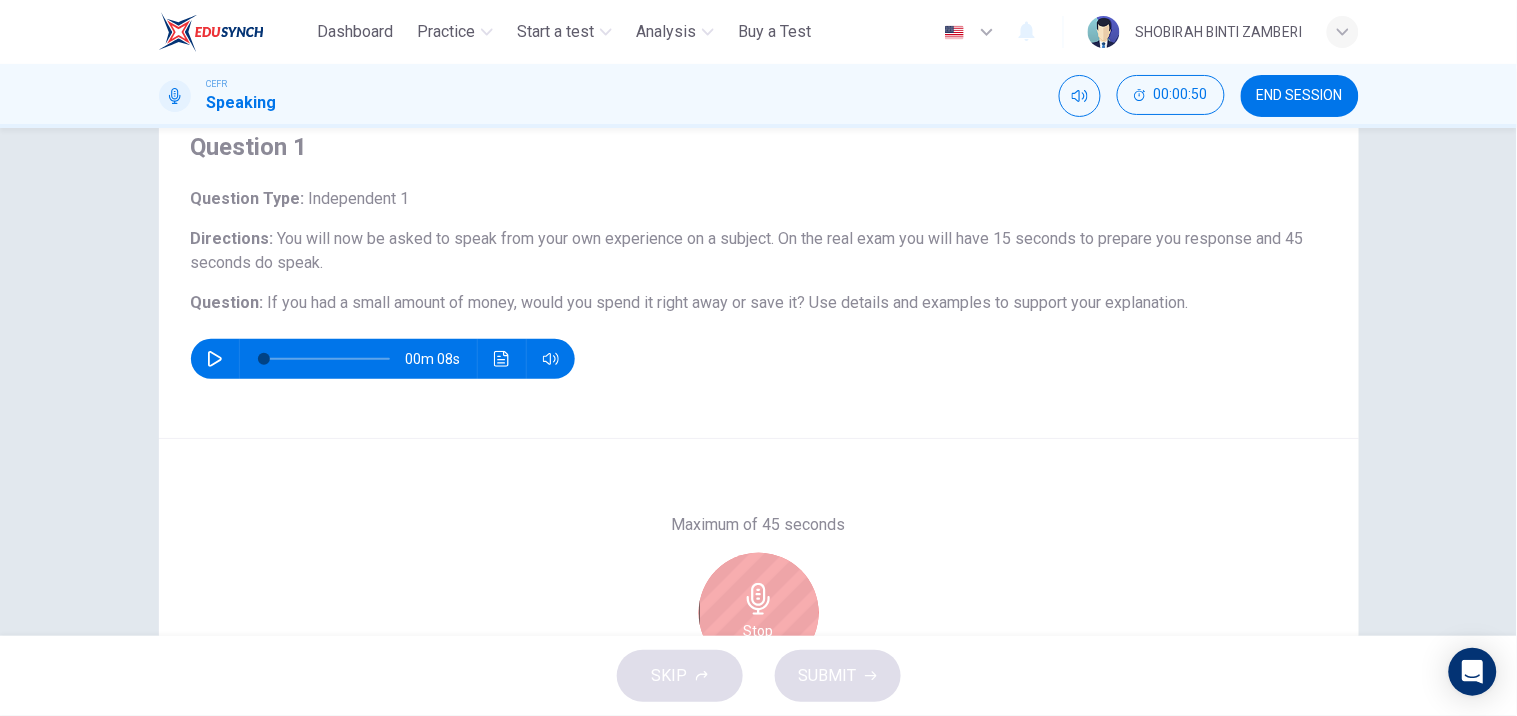 scroll, scrollTop: 200, scrollLeft: 0, axis: vertical 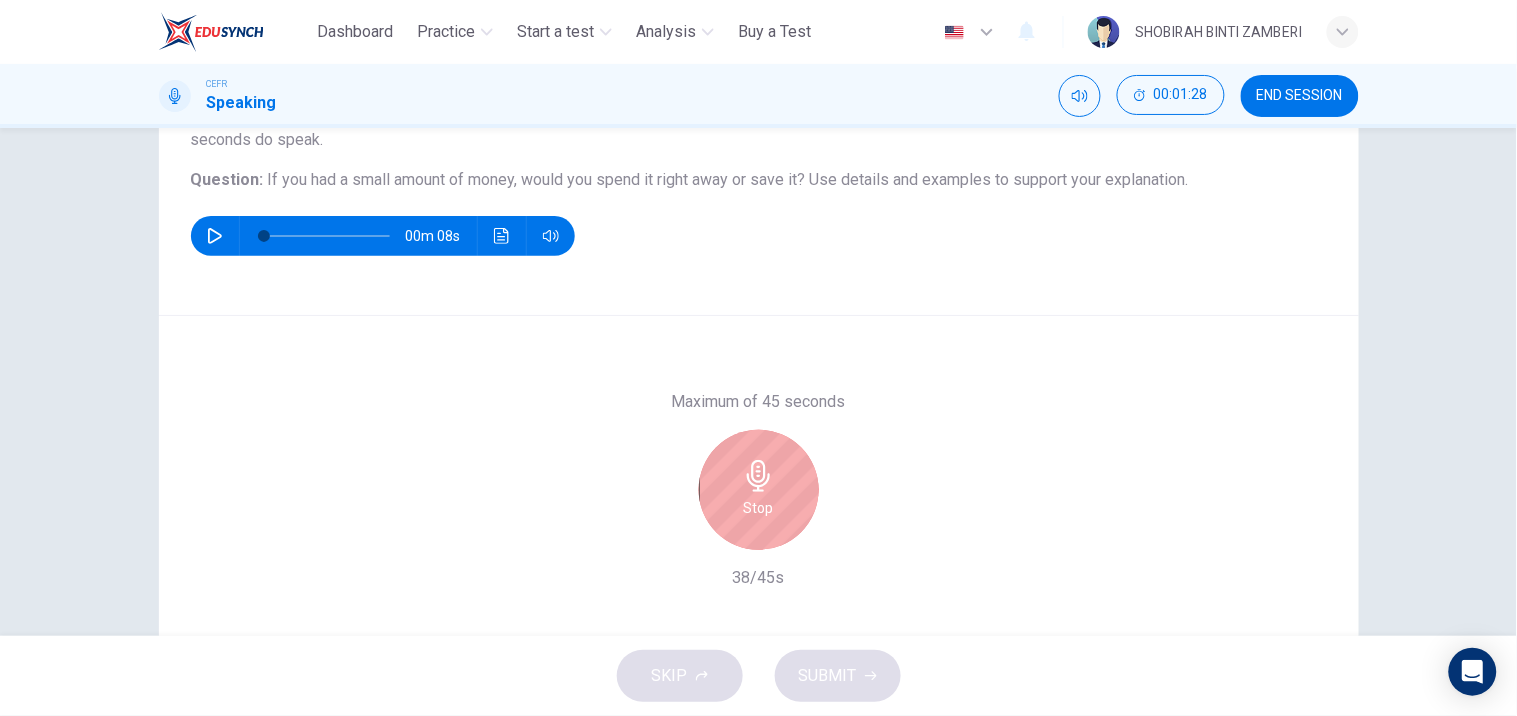 click on "Stop" at bounding box center [759, 490] 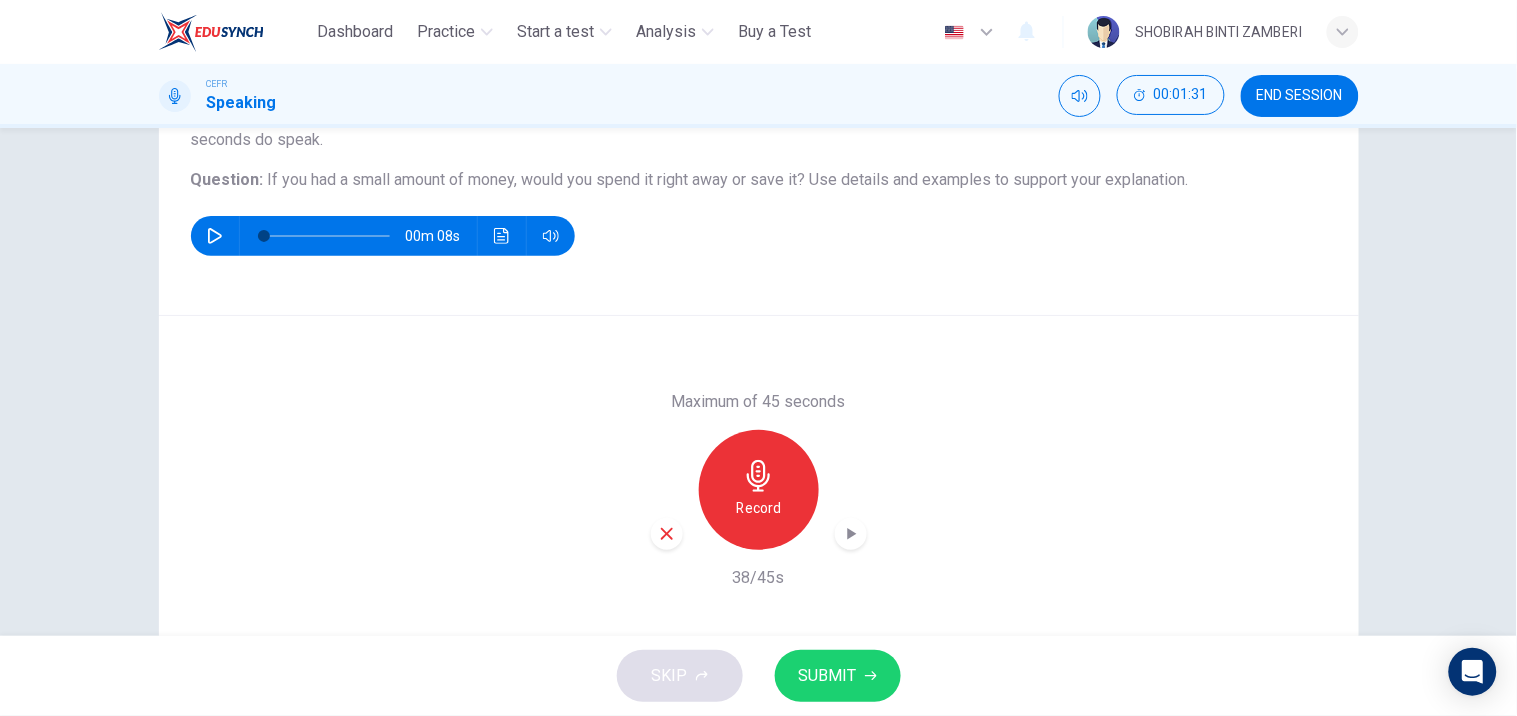 click at bounding box center [851, 534] 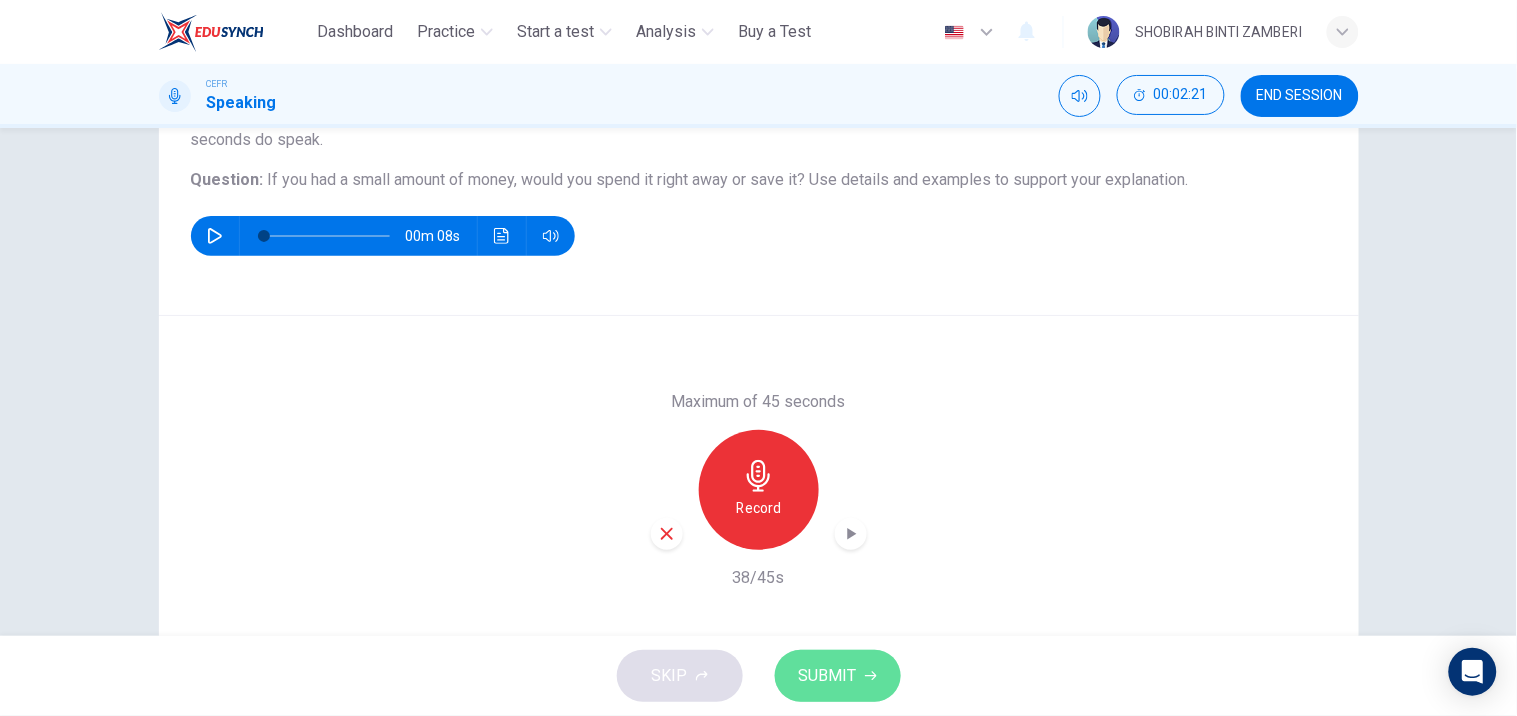 click on "SUBMIT" at bounding box center [838, 676] 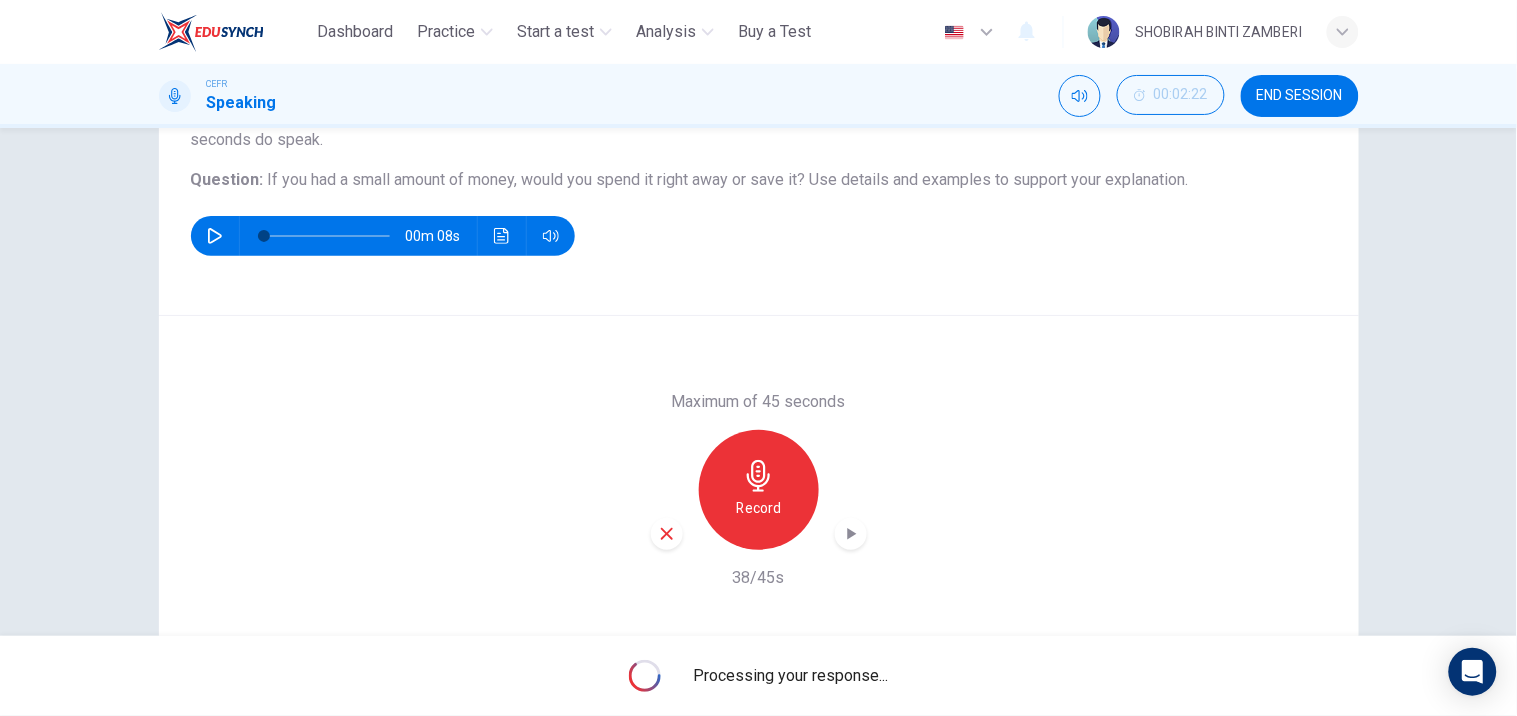 scroll, scrollTop: 266, scrollLeft: 0, axis: vertical 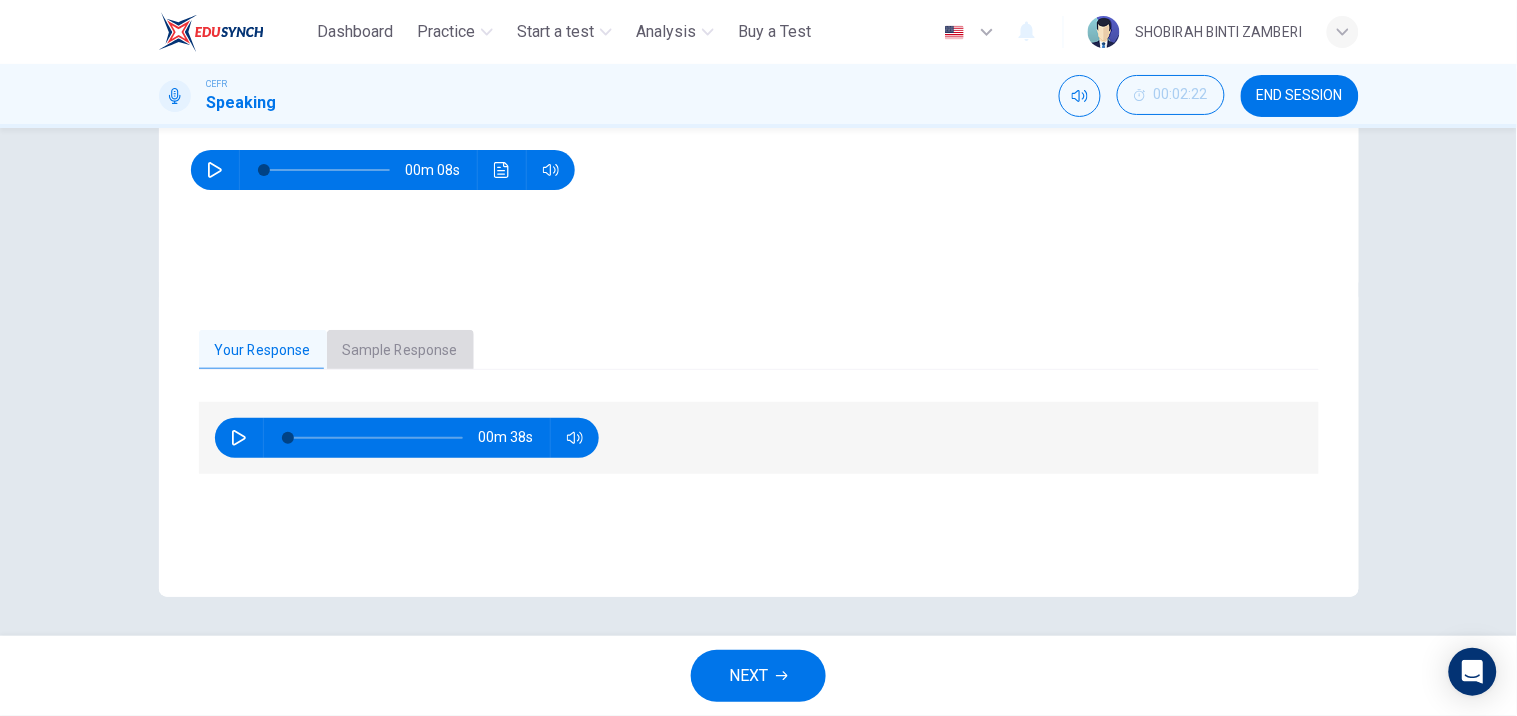 click on "Sample Response" at bounding box center [400, 351] 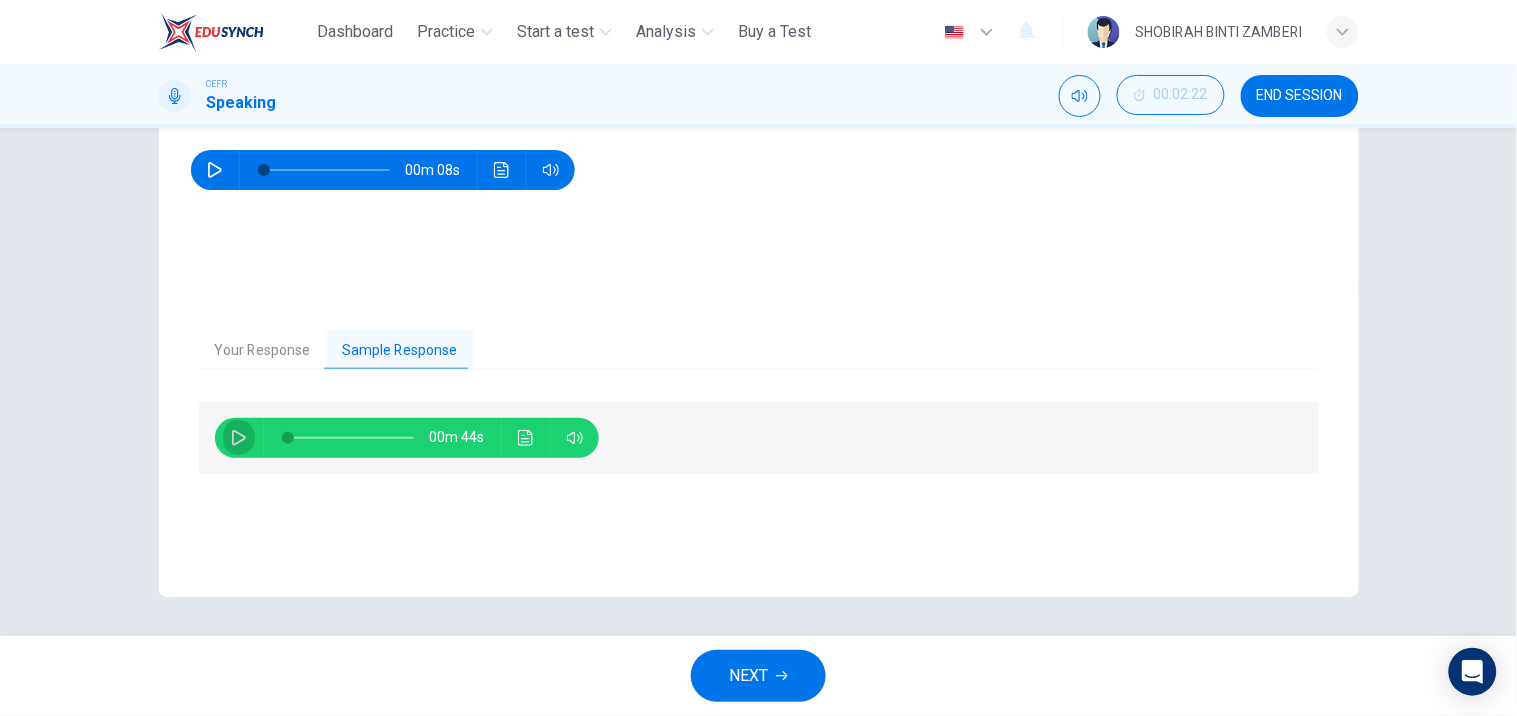 click at bounding box center (239, 438) 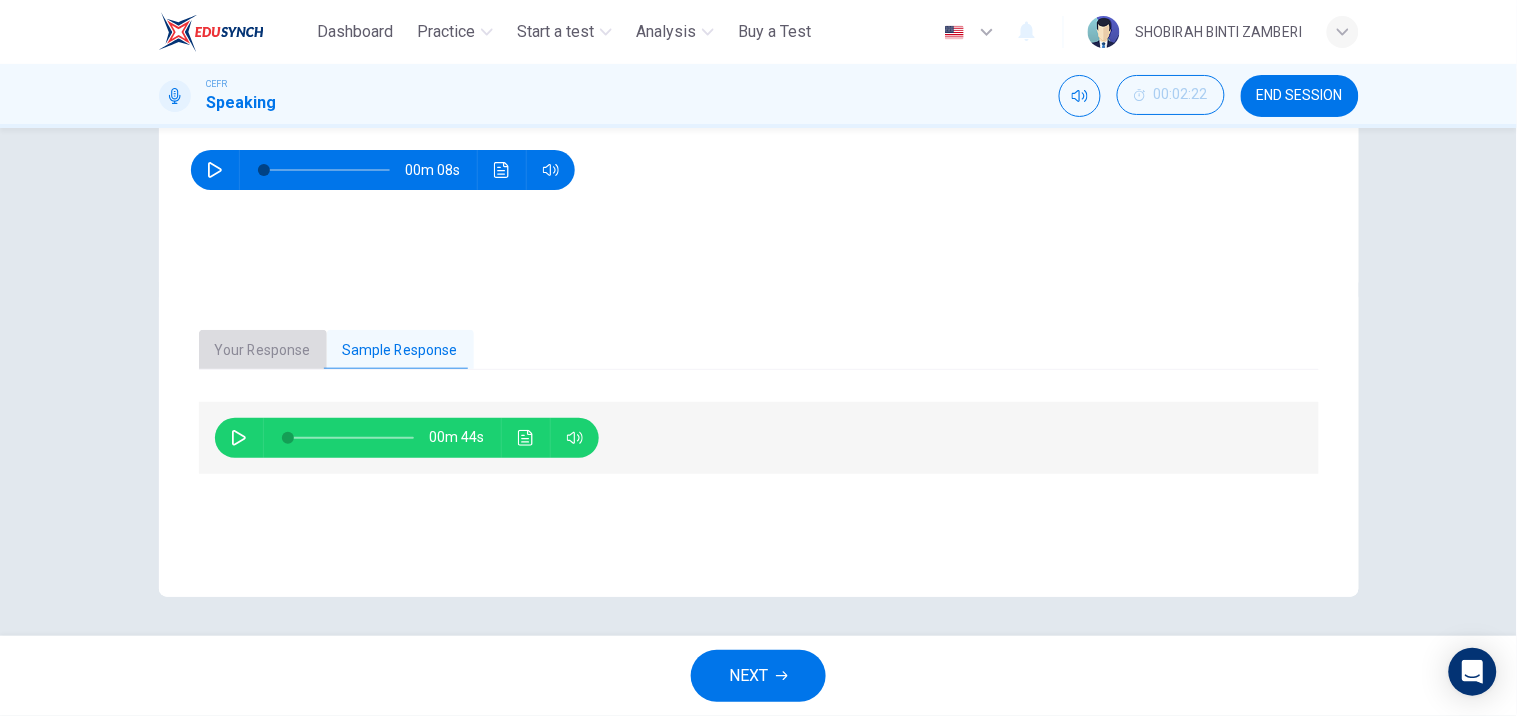 click on "Your Response" at bounding box center (263, 351) 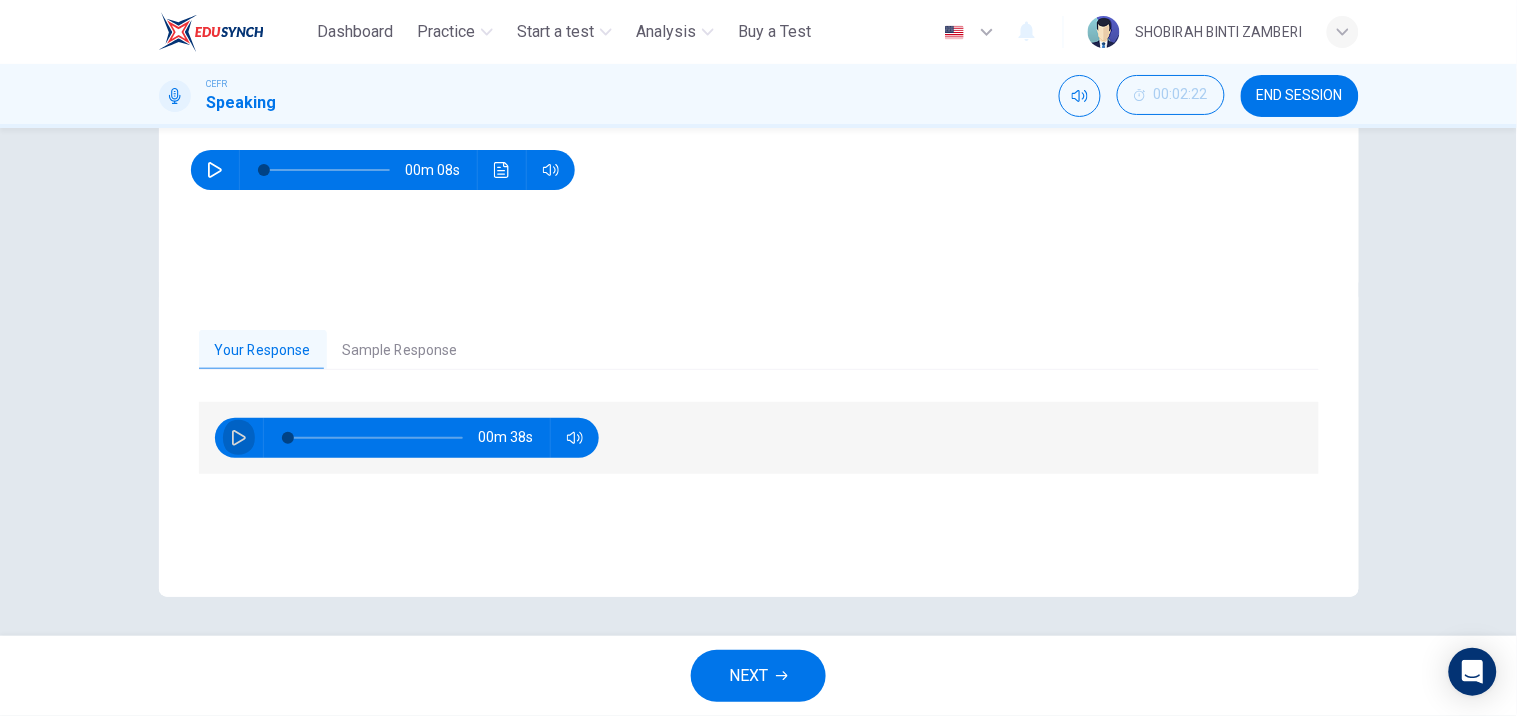 click at bounding box center [239, 438] 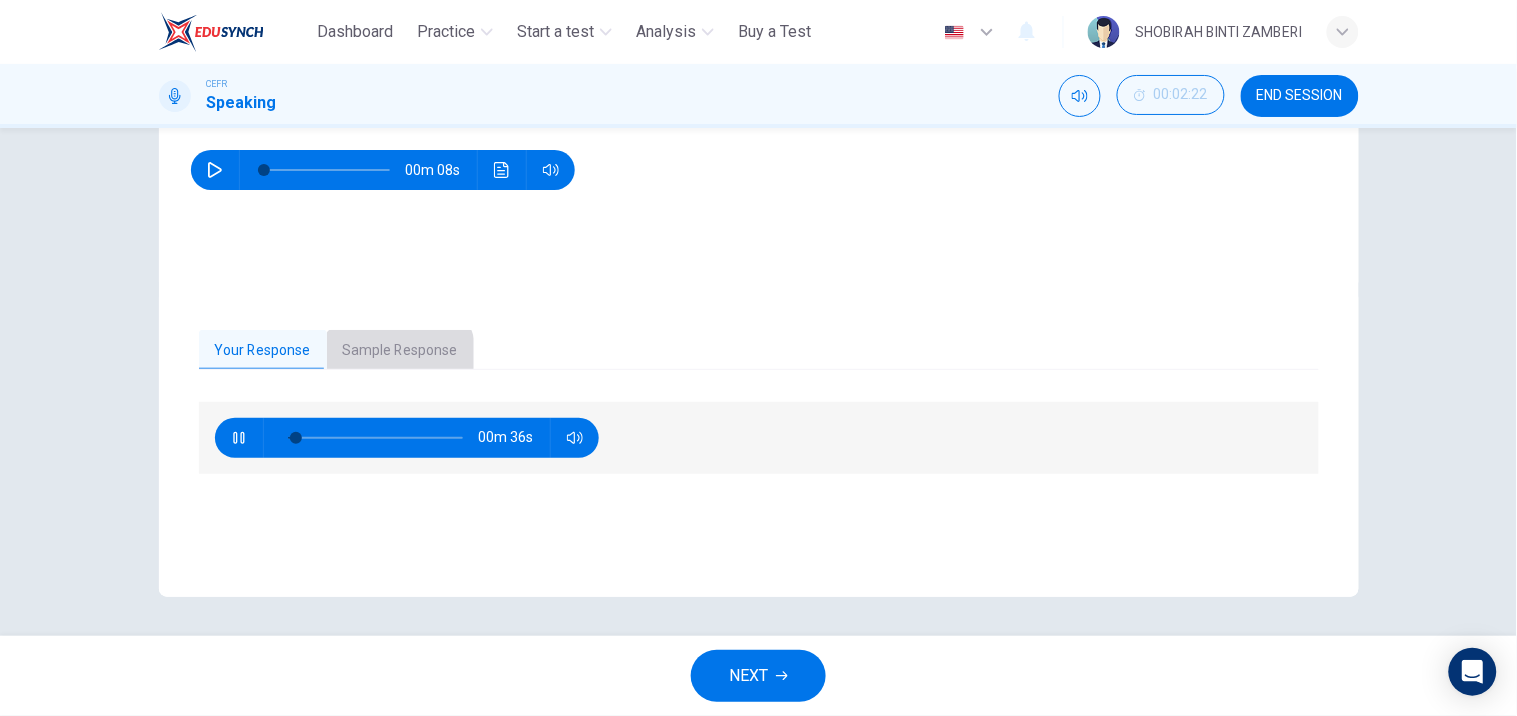 click on "Sample Response" at bounding box center (400, 351) 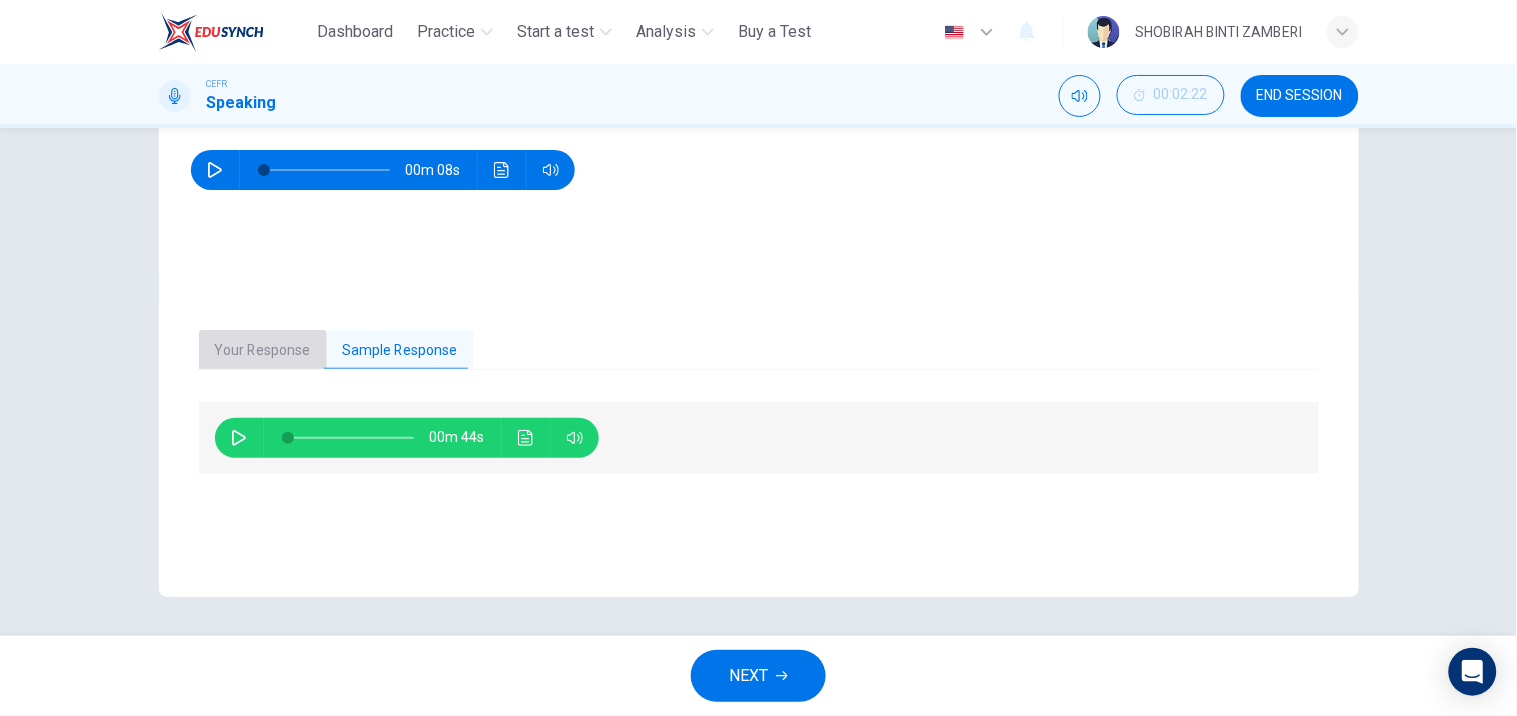 click on "Your Response" at bounding box center [263, 351] 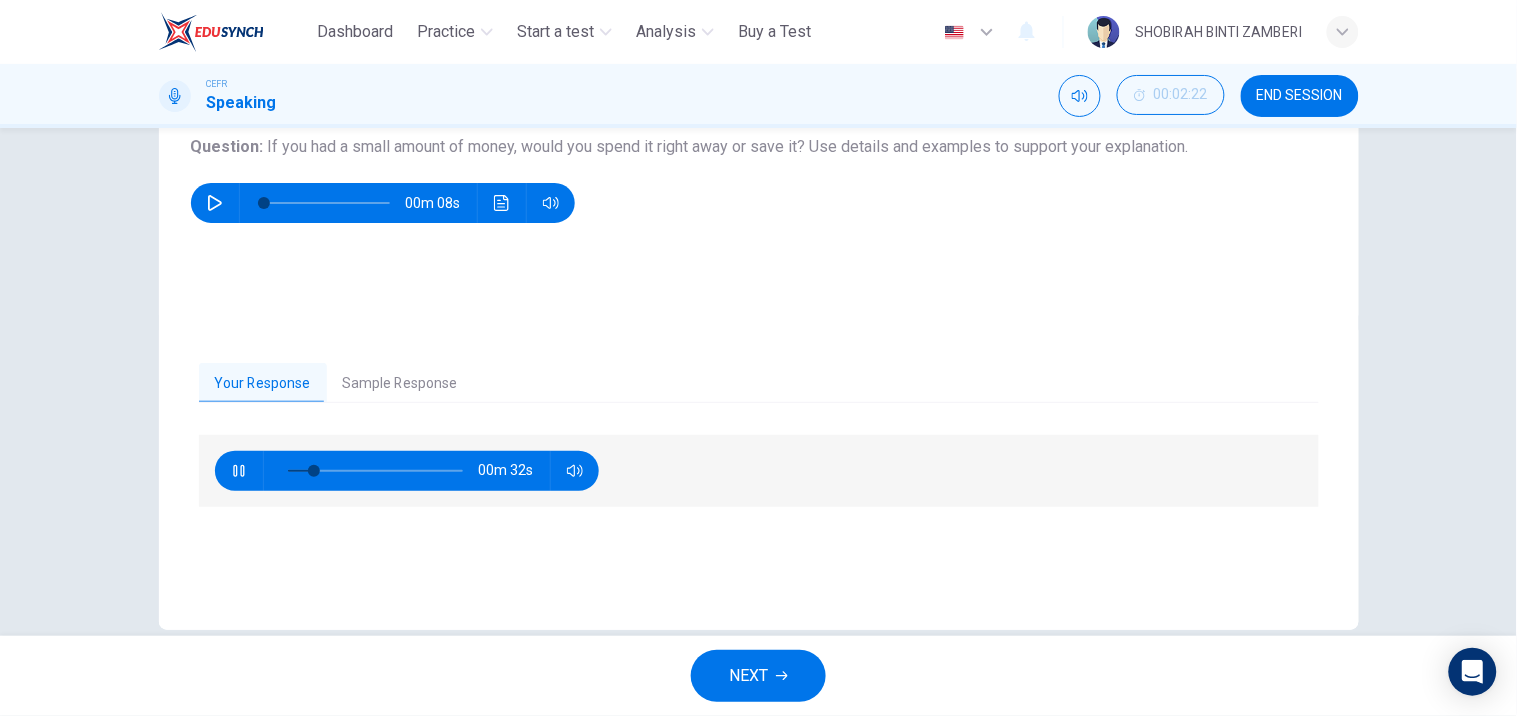 scroll, scrollTop: 233, scrollLeft: 0, axis: vertical 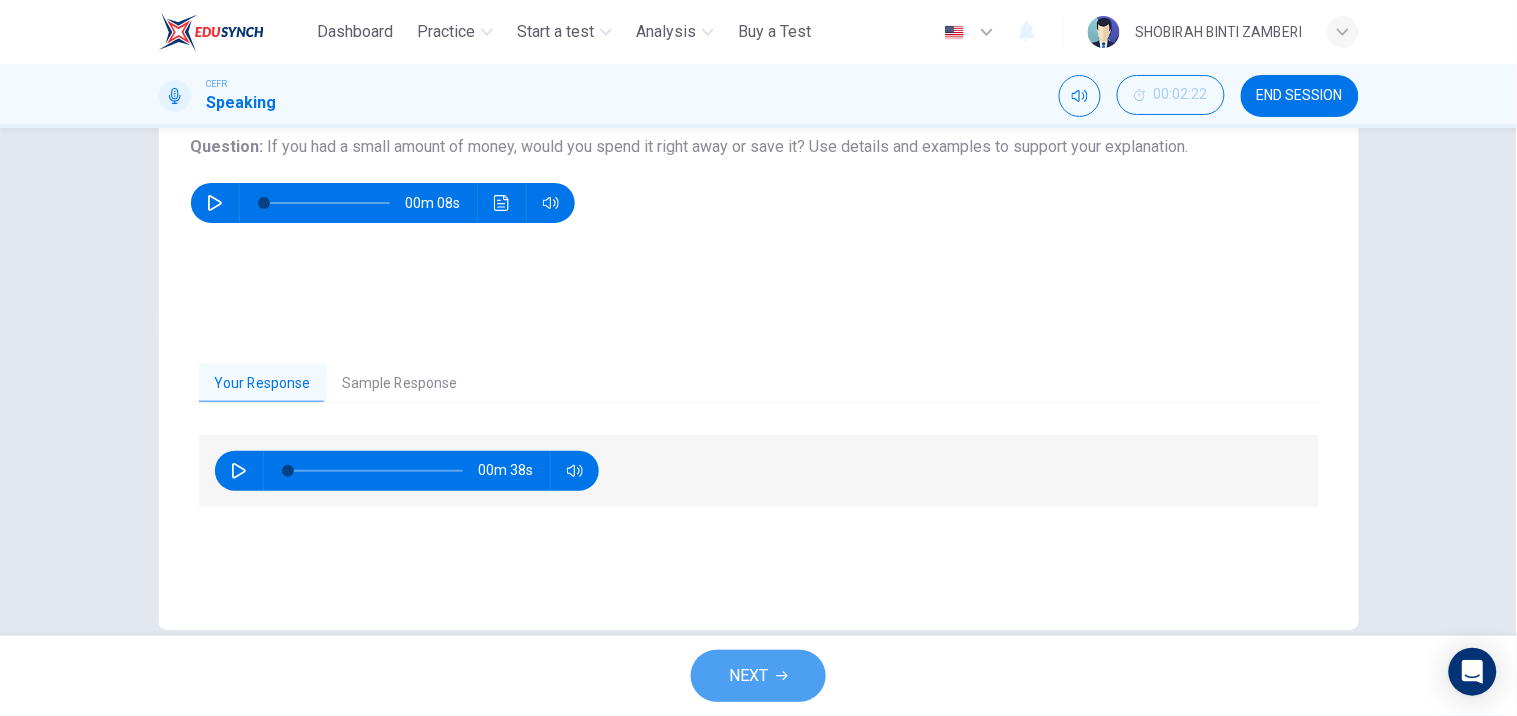 click on "NEXT" at bounding box center [758, 676] 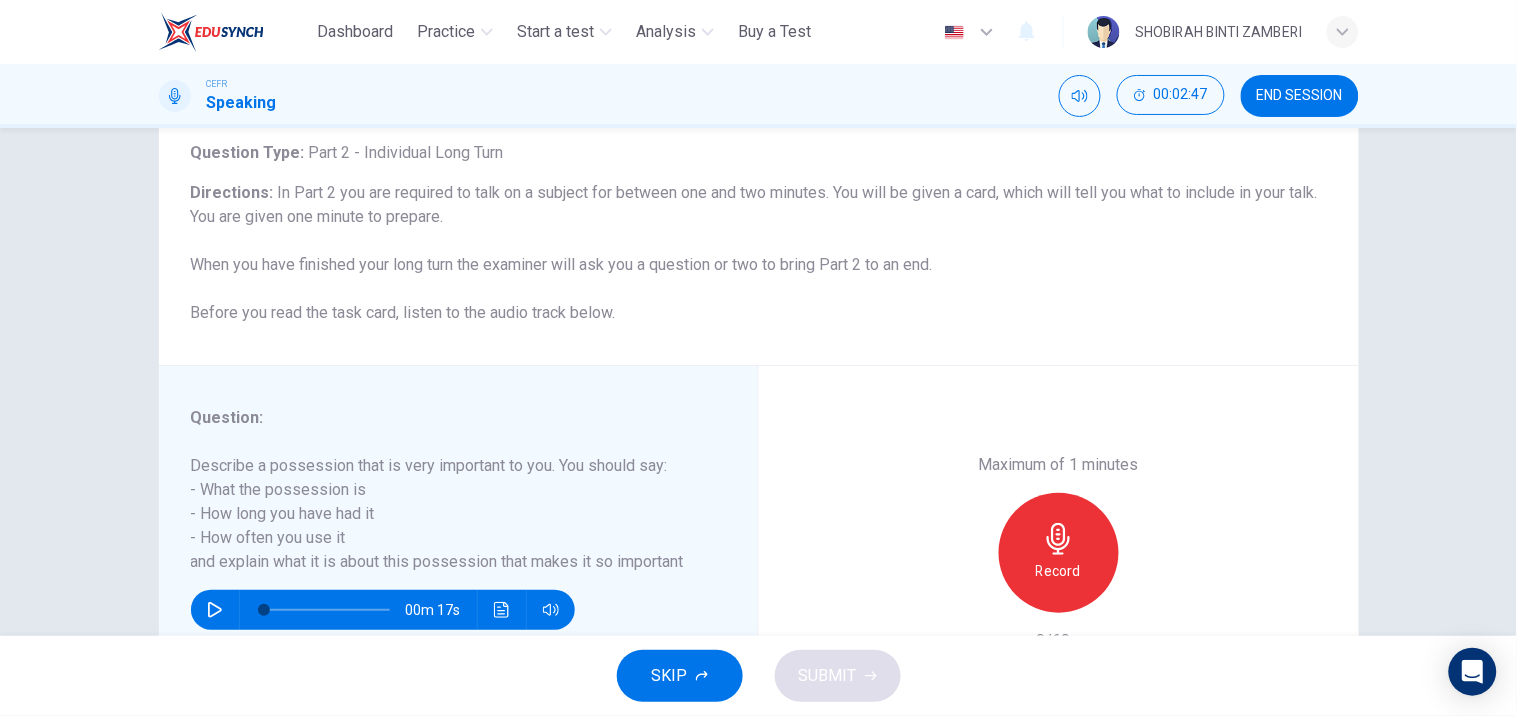 scroll, scrollTop: 266, scrollLeft: 0, axis: vertical 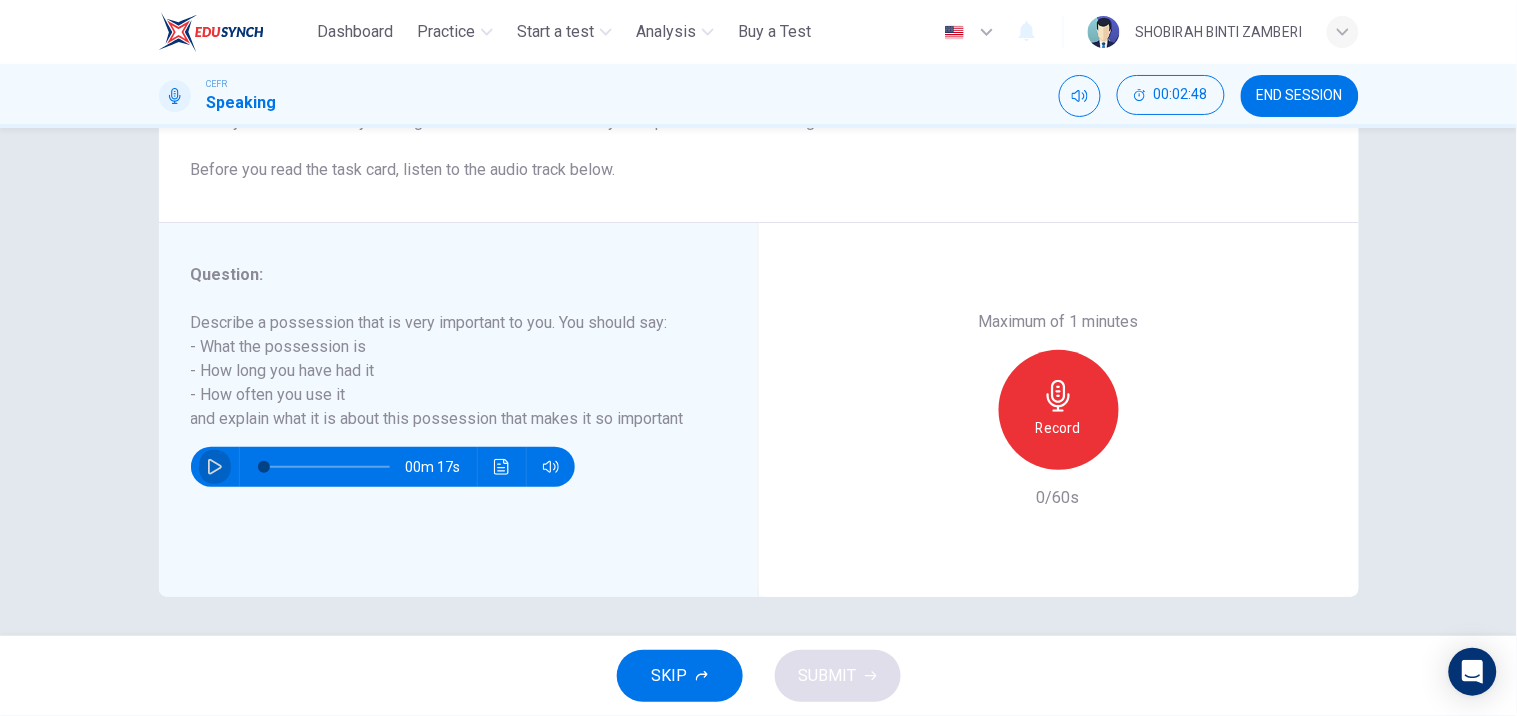 click at bounding box center (215, 467) 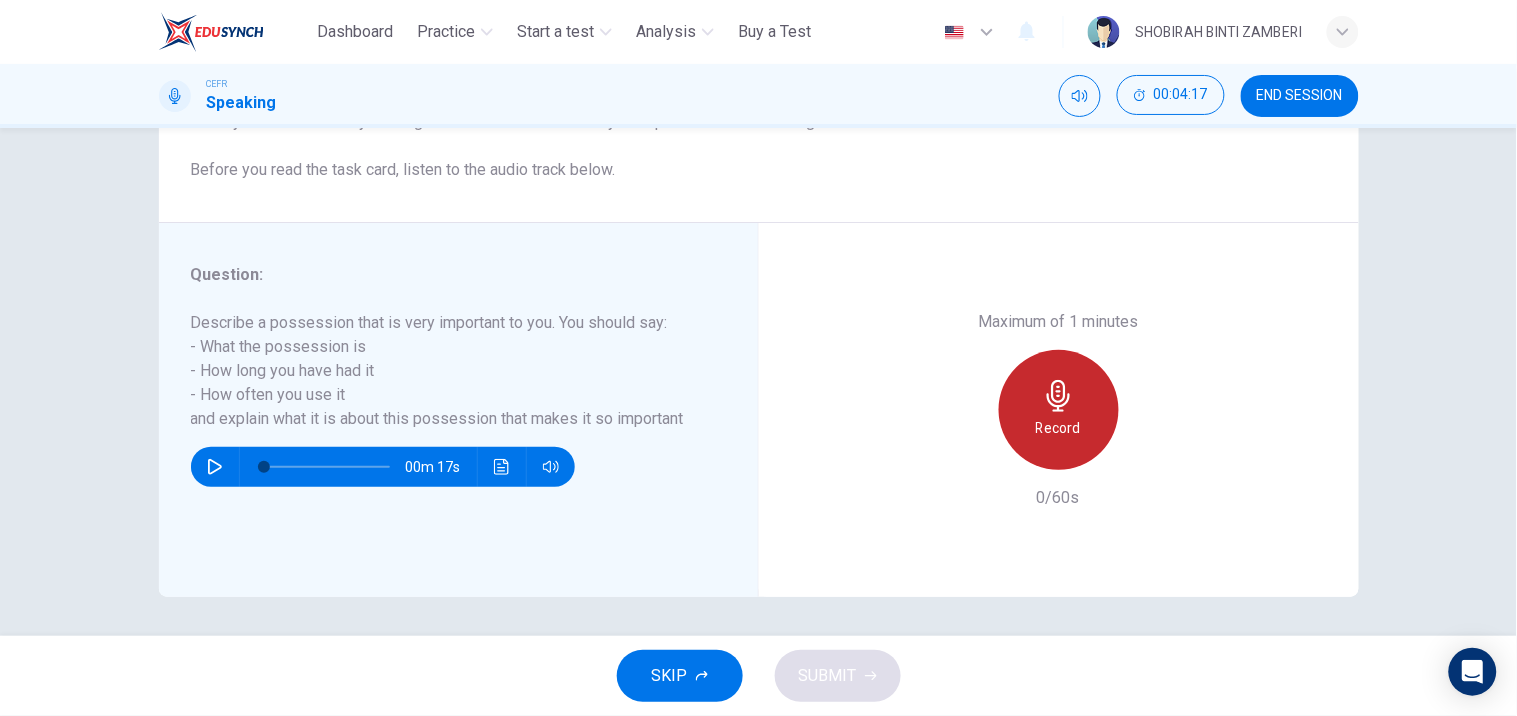 click on "Record" at bounding box center [1059, 410] 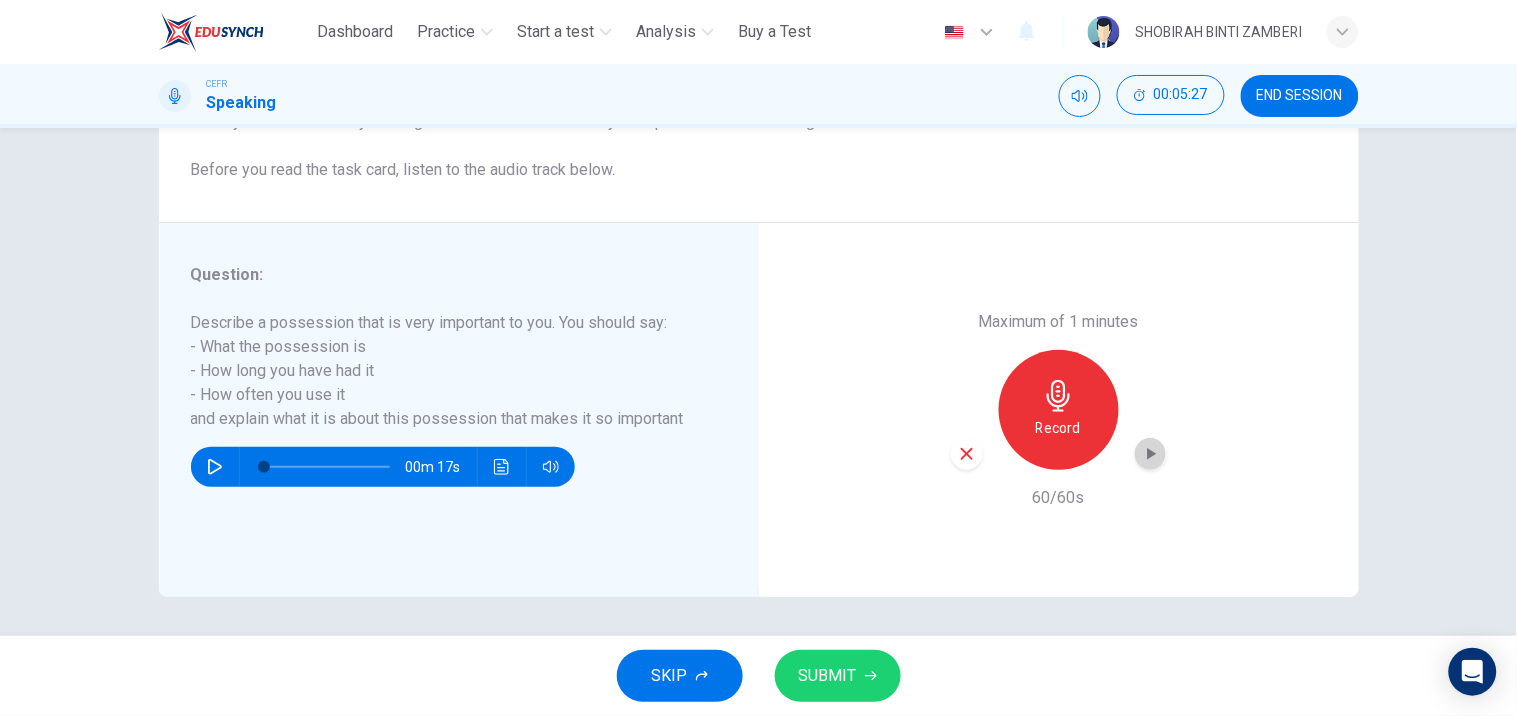 click at bounding box center [1151, 454] 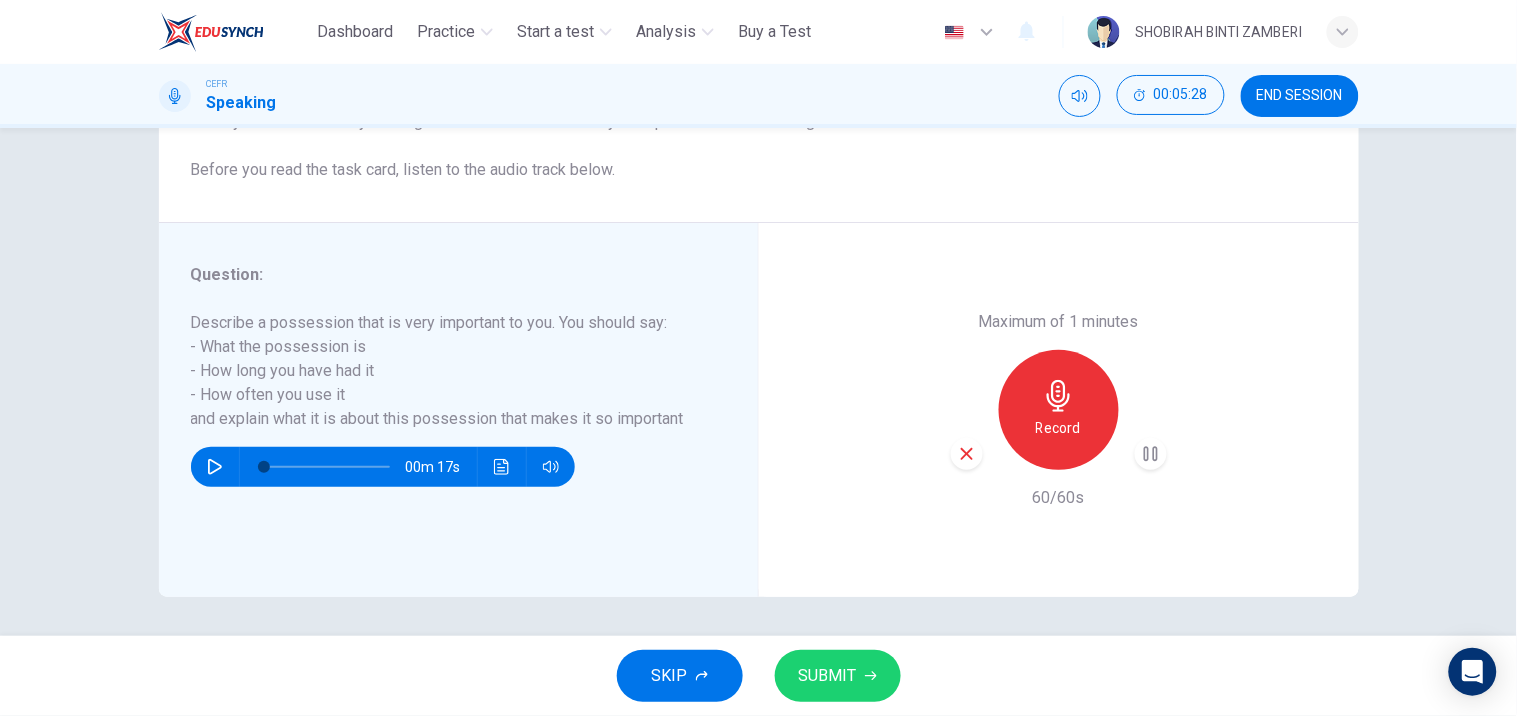 type 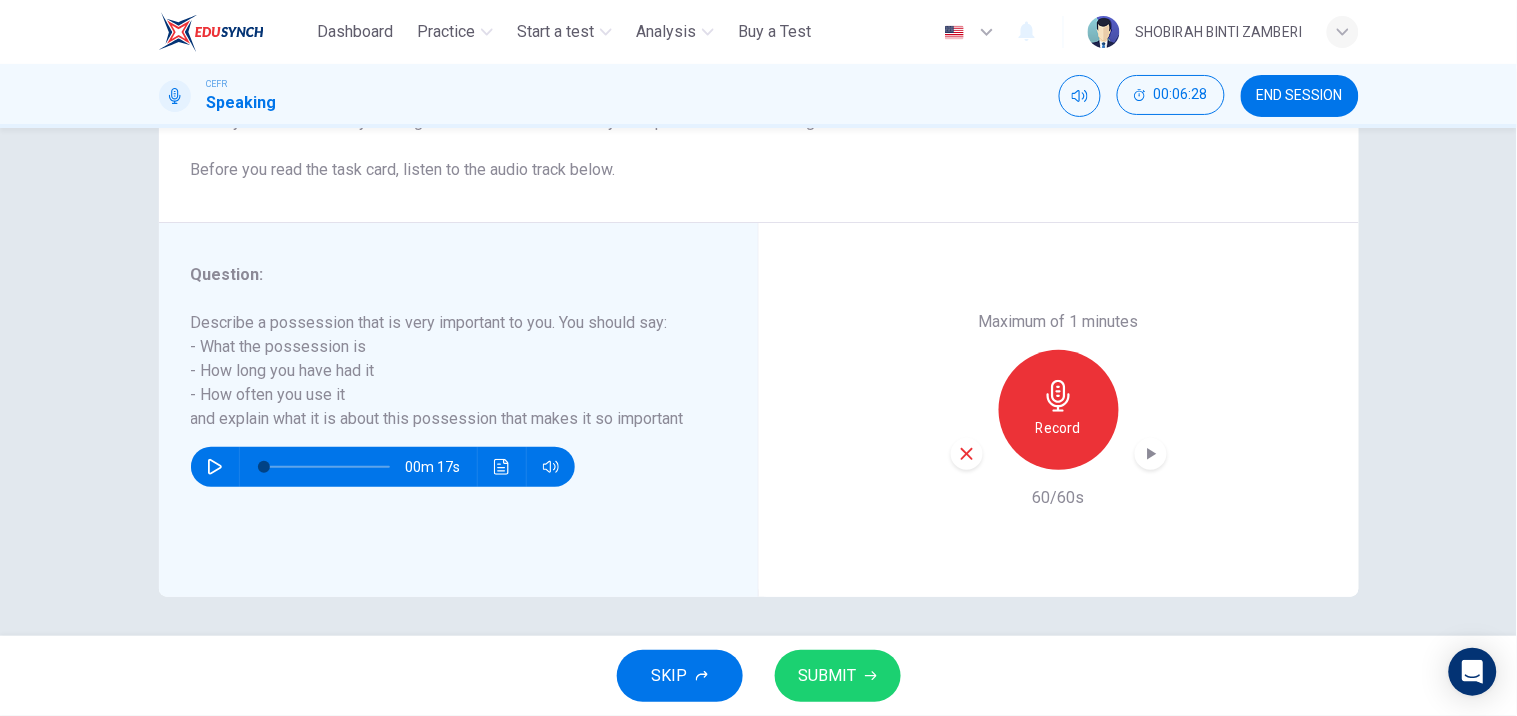 click on "SUBMIT" at bounding box center (828, 676) 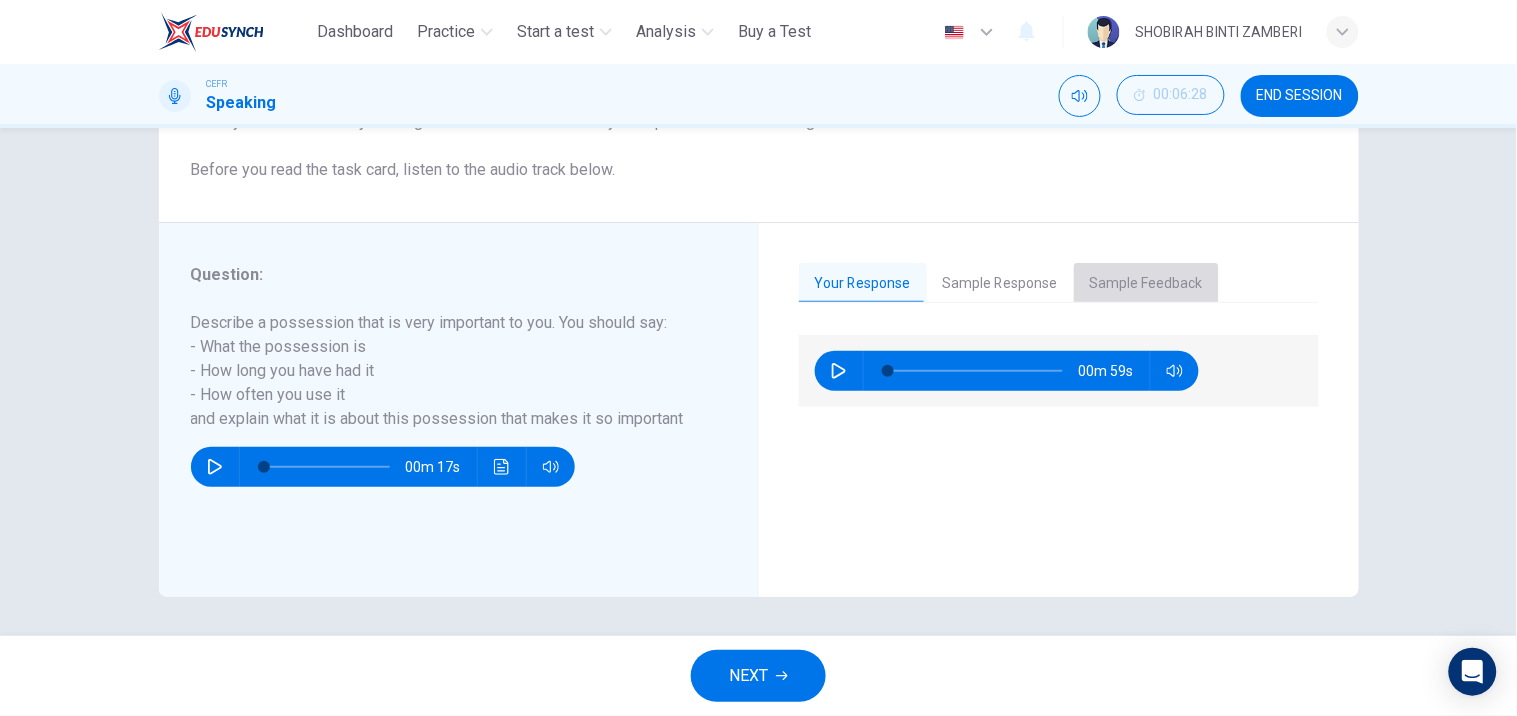 click on "Sample Feedback" at bounding box center [1146, 284] 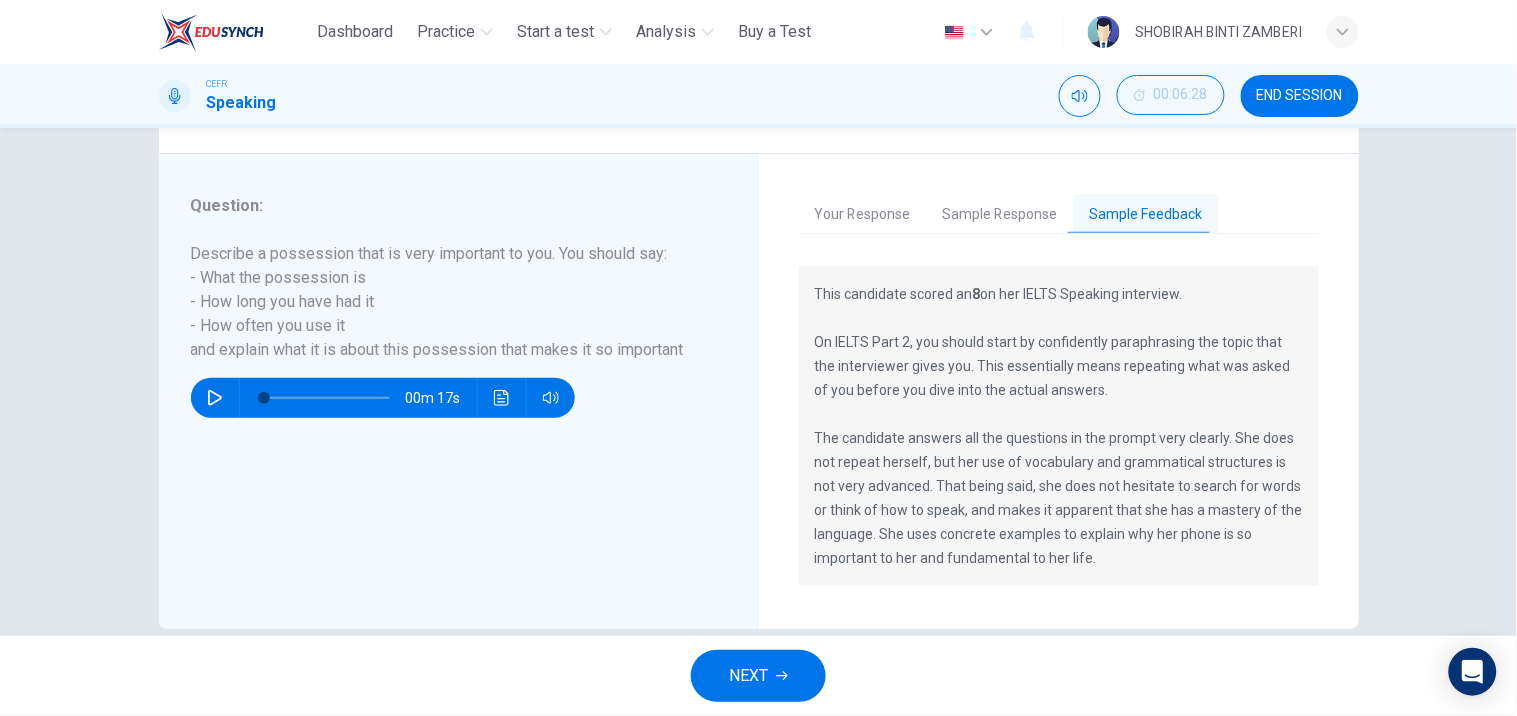 scroll, scrollTop: 333, scrollLeft: 0, axis: vertical 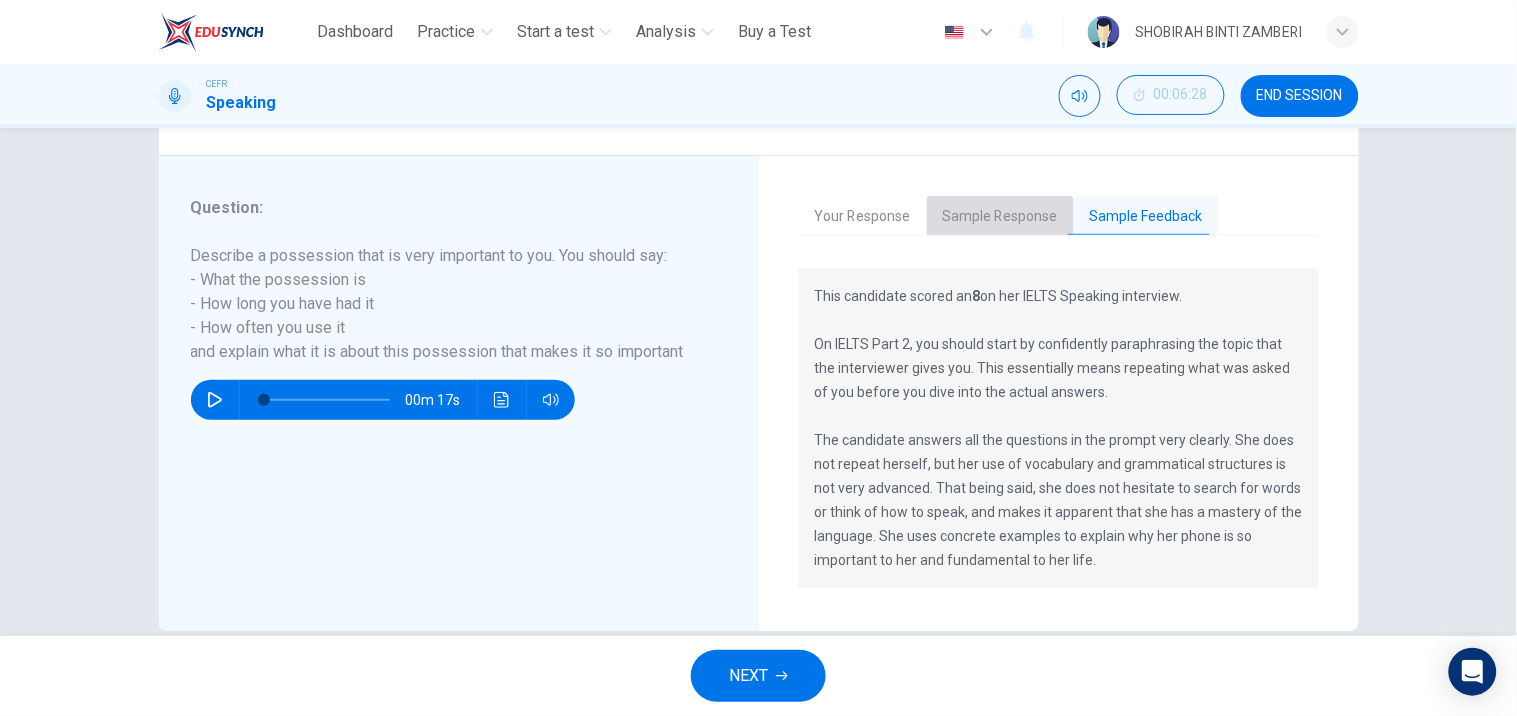 click on "Sample Response" at bounding box center [1000, 217] 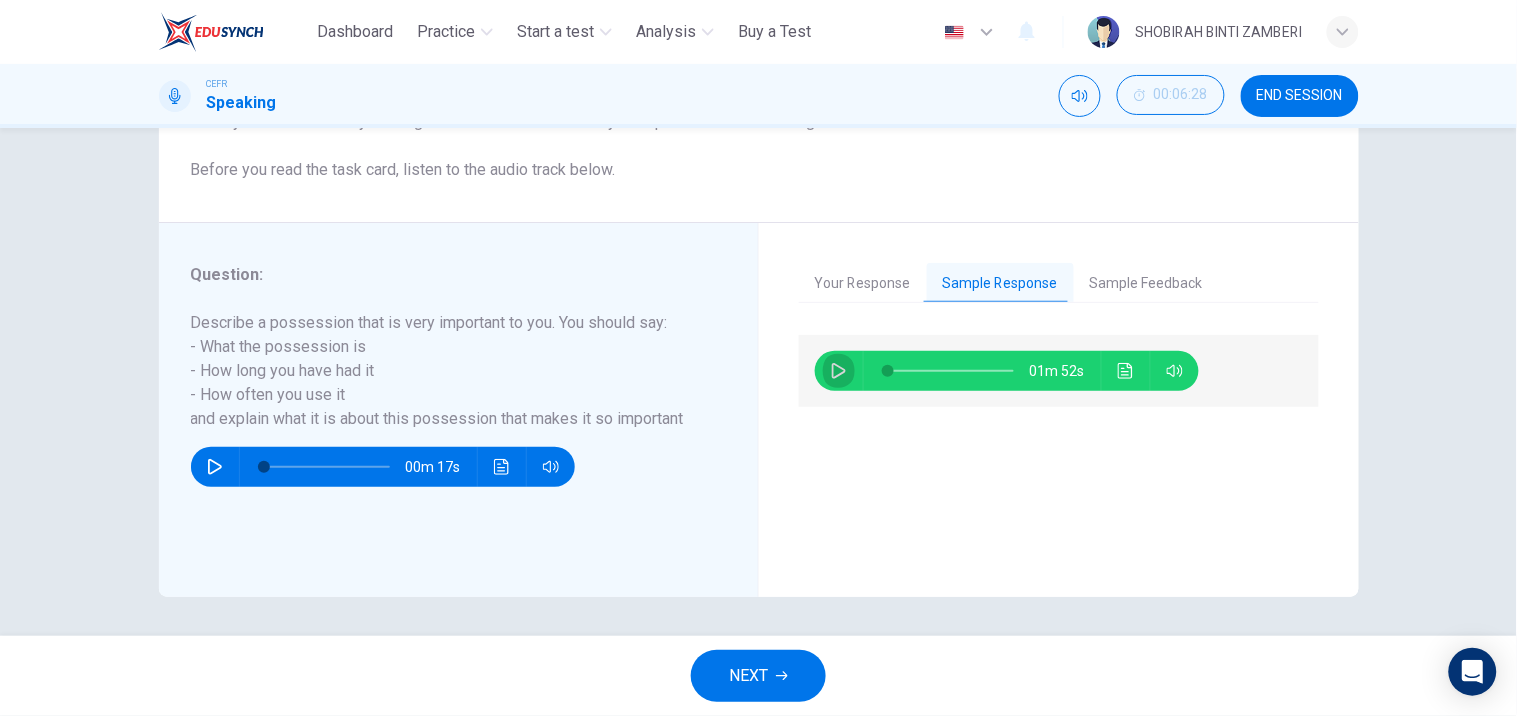 click at bounding box center (839, 371) 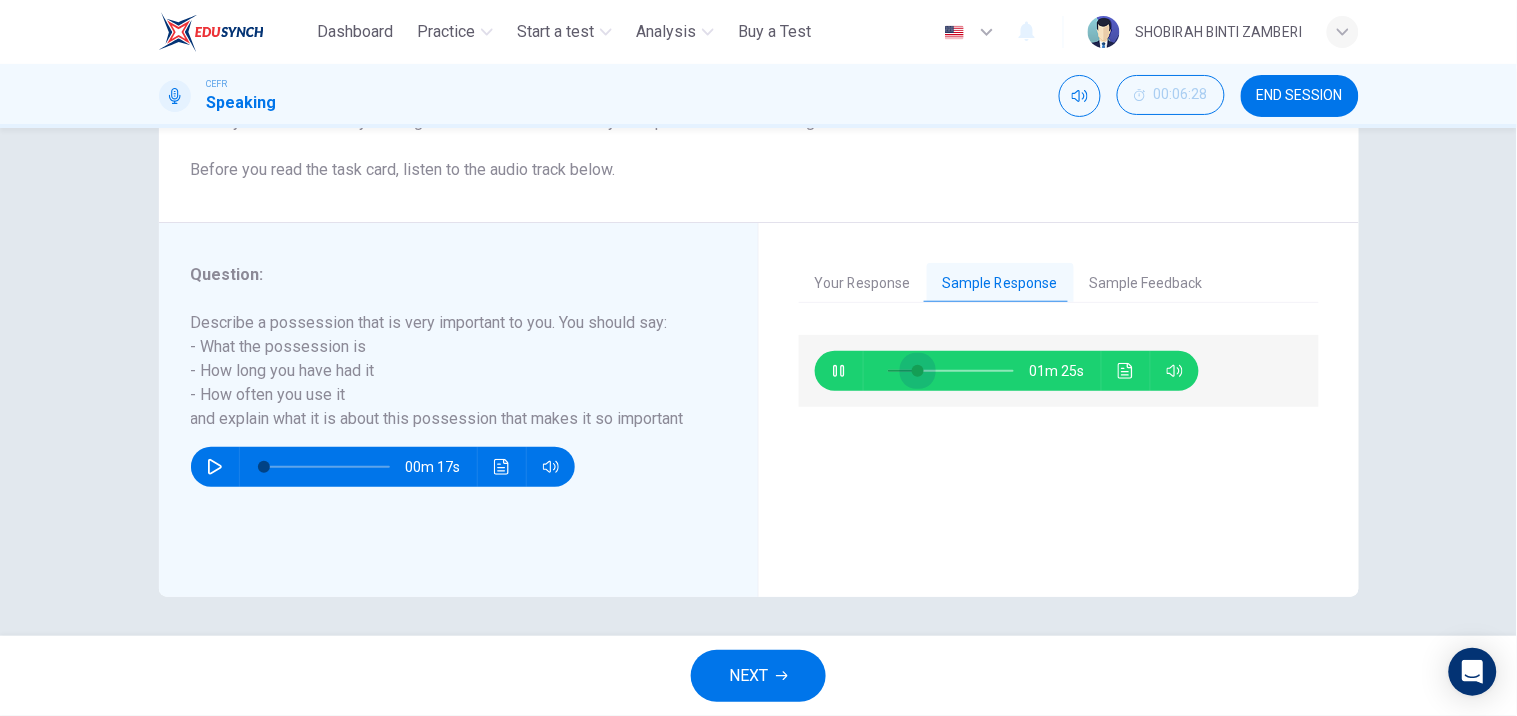 click at bounding box center [951, 371] 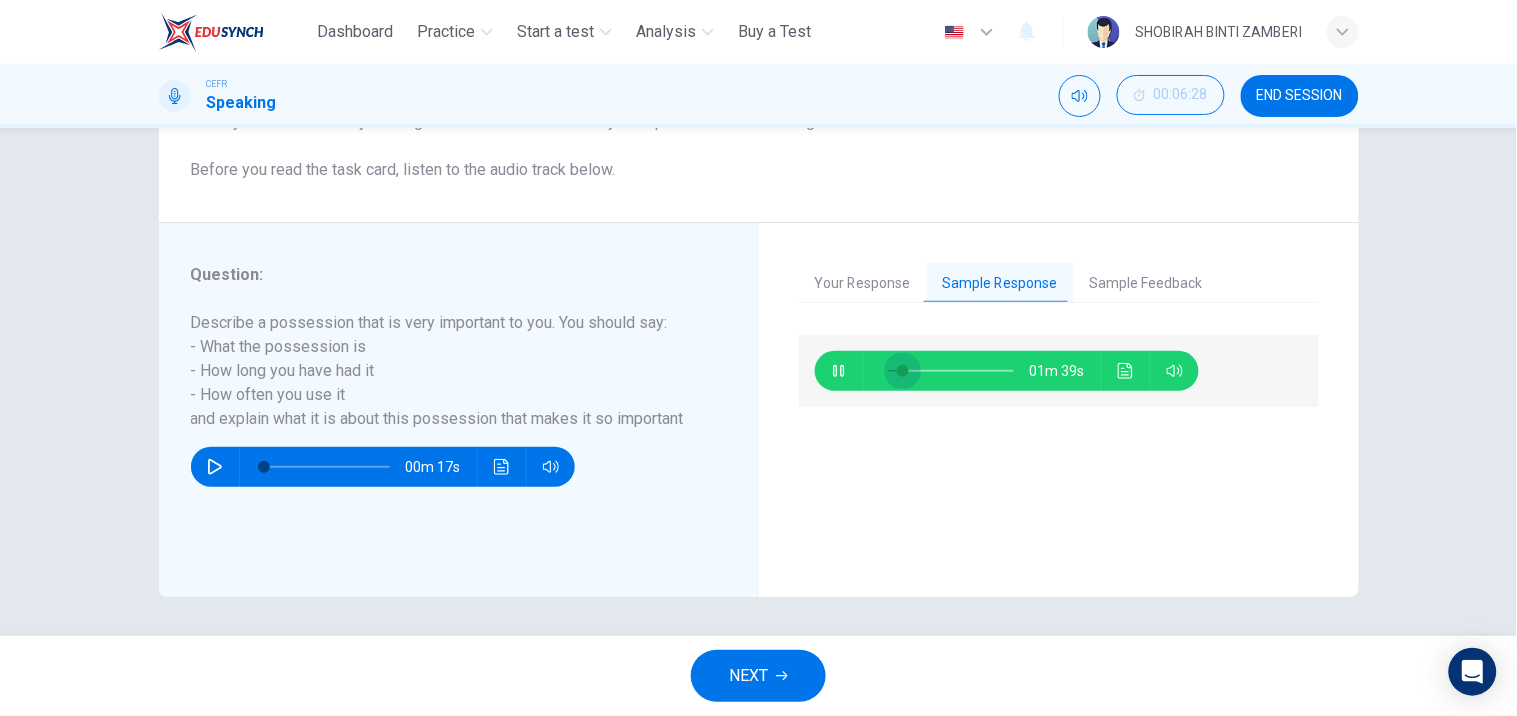click at bounding box center (903, 371) 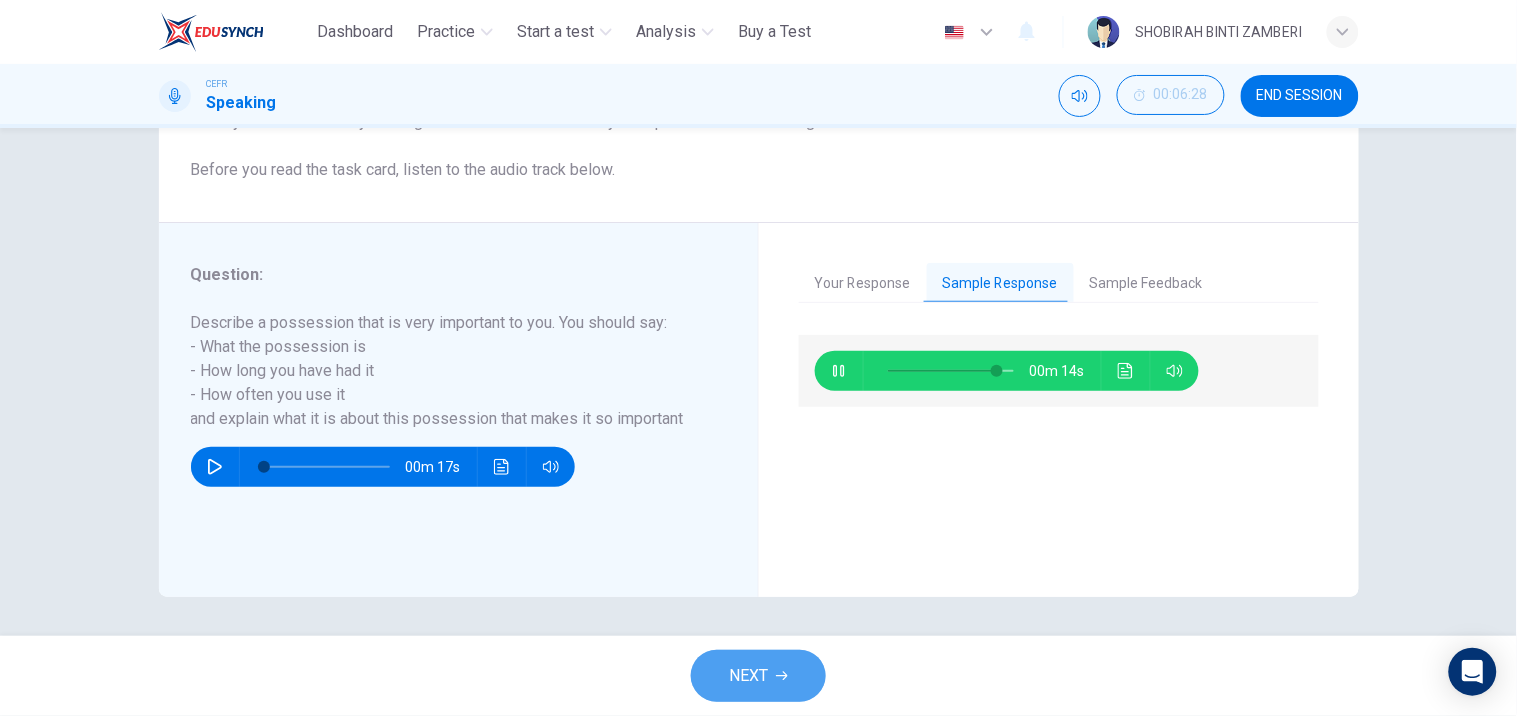 click on "NEXT" at bounding box center (758, 676) 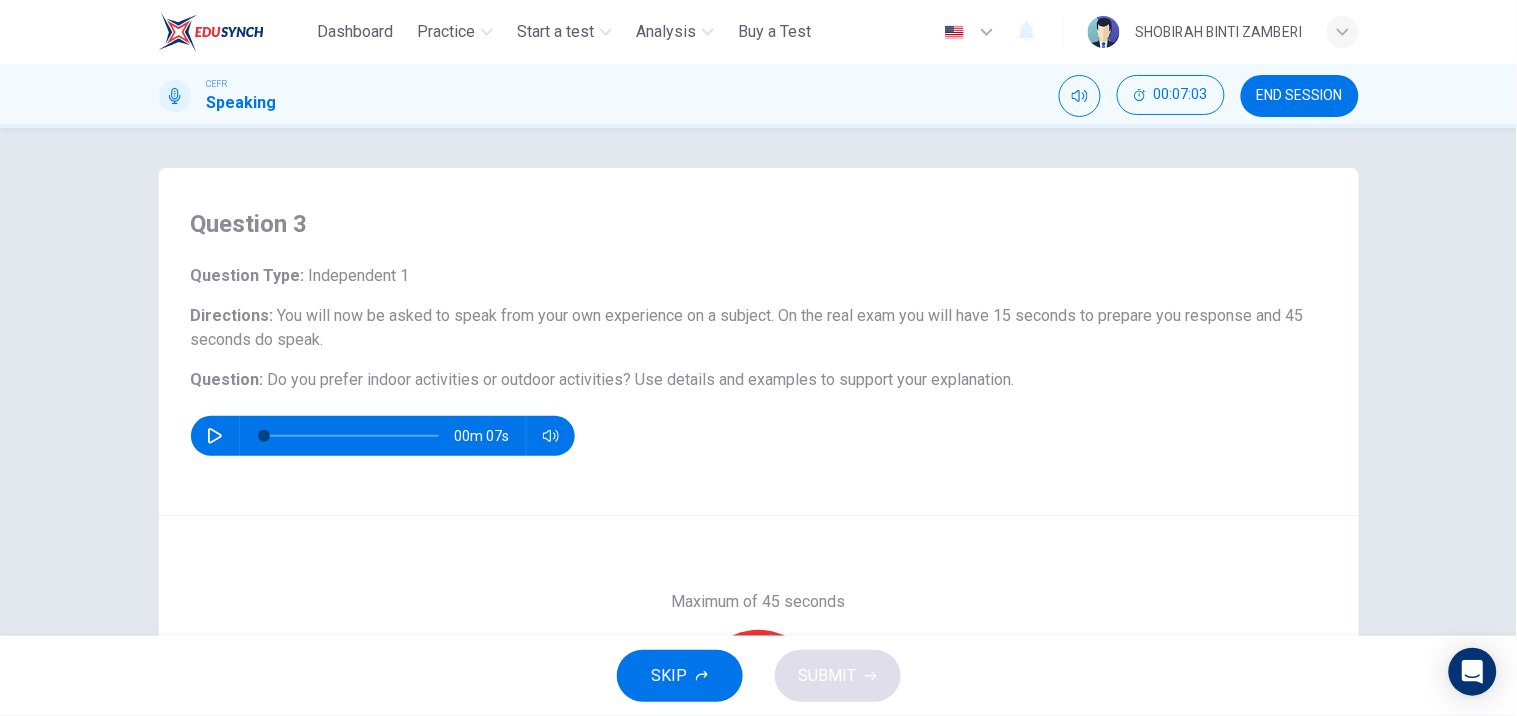 scroll, scrollTop: 160, scrollLeft: 0, axis: vertical 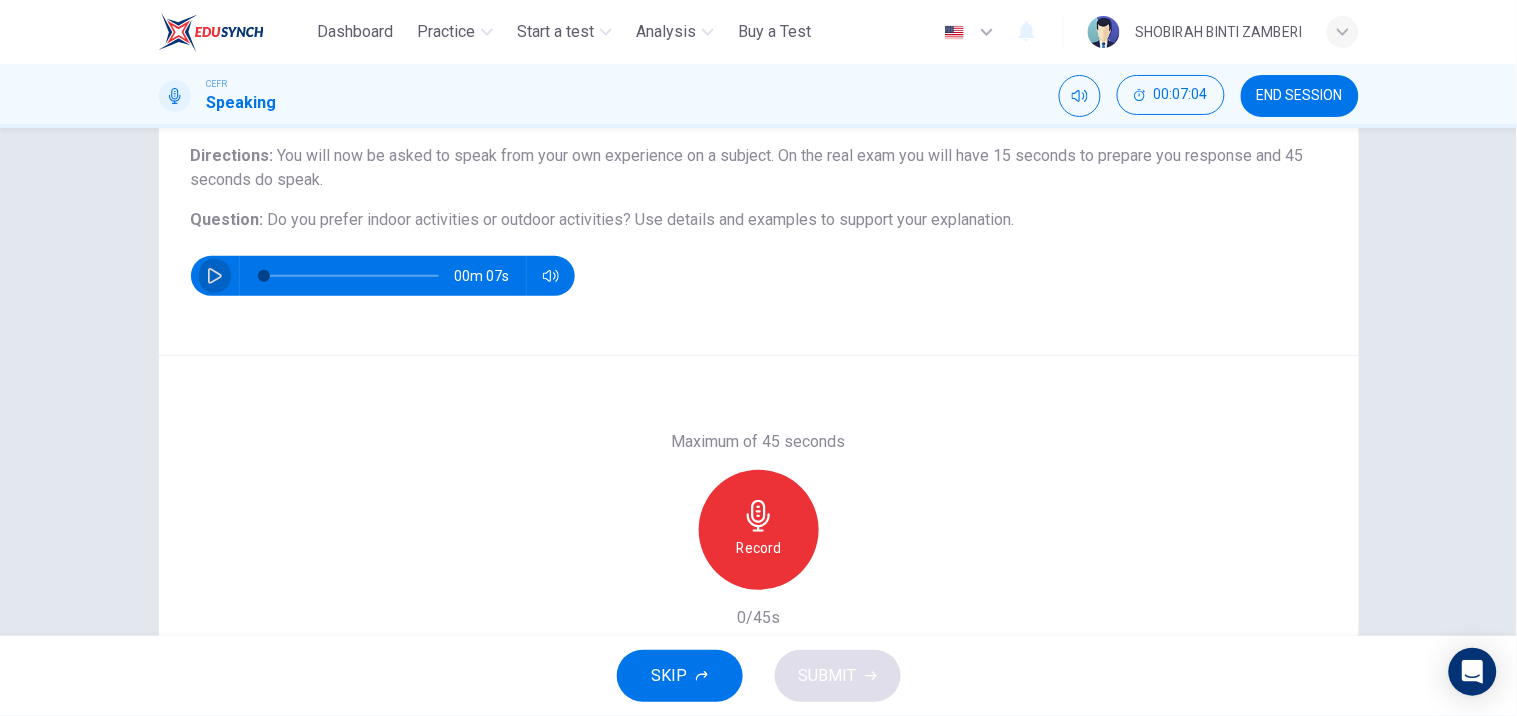 click at bounding box center [215, 276] 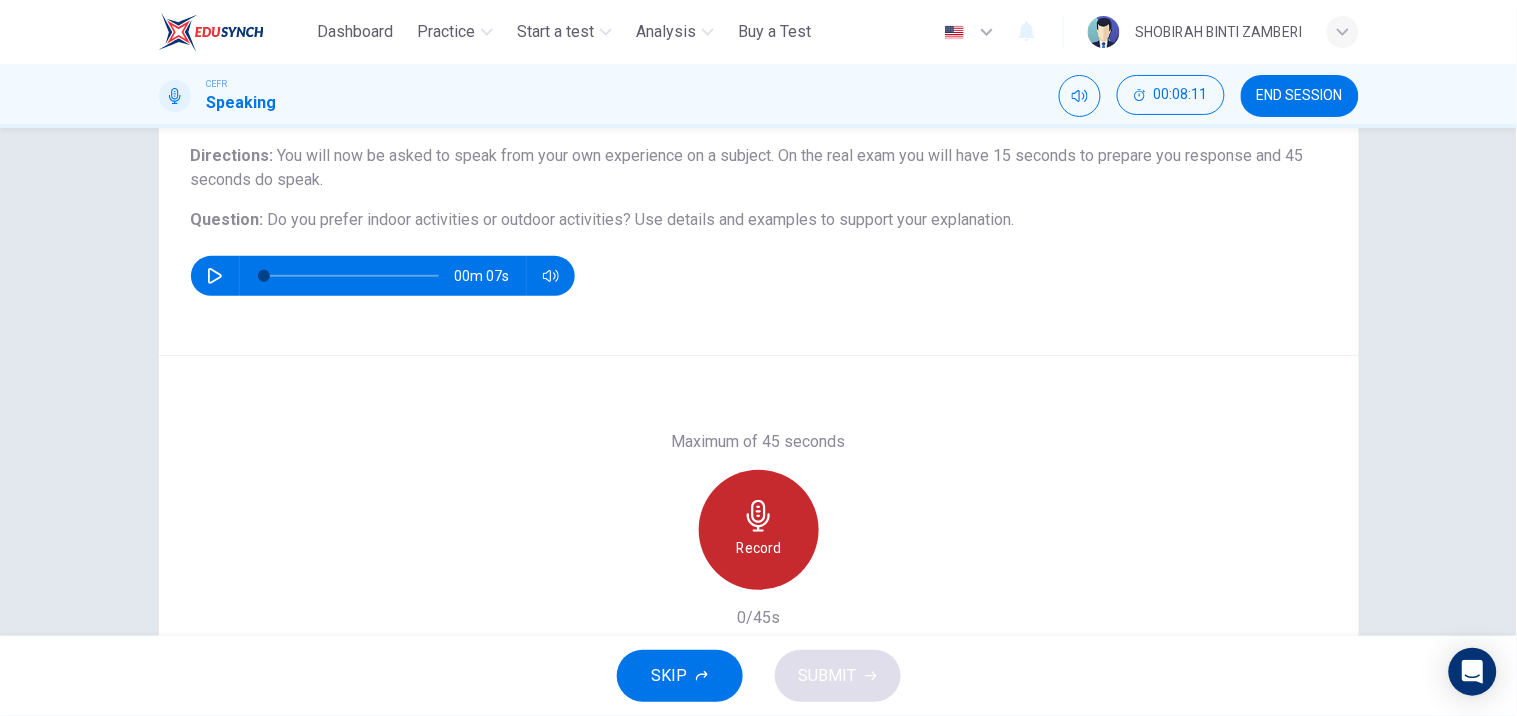 click at bounding box center [759, 516] 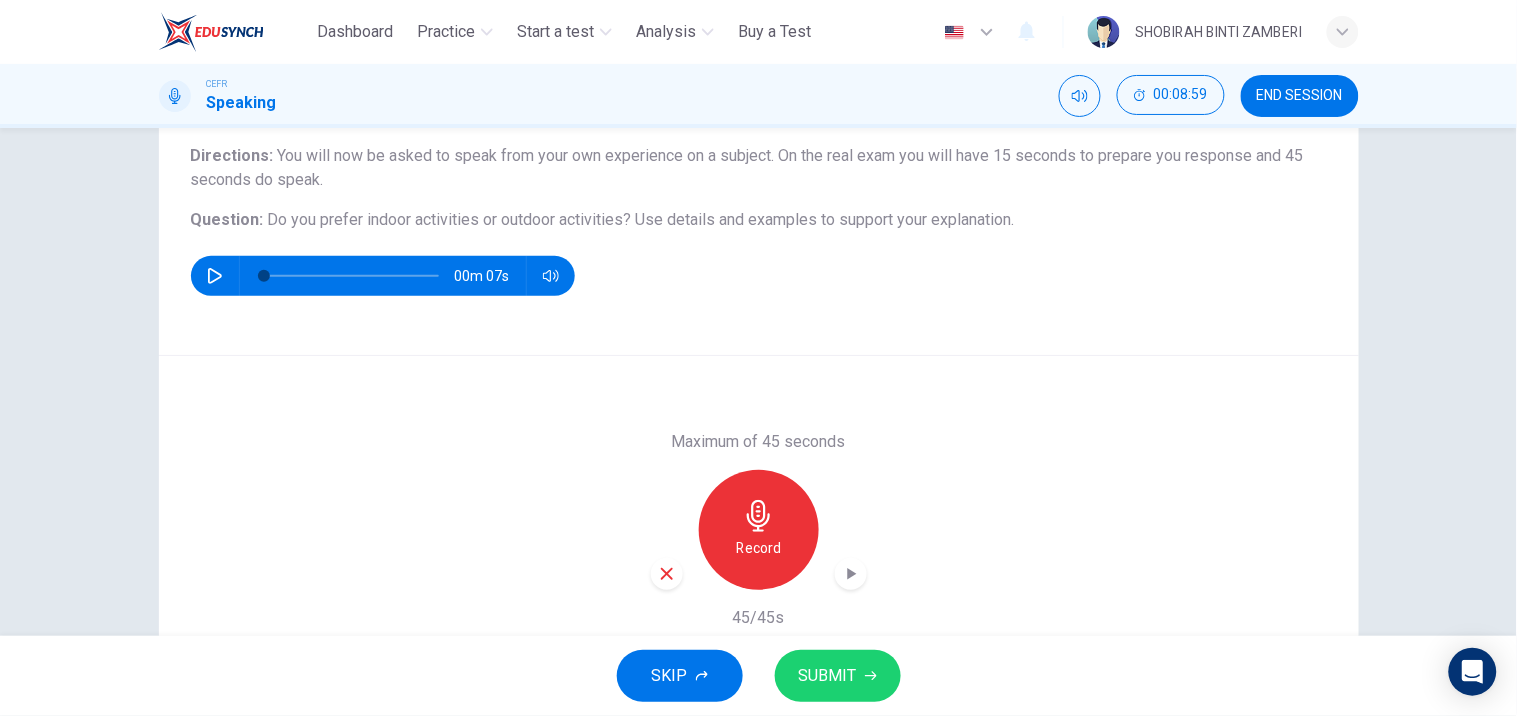 click at bounding box center (851, 574) 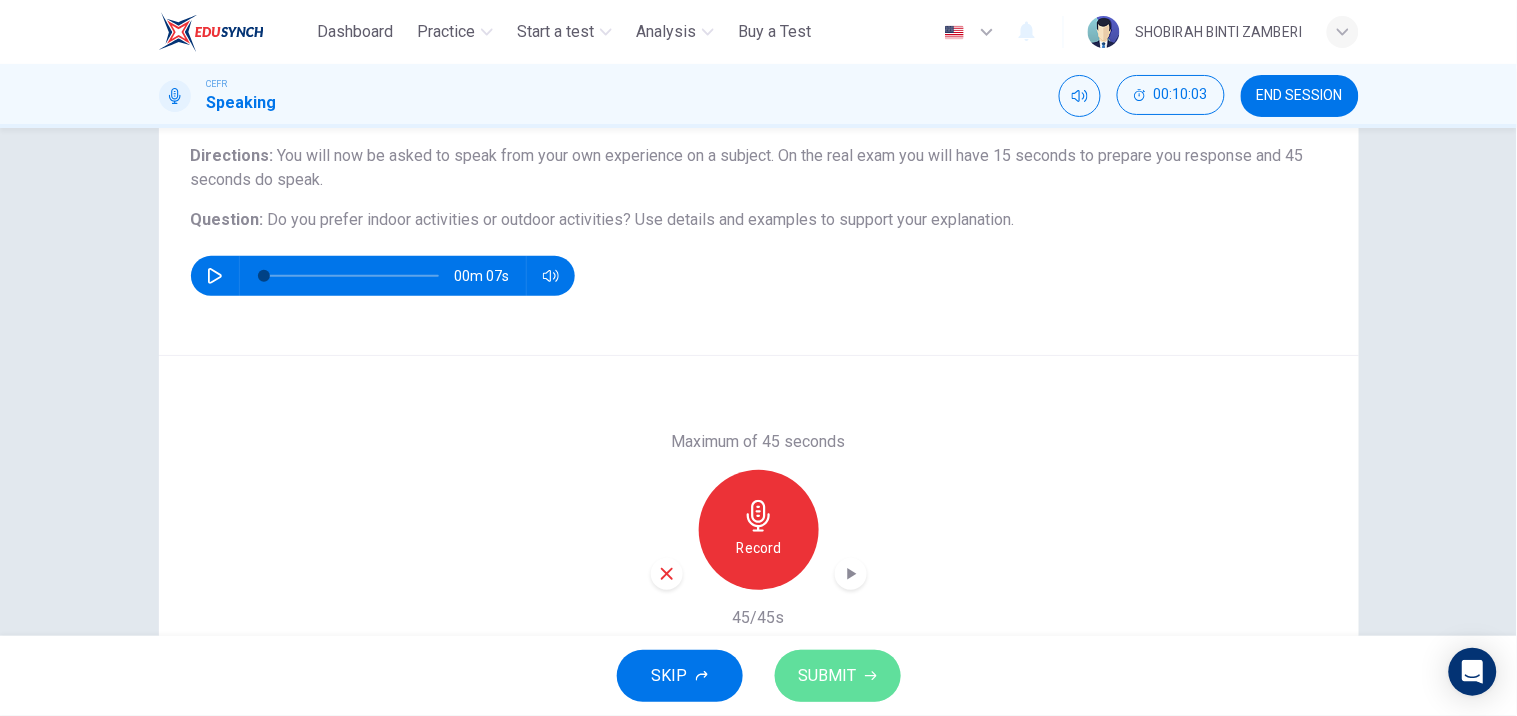 click on "SUBMIT" at bounding box center [838, 676] 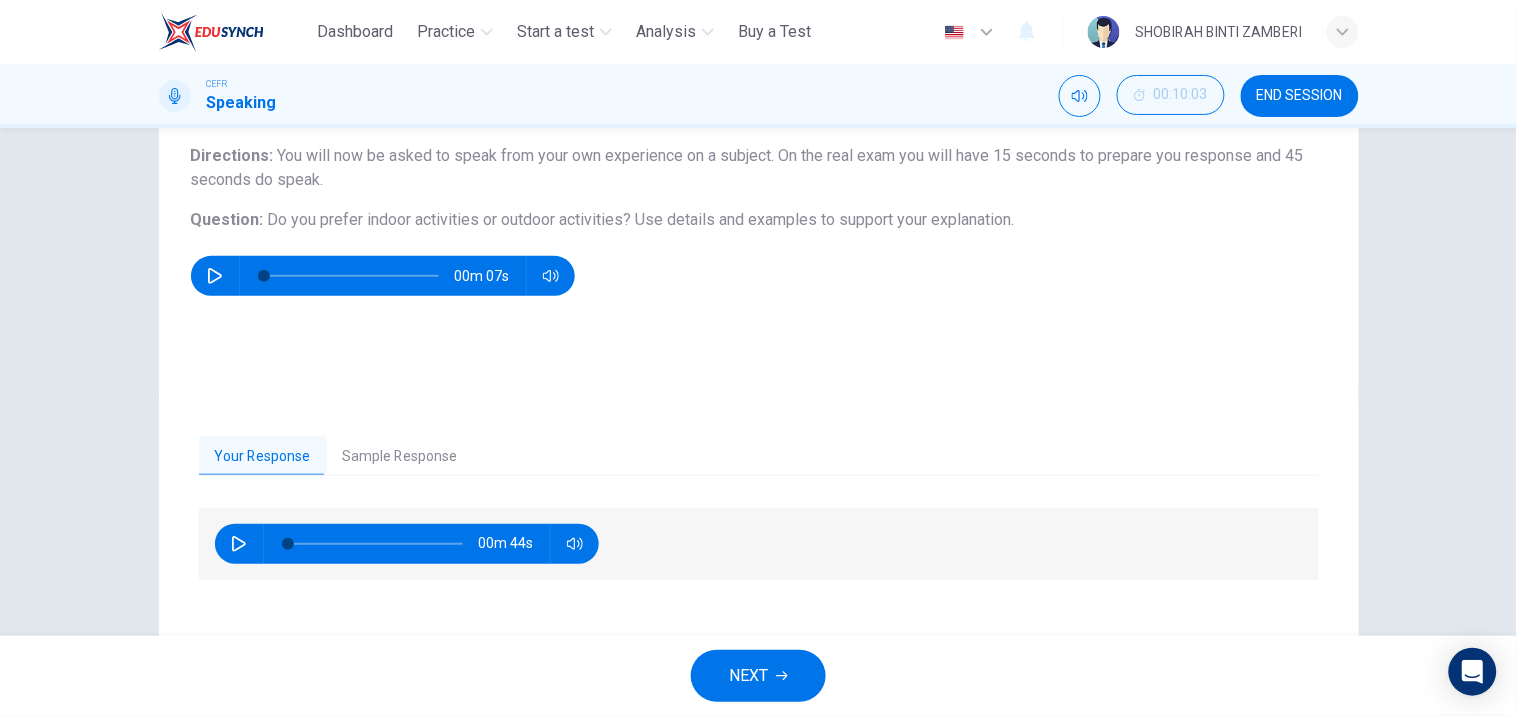 drag, startPoint x: 388, startPoint y: 427, endPoint x: 392, endPoint y: 437, distance: 10.770329 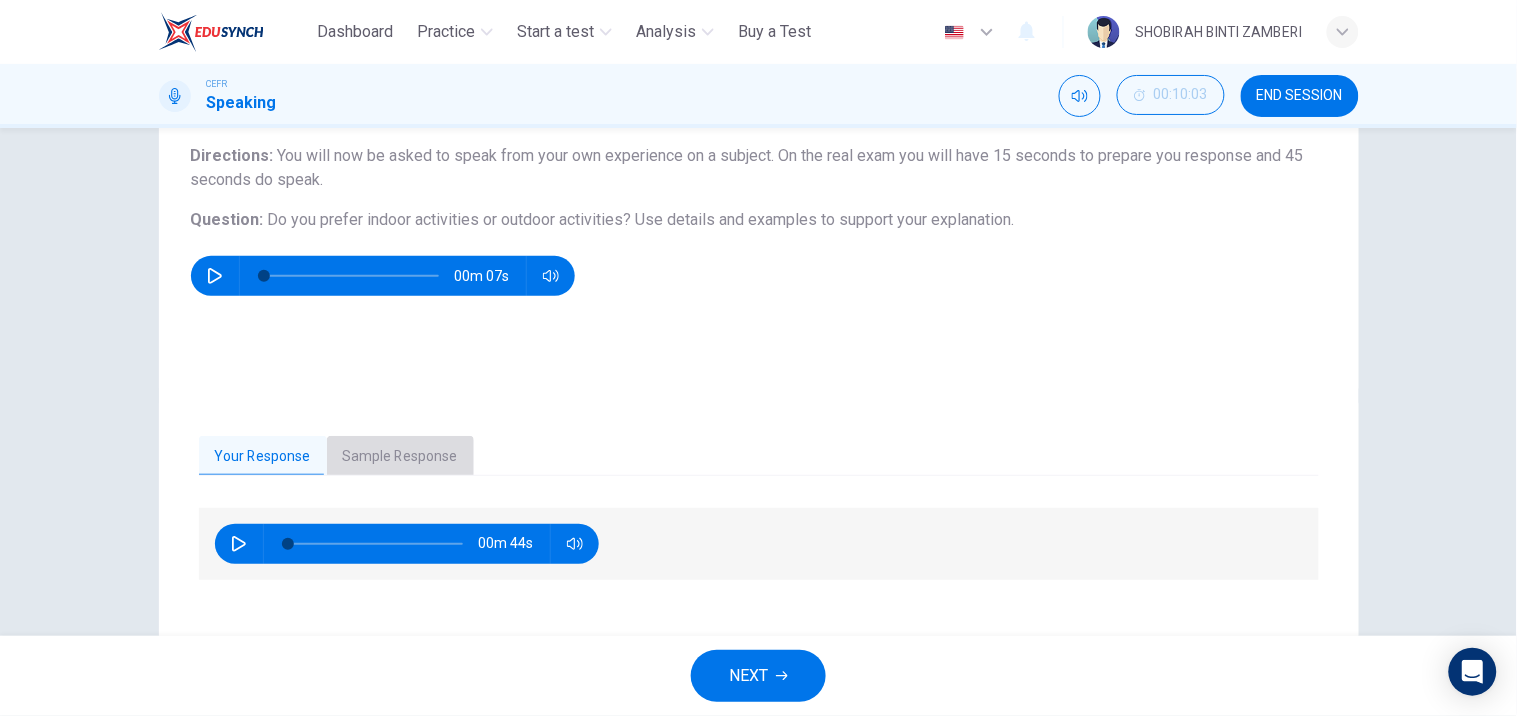 click on "Sample Response" at bounding box center [400, 457] 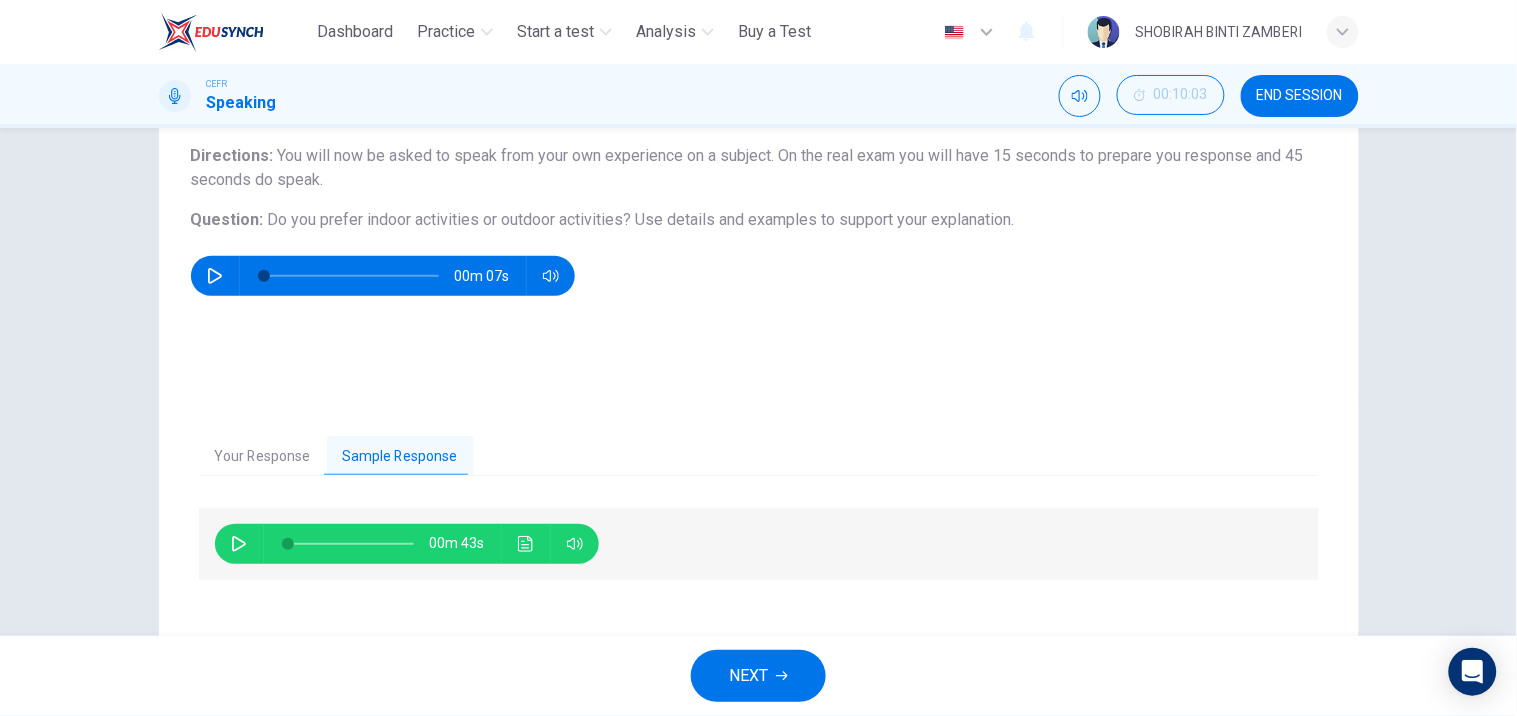 scroll, scrollTop: 266, scrollLeft: 0, axis: vertical 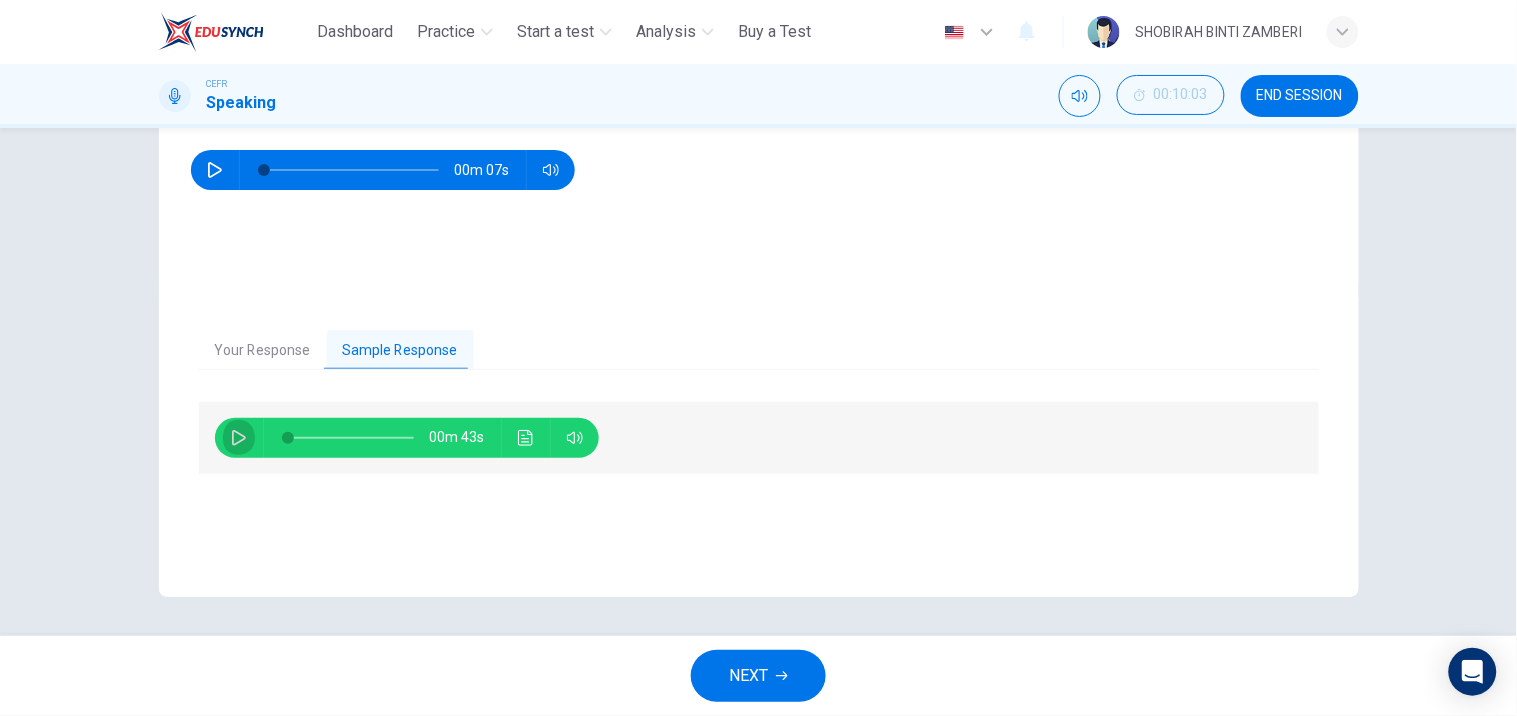 click at bounding box center (239, 438) 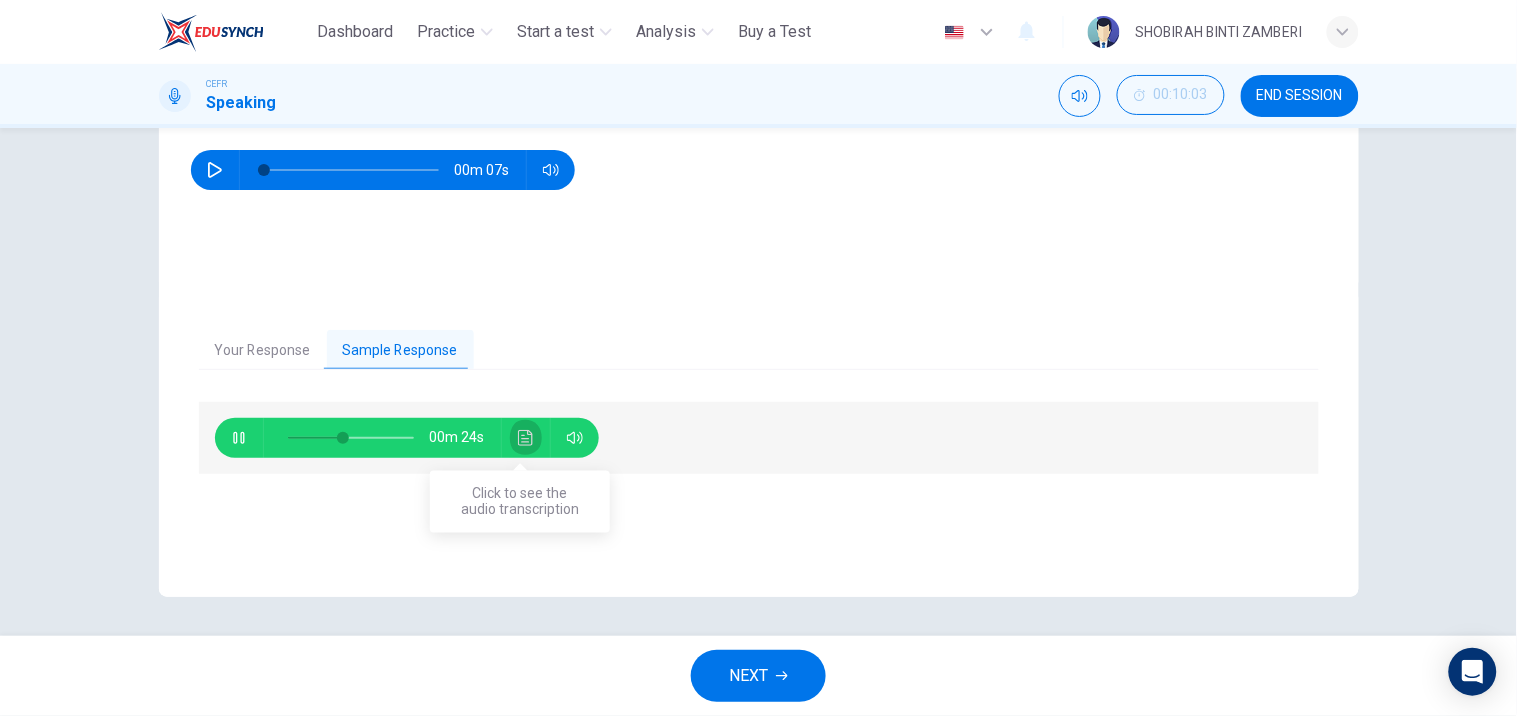 click at bounding box center [525, 438] 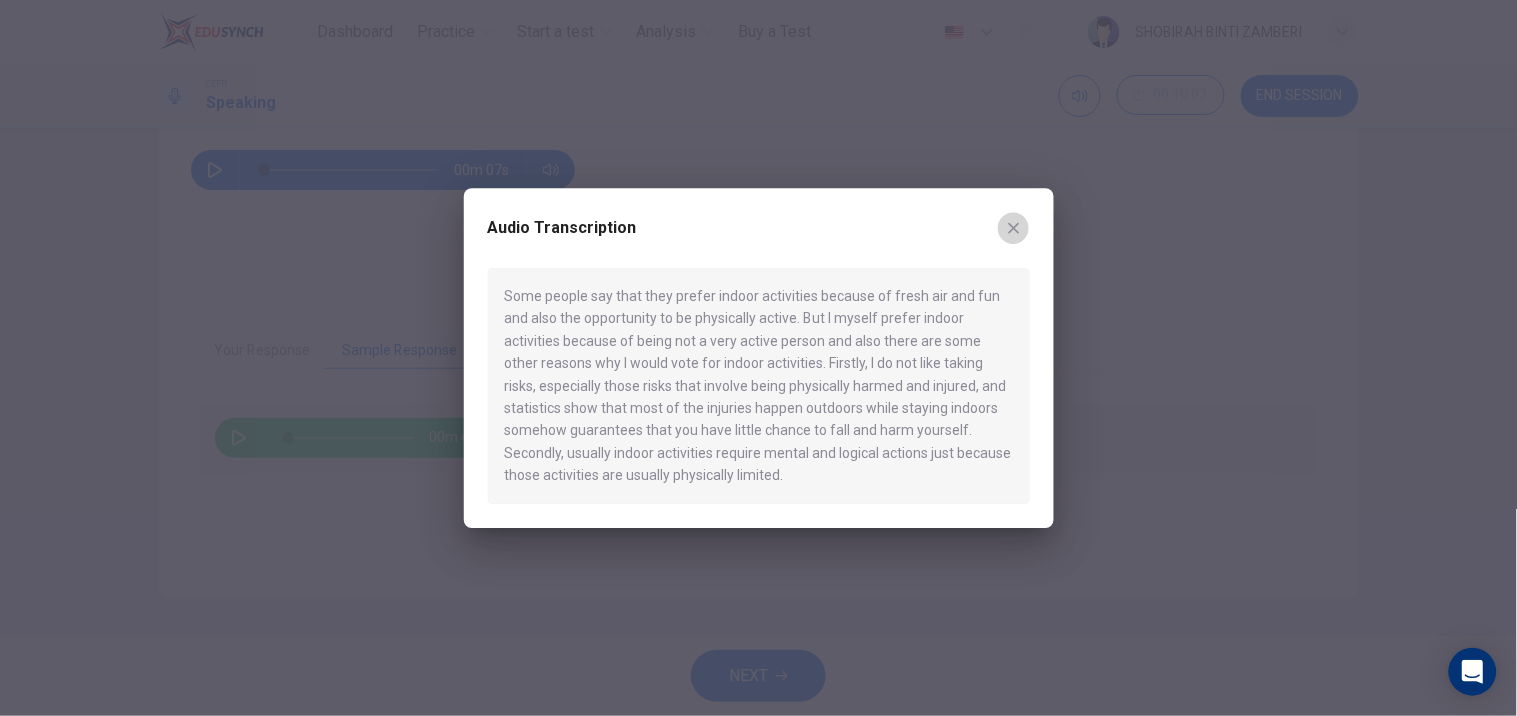 click at bounding box center (1014, 228) 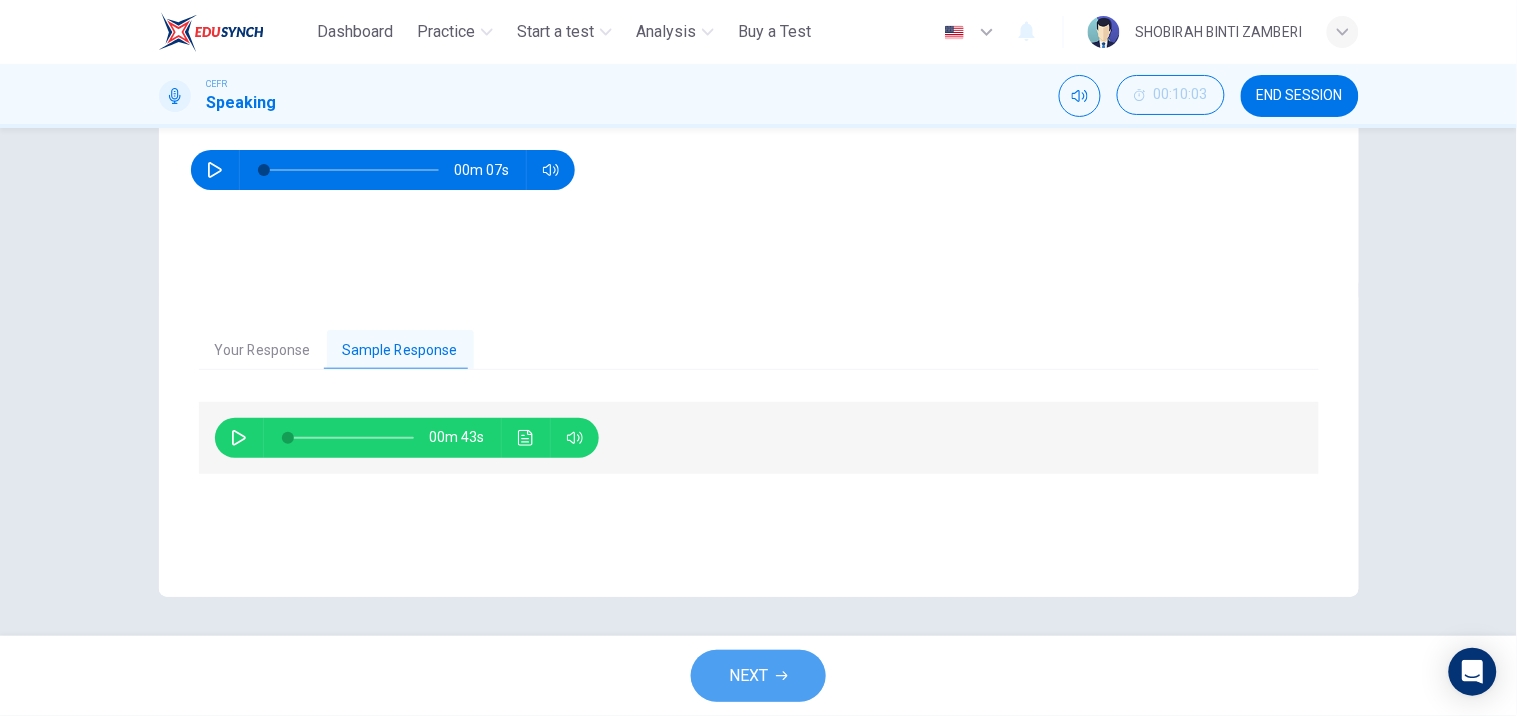 click on "NEXT" at bounding box center (758, 676) 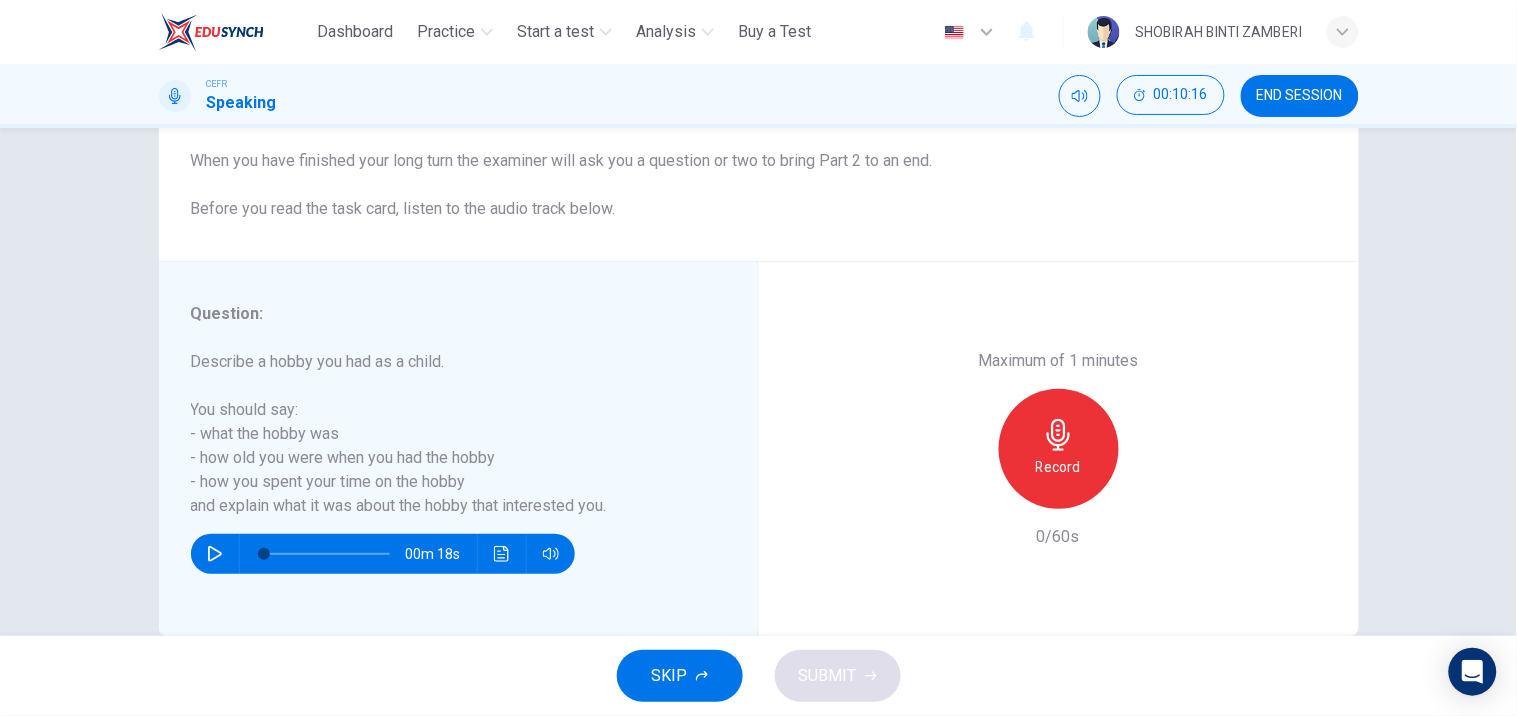 scroll, scrollTop: 228, scrollLeft: 0, axis: vertical 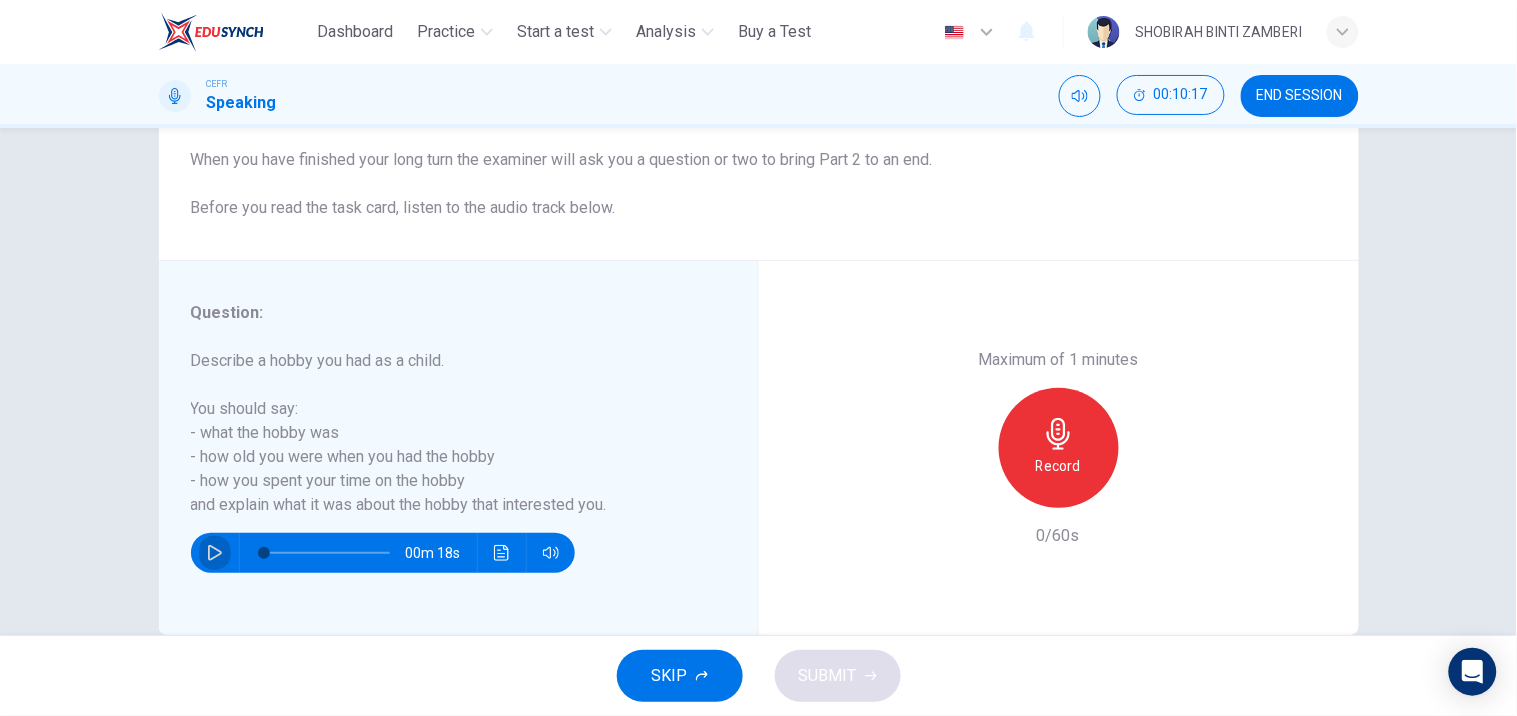 click at bounding box center [215, 553] 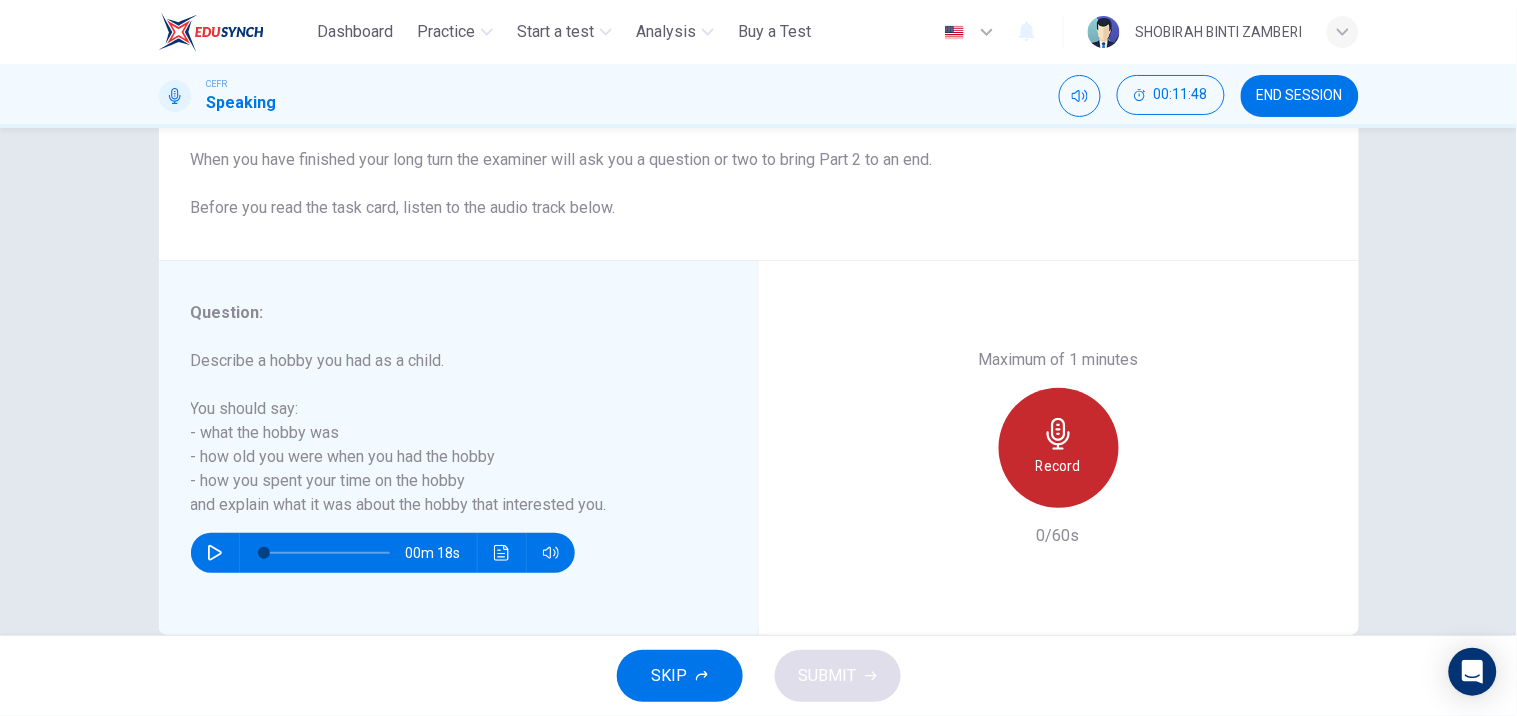click on "Record" at bounding box center (1059, 448) 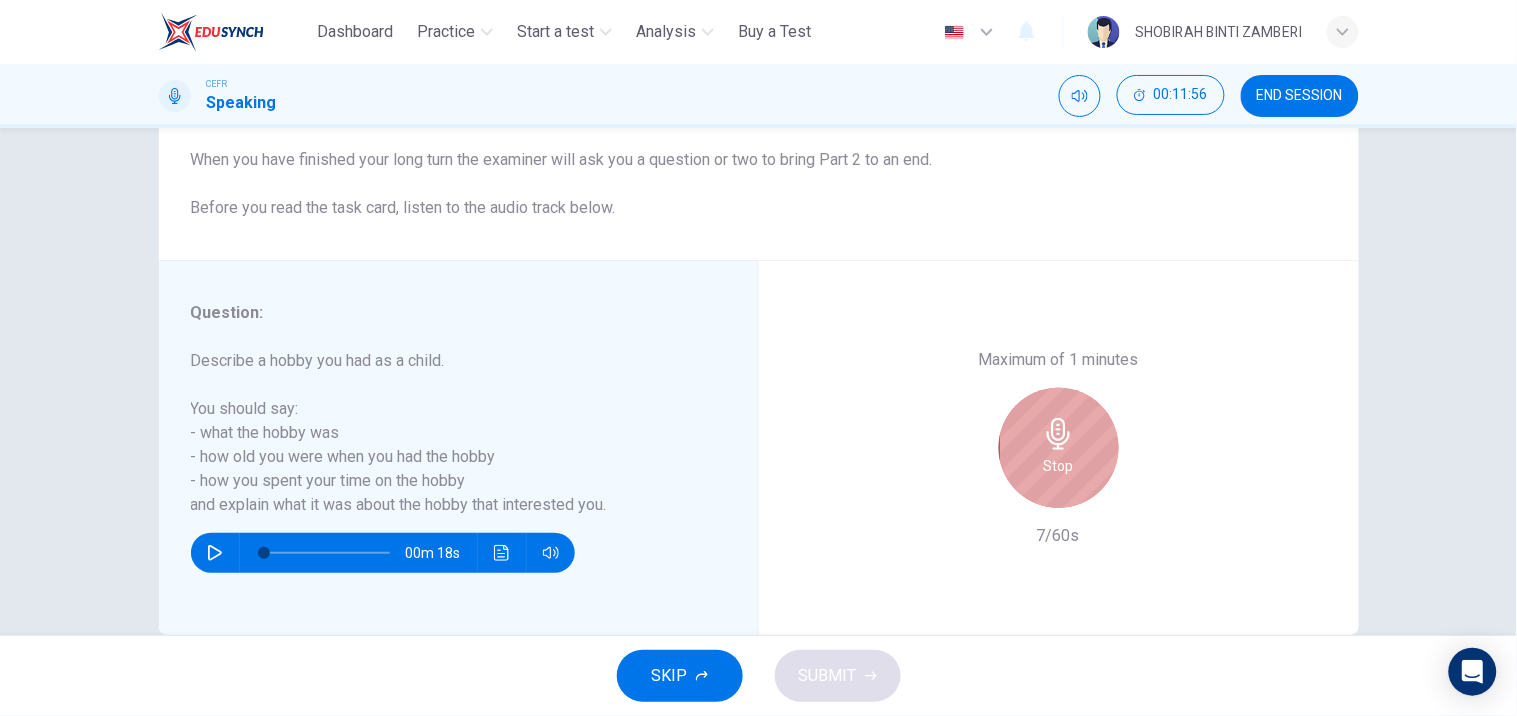 click on "Stop" at bounding box center (1059, 448) 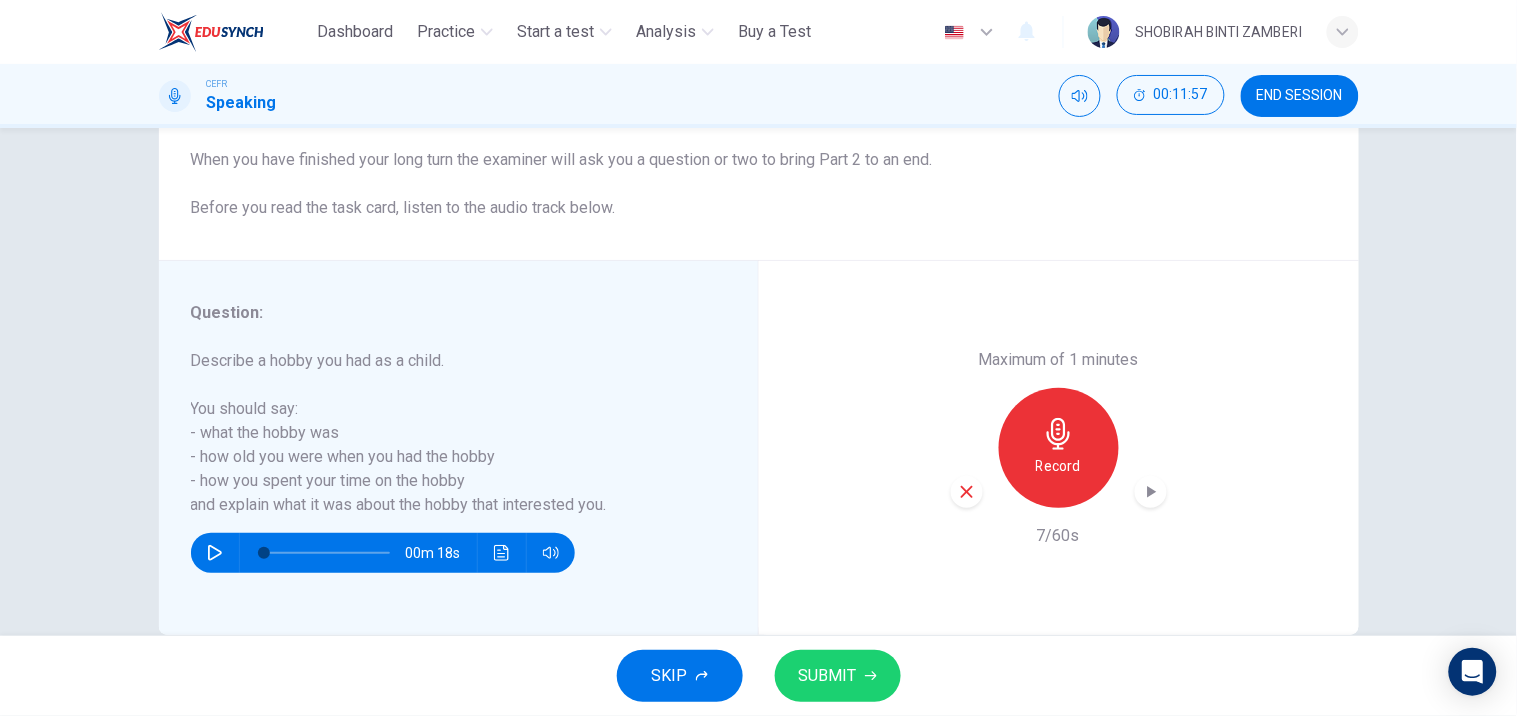drag, startPoint x: 944, startPoint y: 495, endPoint x: 956, endPoint y: 494, distance: 12.0415945 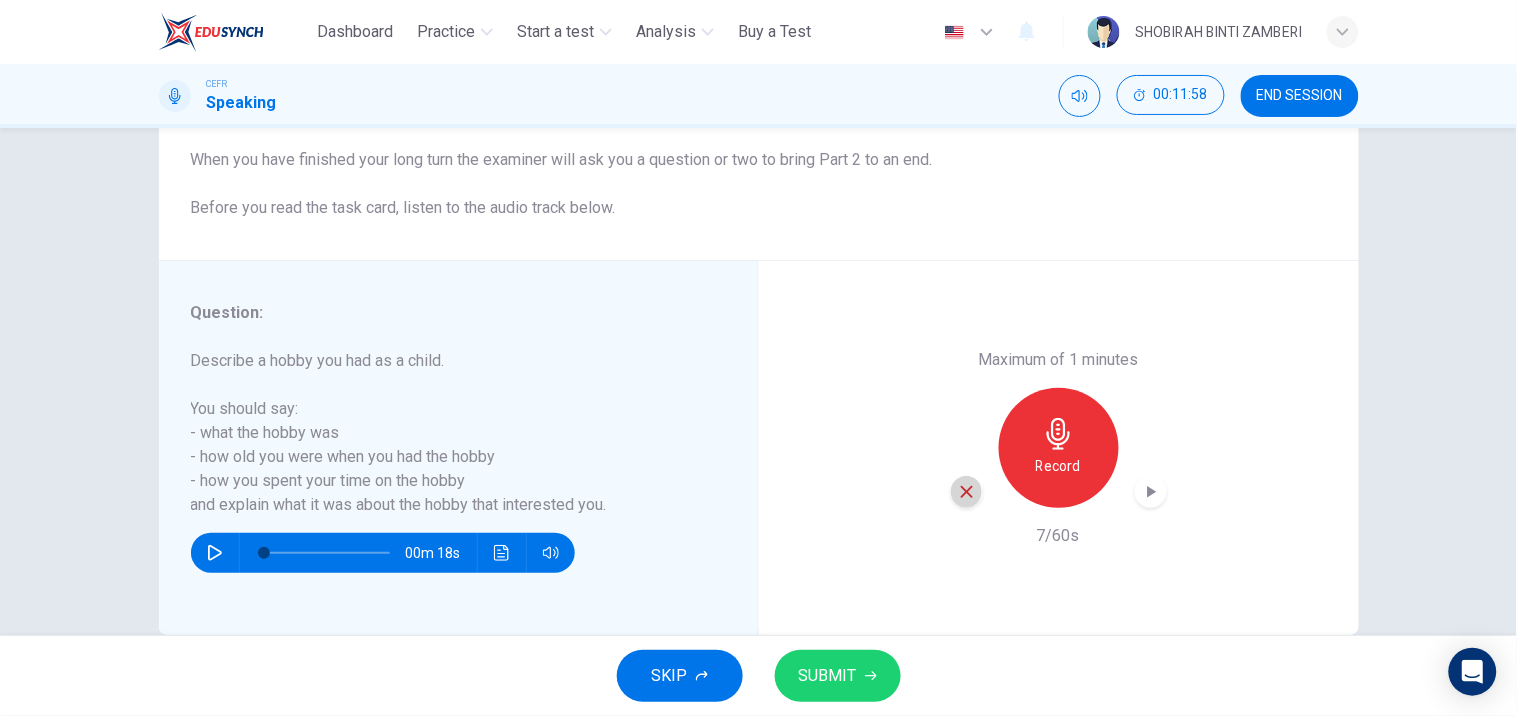 click at bounding box center [967, 492] 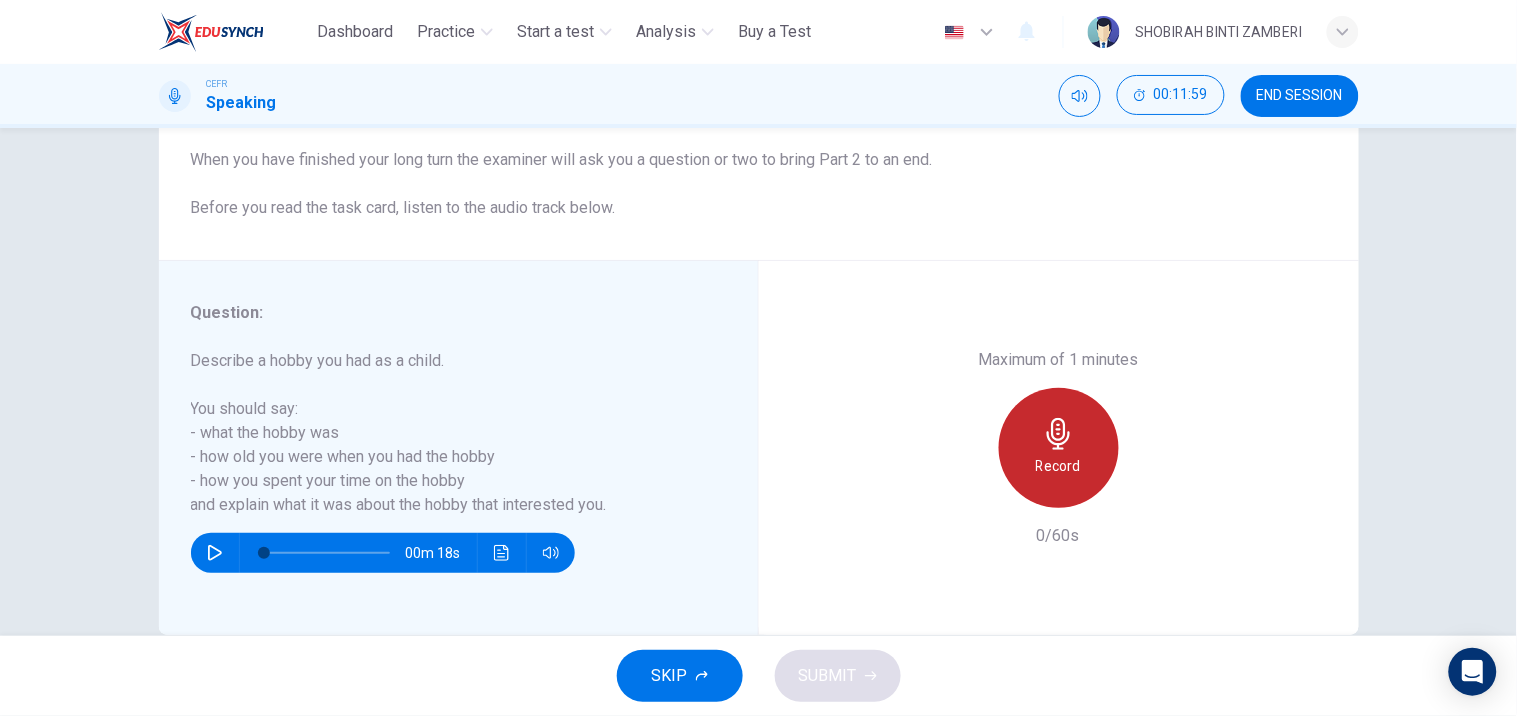 click on "Record" at bounding box center [1059, 448] 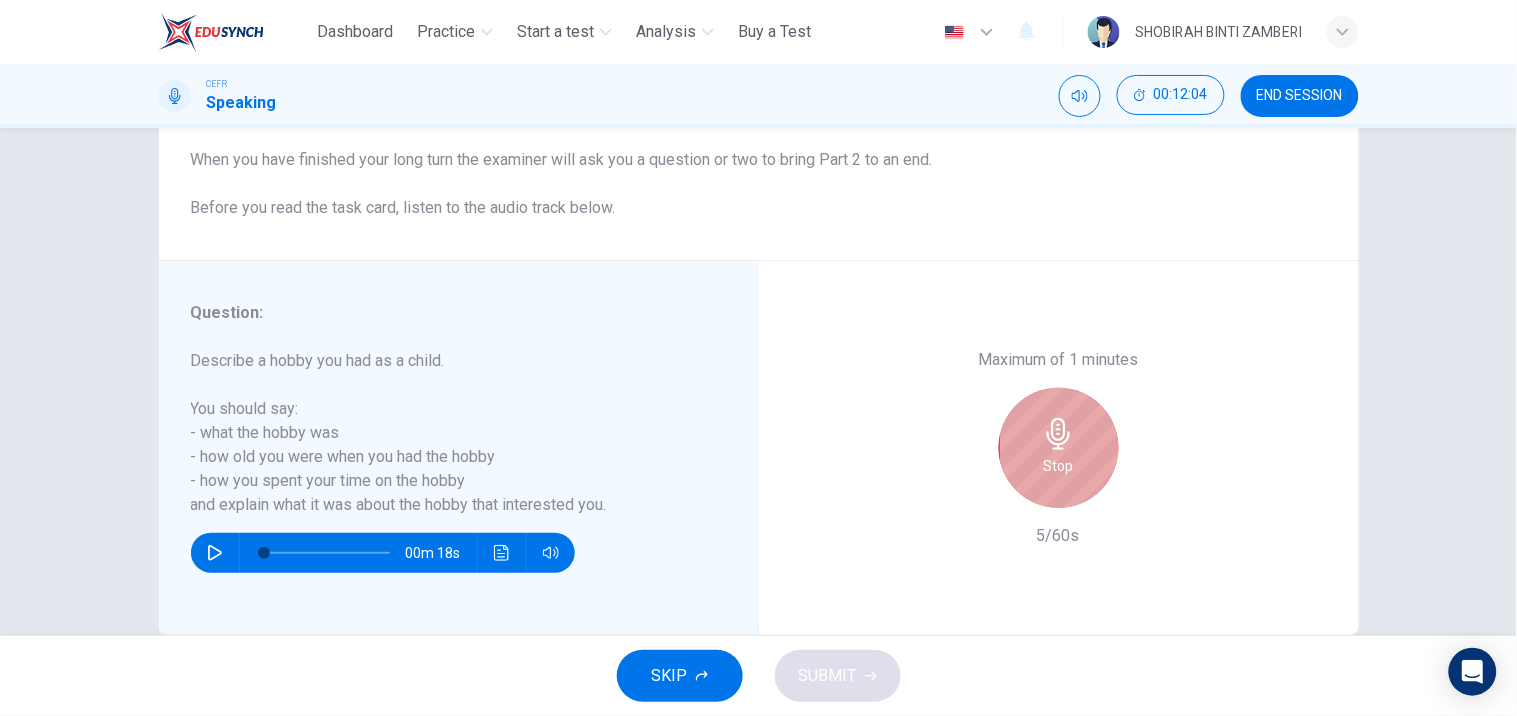 click on "Stop" at bounding box center [1059, 448] 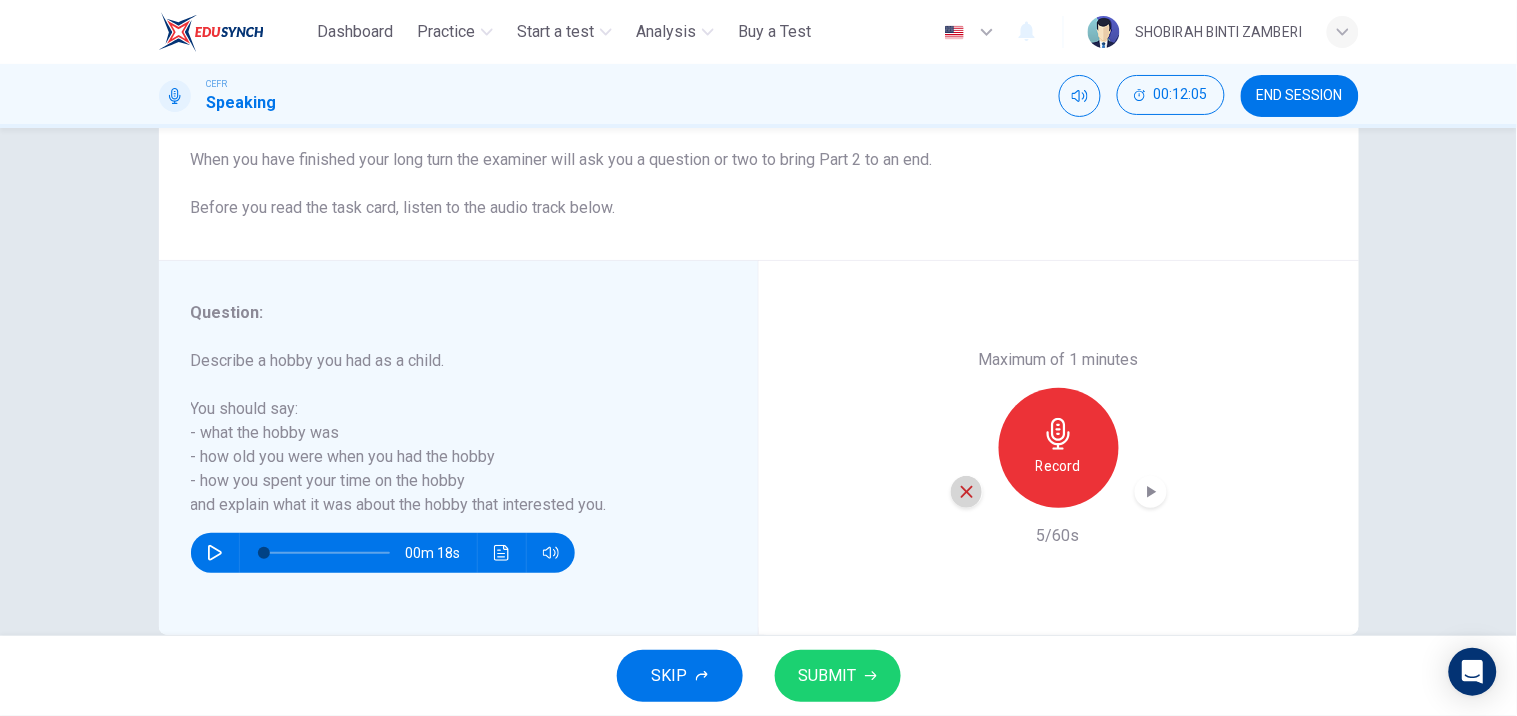 click at bounding box center (967, 492) 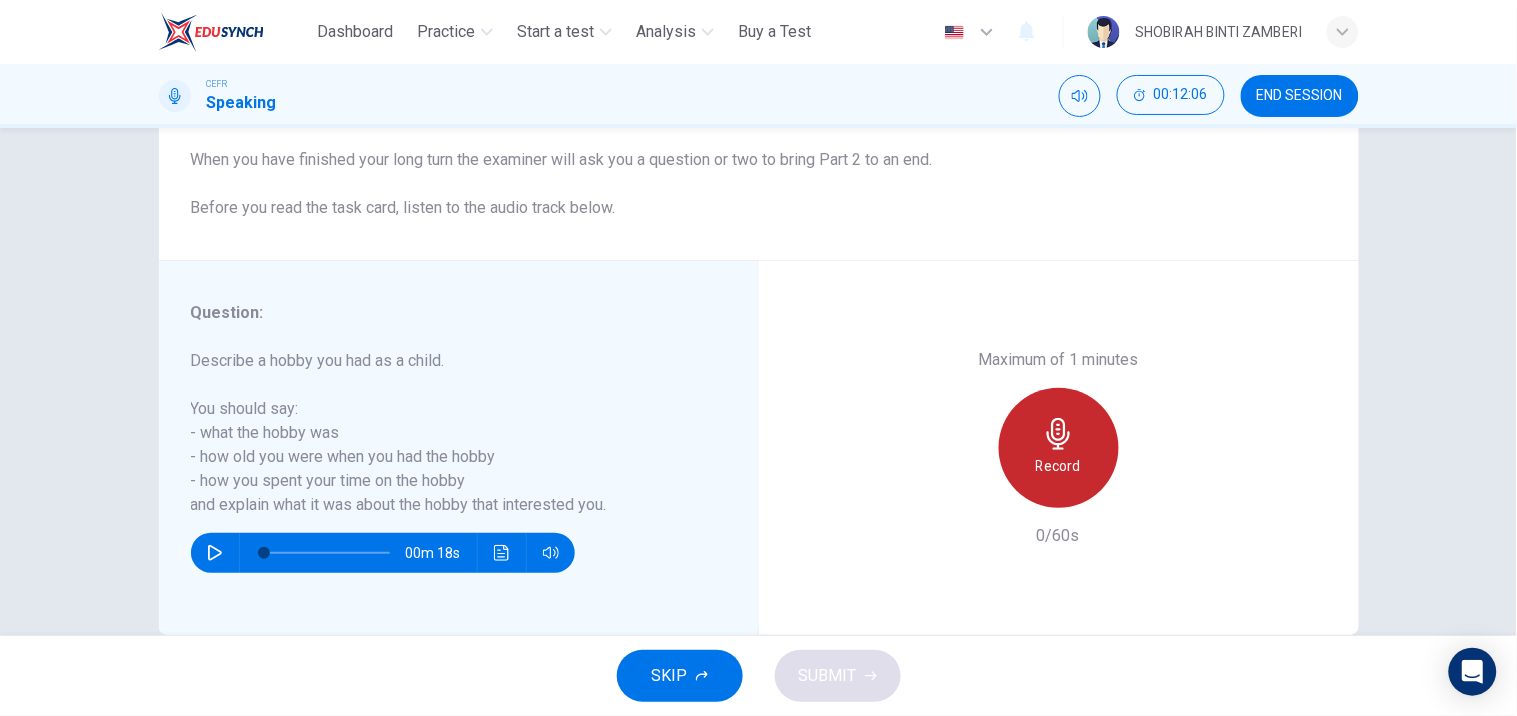 click at bounding box center [1059, 434] 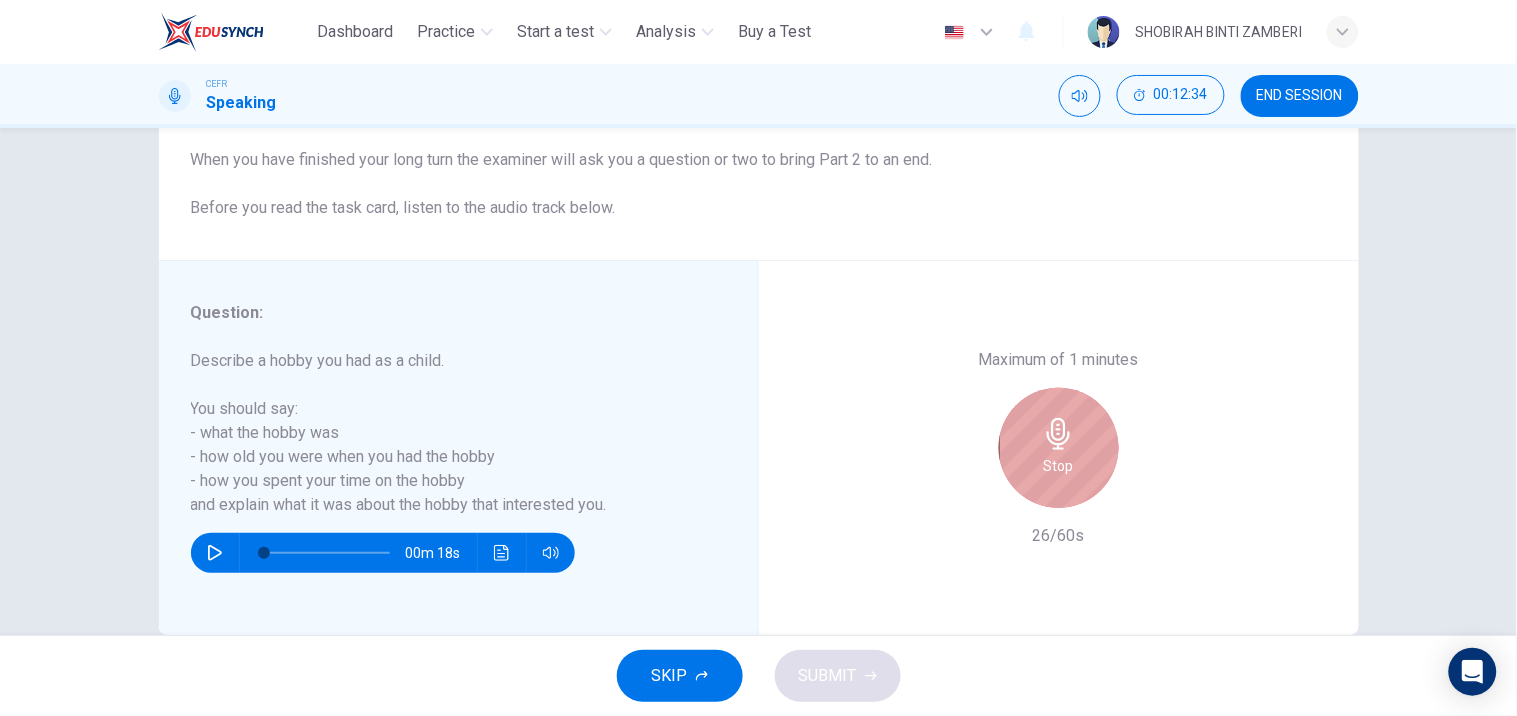 click at bounding box center (1059, 434) 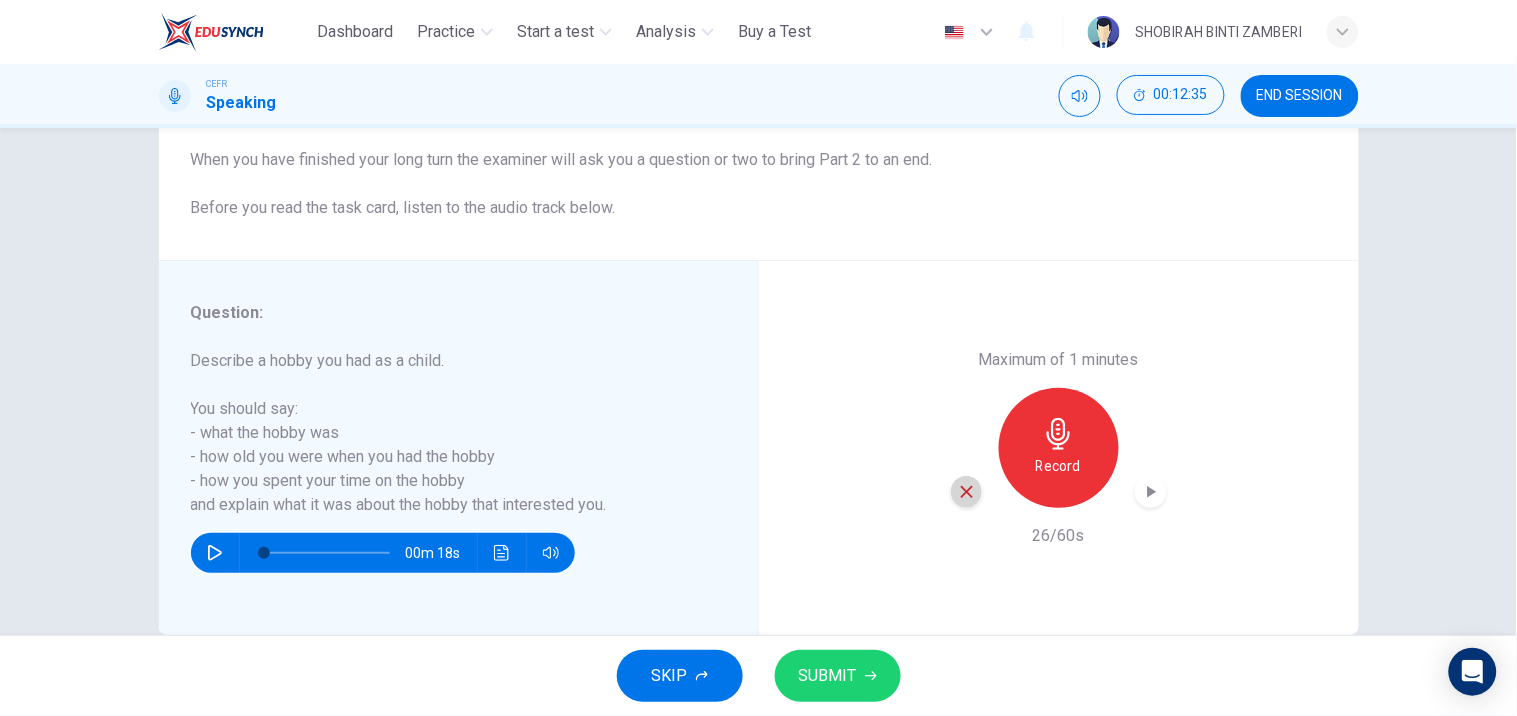 click at bounding box center (967, 492) 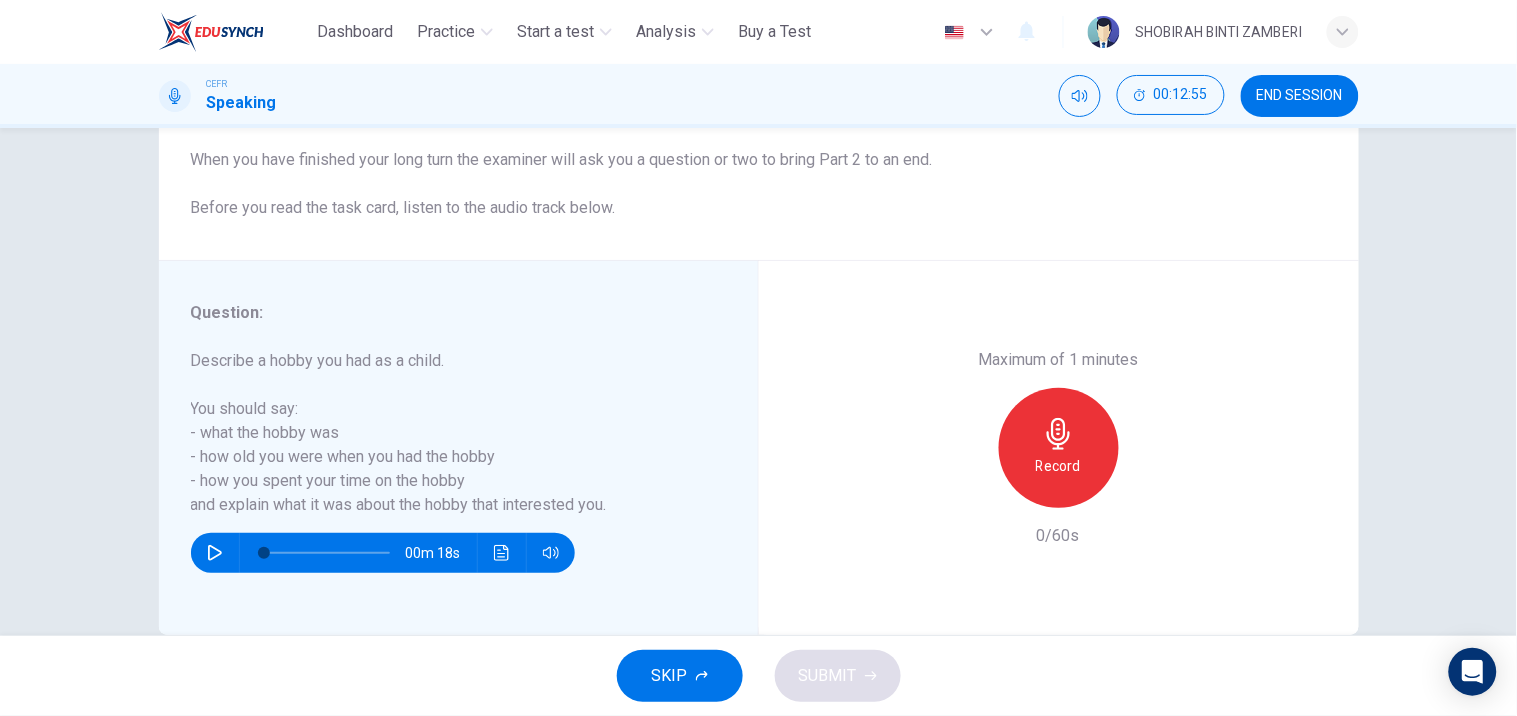 click on "Record" at bounding box center [1059, 448] 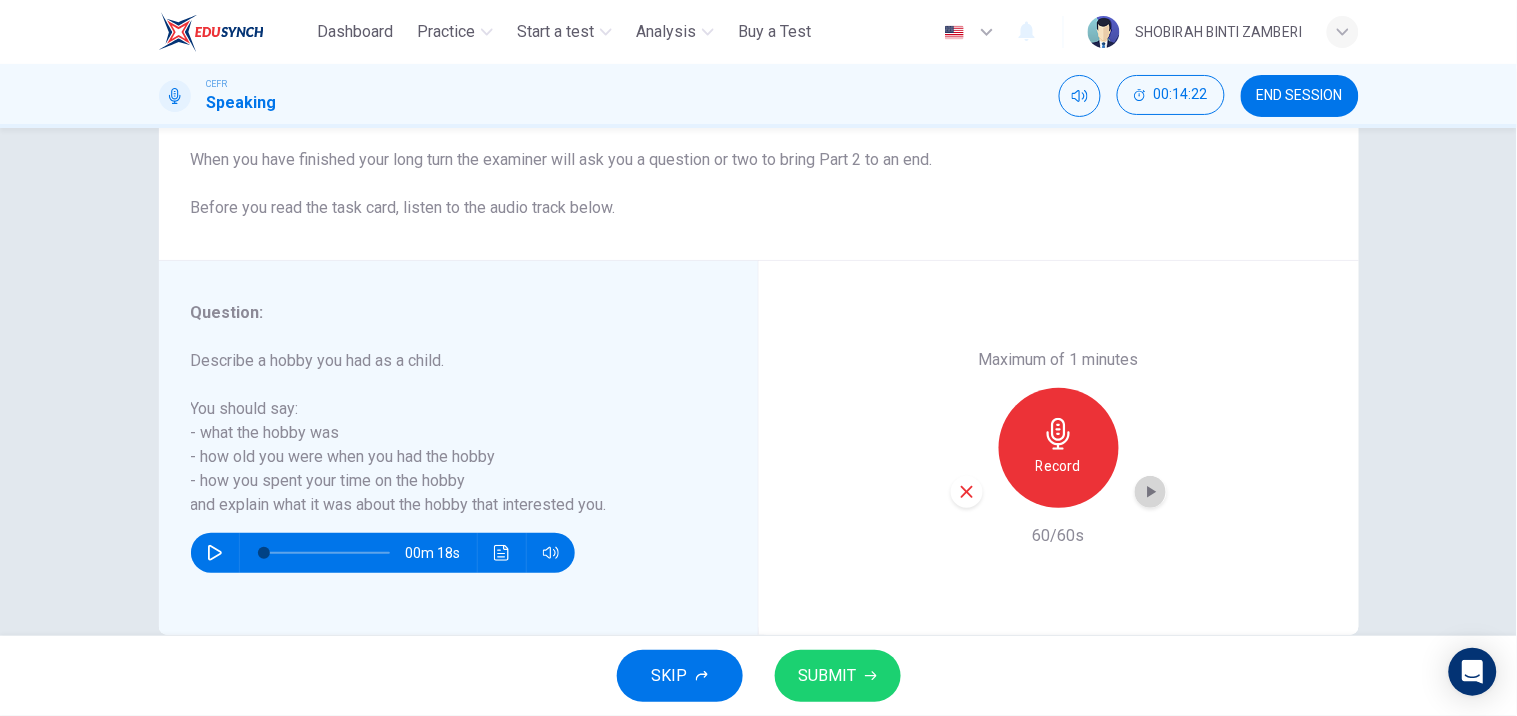 click at bounding box center (1151, 492) 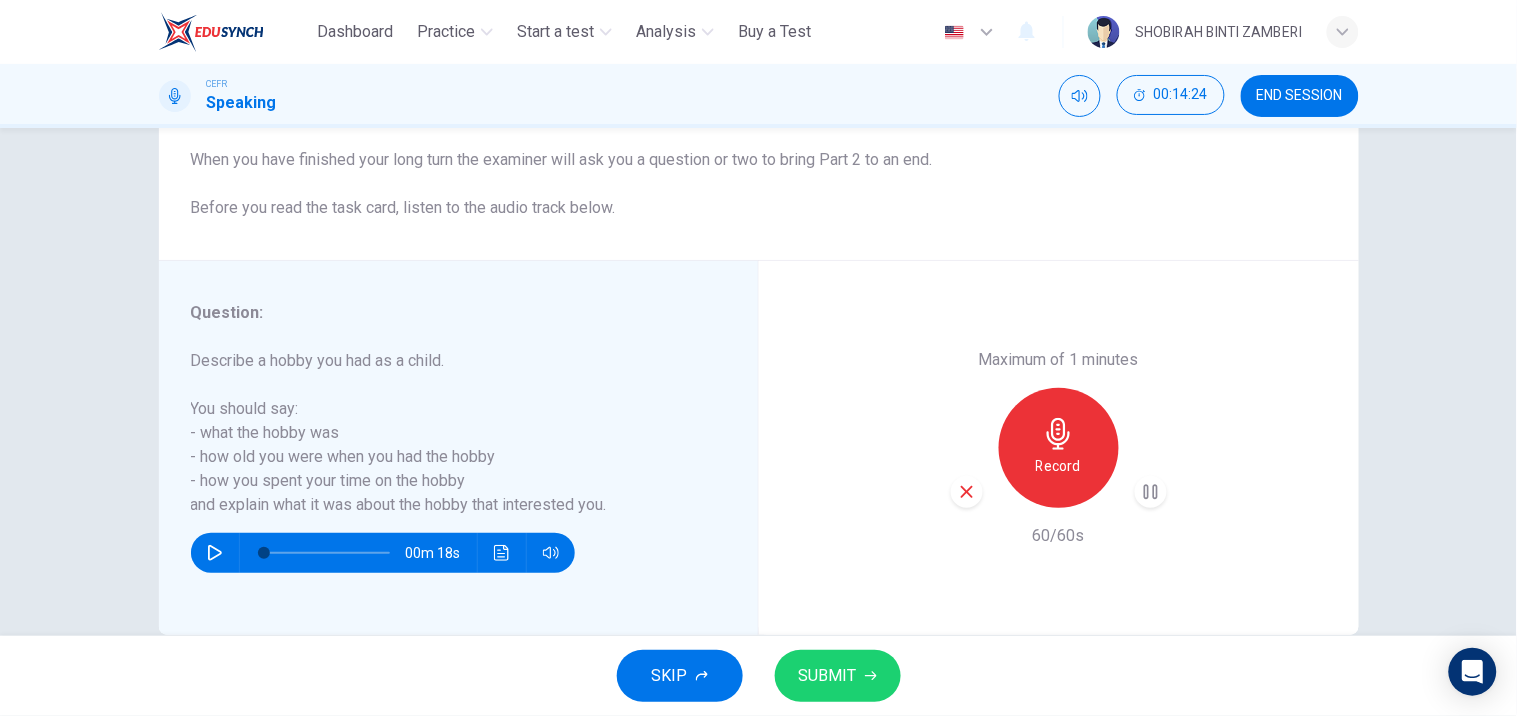 type 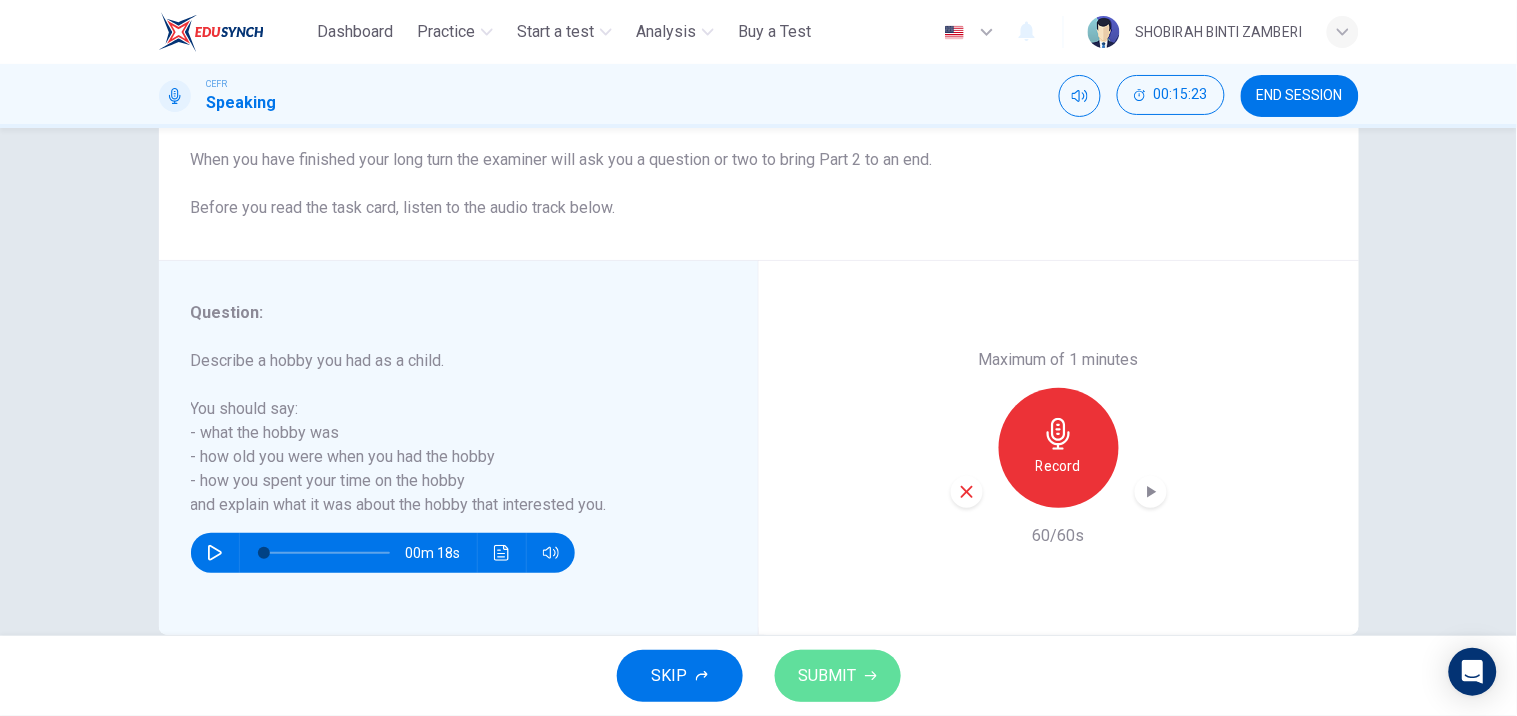 click on "SUBMIT" at bounding box center (838, 676) 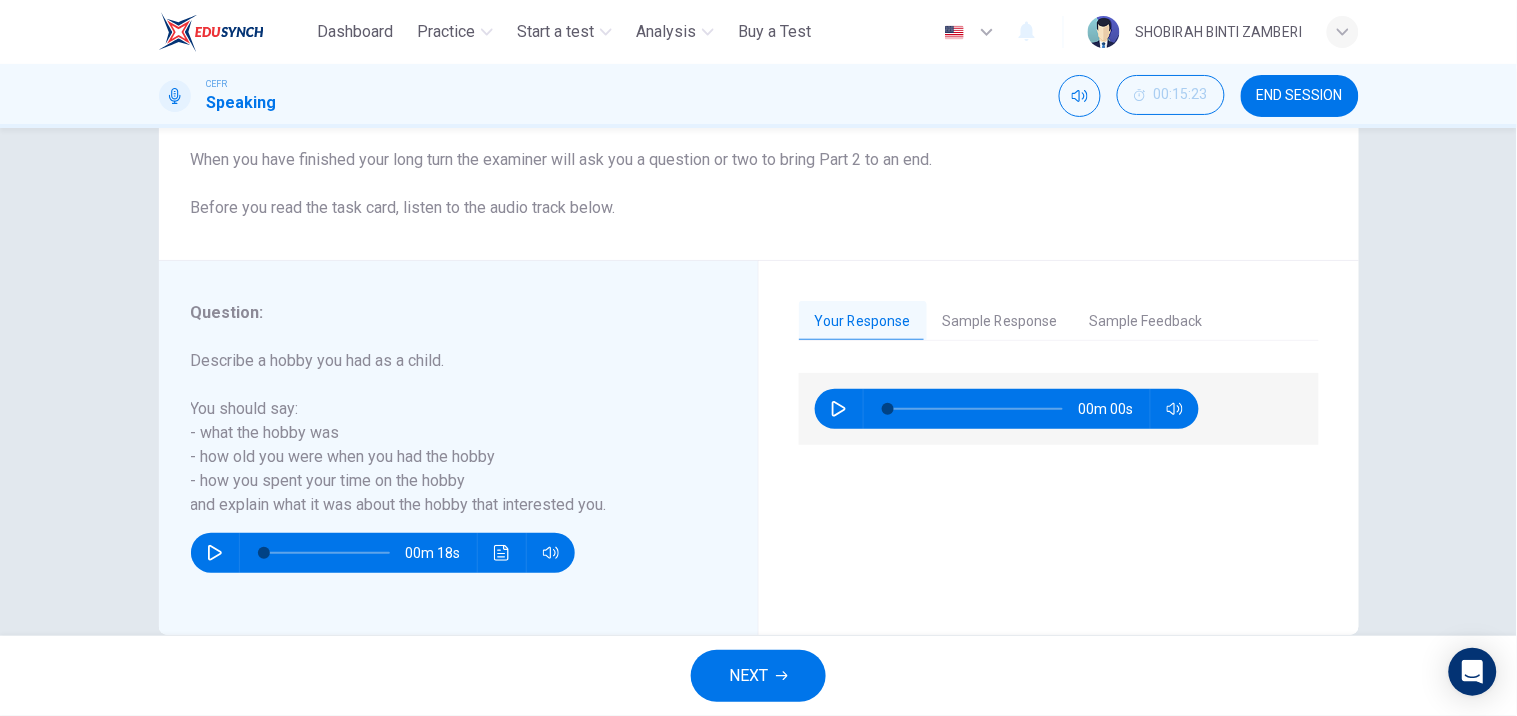 click on "Sample Response" at bounding box center (1000, 322) 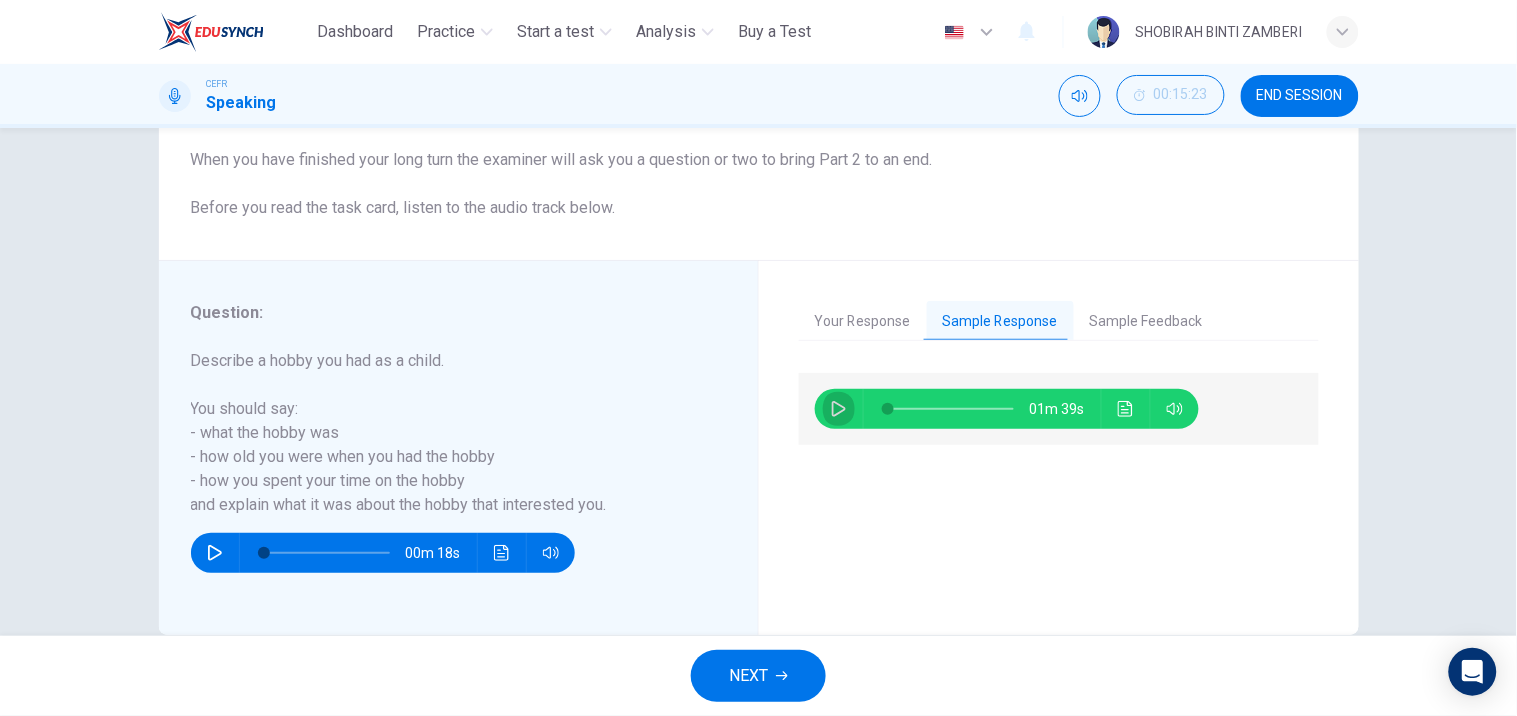 click at bounding box center [839, 409] 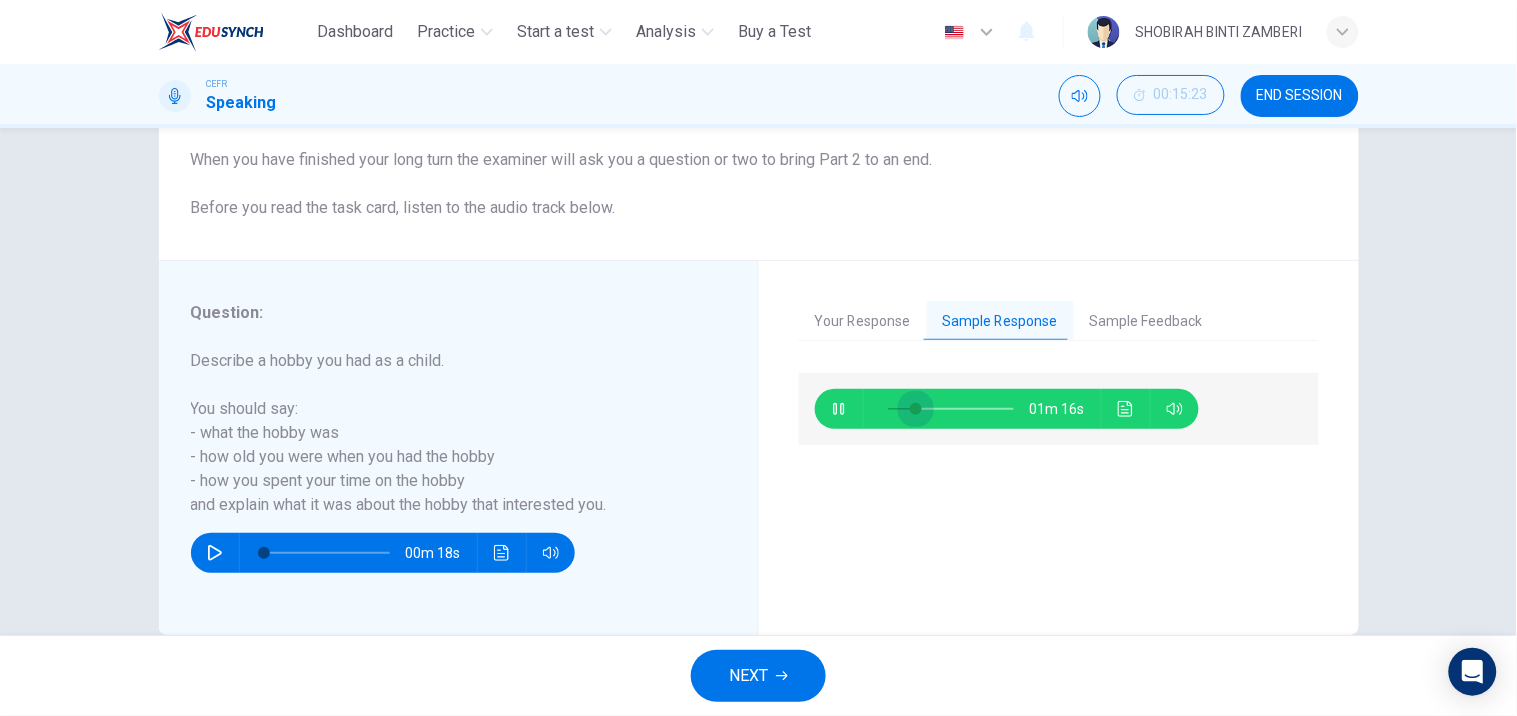 click at bounding box center (951, 409) 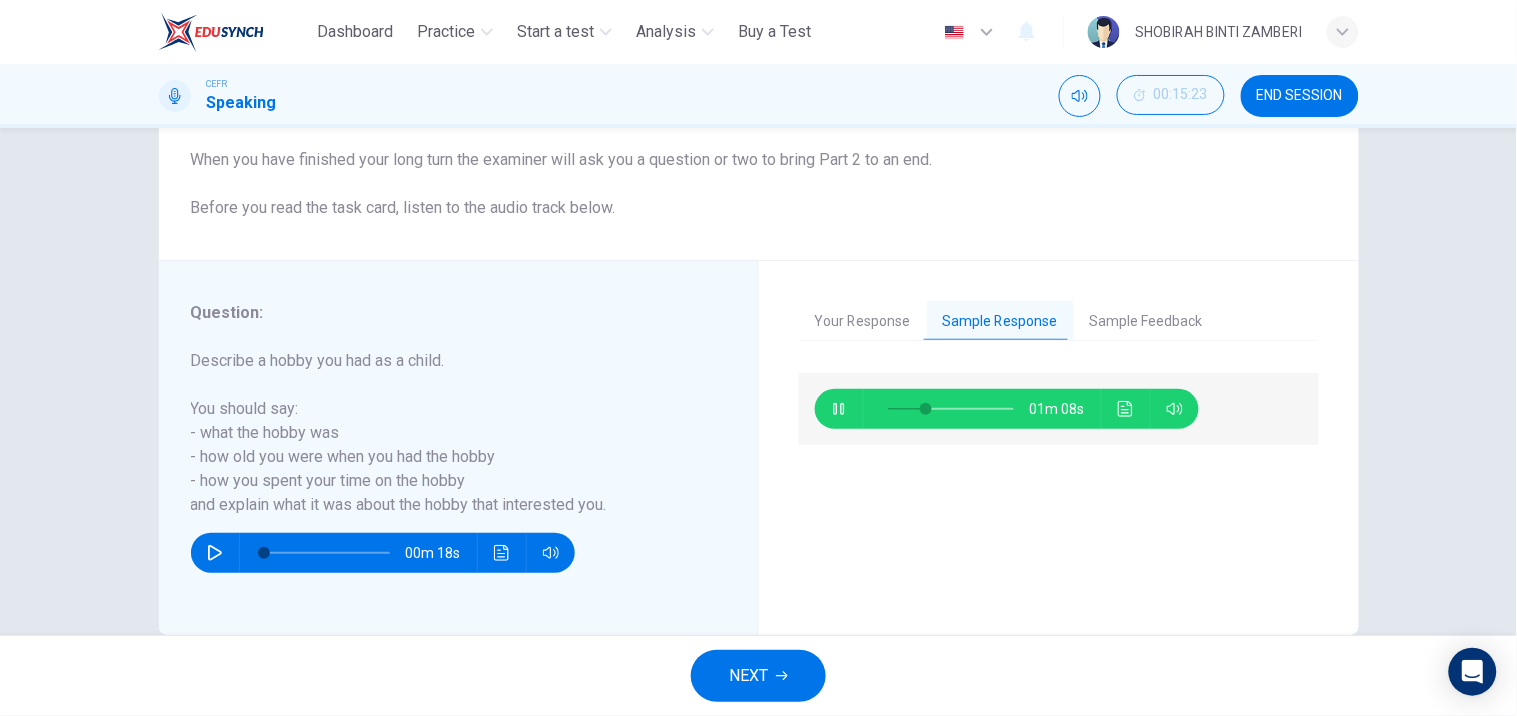 click on "Sample Feedback" at bounding box center (1146, 322) 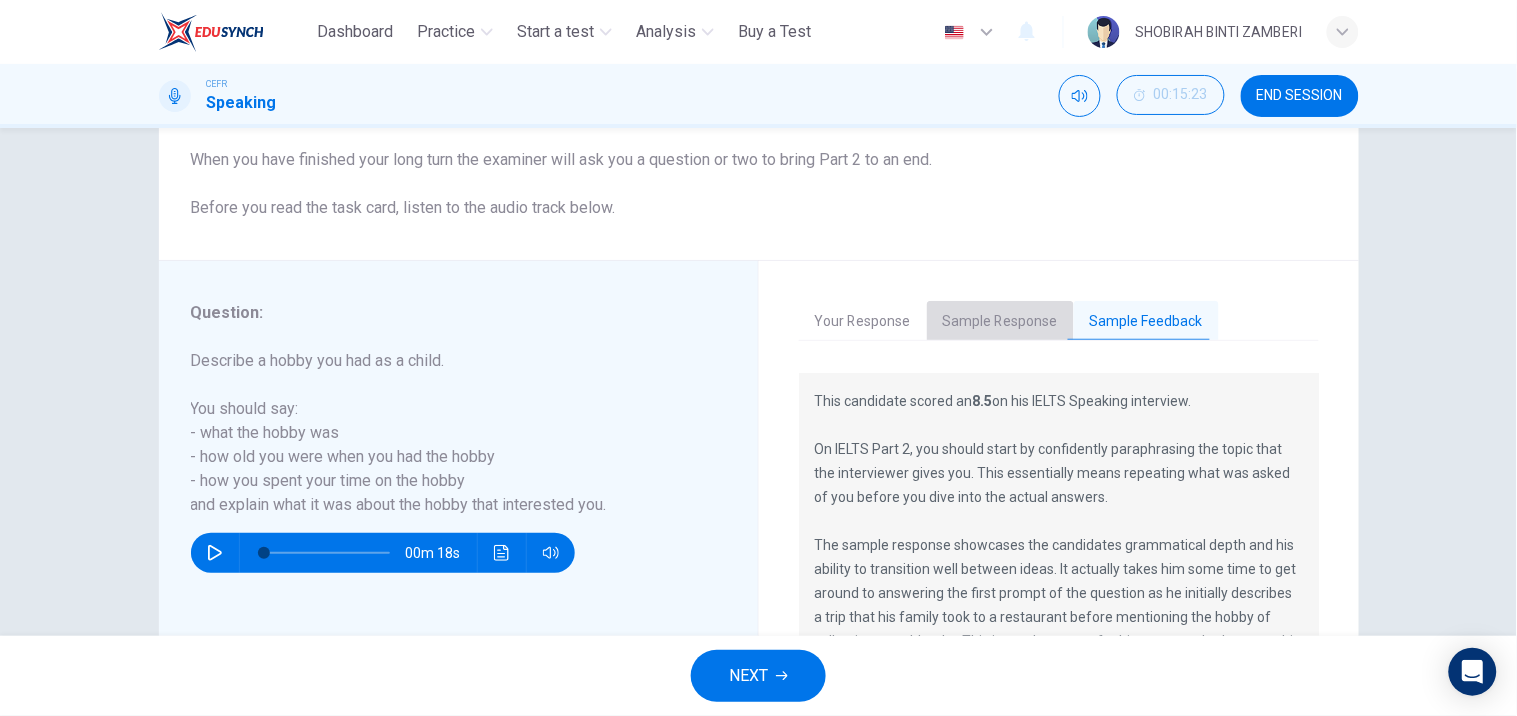 click on "Sample Response" at bounding box center [1000, 322] 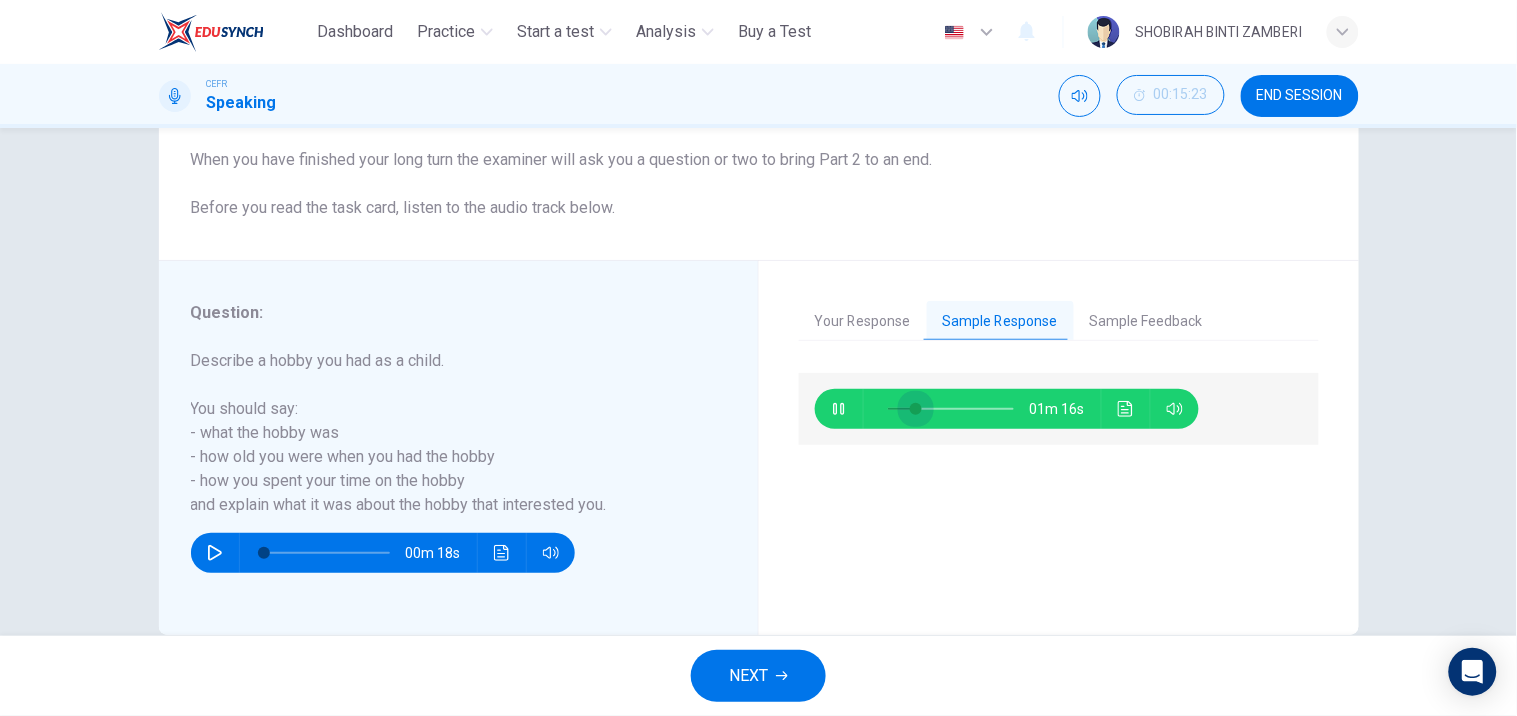 click at bounding box center [916, 409] 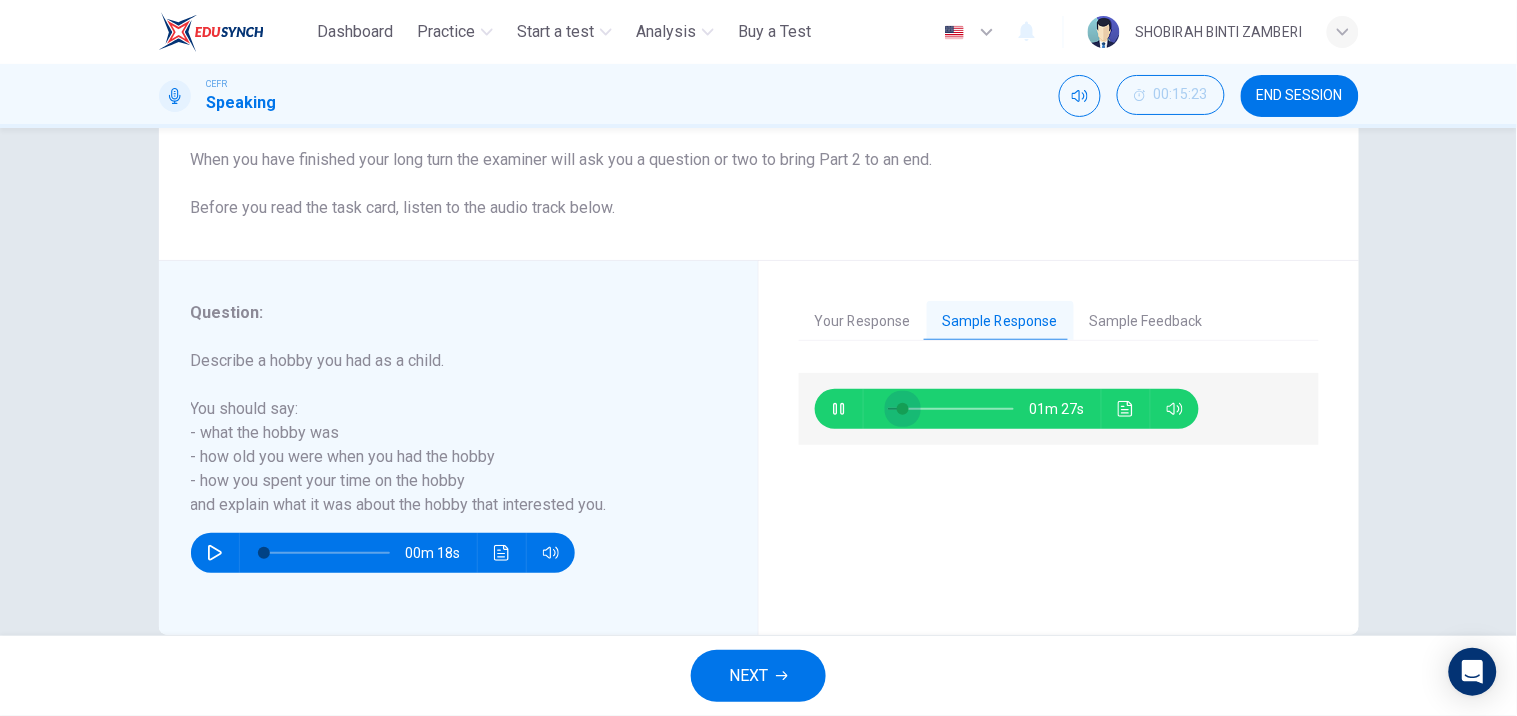 click at bounding box center [903, 409] 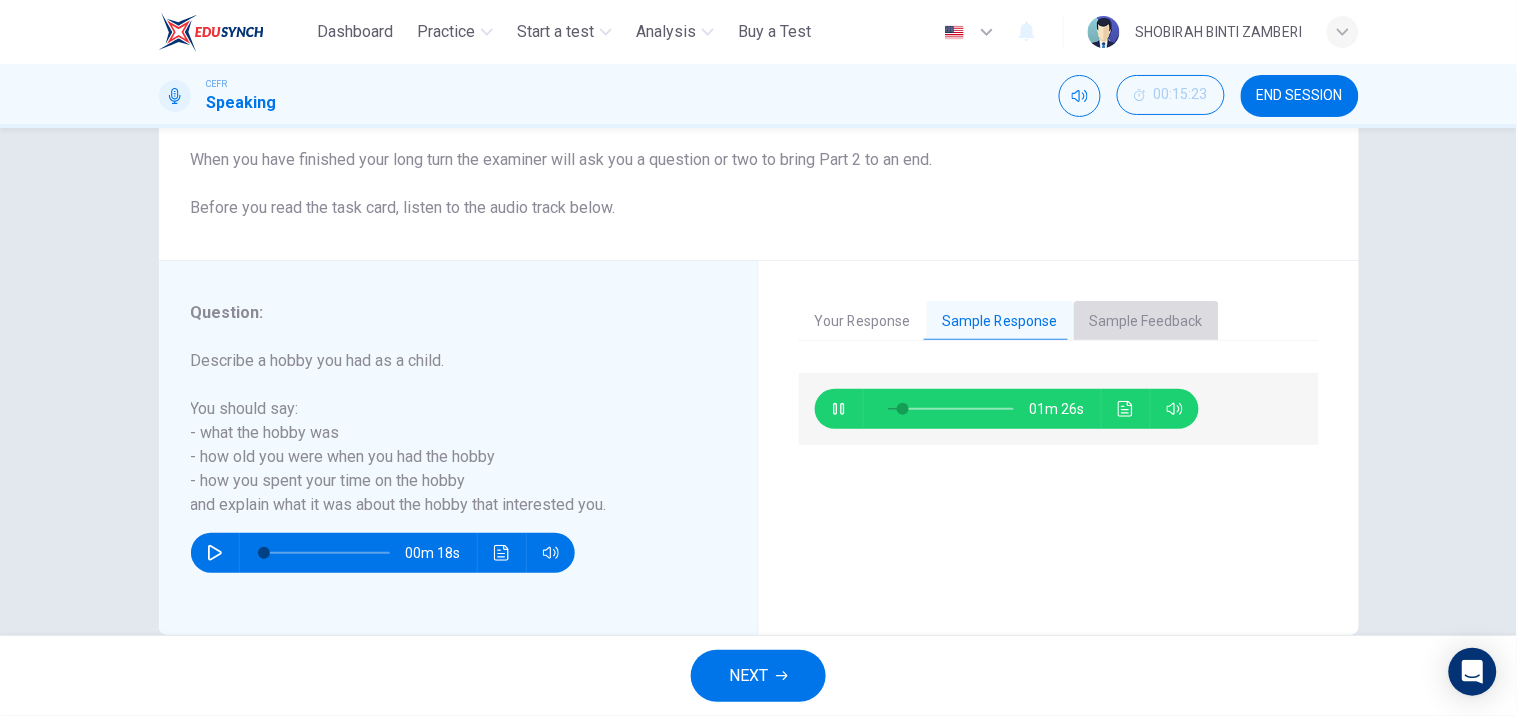 click on "Sample Feedback" at bounding box center (1146, 322) 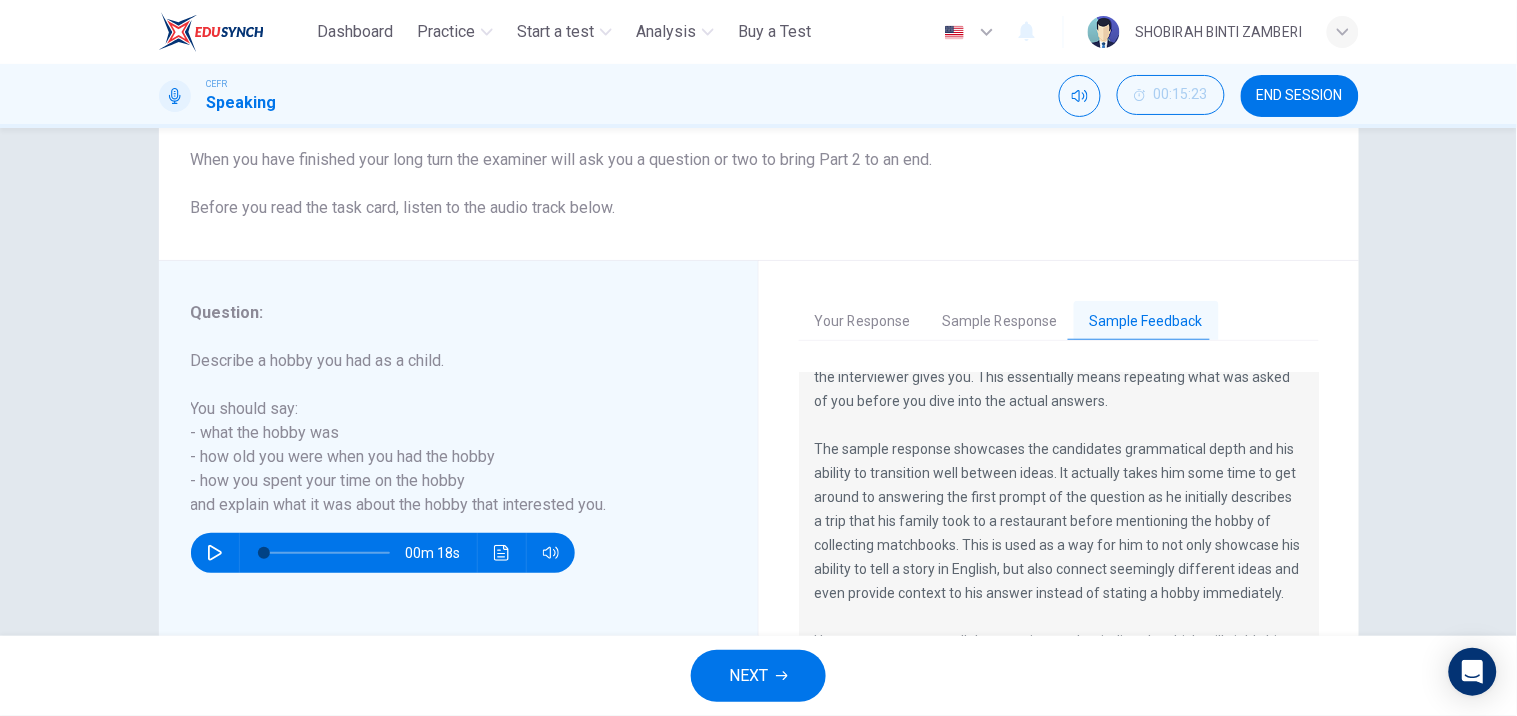 scroll, scrollTop: 118, scrollLeft: 0, axis: vertical 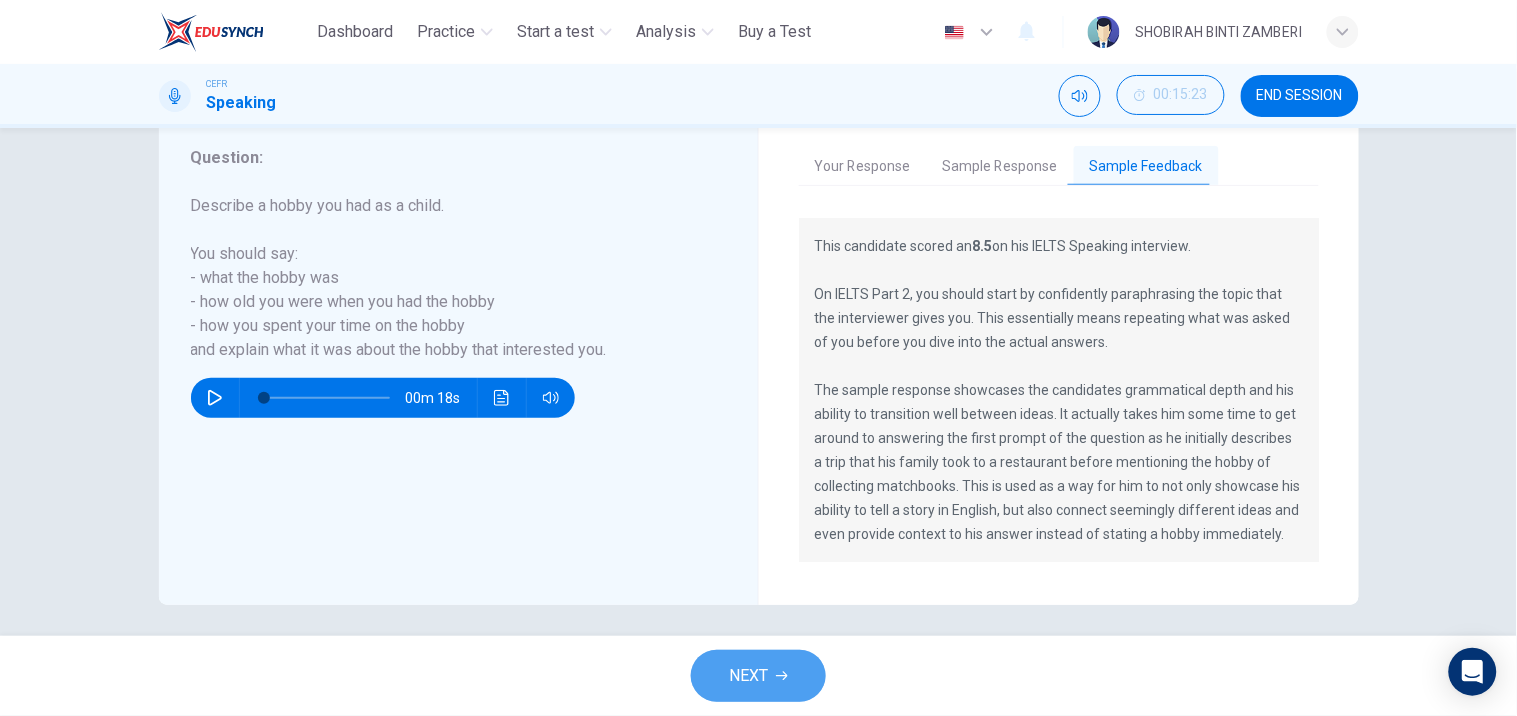 click on "NEXT" at bounding box center [758, 676] 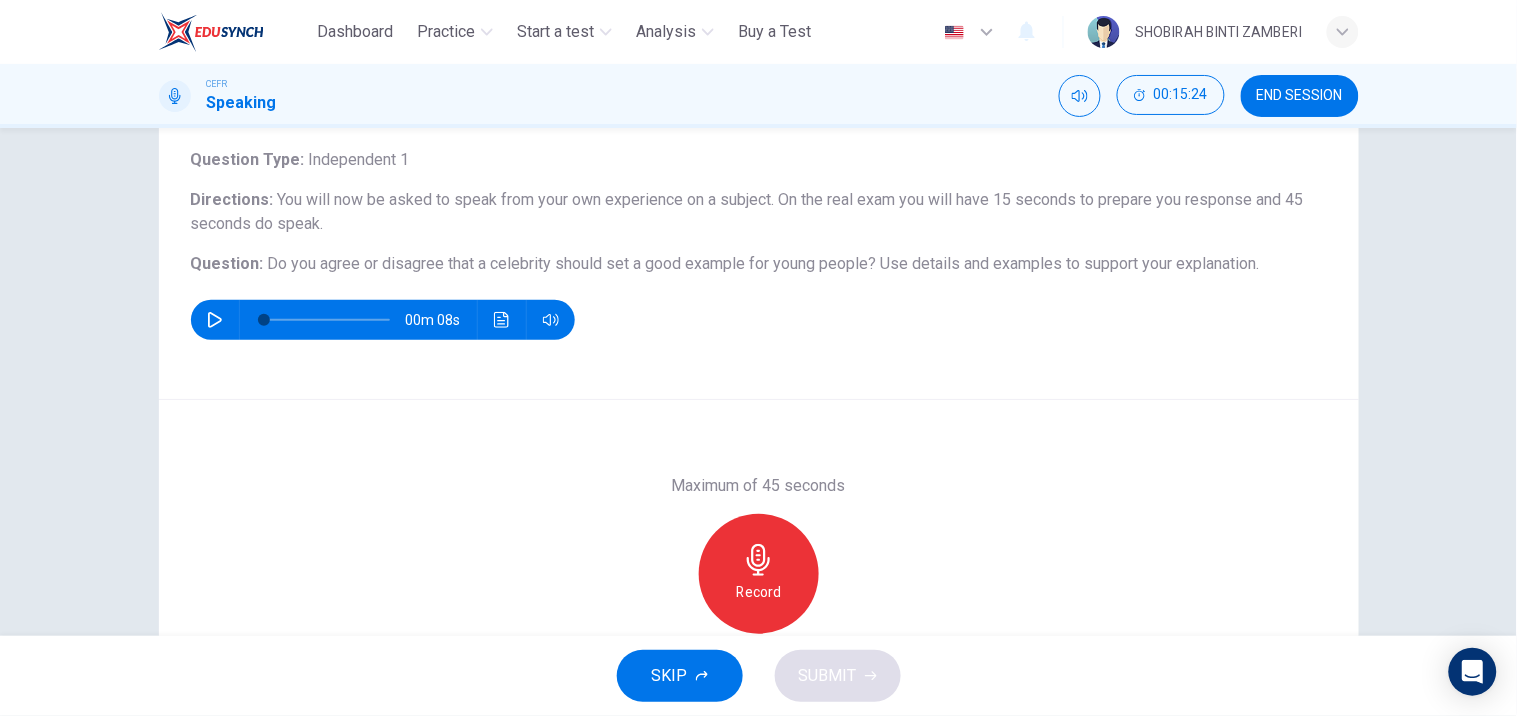 scroll, scrollTop: 127, scrollLeft: 0, axis: vertical 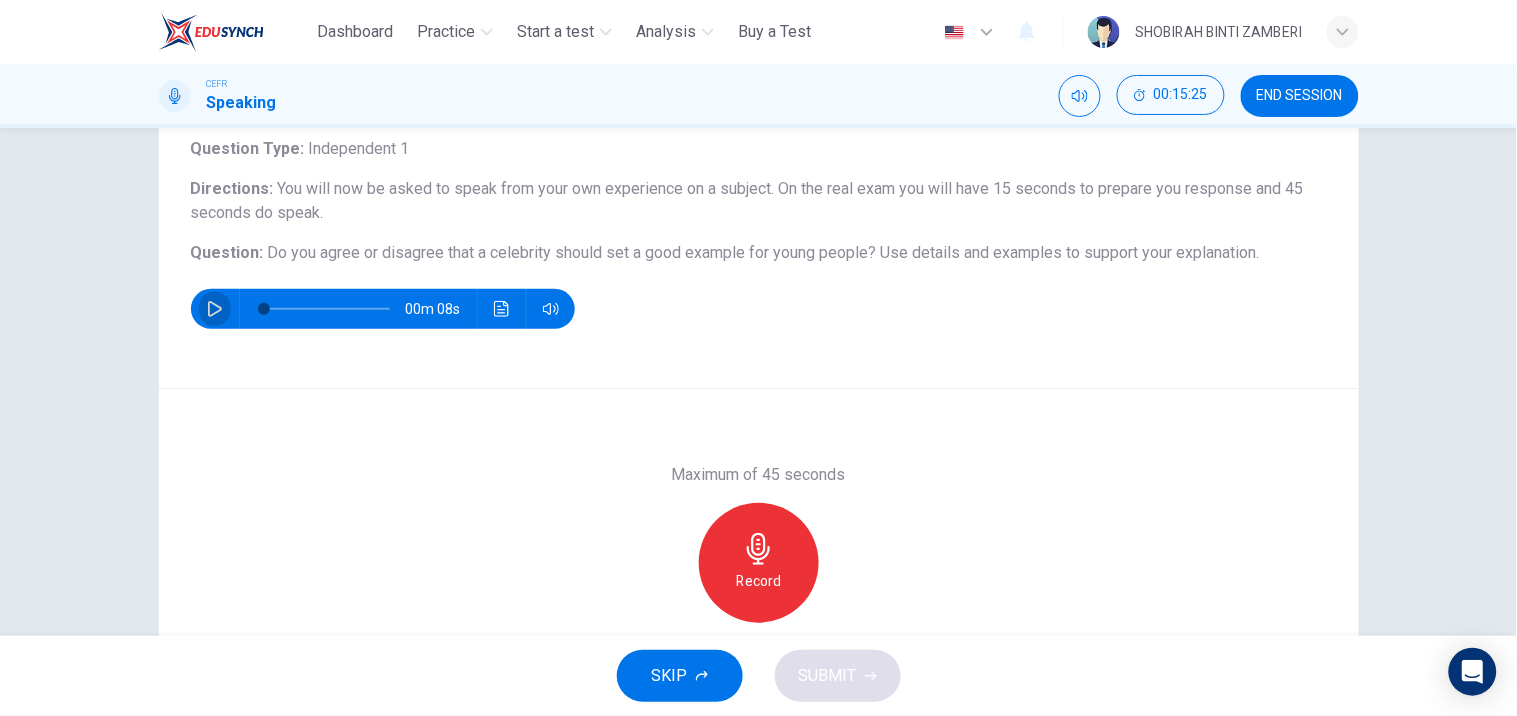 click at bounding box center (215, 309) 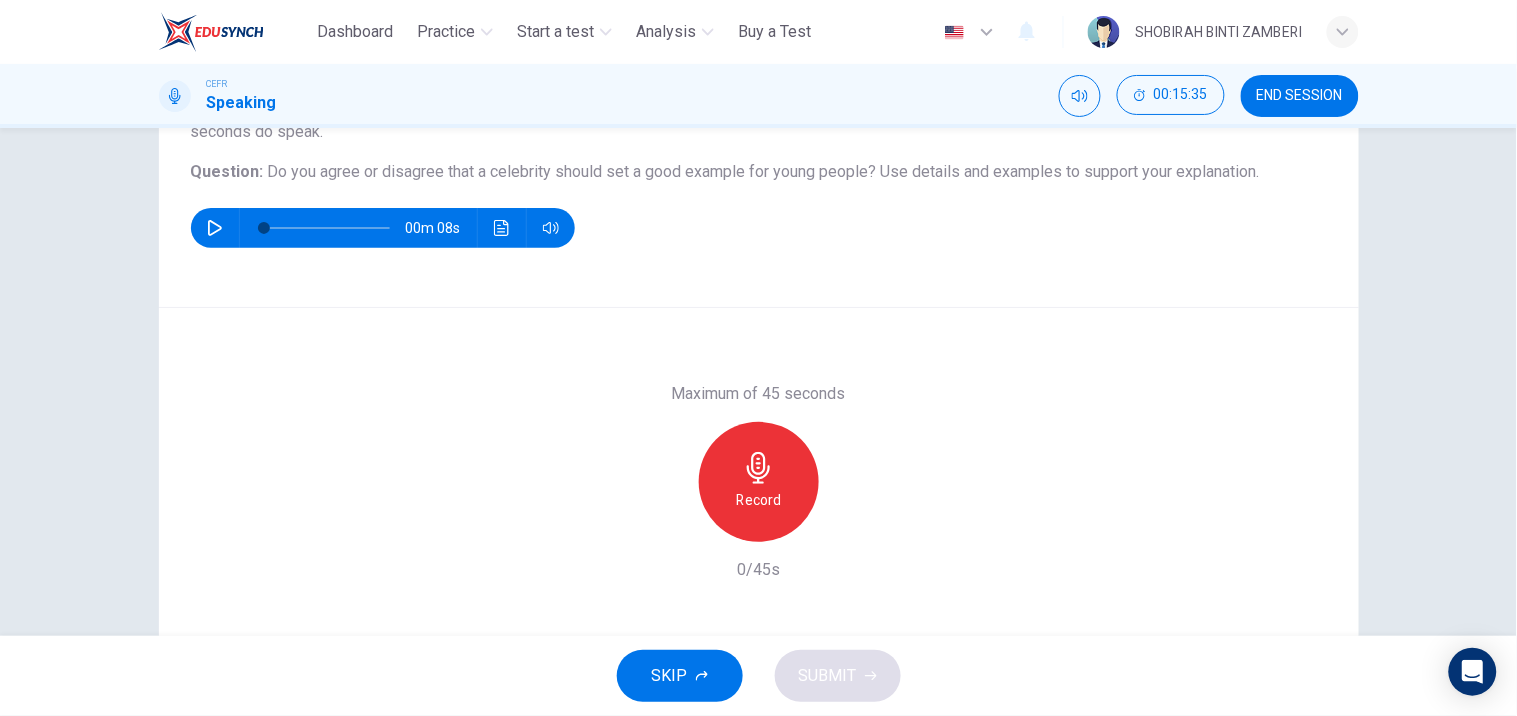 scroll, scrollTop: 207, scrollLeft: 0, axis: vertical 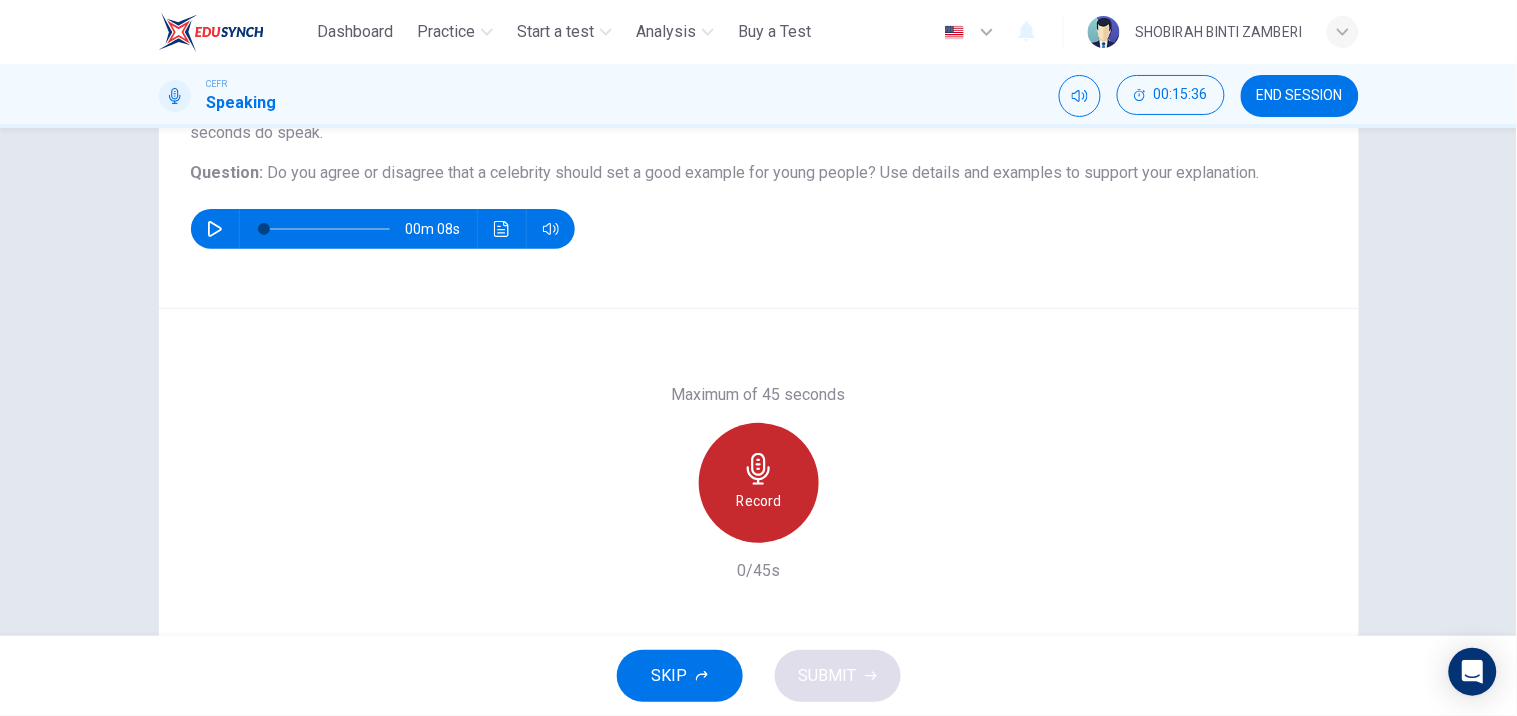 click on "Record" at bounding box center [759, 483] 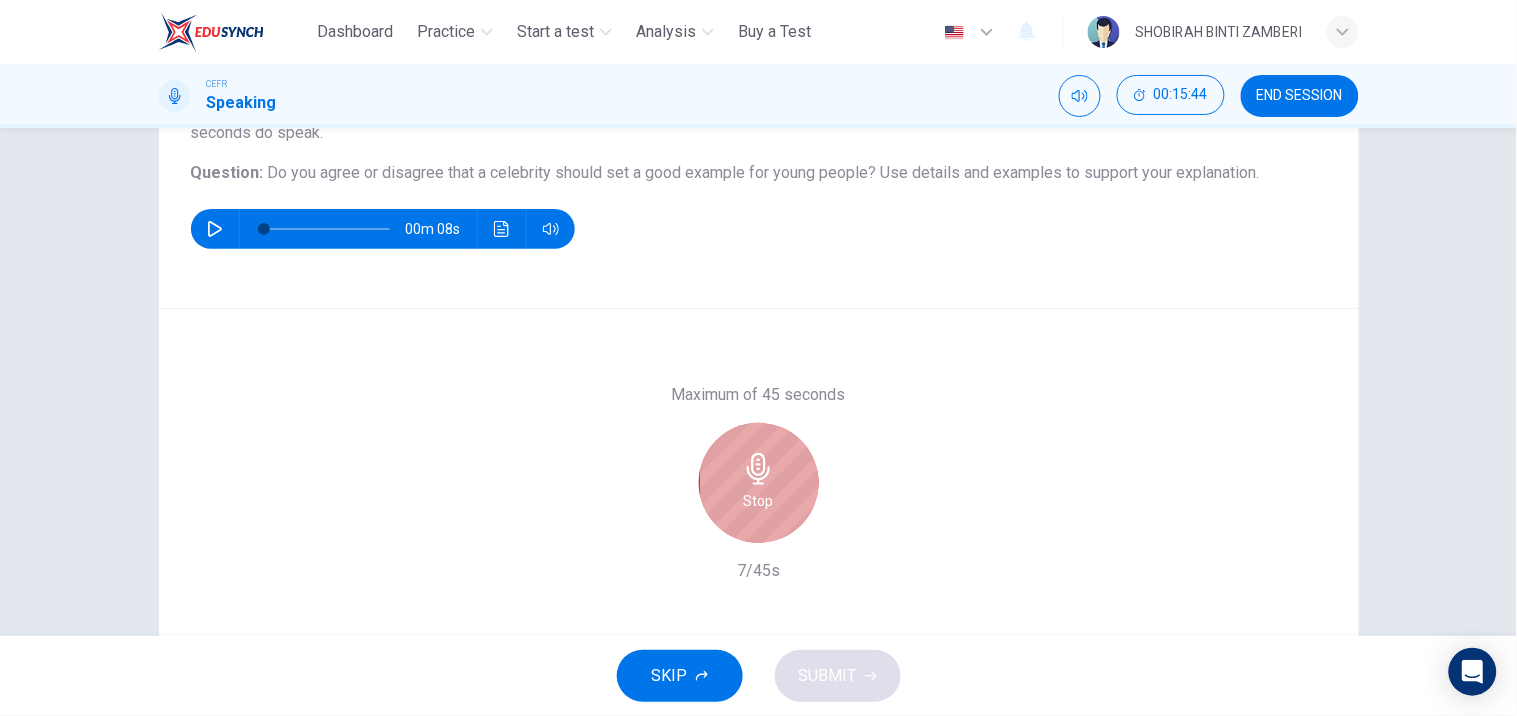 click at bounding box center [758, 469] 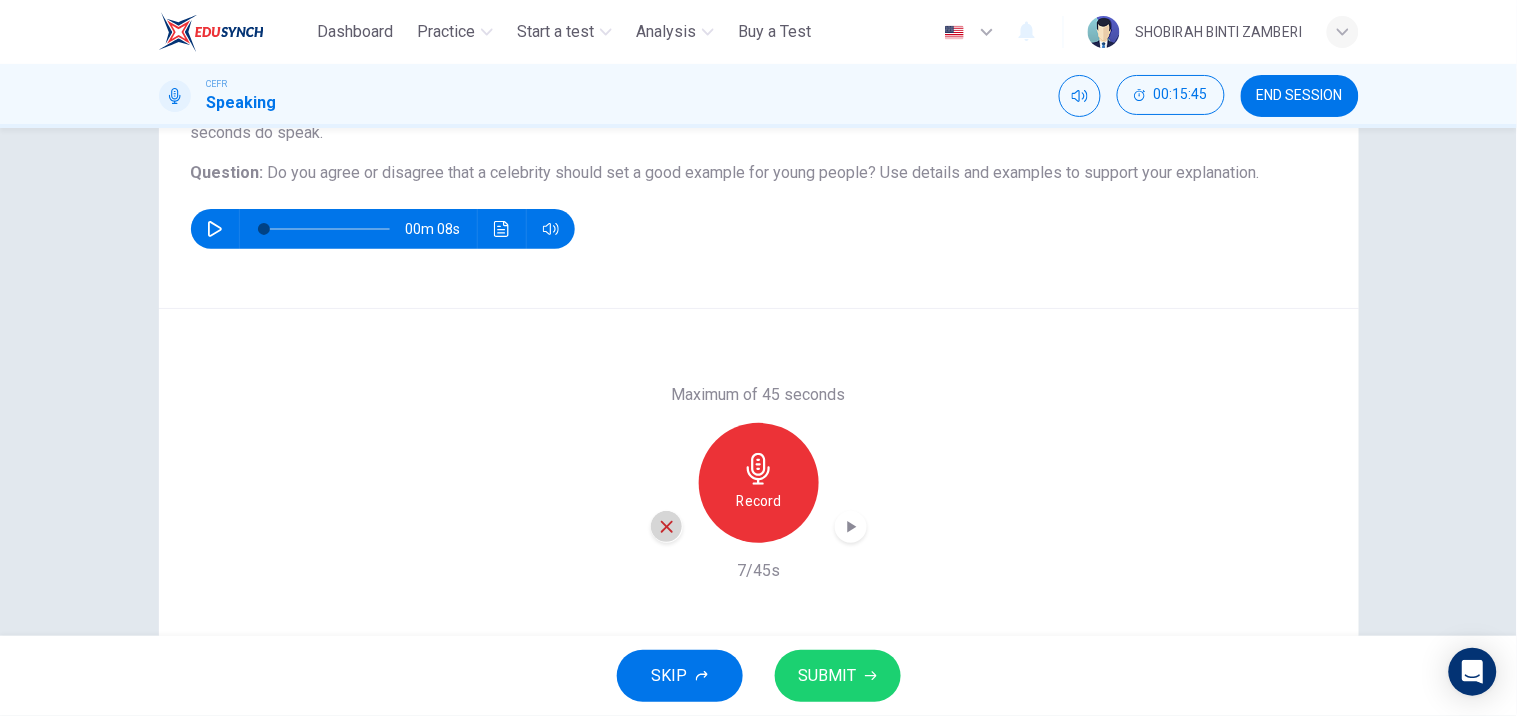 click at bounding box center [667, 527] 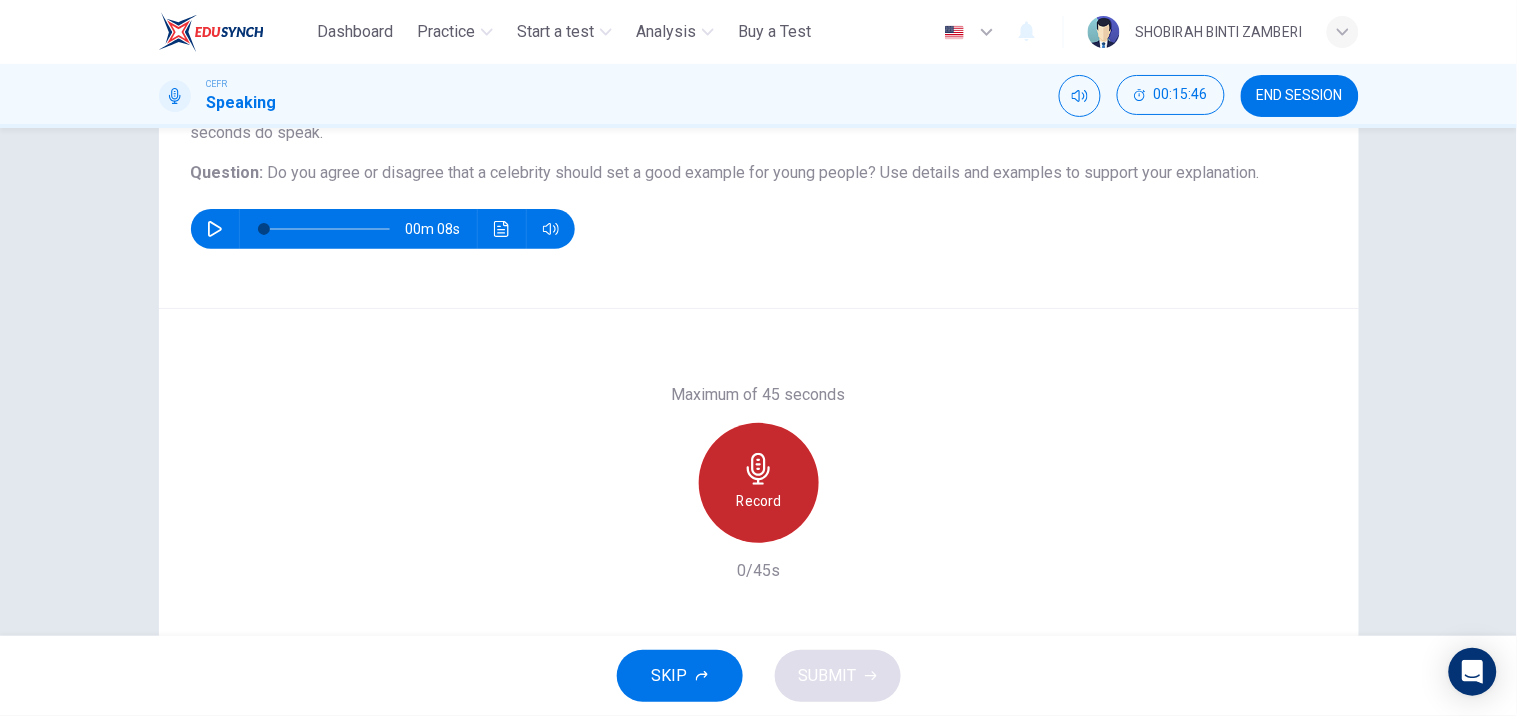 click on "Record" at bounding box center [758, 501] 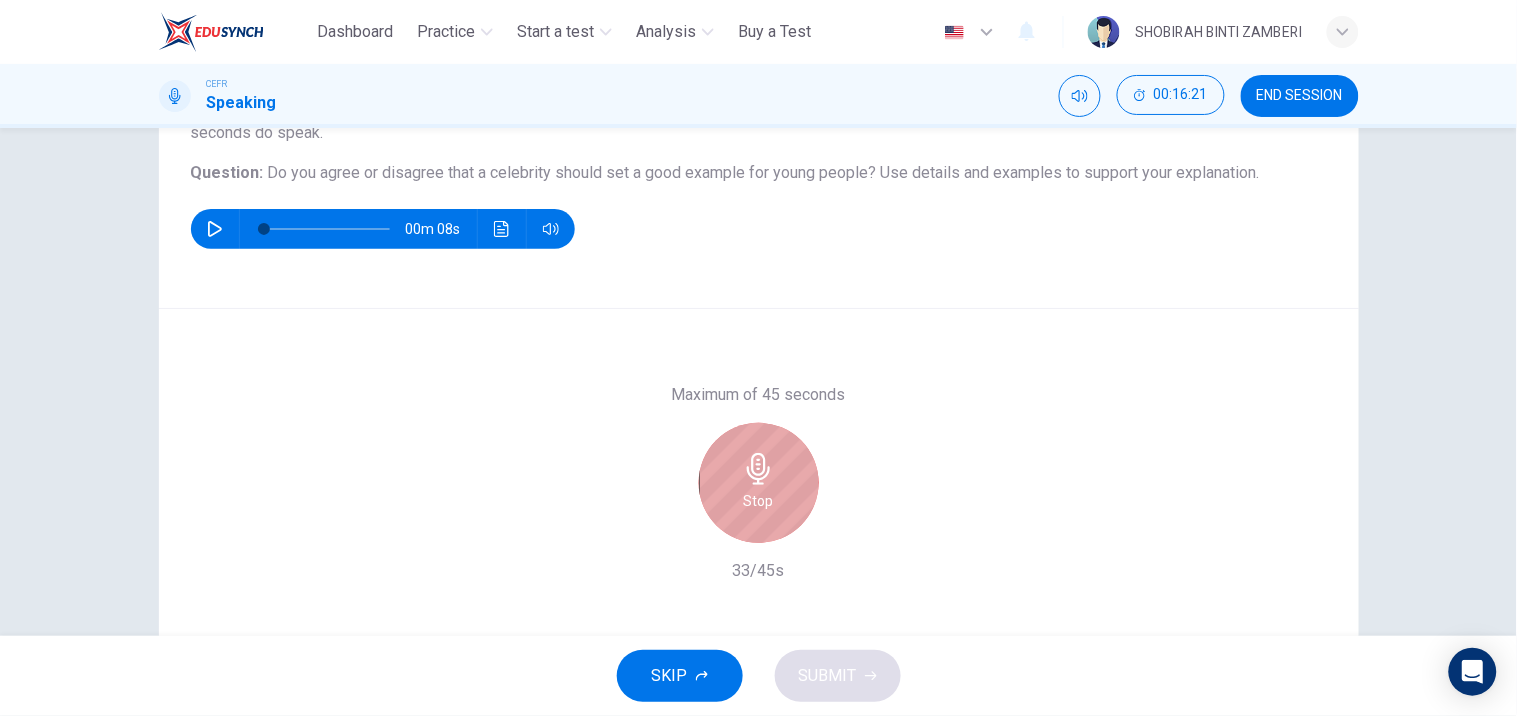 click on "Stop" at bounding box center [759, 501] 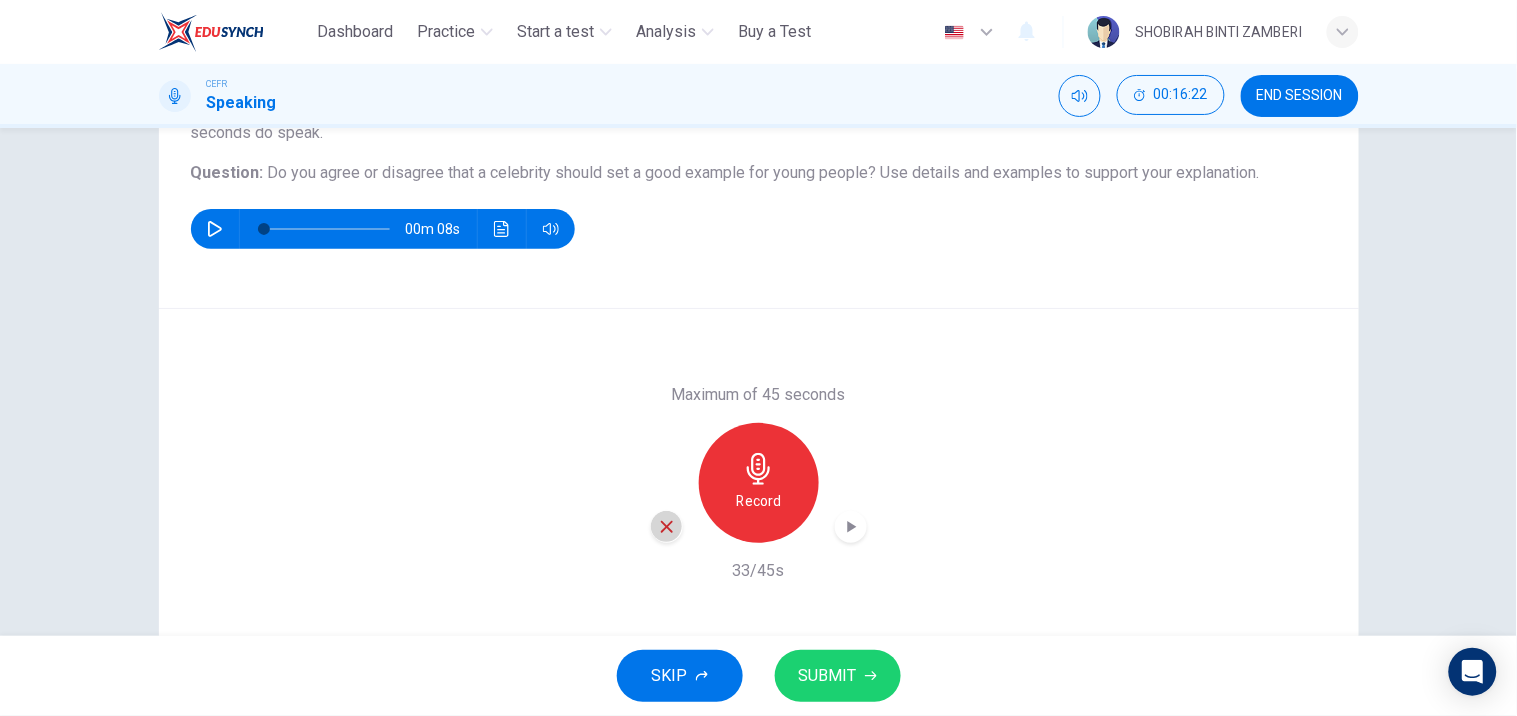 click at bounding box center (667, 527) 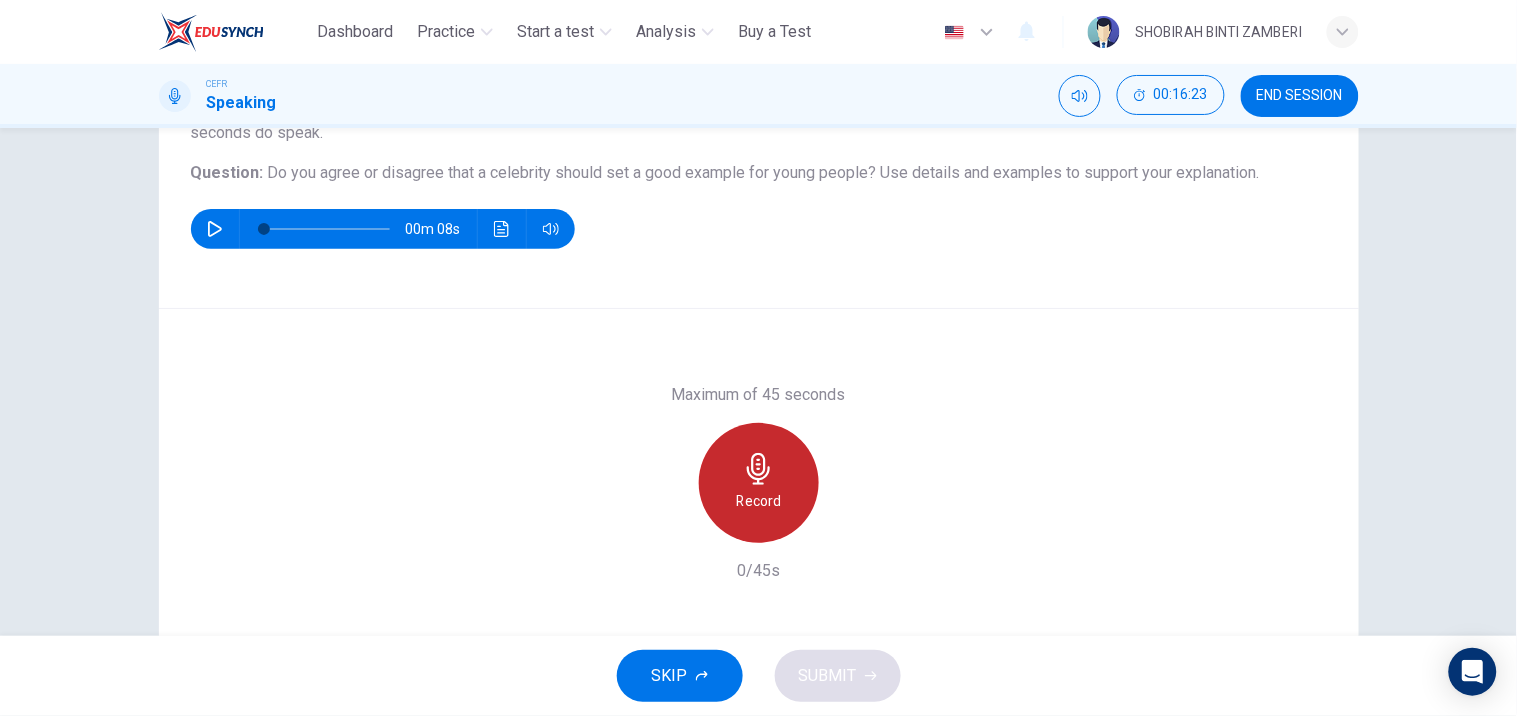 click on "Record" at bounding box center (758, 501) 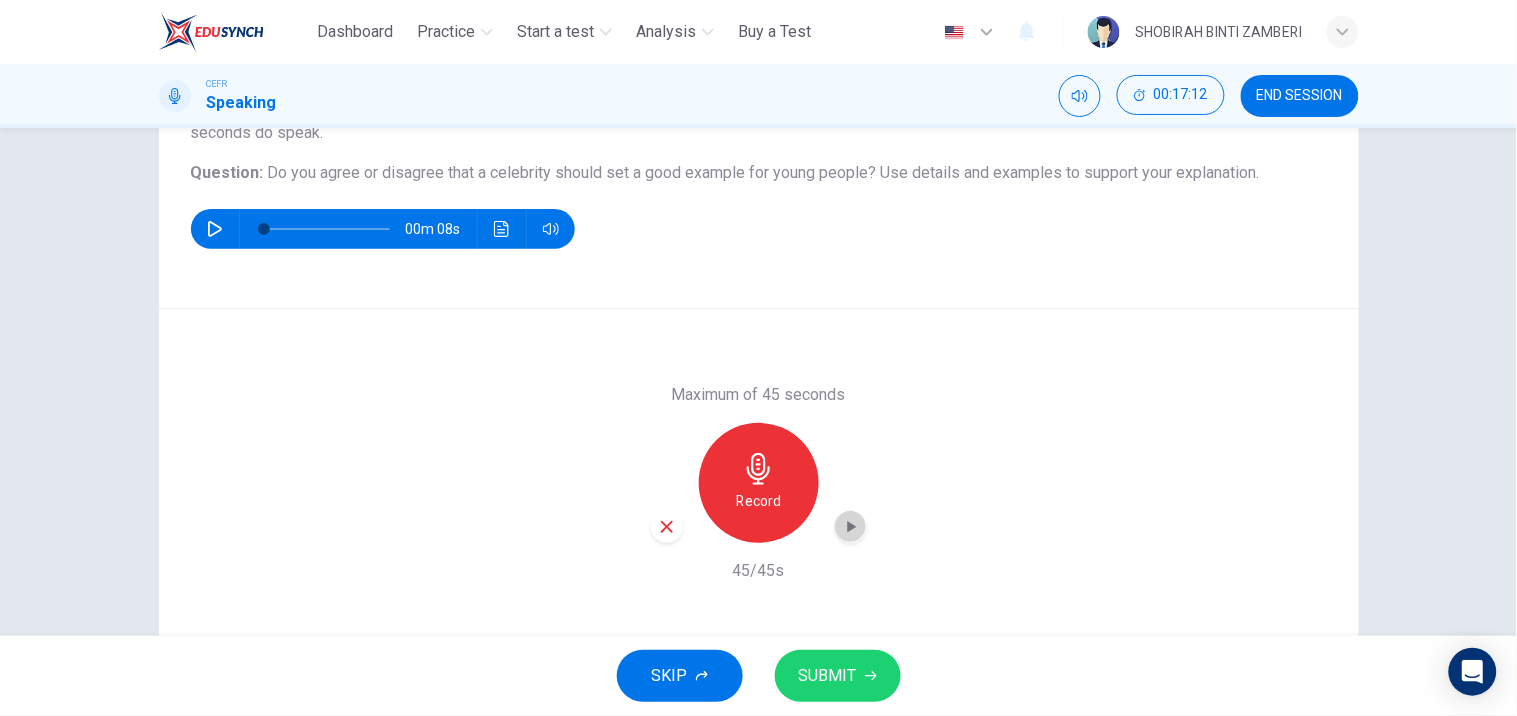 click at bounding box center (851, 527) 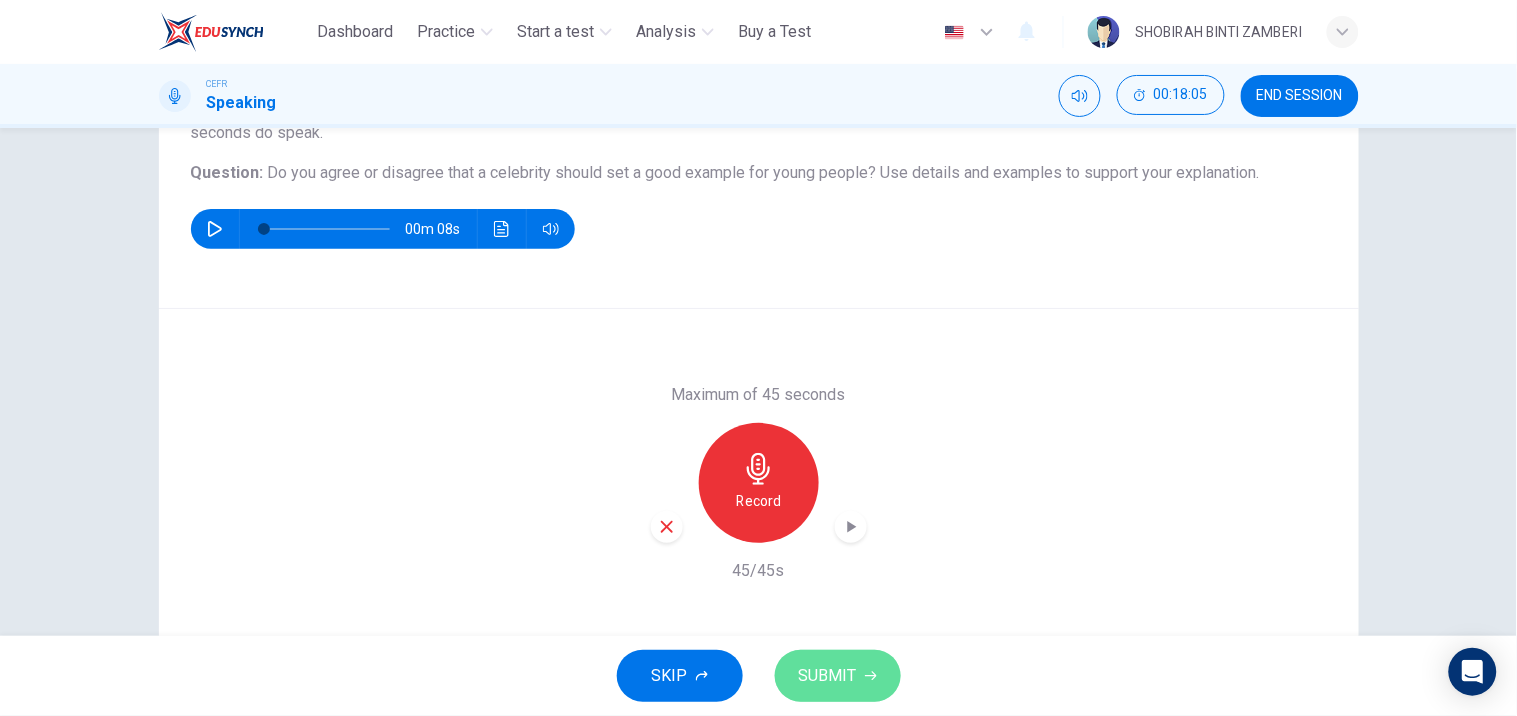 click on "SUBMIT" at bounding box center (838, 676) 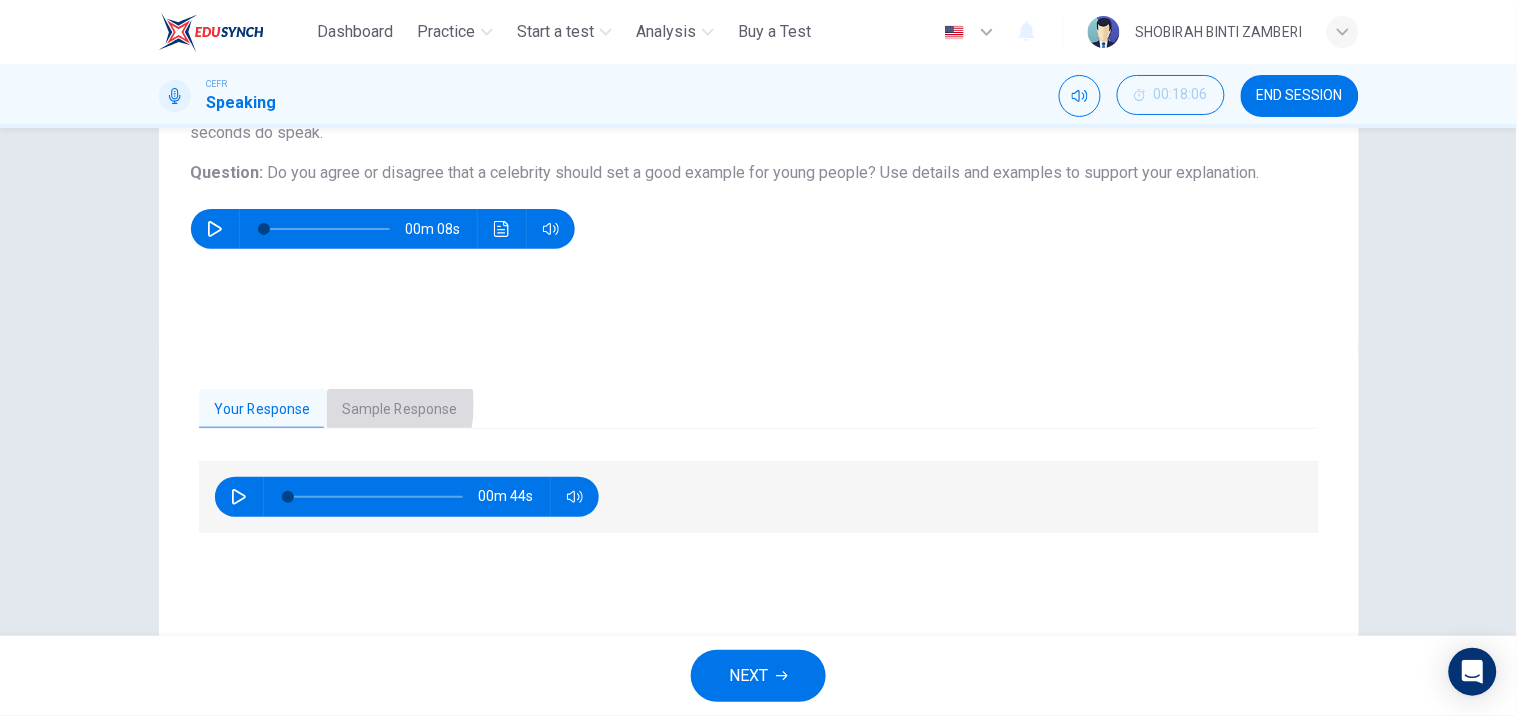 click on "Sample Response" at bounding box center (400, 410) 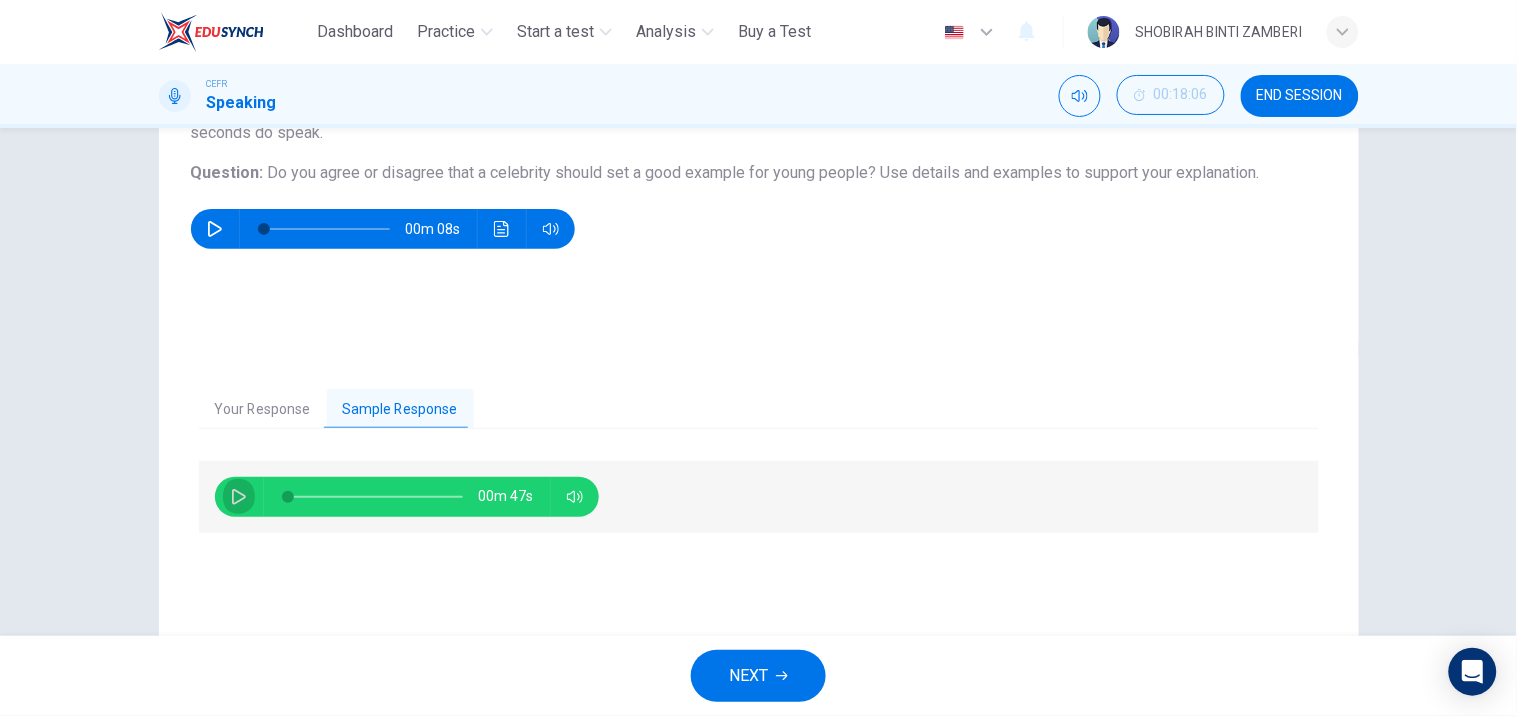 click at bounding box center (239, 497) 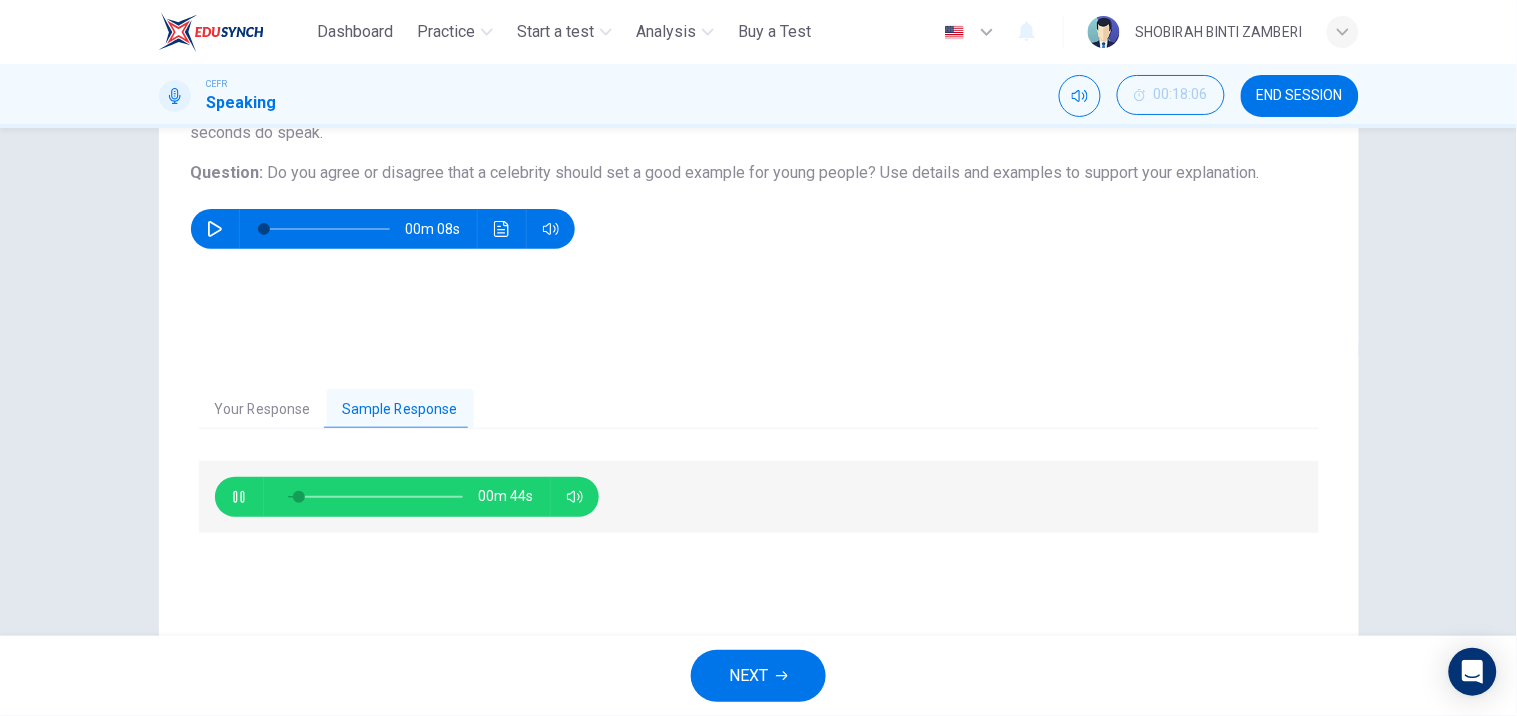 type 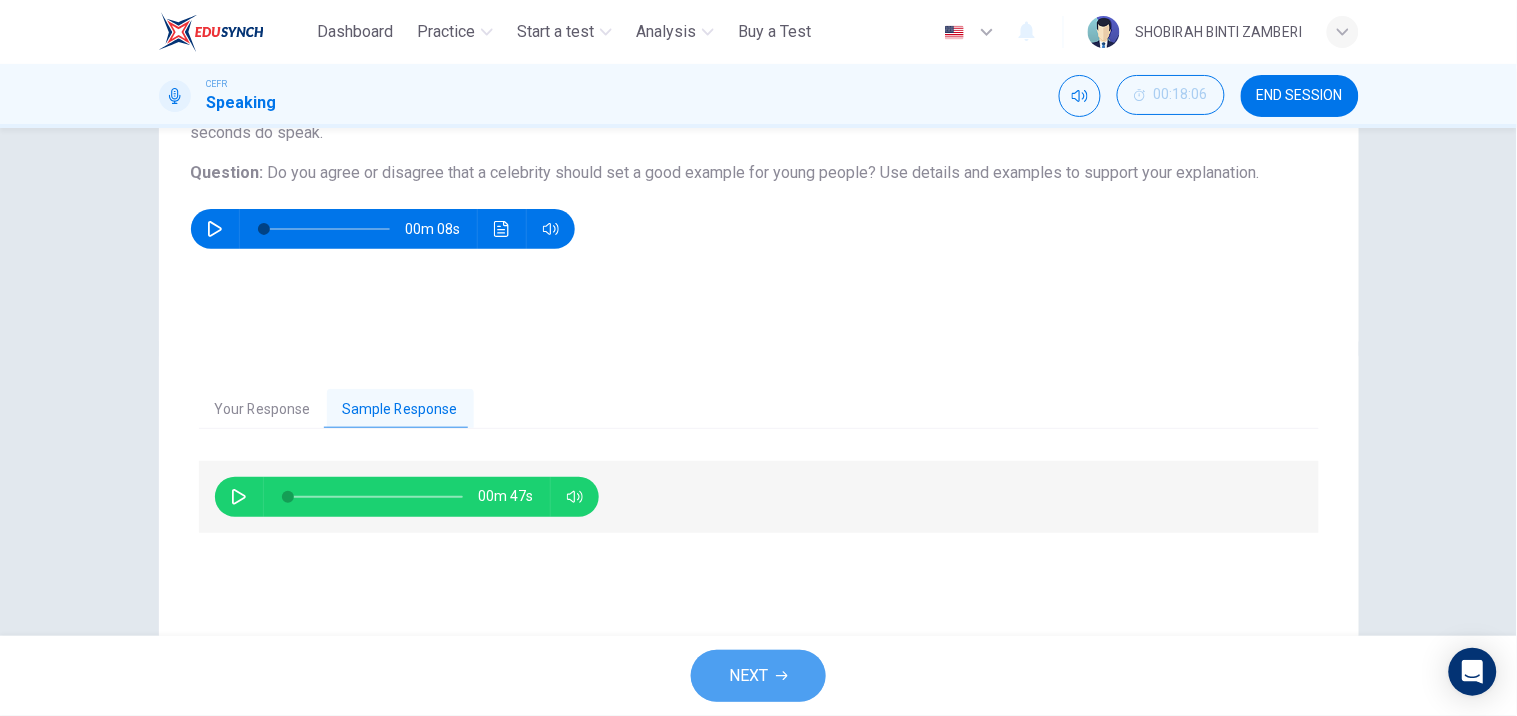 click on "NEXT" at bounding box center [758, 676] 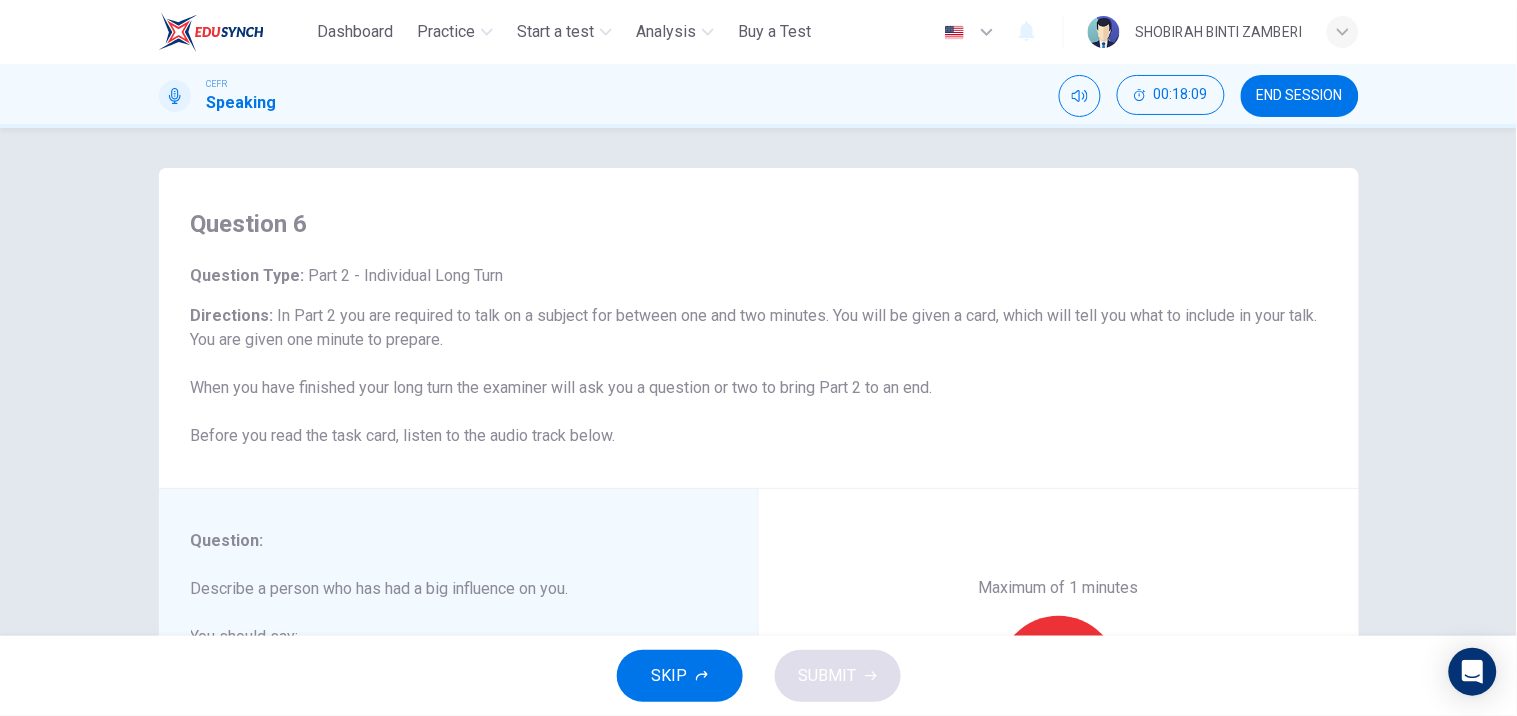 scroll, scrollTop: 266, scrollLeft: 0, axis: vertical 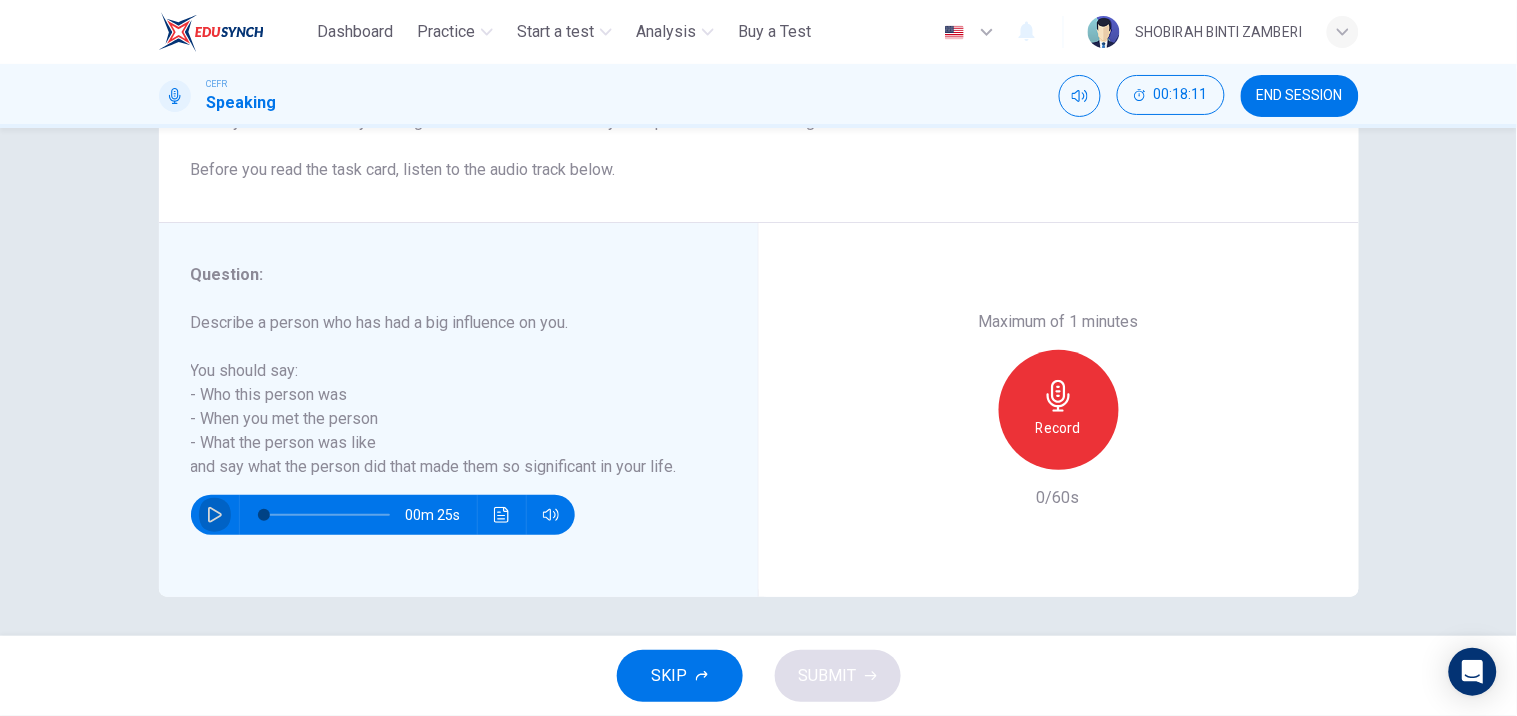 click at bounding box center (215, 515) 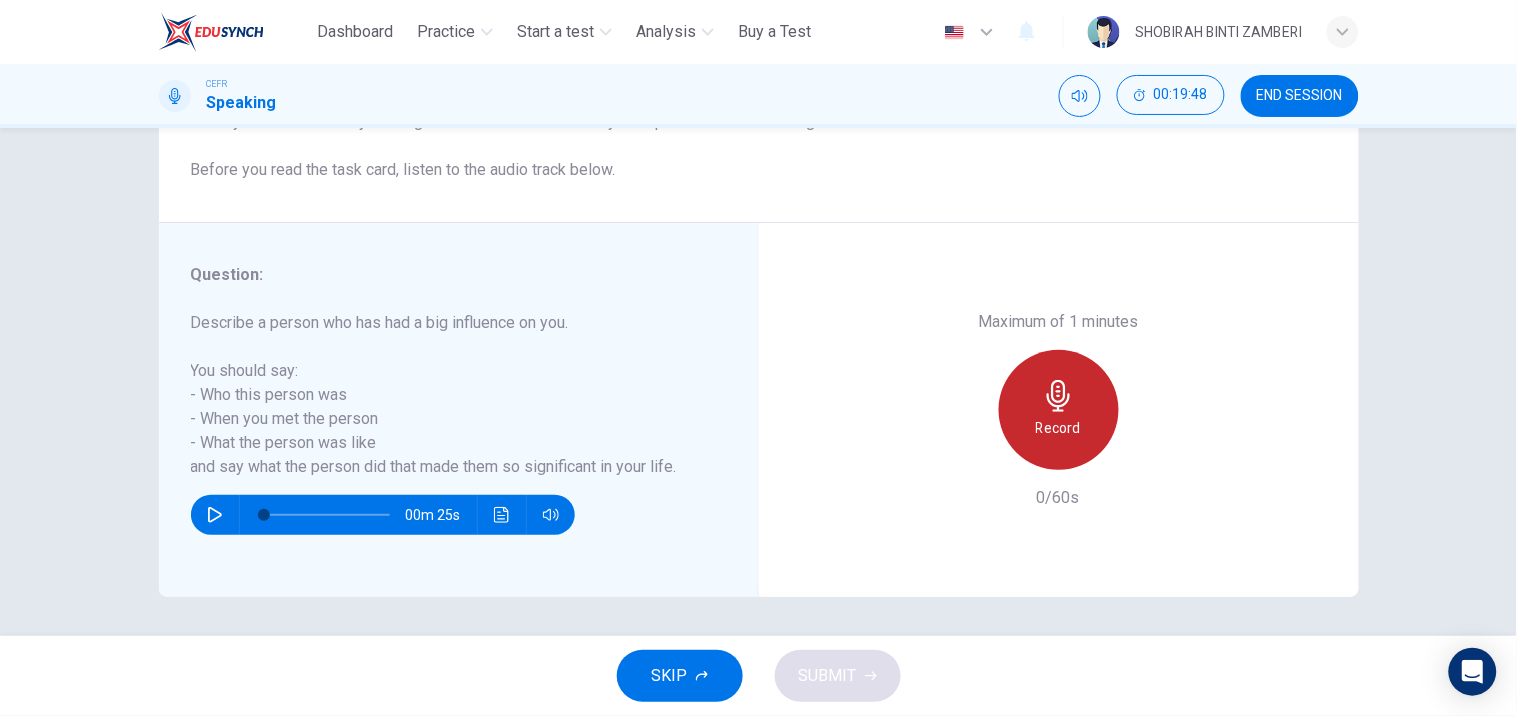 click on "Record" at bounding box center (1059, 410) 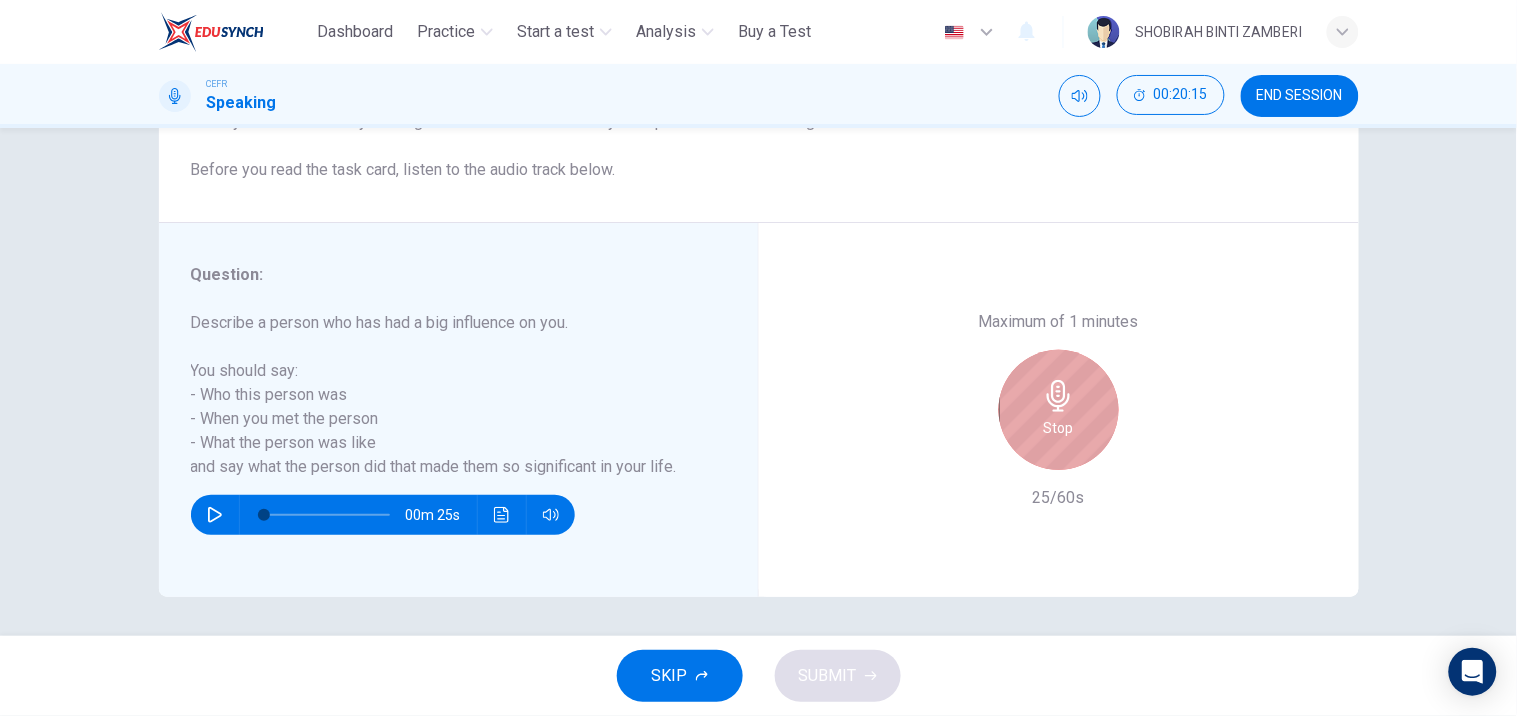 click on "Stop" at bounding box center [1059, 410] 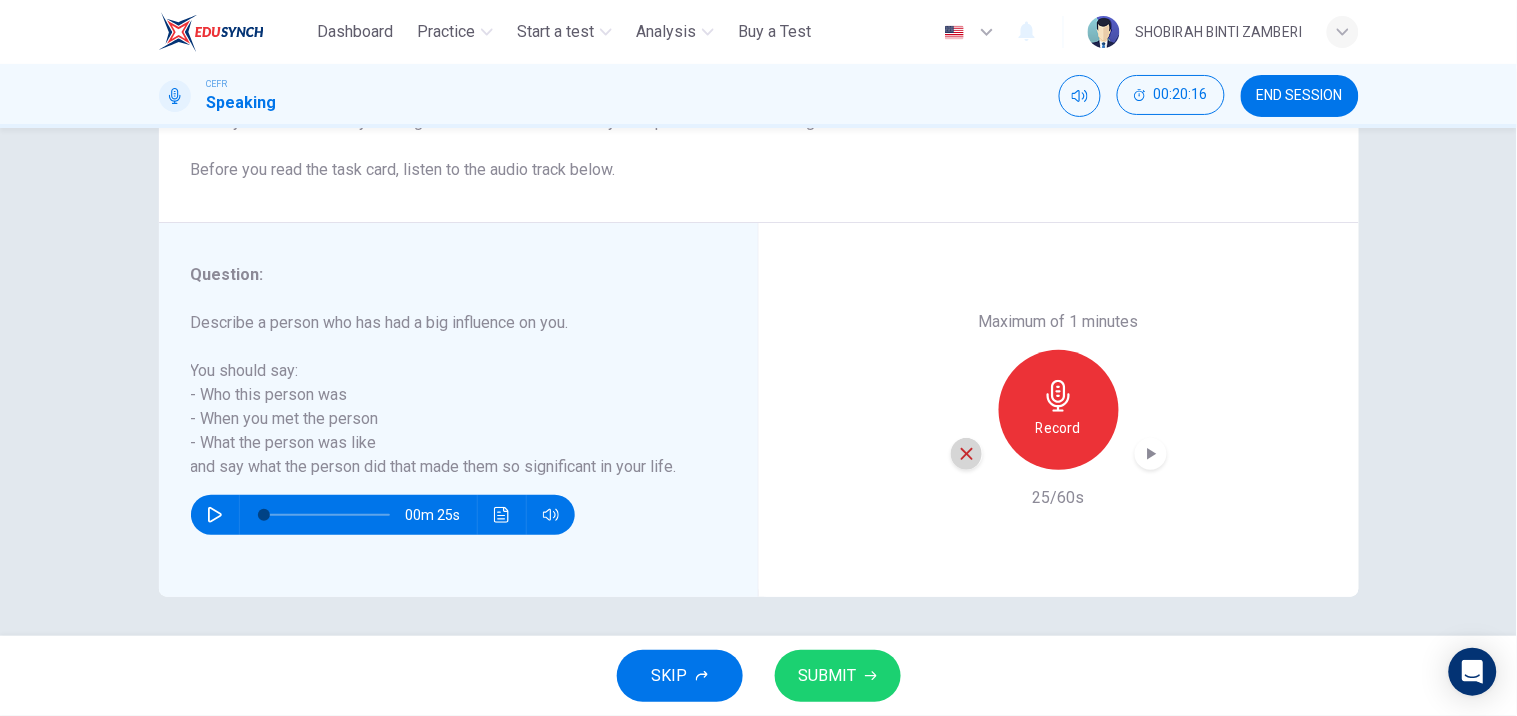 click at bounding box center (967, 454) 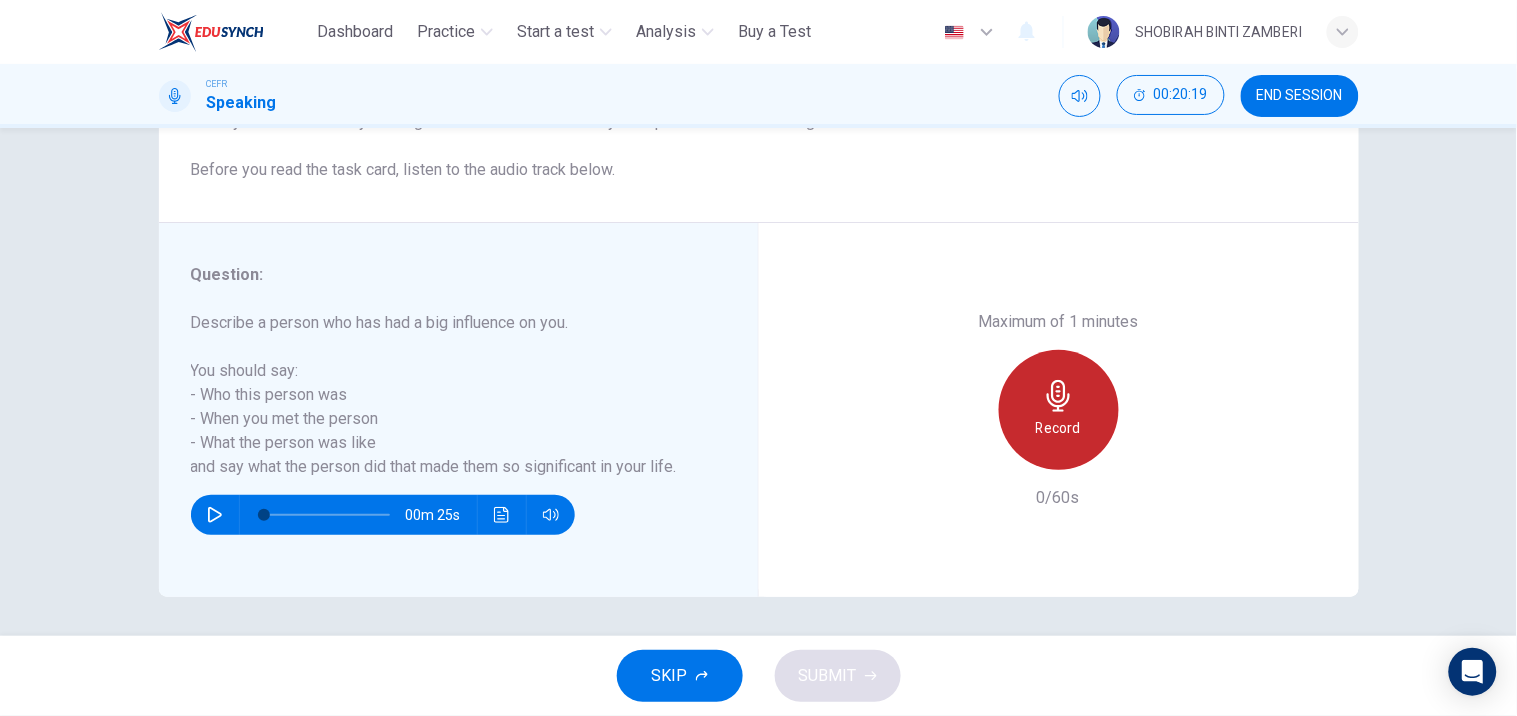 click at bounding box center (1059, 396) 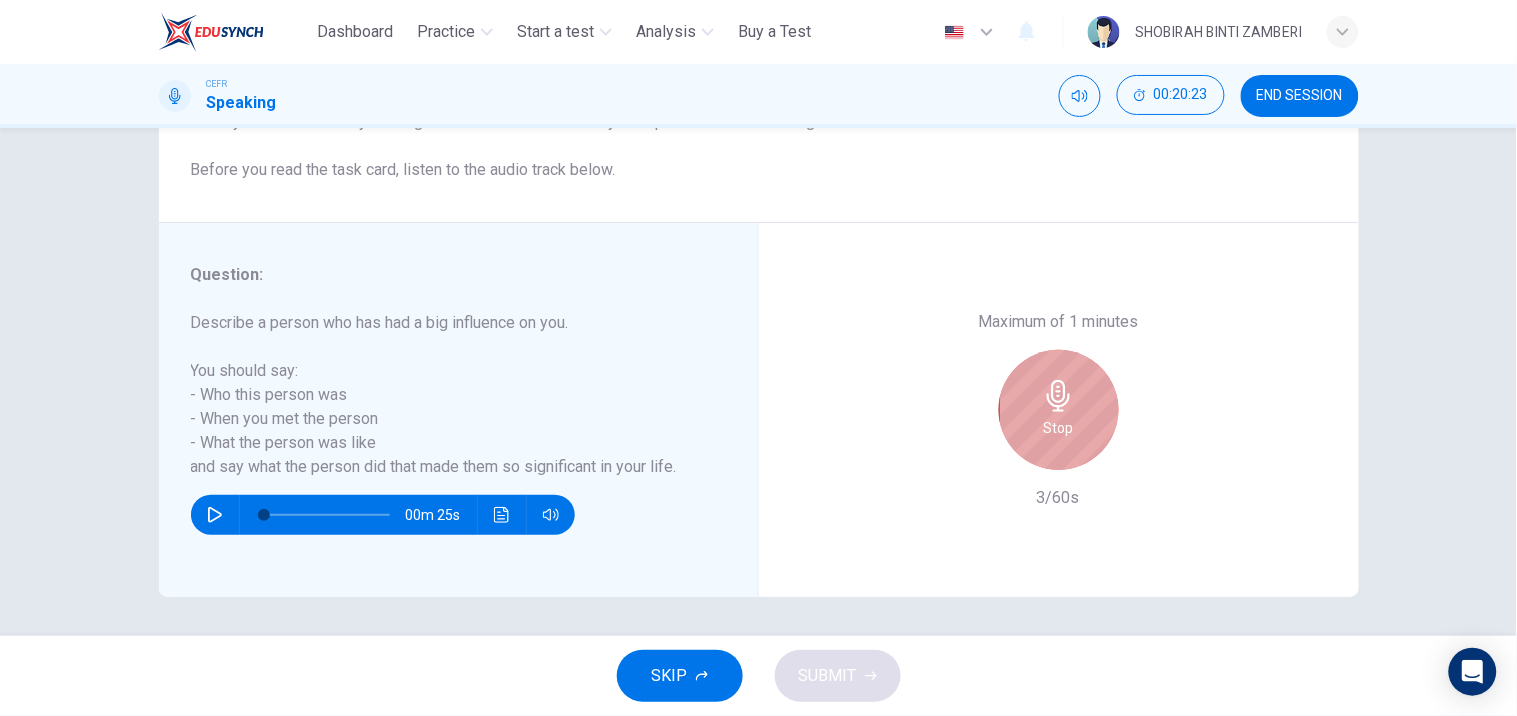 click at bounding box center (1059, 396) 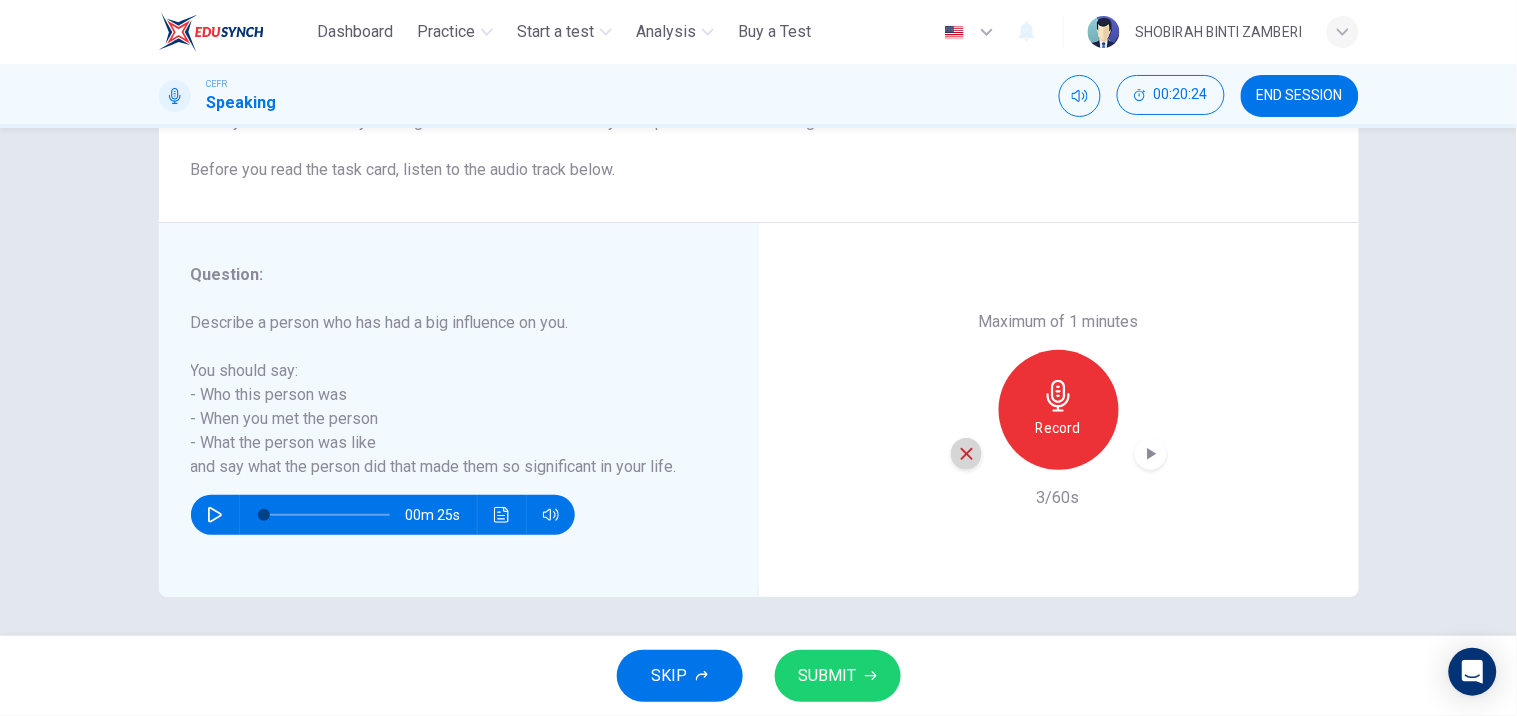 click at bounding box center [967, 454] 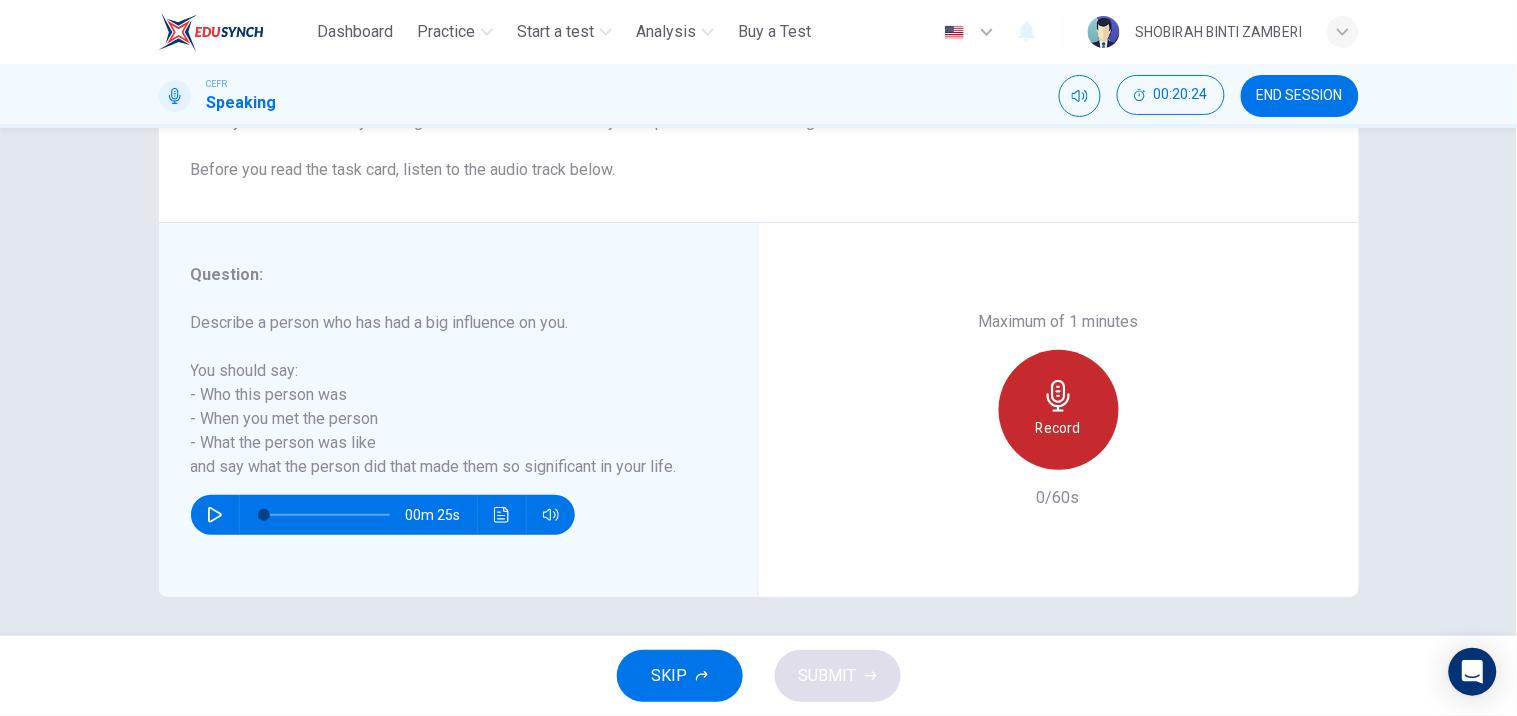 click on "Record" at bounding box center (1058, 428) 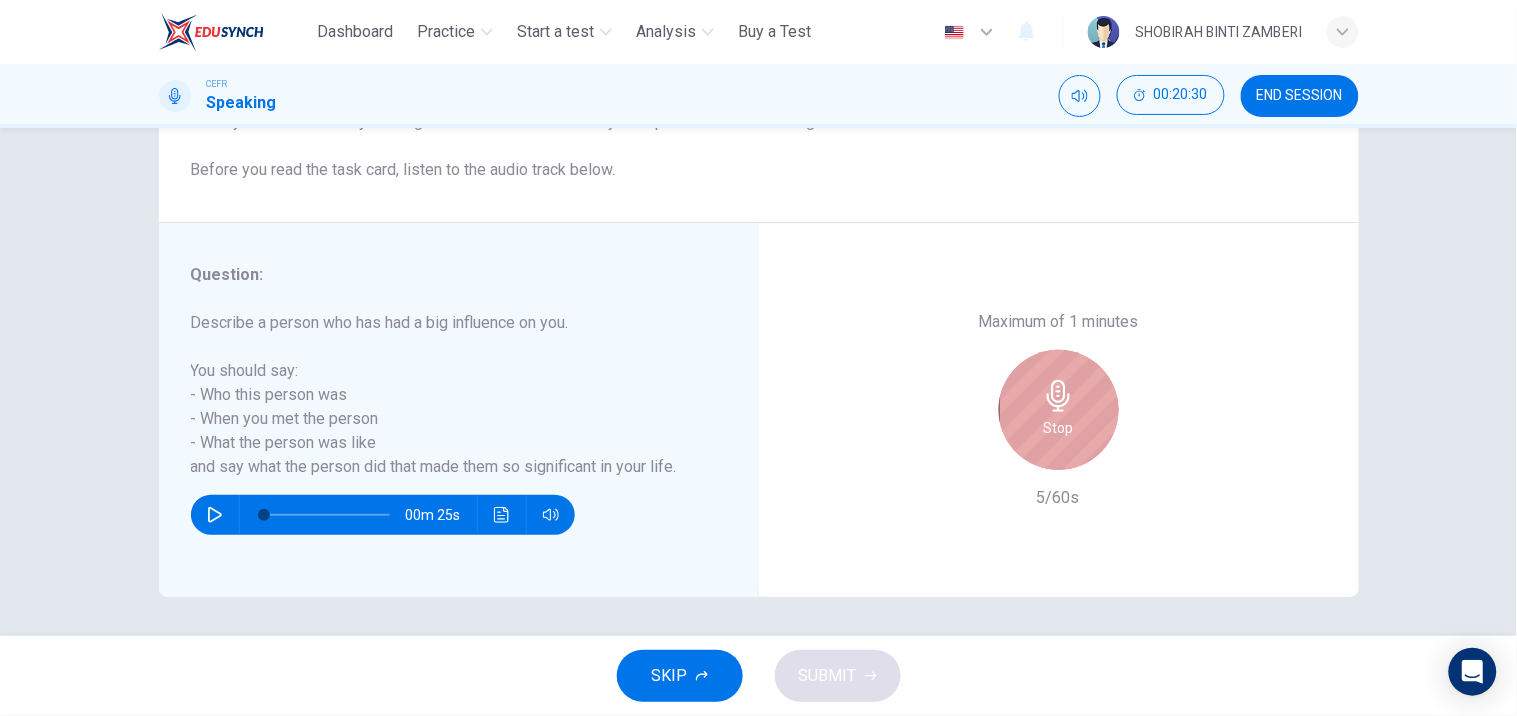 click on "Stop" at bounding box center [1059, 410] 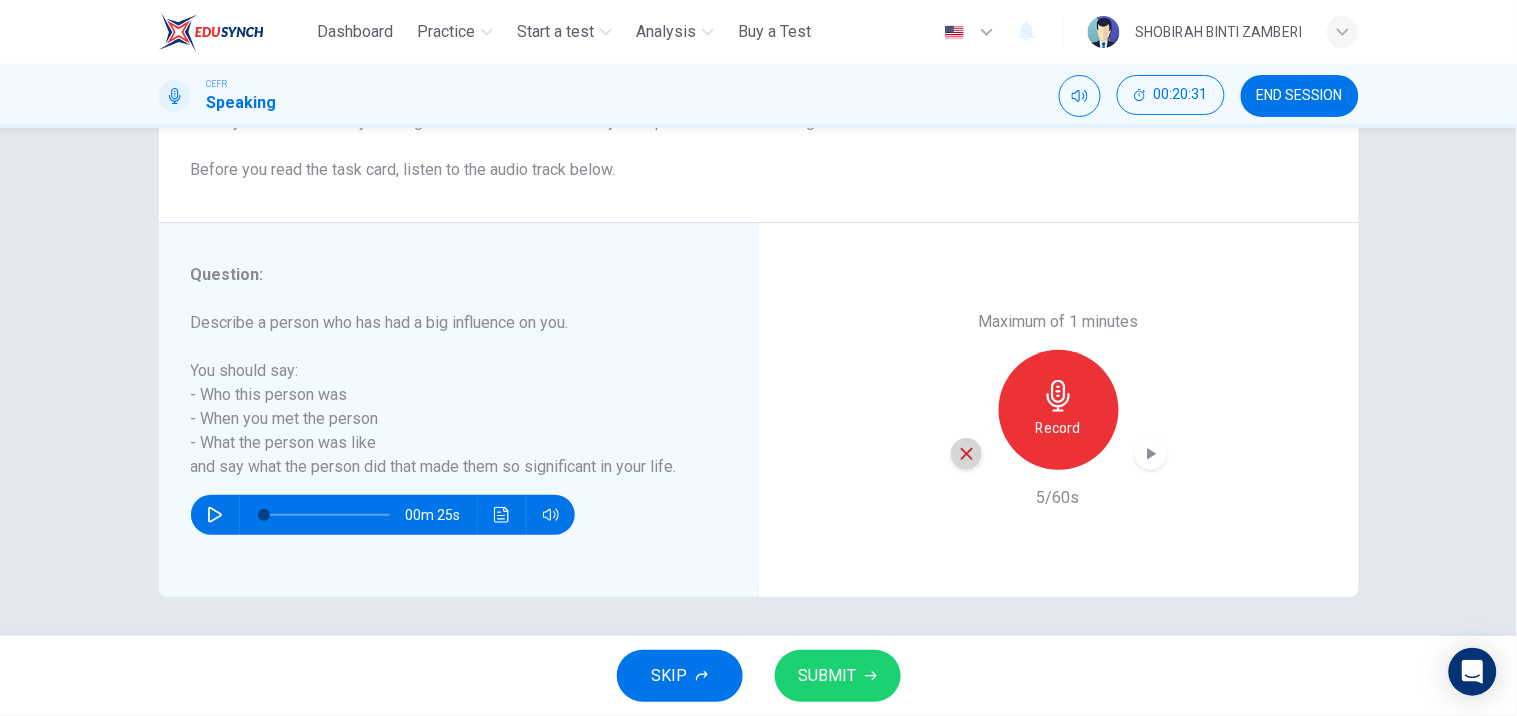 click at bounding box center [967, 454] 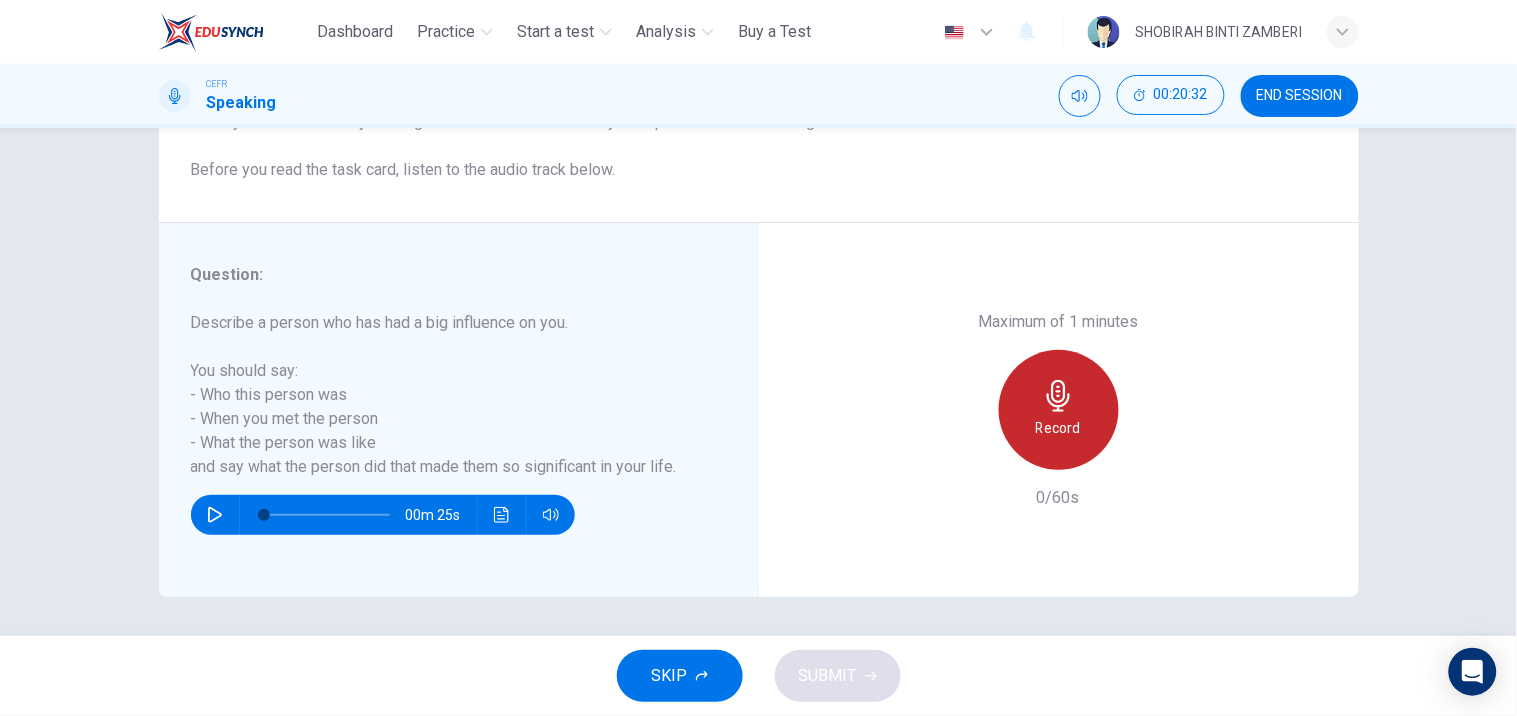click at bounding box center [1058, 396] 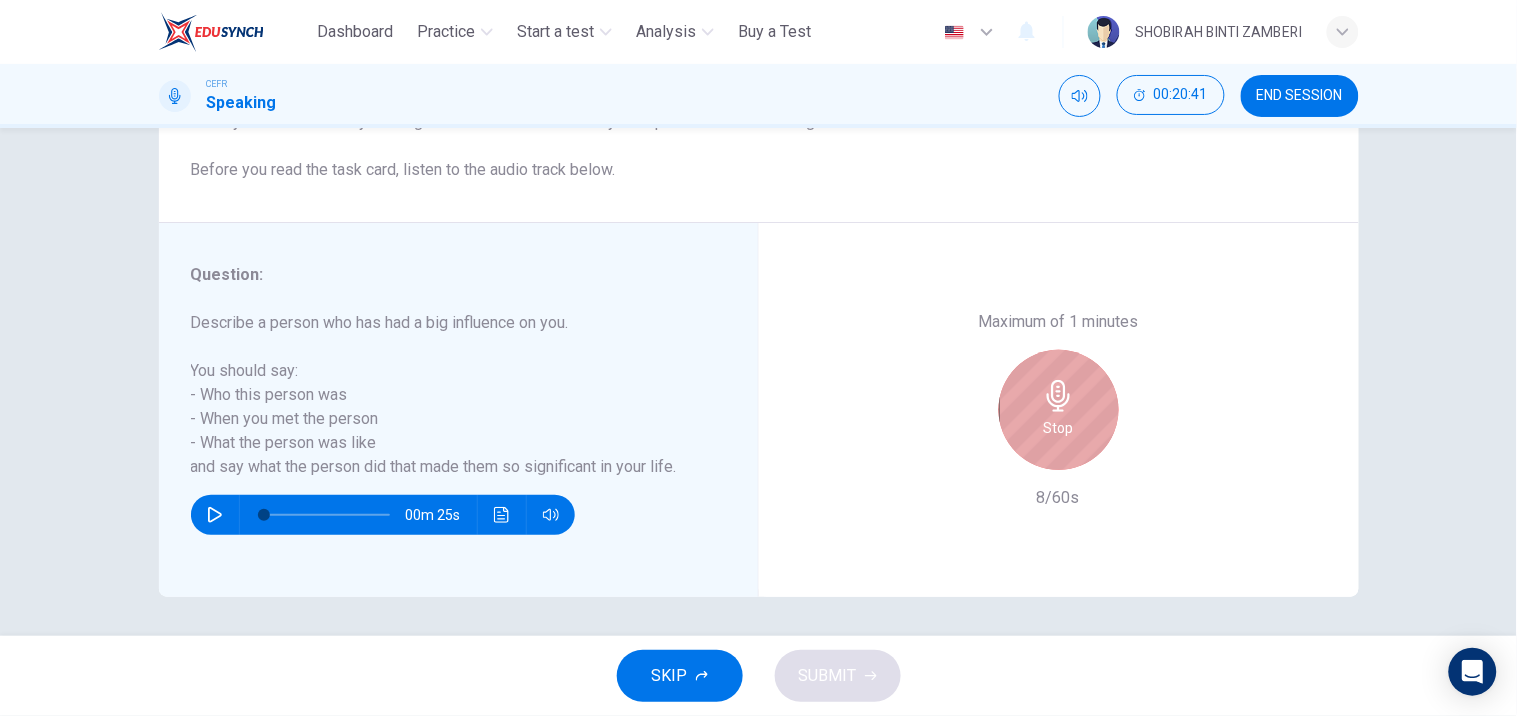 click at bounding box center [1058, 396] 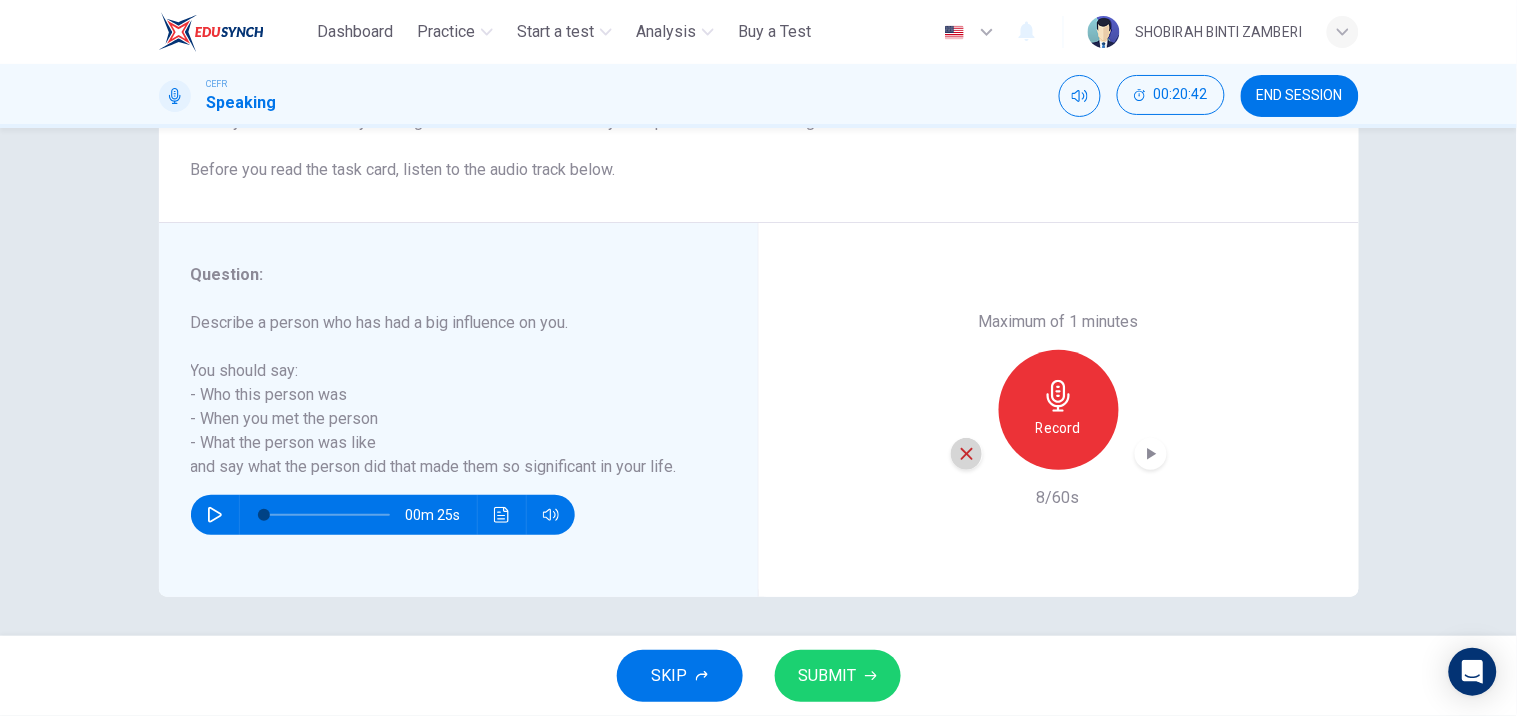 click at bounding box center (967, 454) 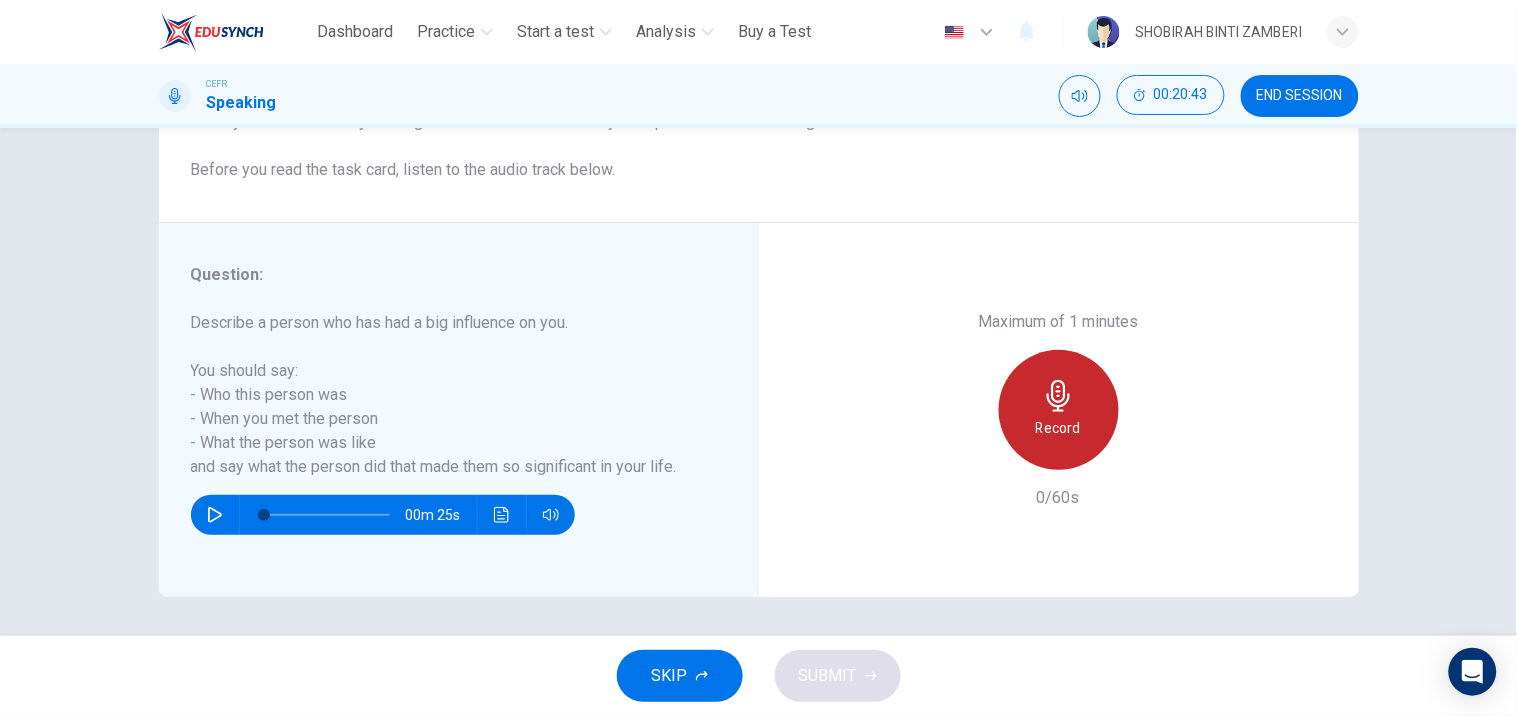 click on "Record" at bounding box center (1059, 410) 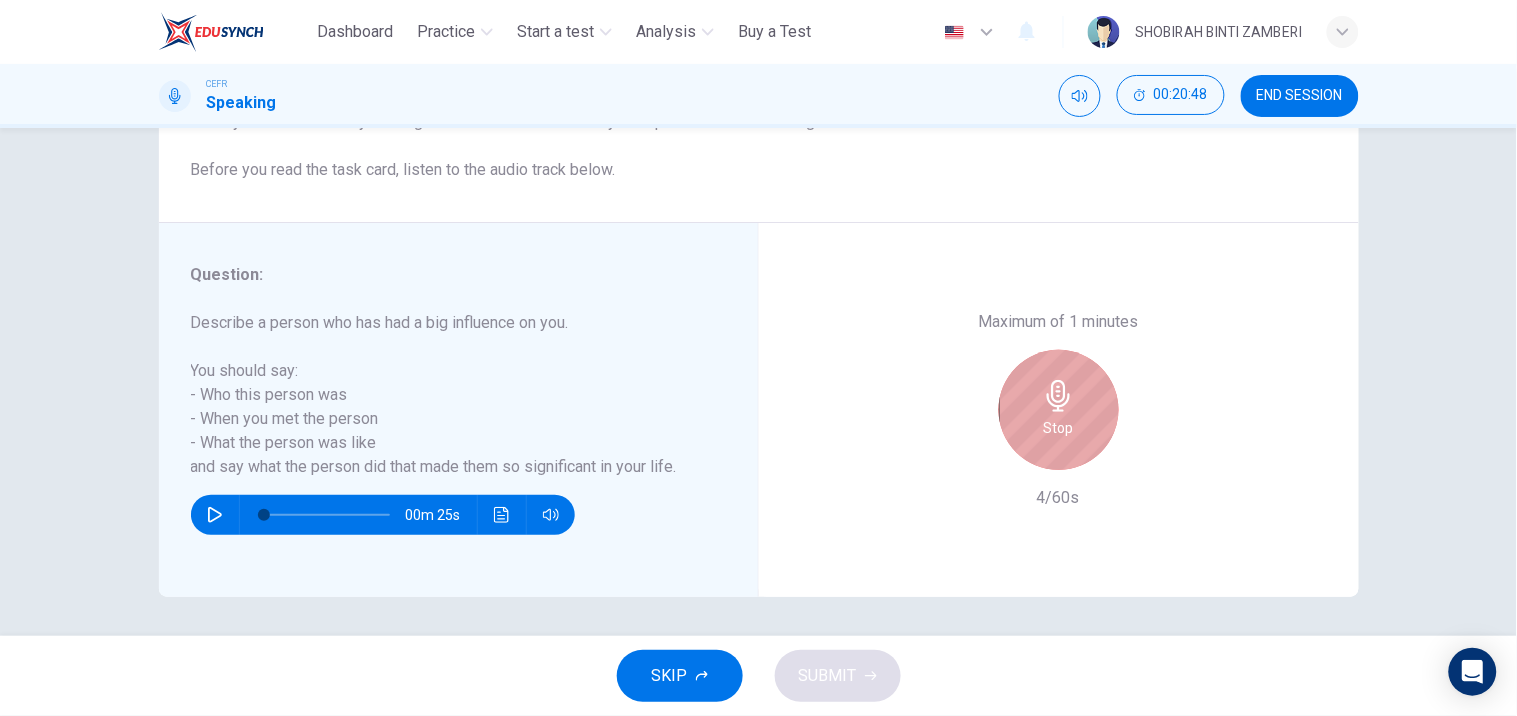 click on "Stop" at bounding box center [1059, 410] 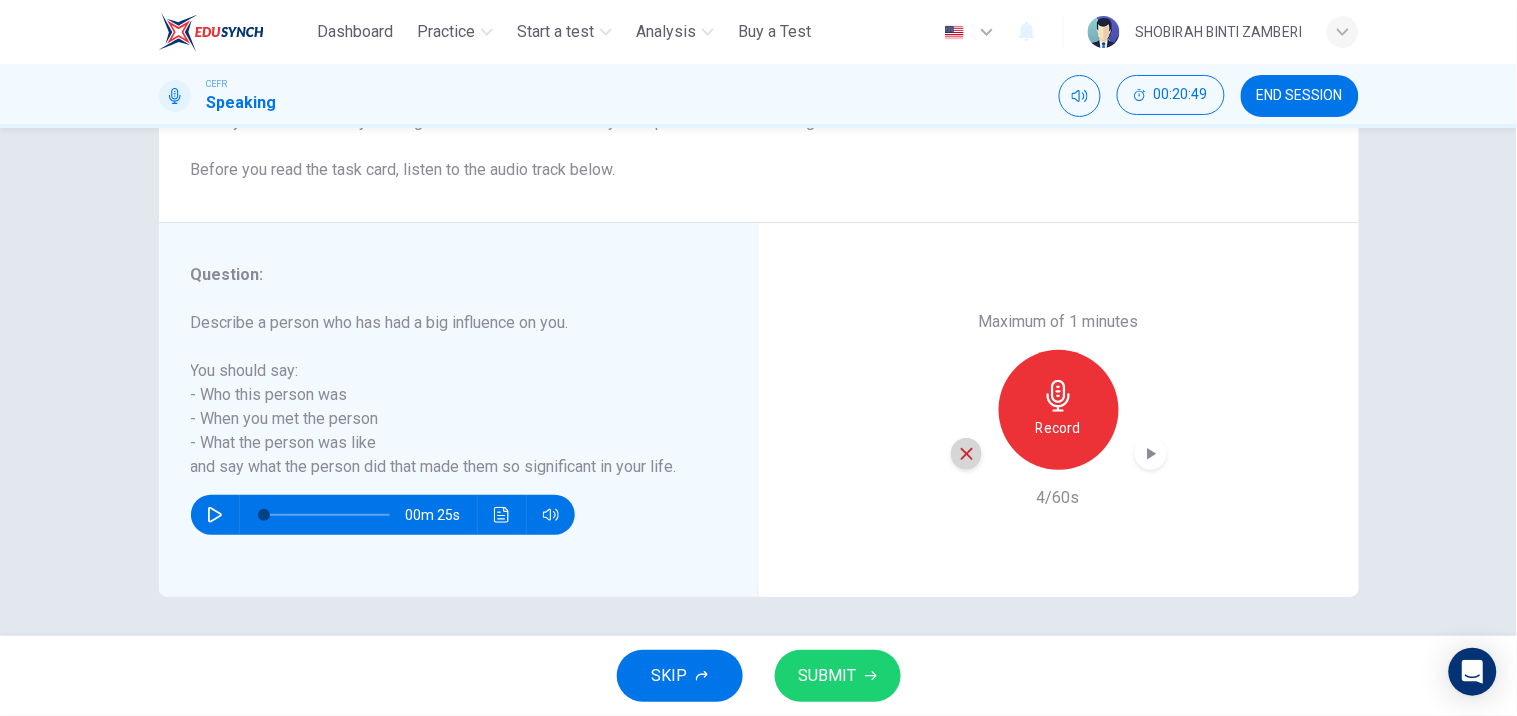 click at bounding box center [967, 454] 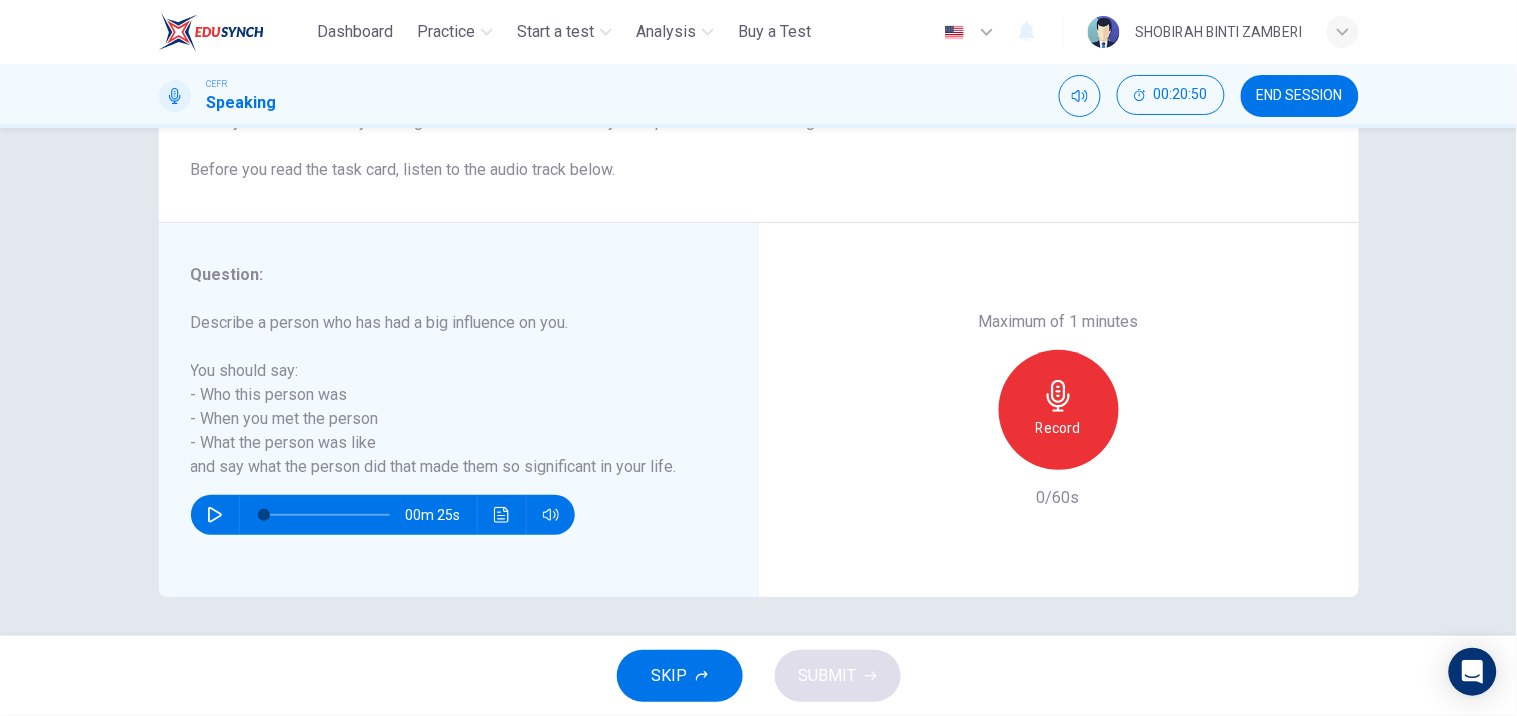 click on "Record" at bounding box center [1059, 410] 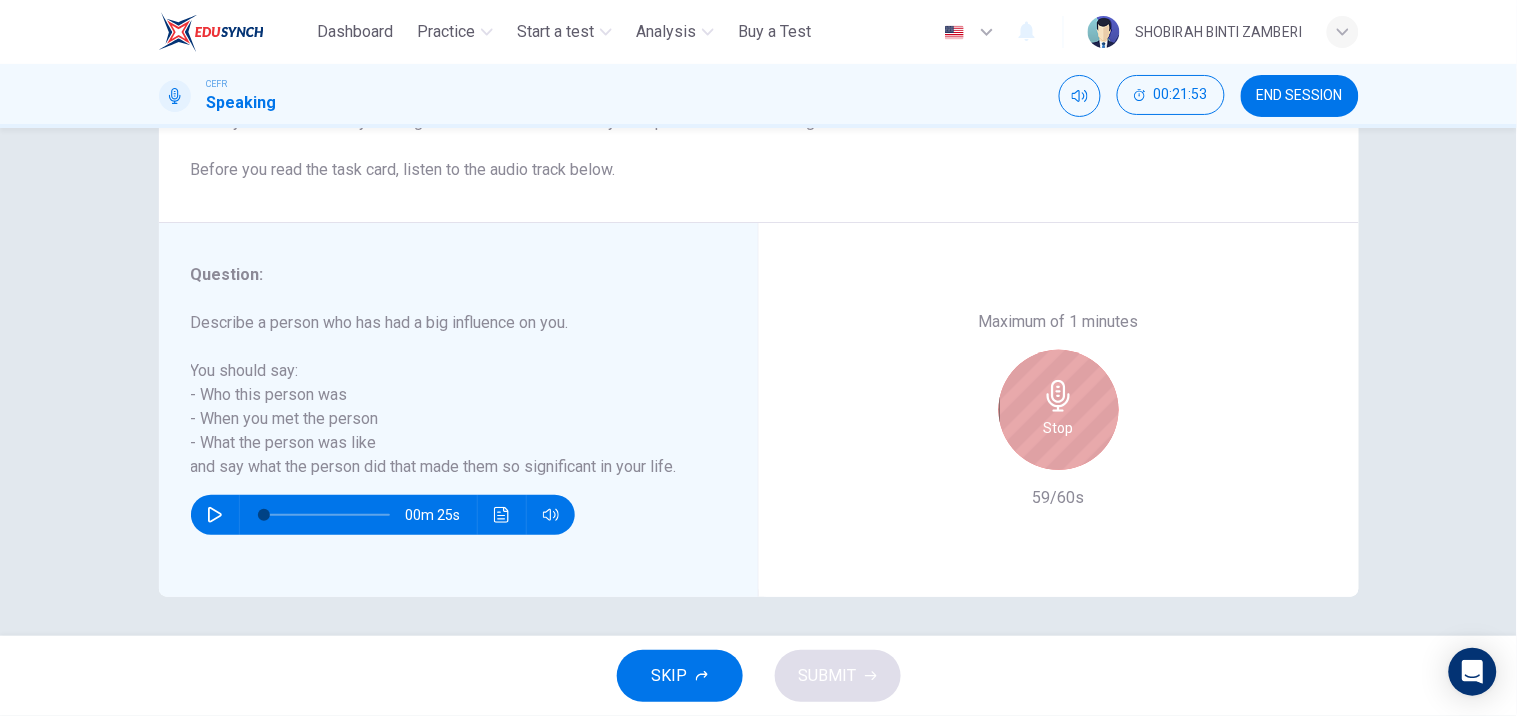 click on "Stop" at bounding box center [1059, 410] 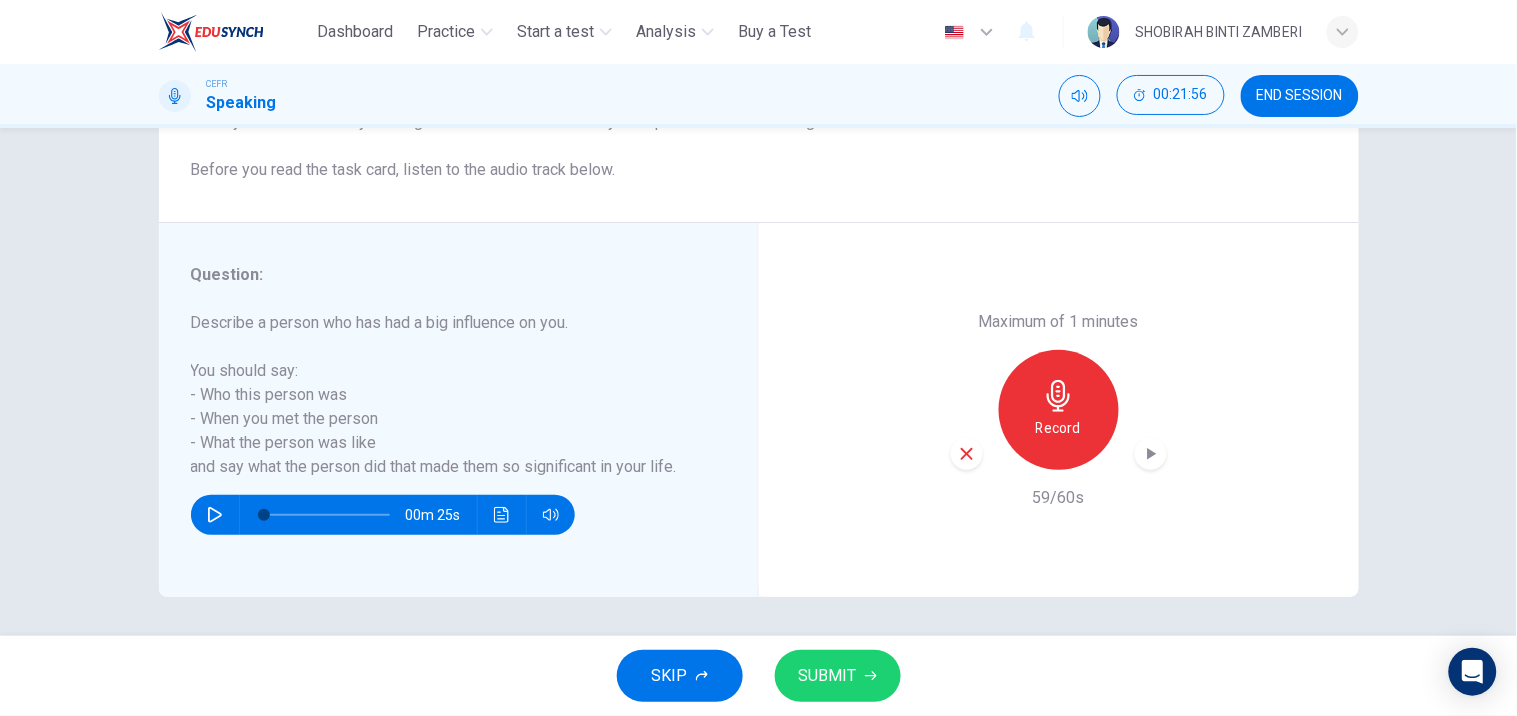 click at bounding box center (1151, 454) 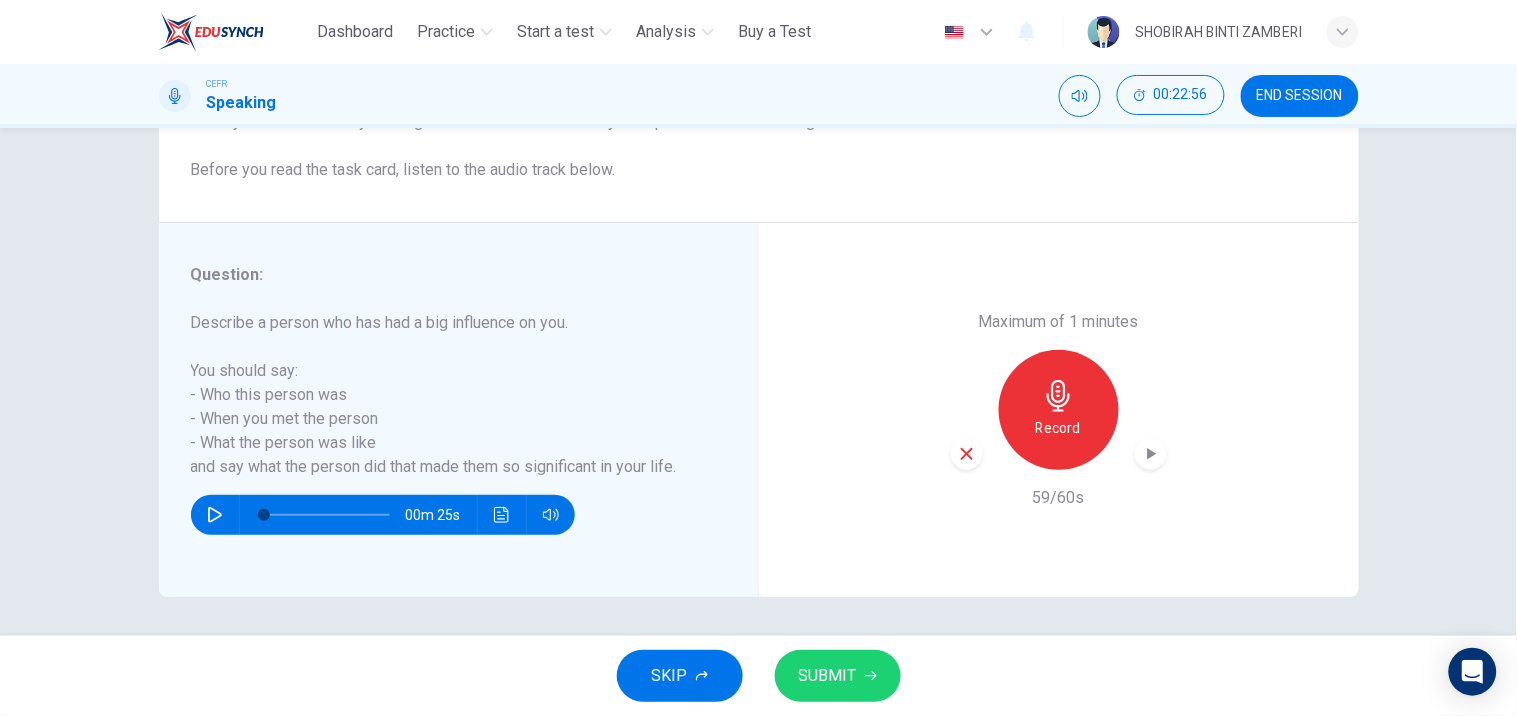 click on "SUBMIT" at bounding box center (828, 676) 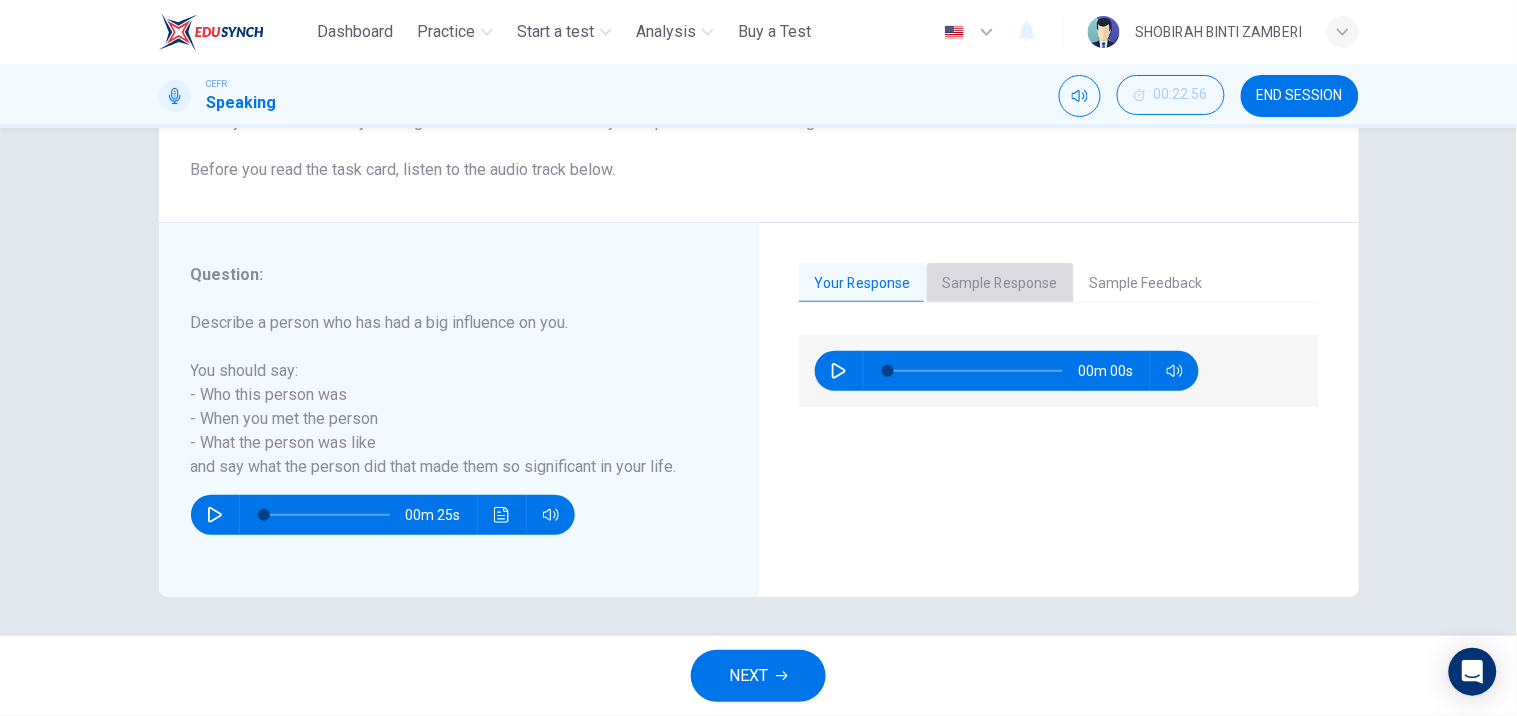 click on "Sample Response" at bounding box center [1000, 284] 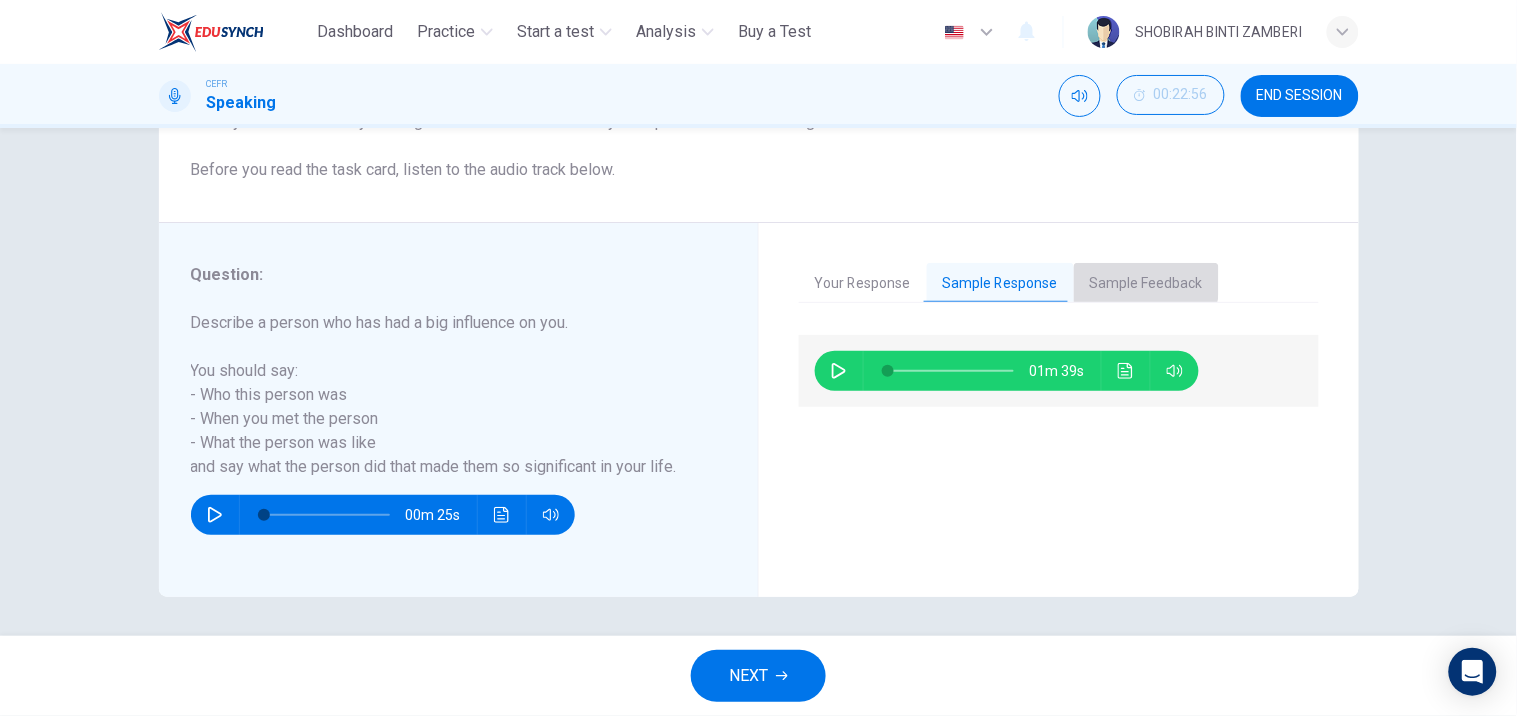 click on "Sample Feedback" at bounding box center (1146, 284) 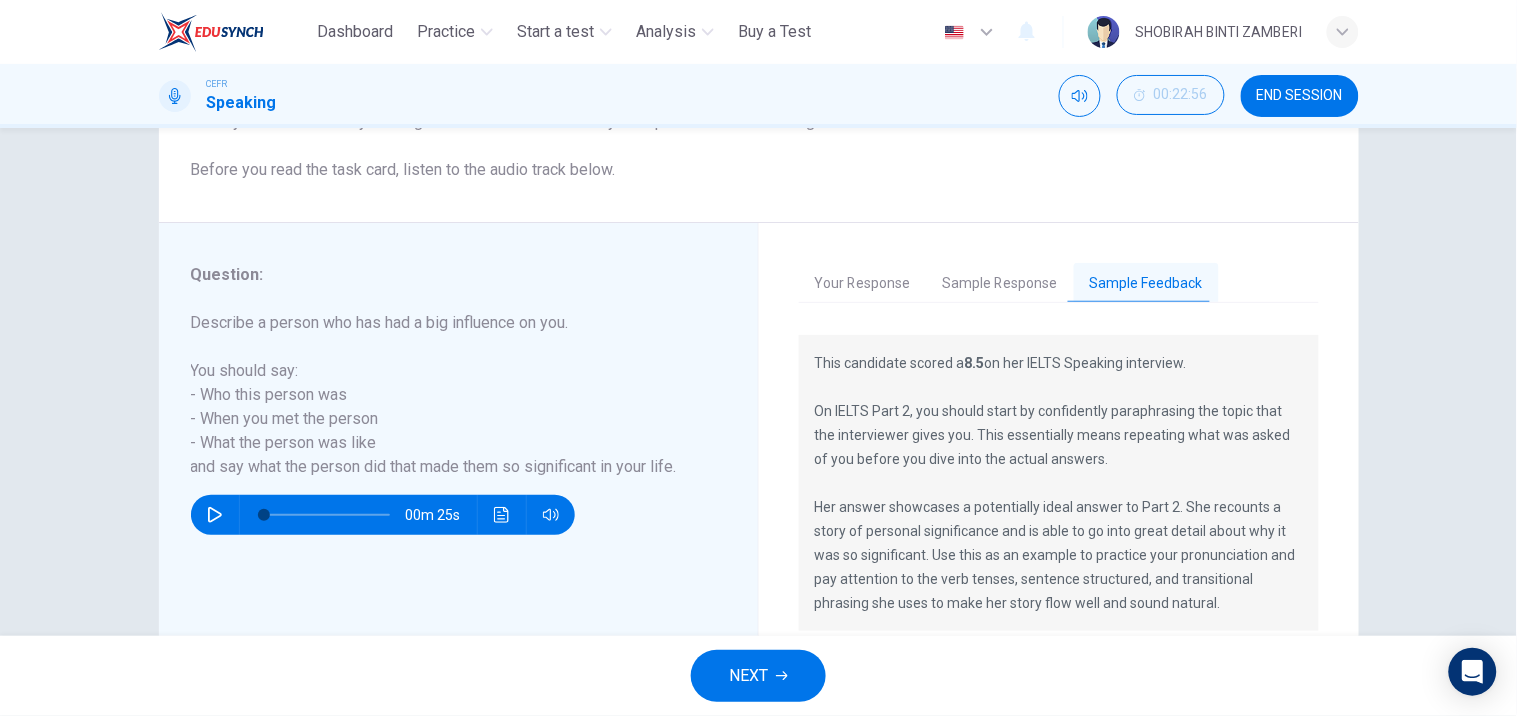 scroll, scrollTop: 342, scrollLeft: 0, axis: vertical 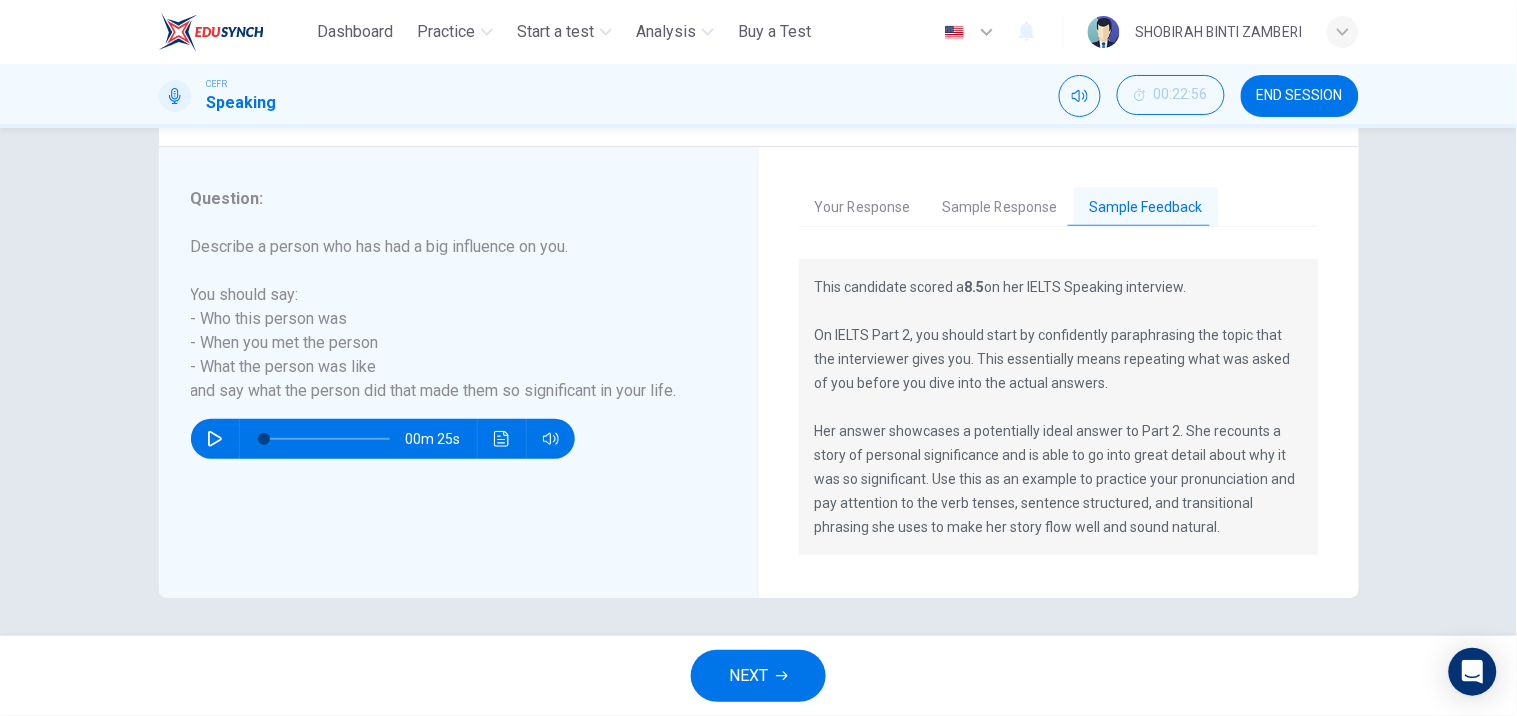 click on "Sample Response" at bounding box center [1000, 208] 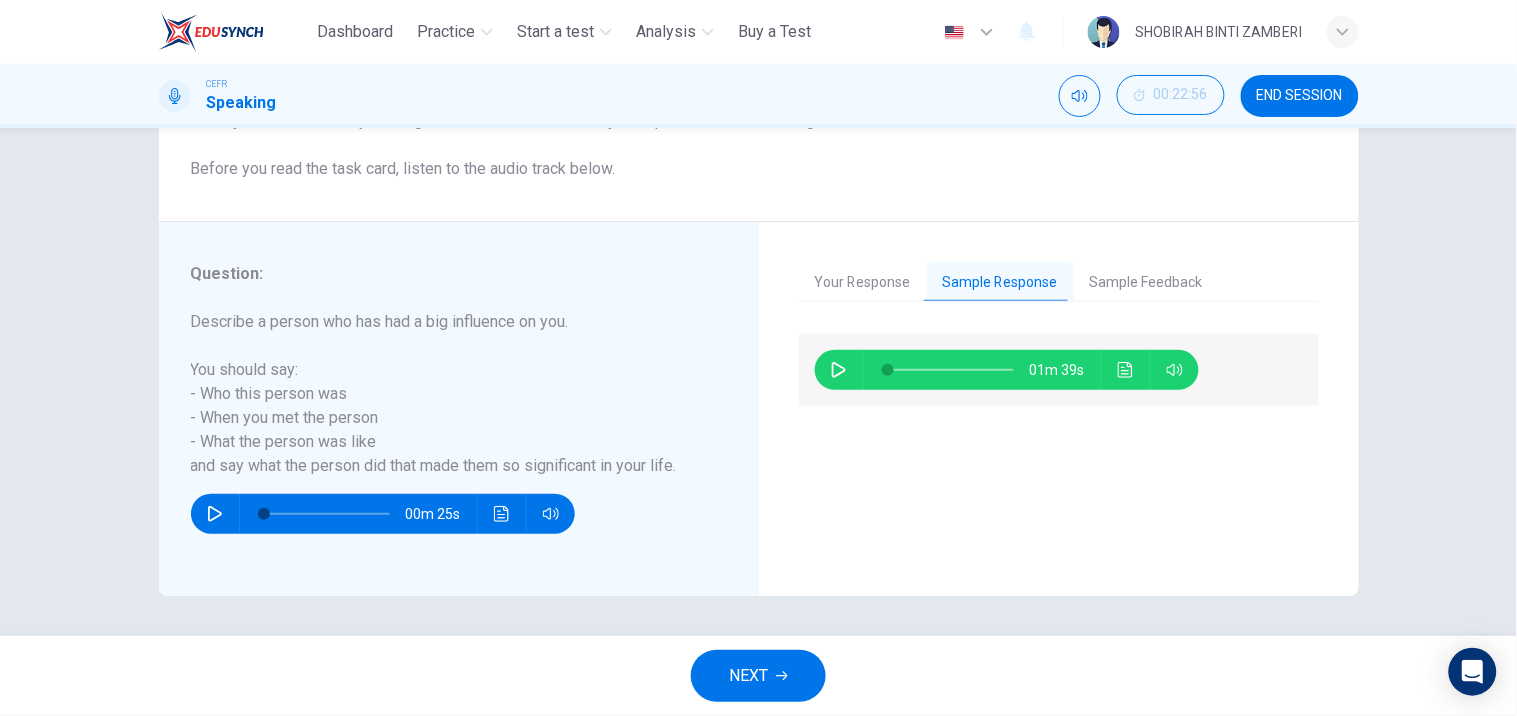 scroll, scrollTop: 266, scrollLeft: 0, axis: vertical 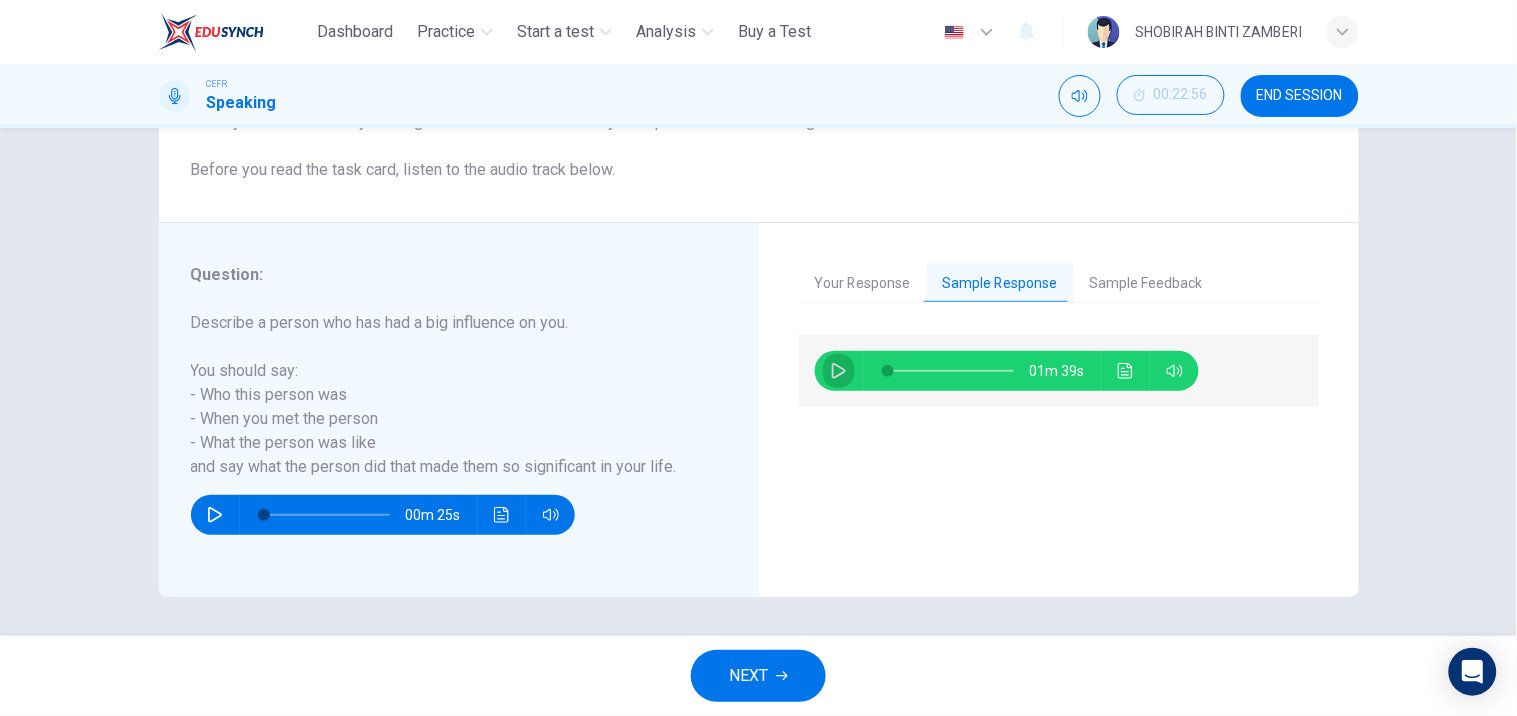click at bounding box center [839, 371] 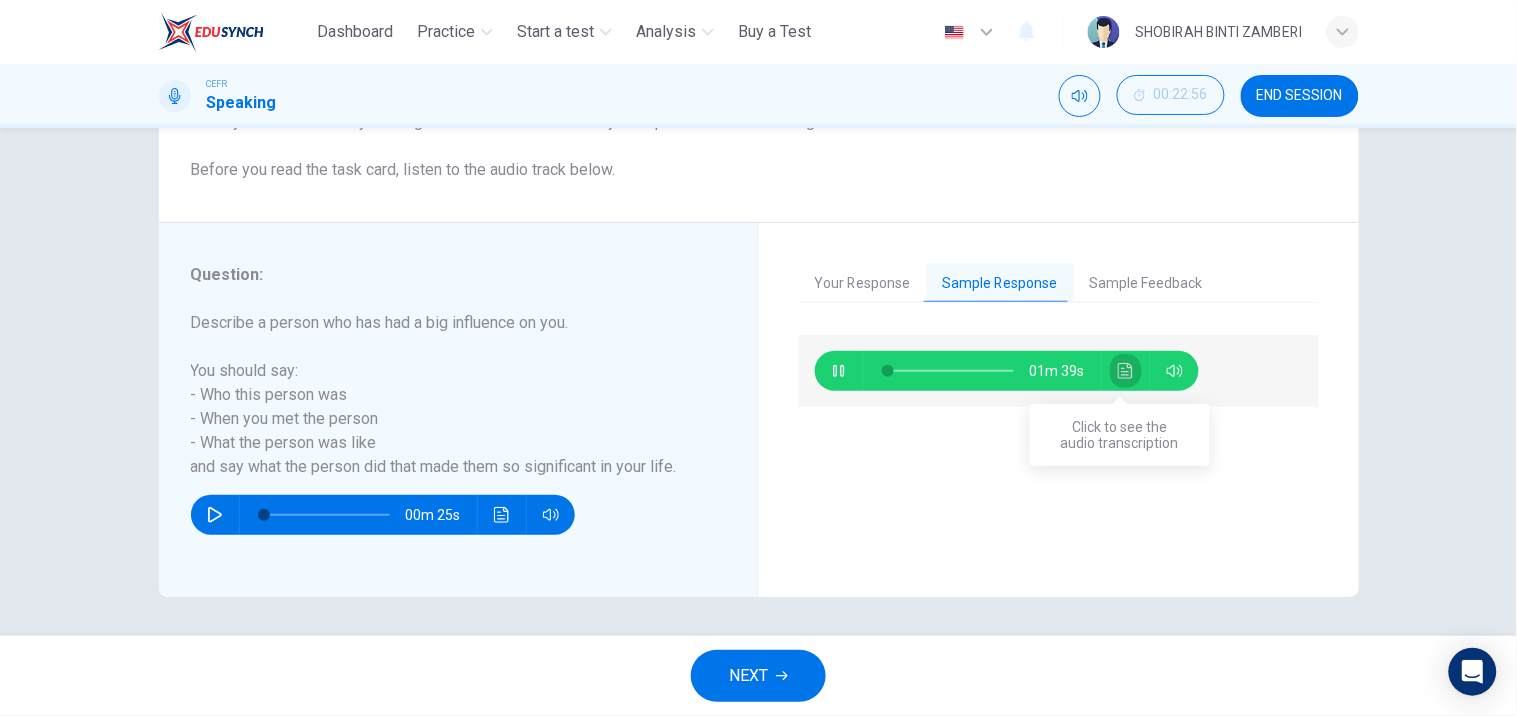 click at bounding box center (1126, 371) 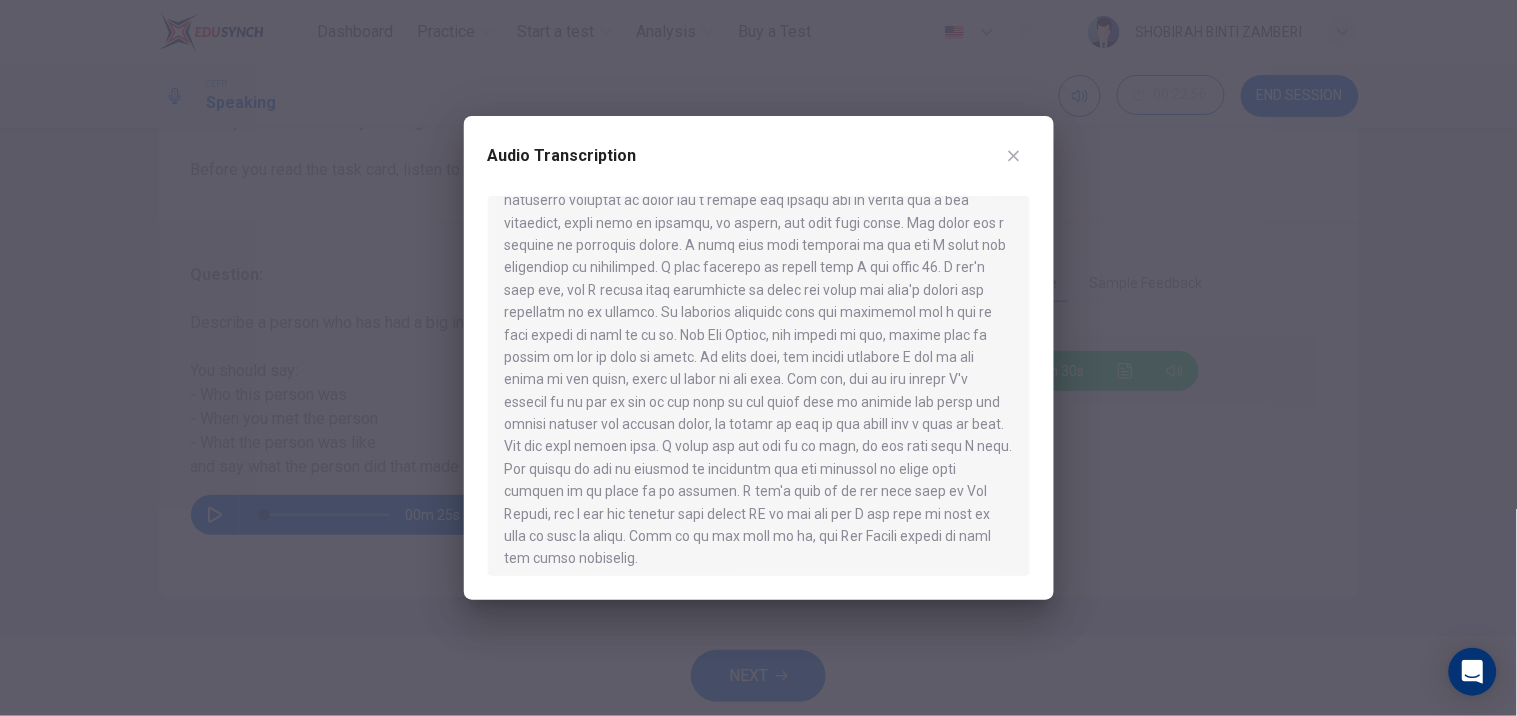 scroll, scrollTop: 102, scrollLeft: 0, axis: vertical 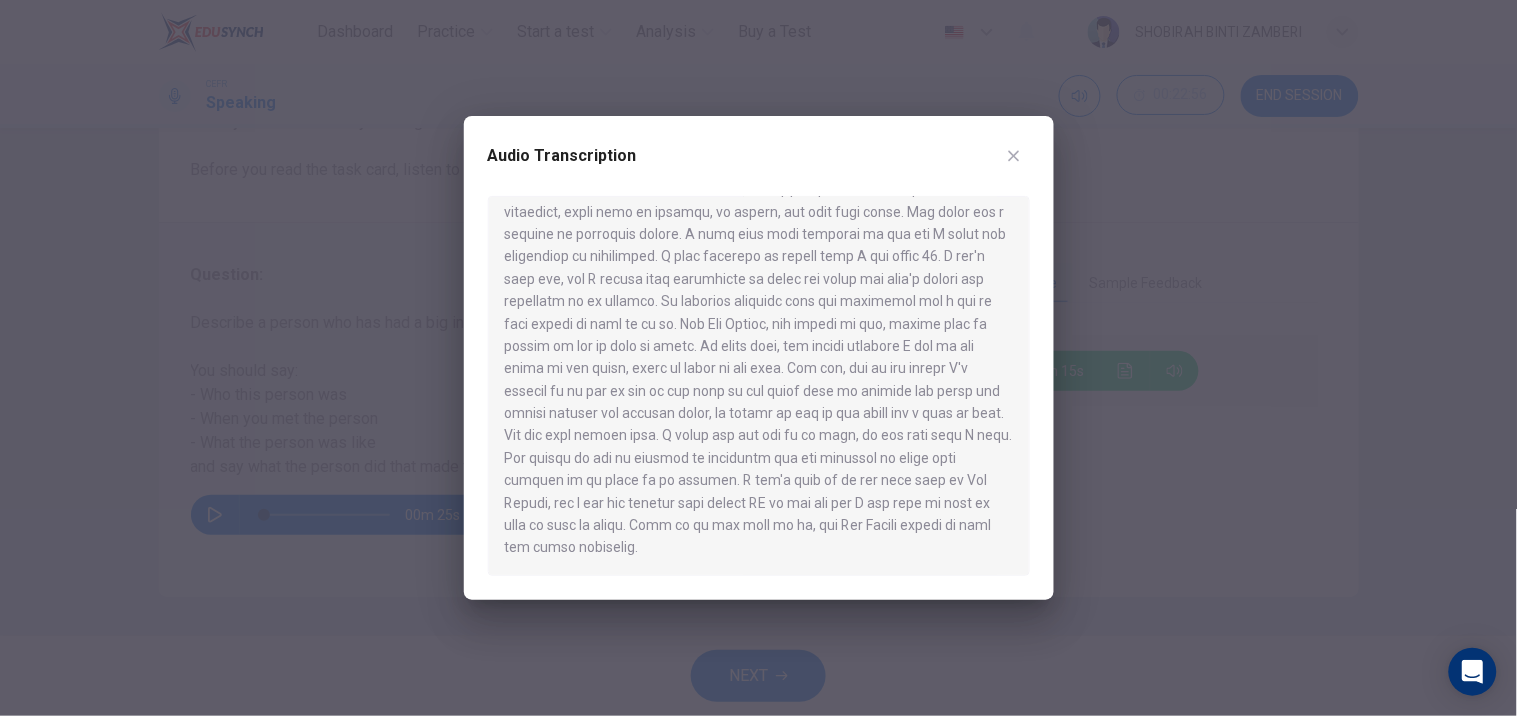 click at bounding box center [759, 386] 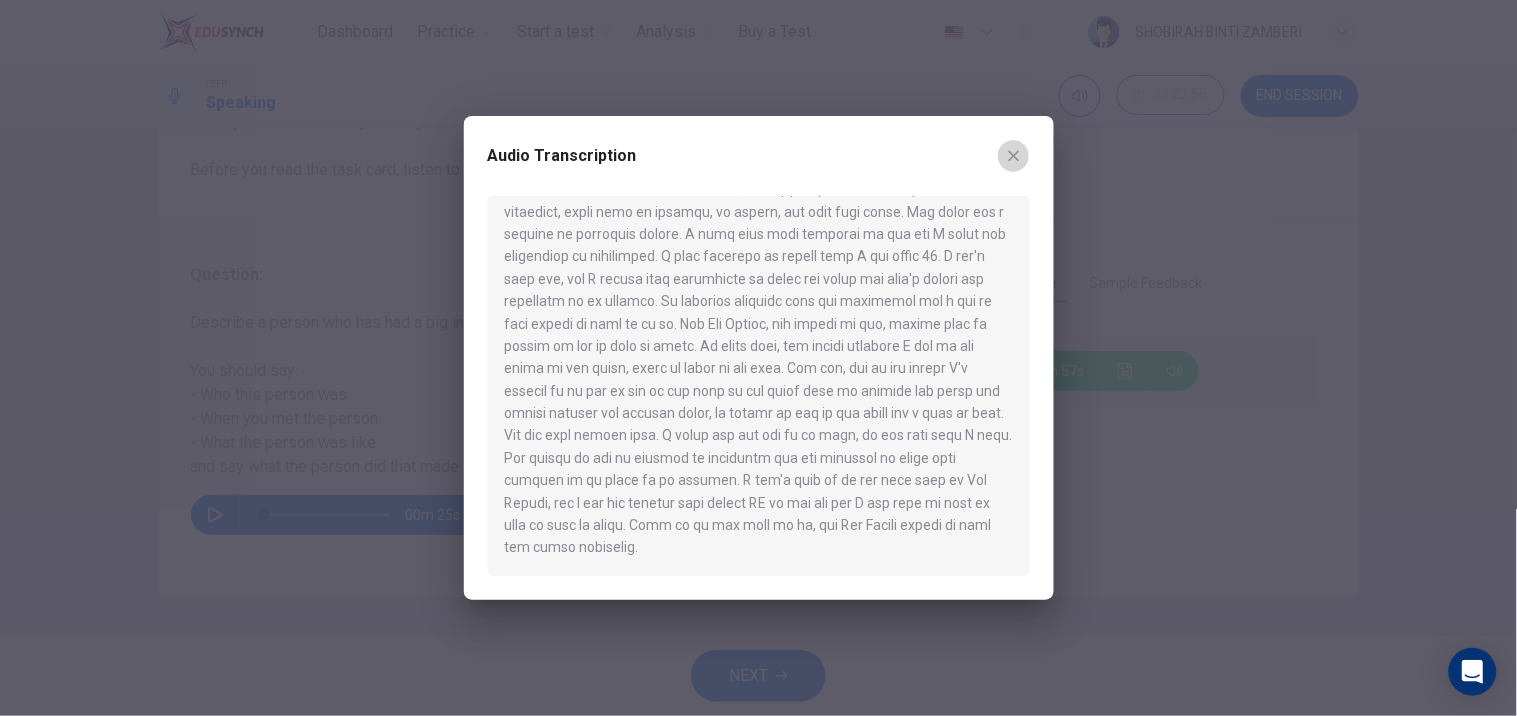 click at bounding box center (1014, 156) 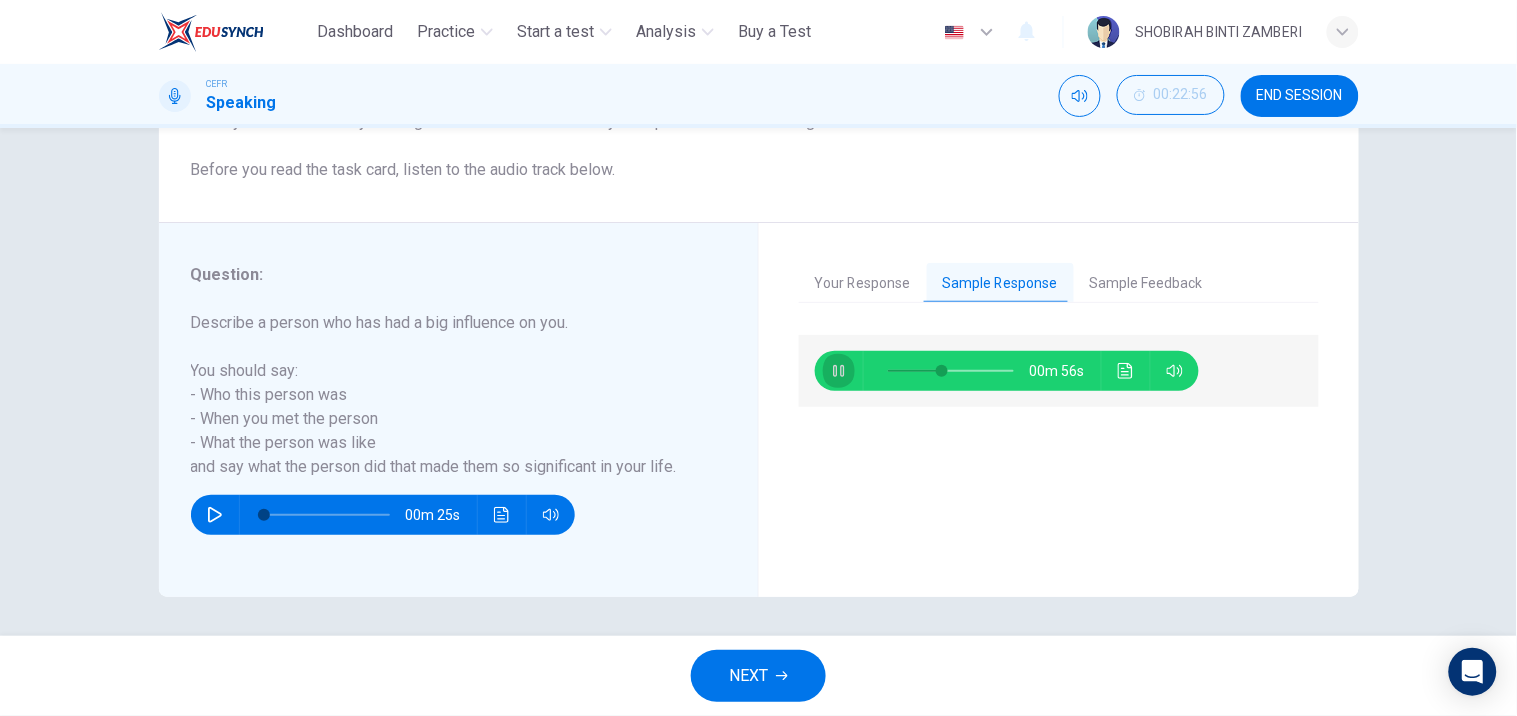 click at bounding box center (839, 371) 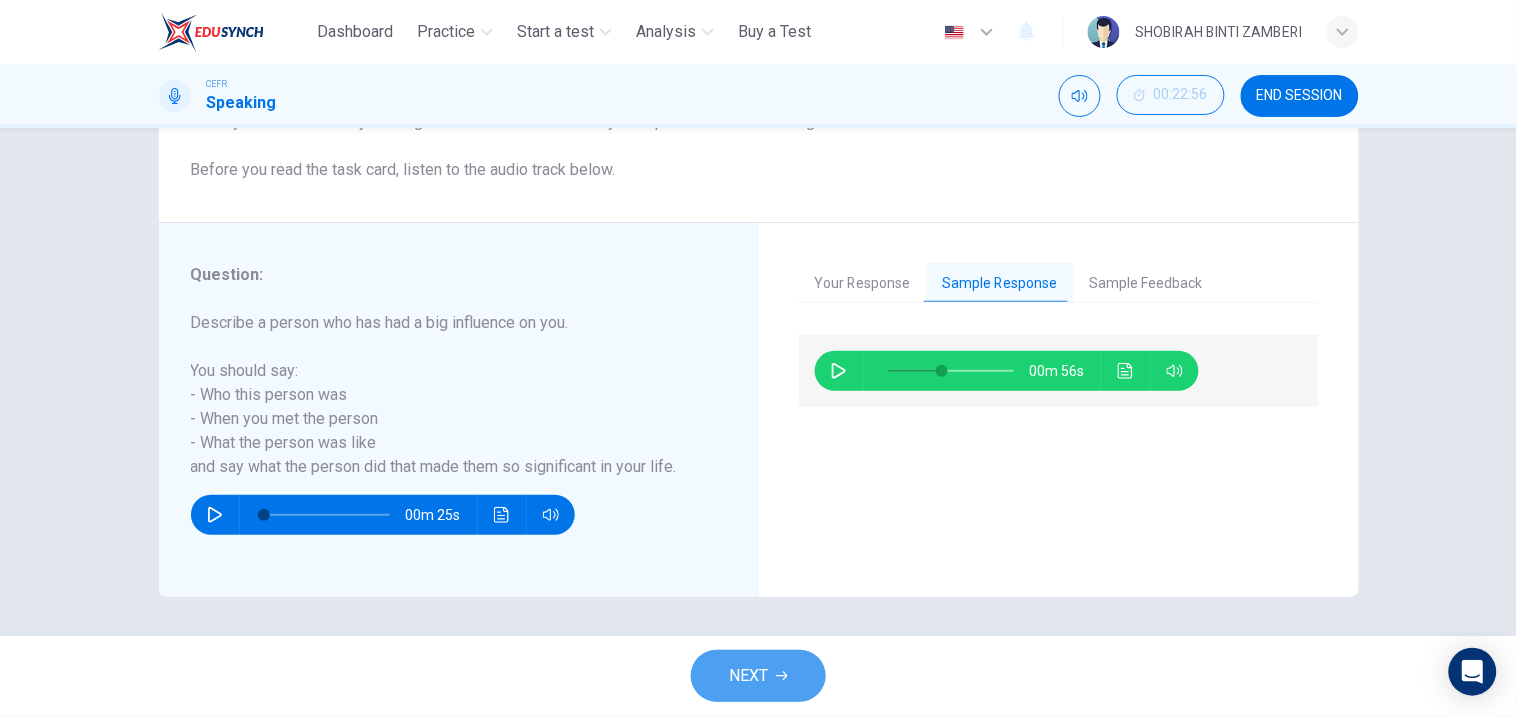 click on "NEXT" at bounding box center (758, 676) 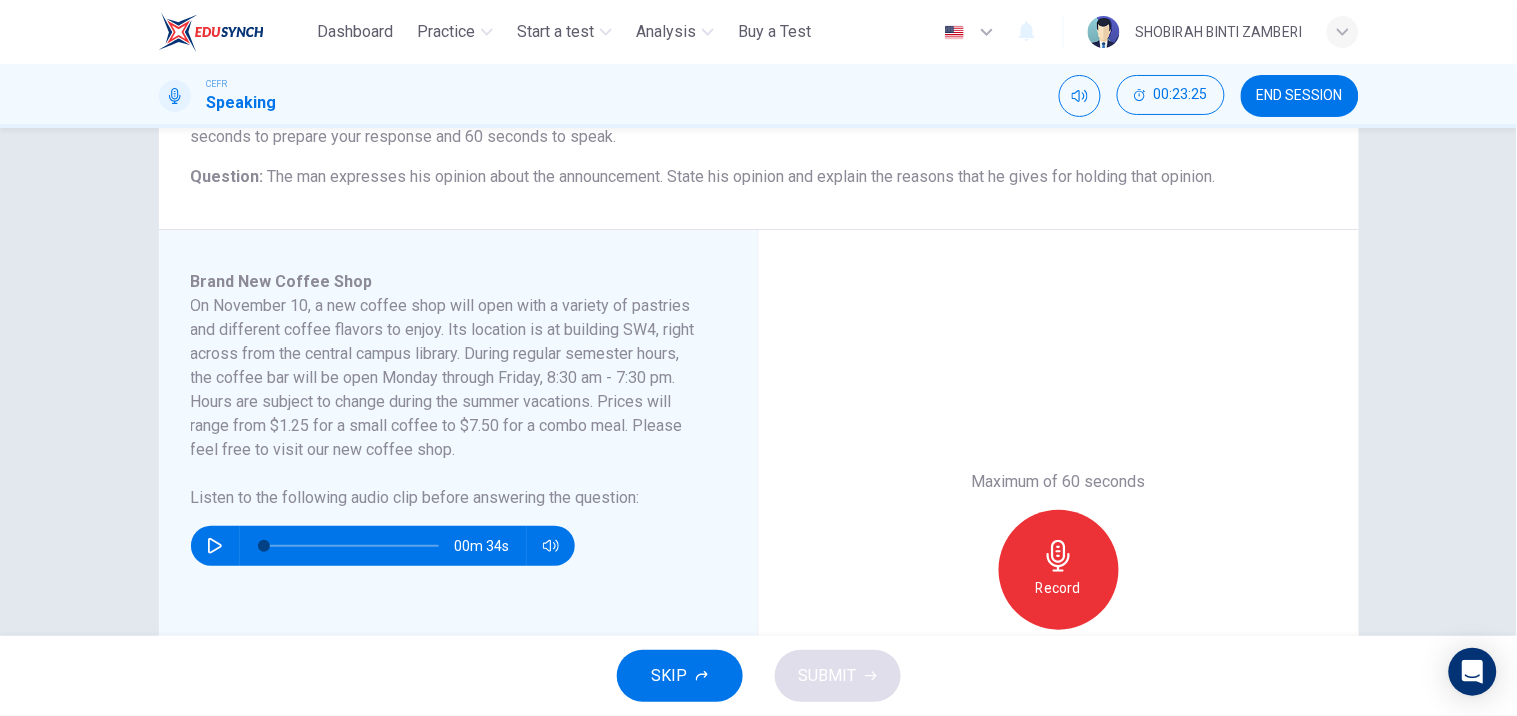 scroll, scrollTop: 228, scrollLeft: 0, axis: vertical 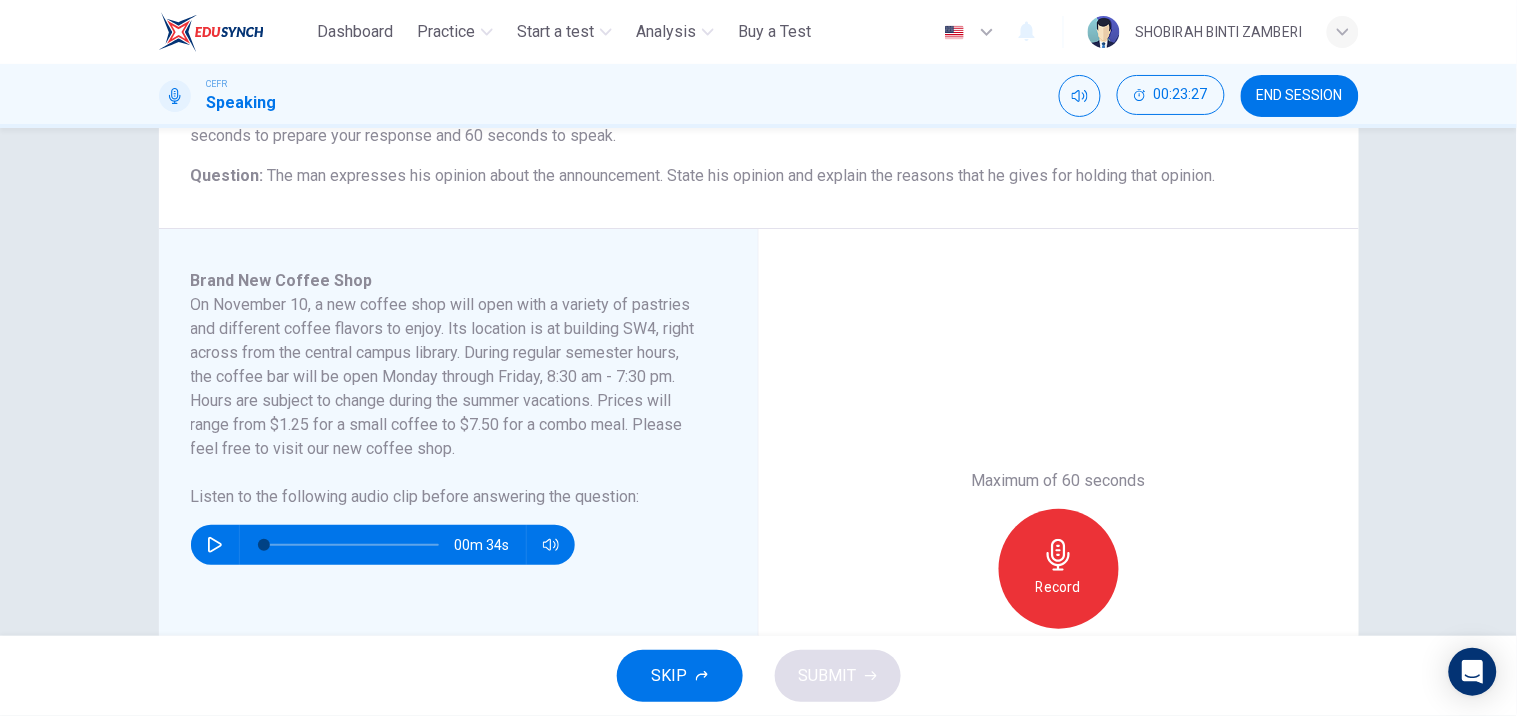 click at bounding box center [215, 545] 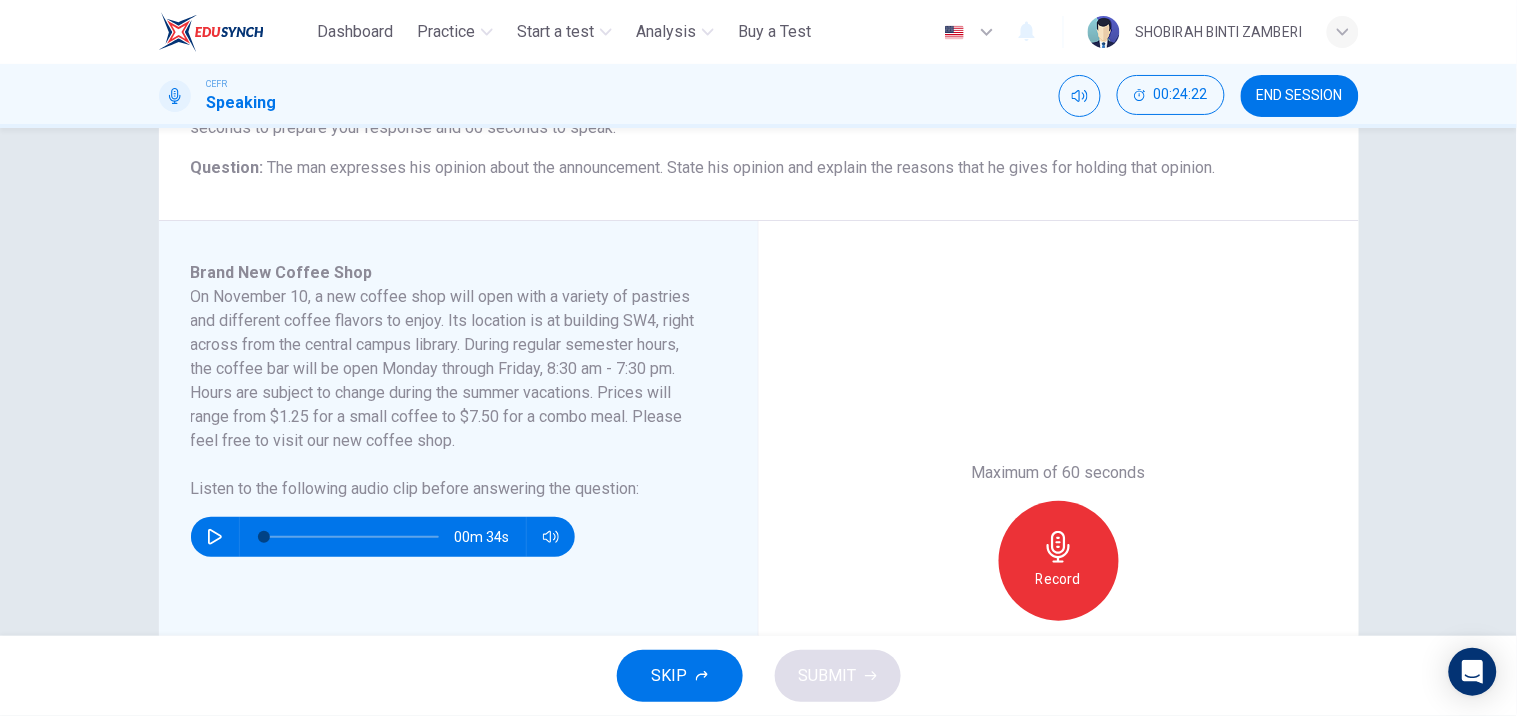 scroll, scrollTop: 237, scrollLeft: 0, axis: vertical 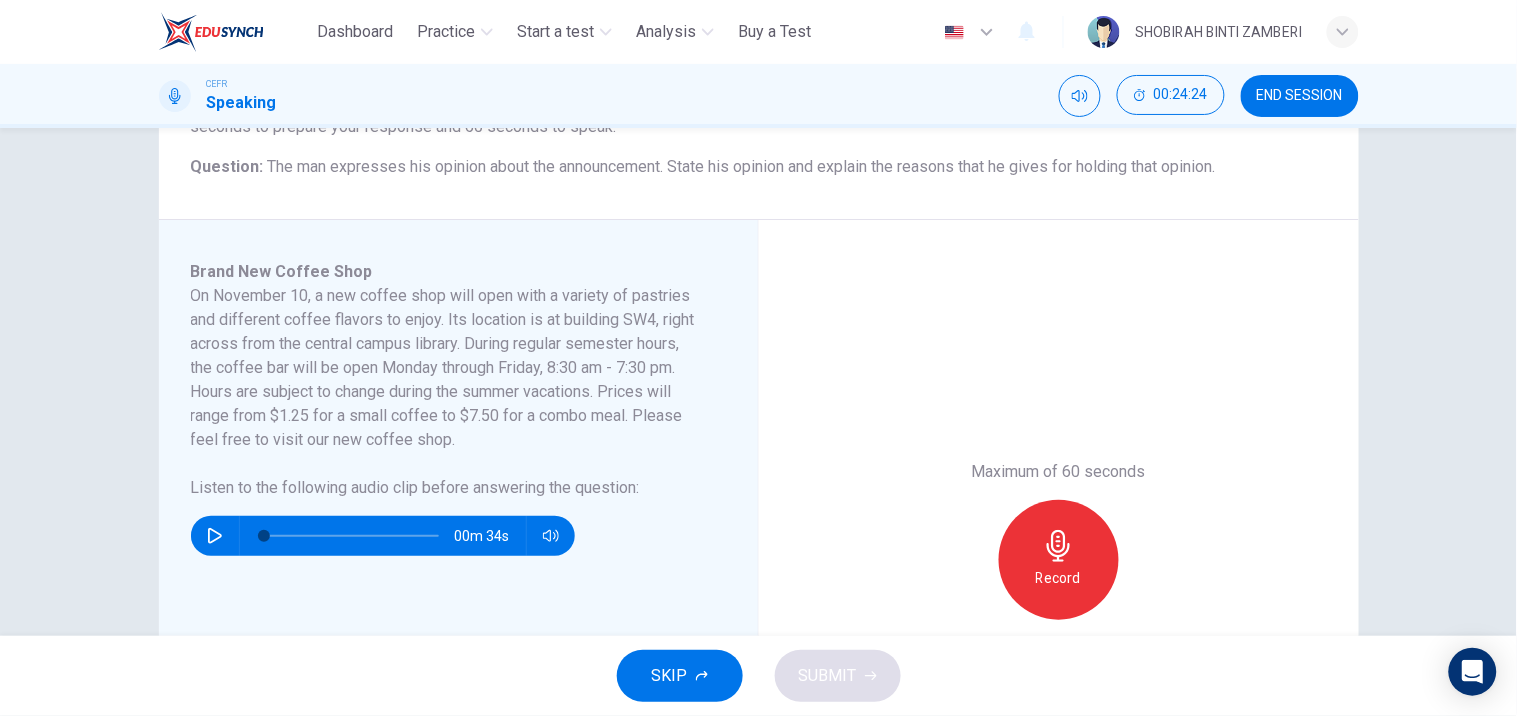 click on "Record" at bounding box center (1059, 560) 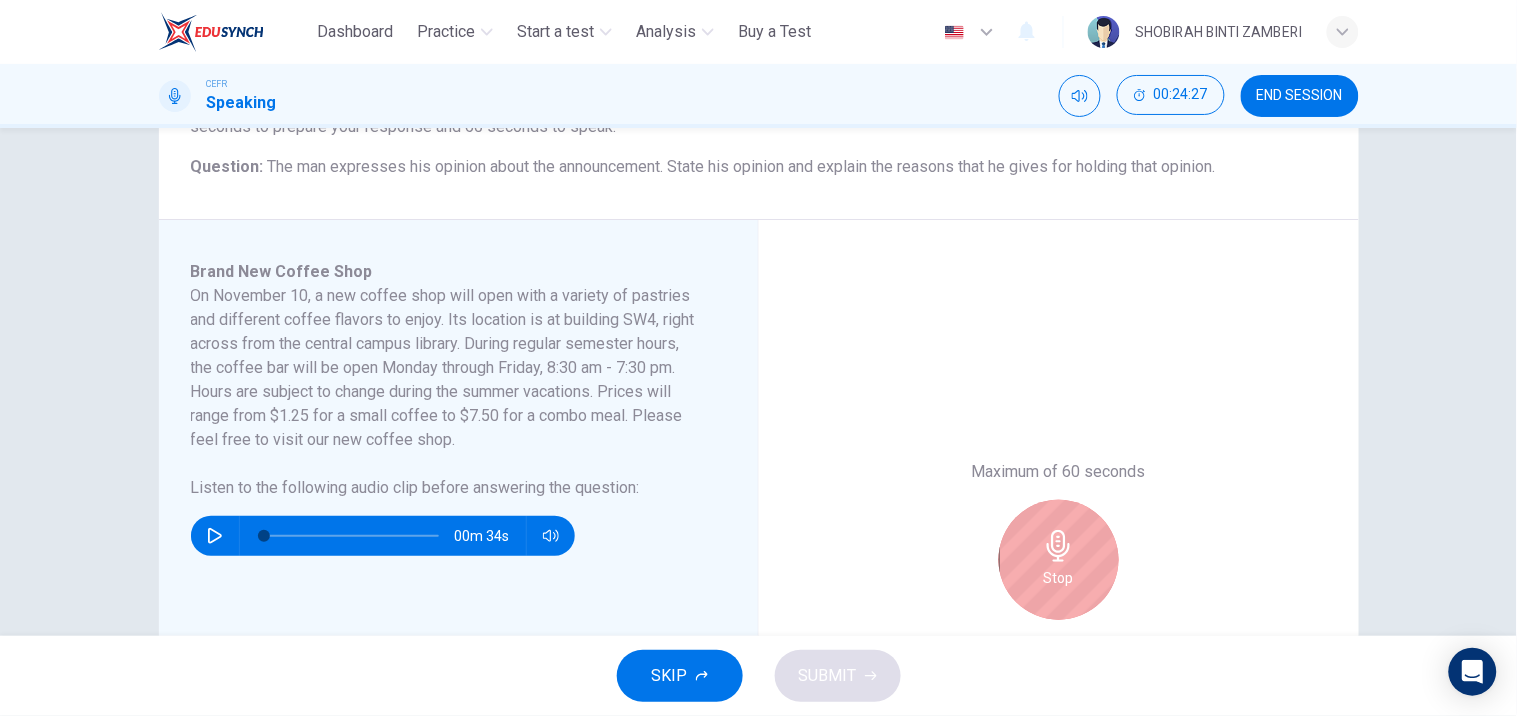 scroll, scrollTop: 321, scrollLeft: 0, axis: vertical 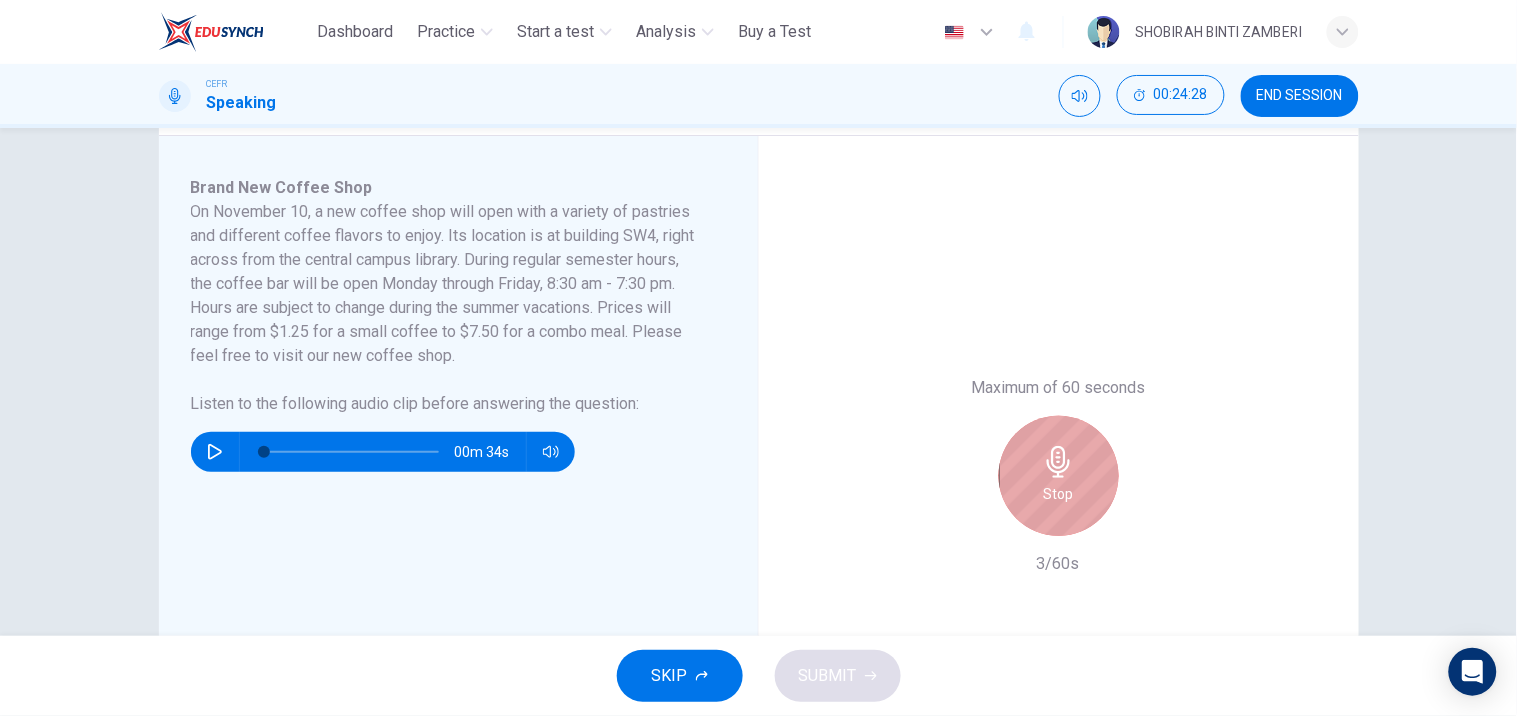 click at bounding box center [1059, 462] 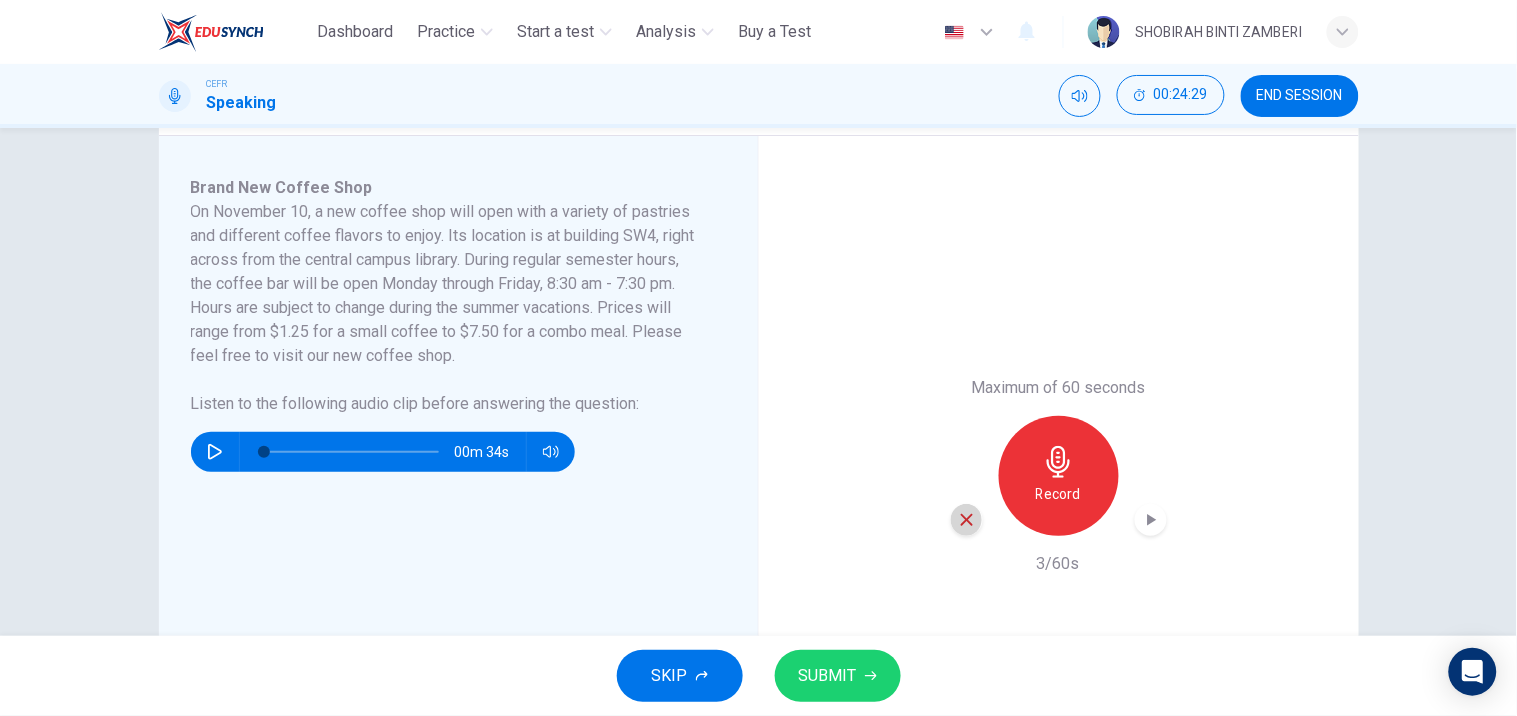 click at bounding box center (967, 520) 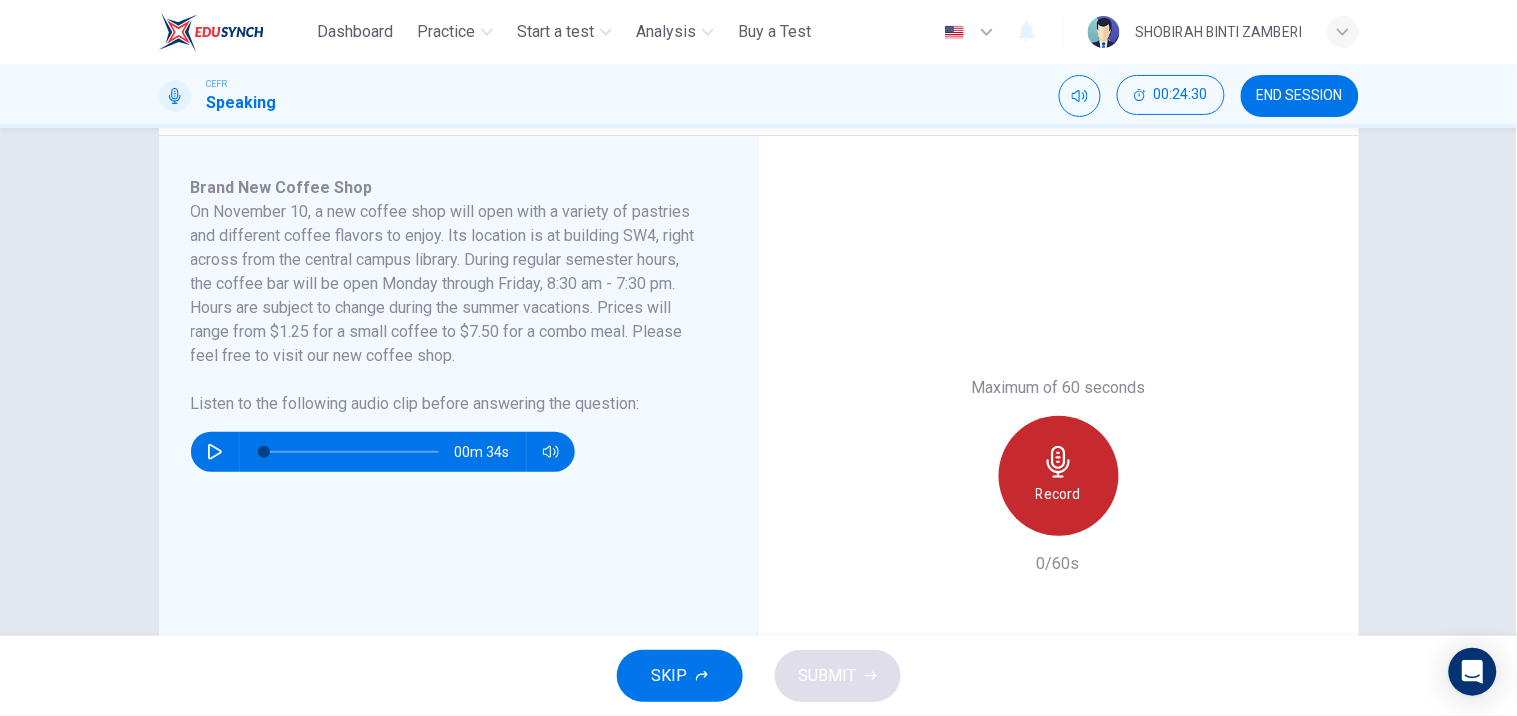 click on "Record" at bounding box center [1059, 476] 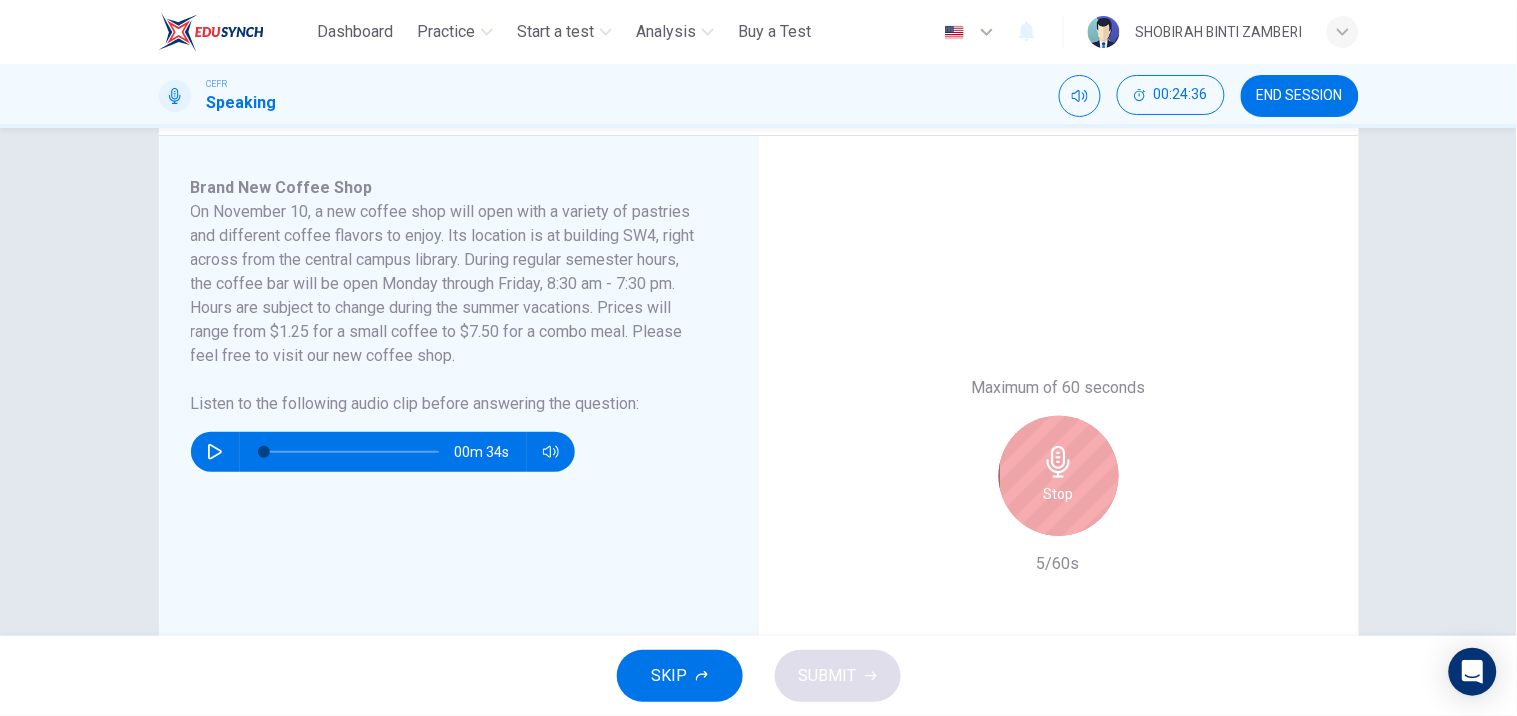 click on "Stop" at bounding box center (1059, 476) 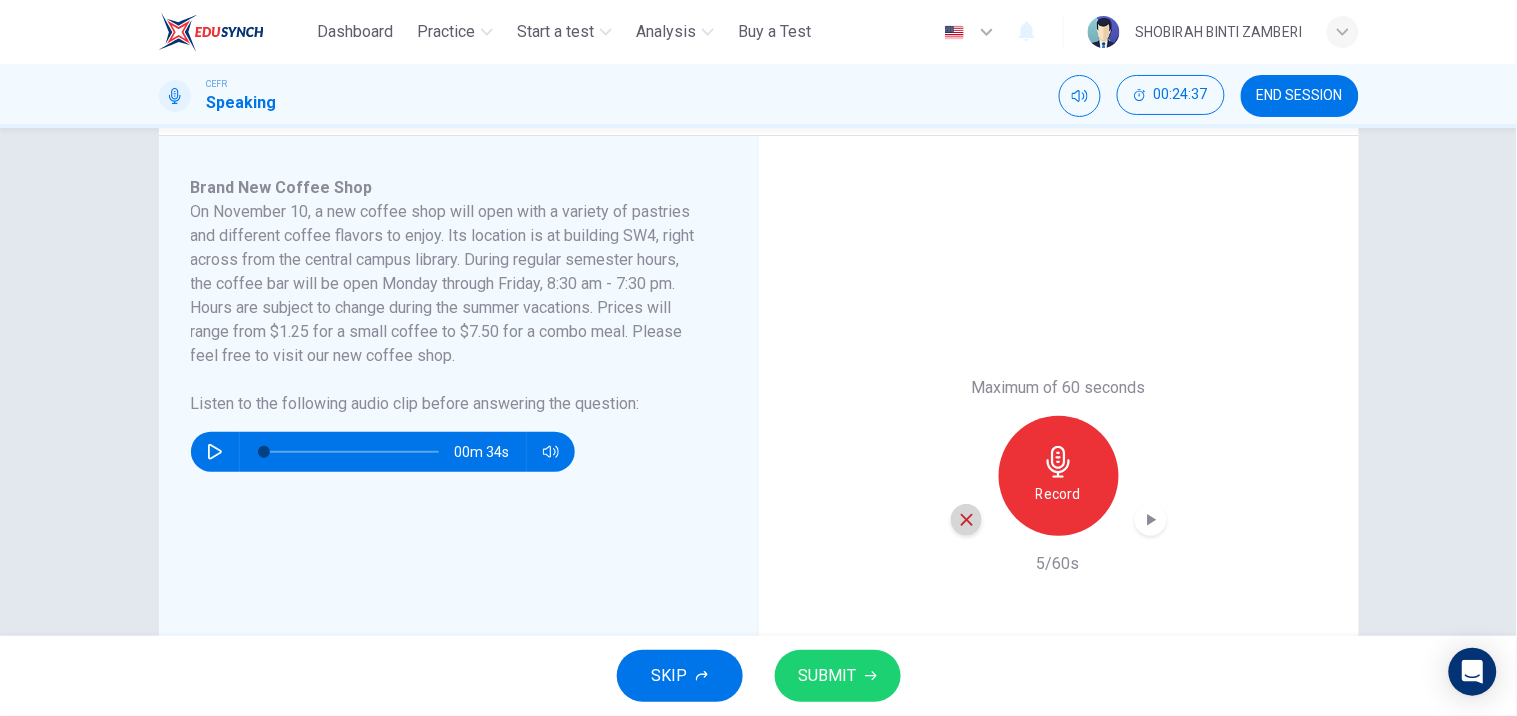 click at bounding box center (967, 520) 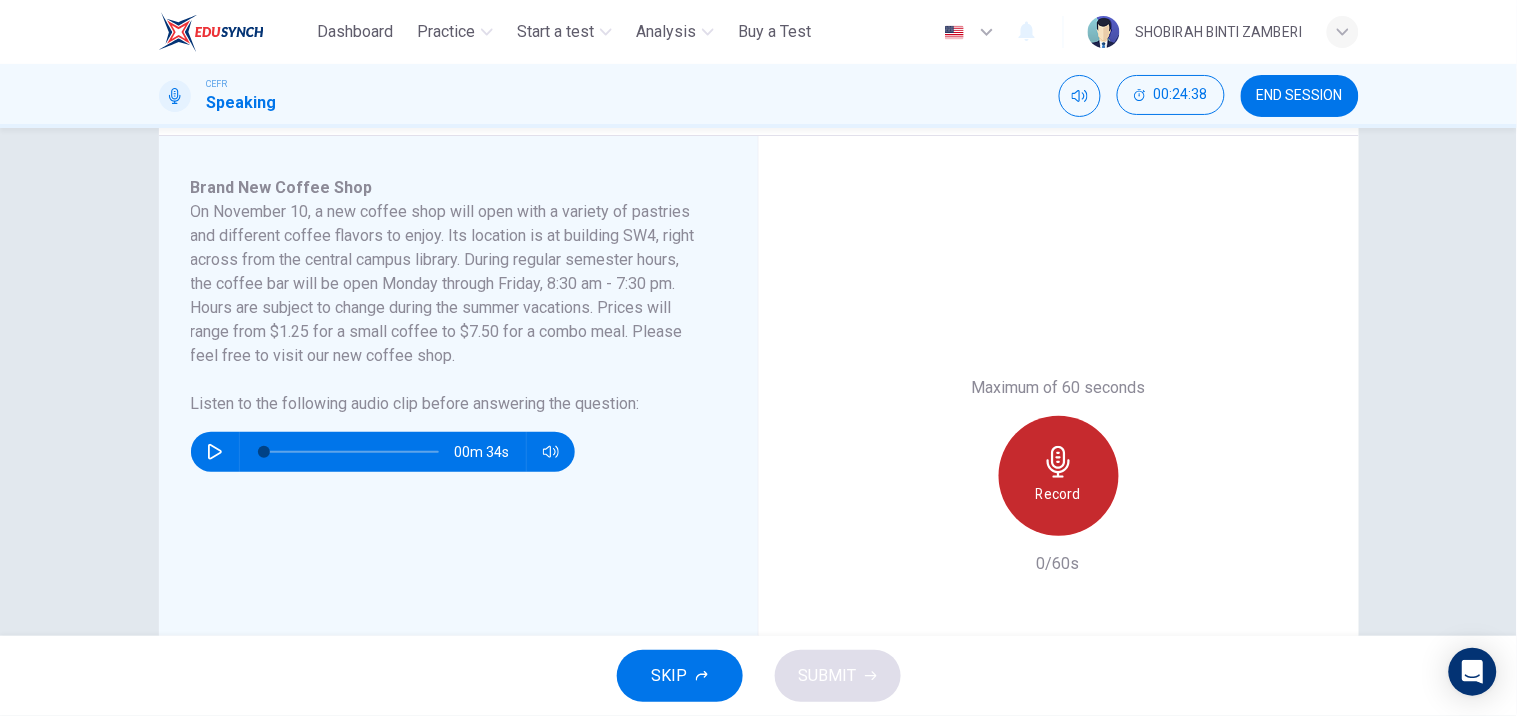 click on "Record" at bounding box center [1058, 494] 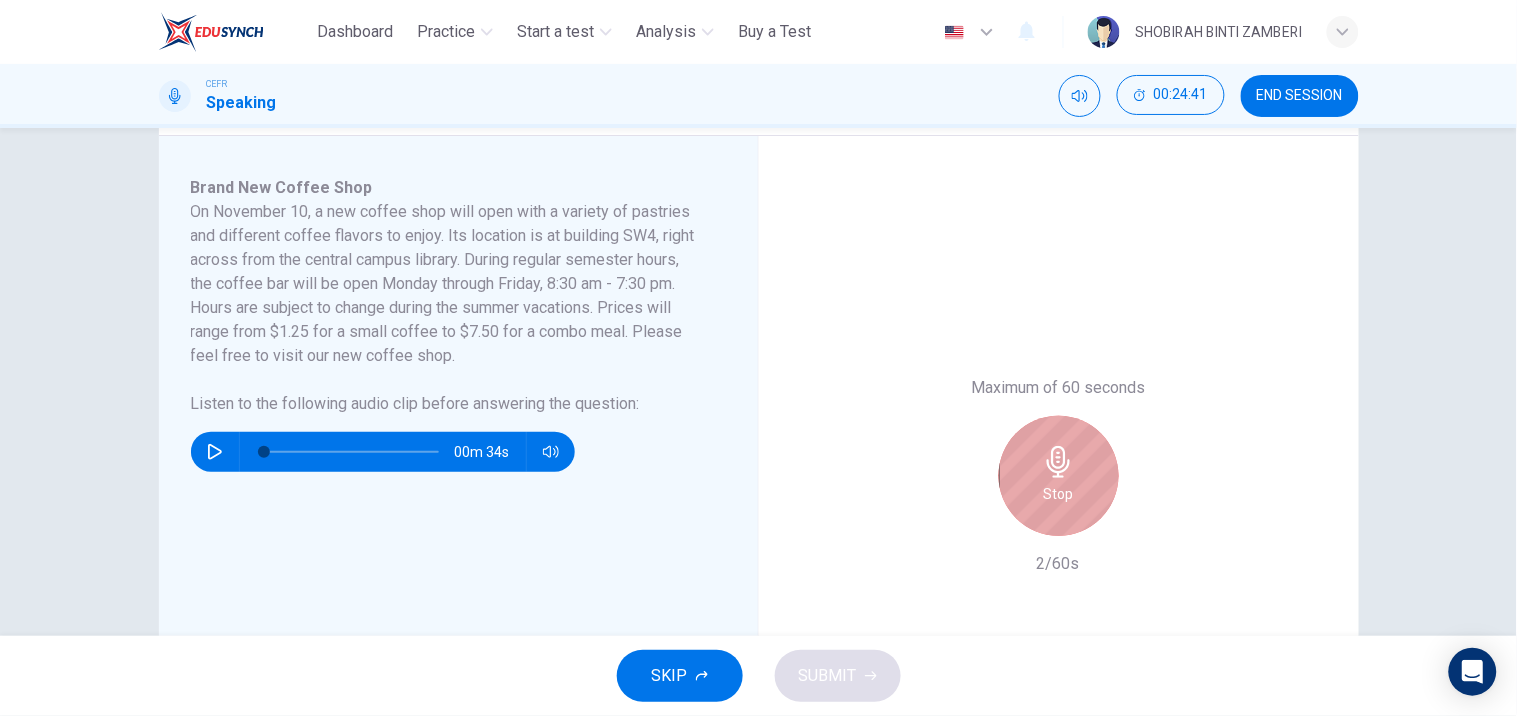 click on "Stop" at bounding box center (1059, 494) 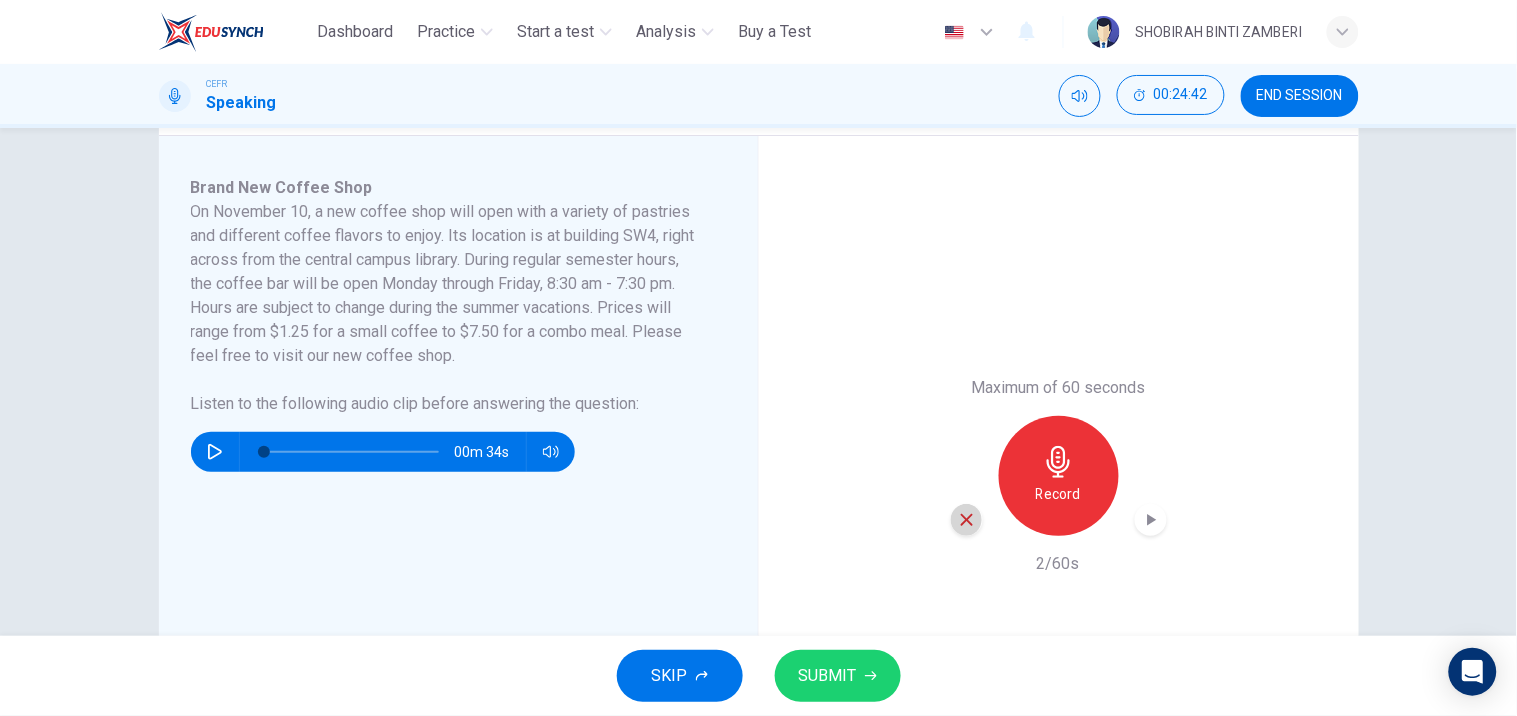 click at bounding box center (967, 520) 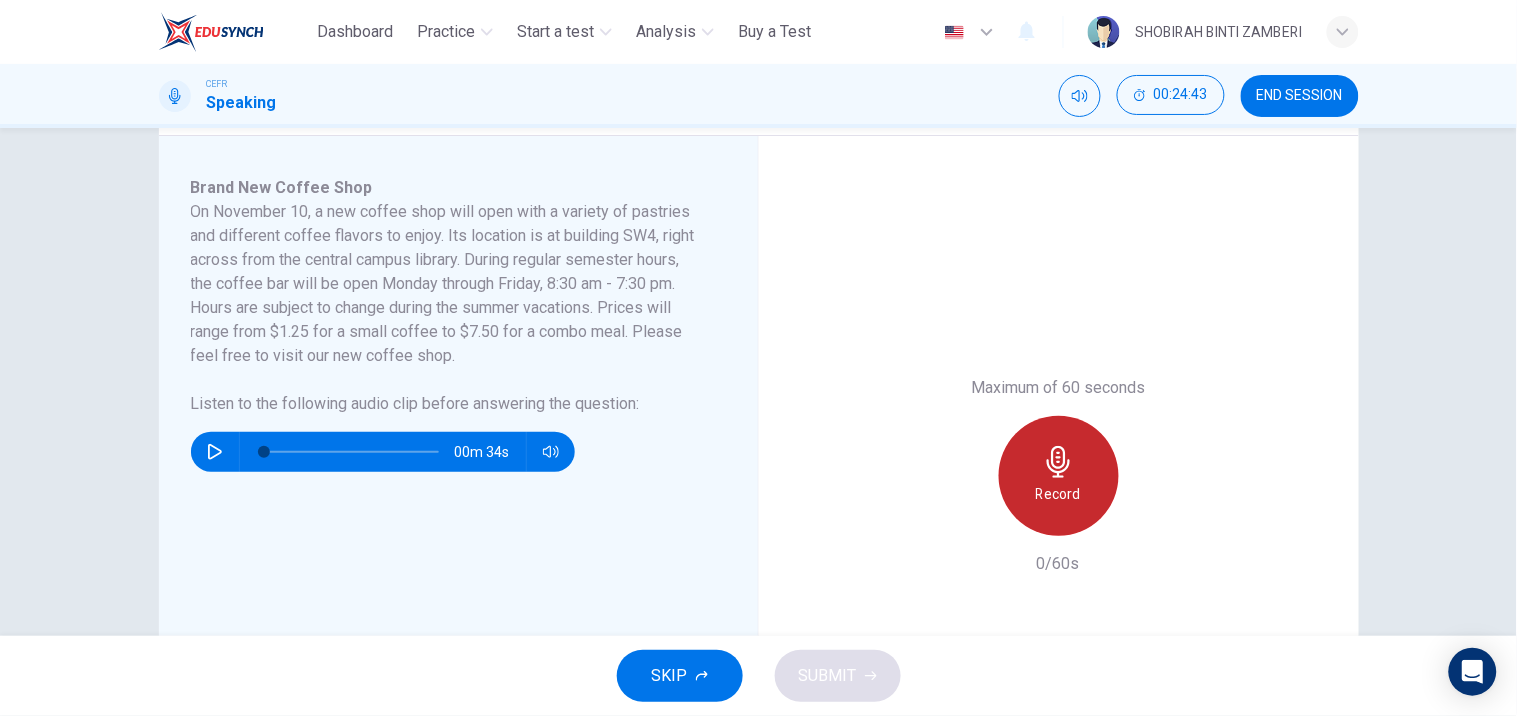 click on "Record" at bounding box center (1058, 494) 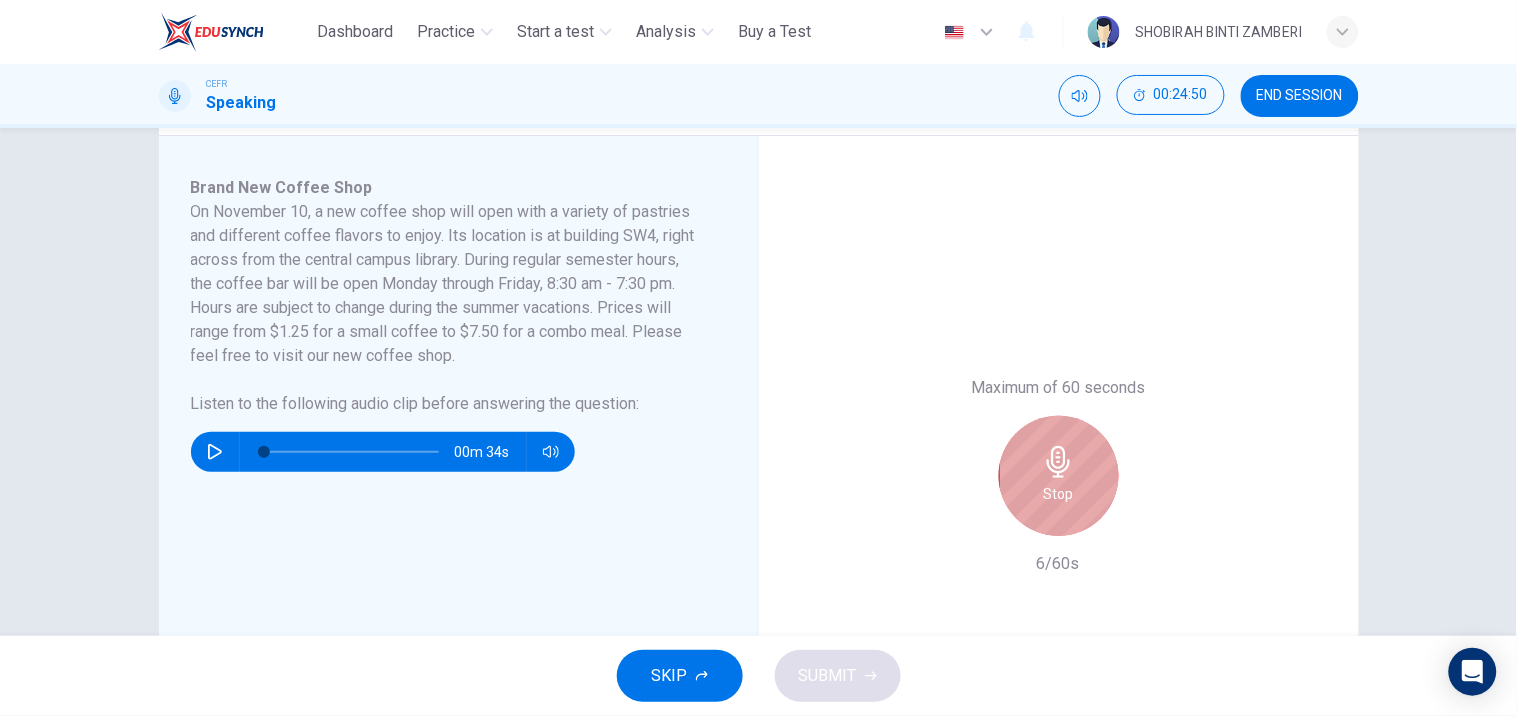 click on "Stop" at bounding box center [1059, 476] 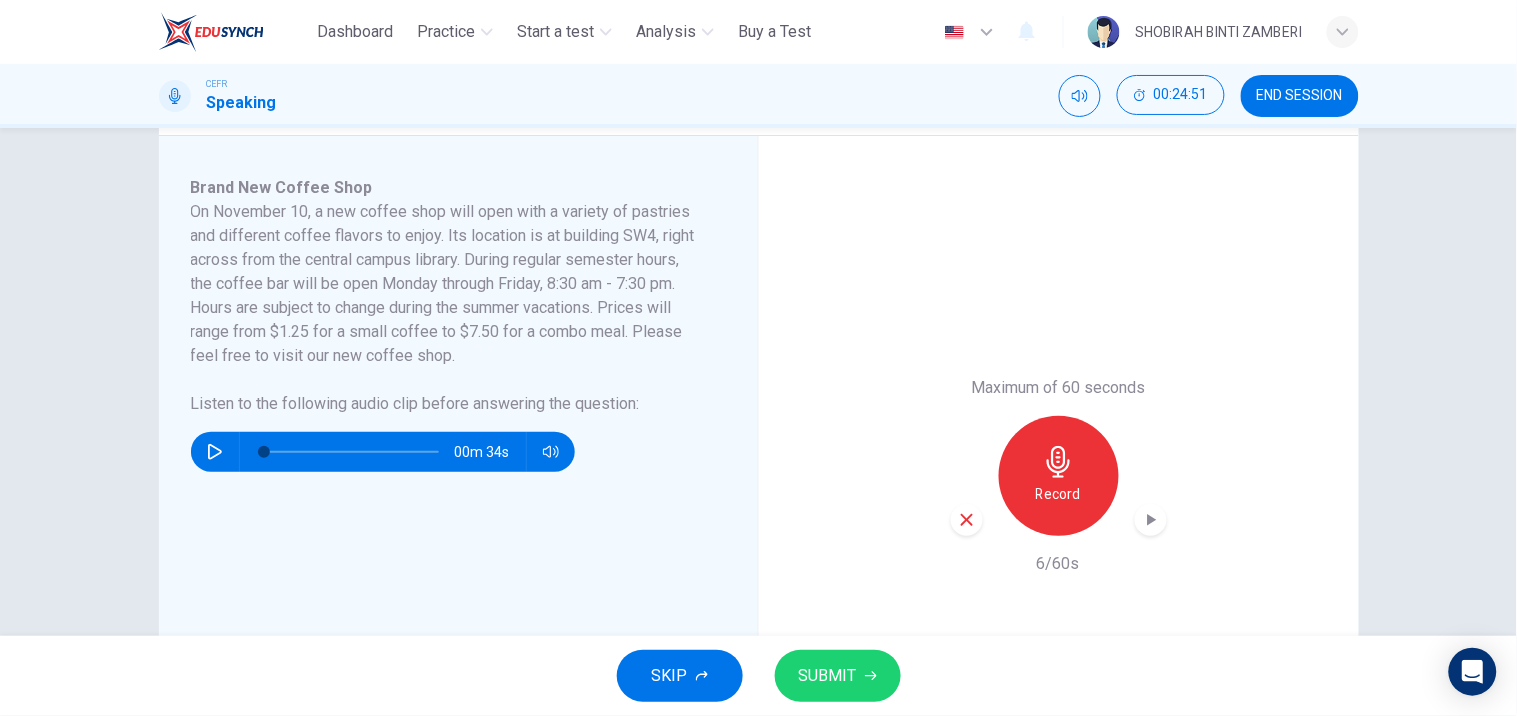 click at bounding box center [967, 520] 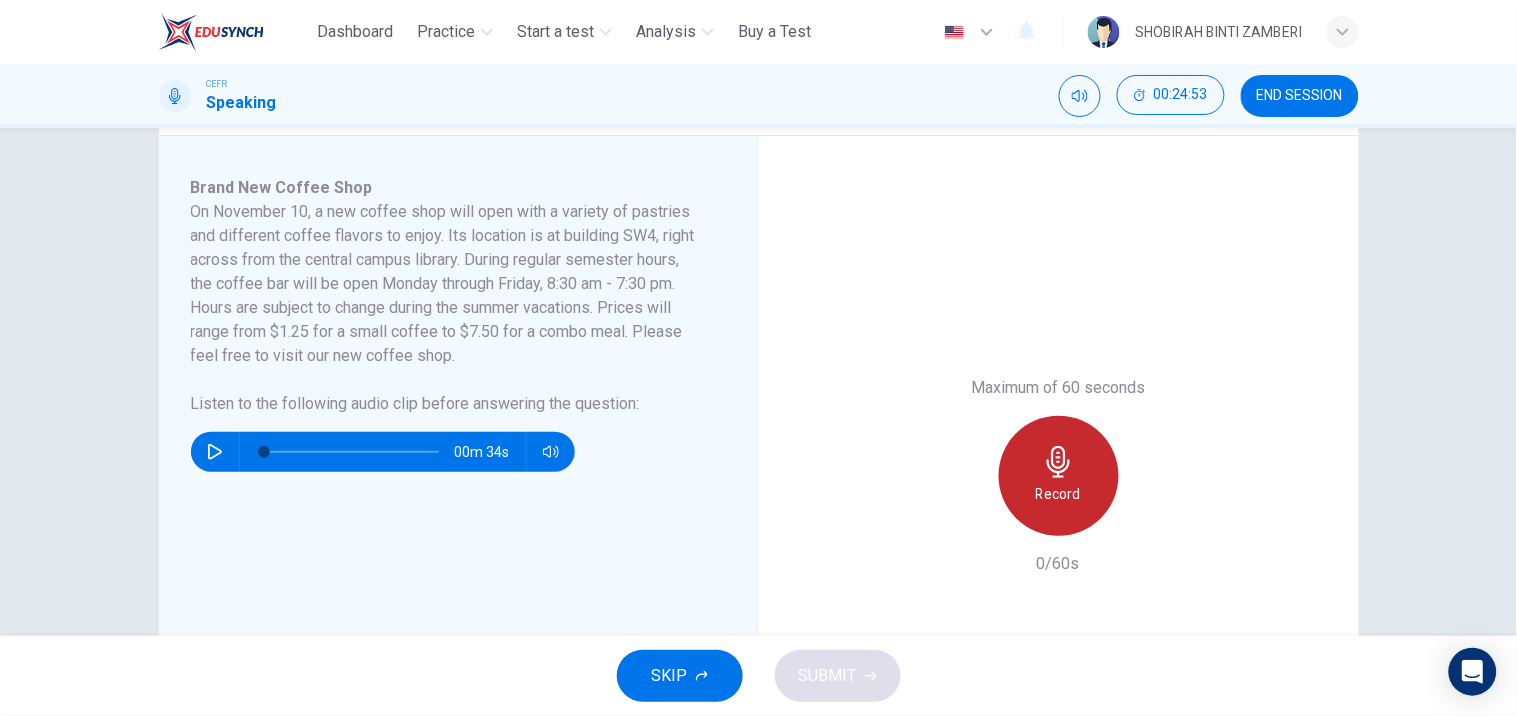 click on "Record" at bounding box center (1059, 476) 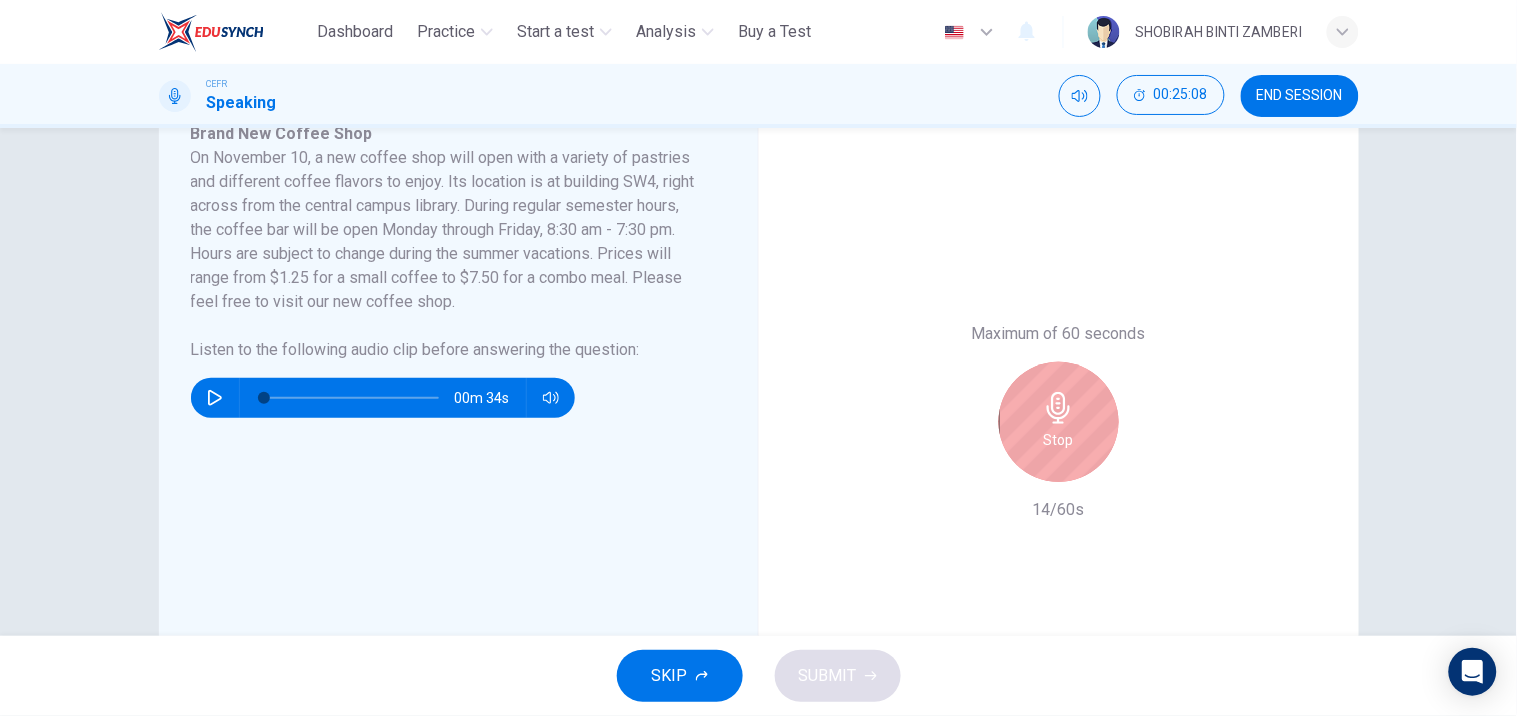 scroll, scrollTop: 376, scrollLeft: 0, axis: vertical 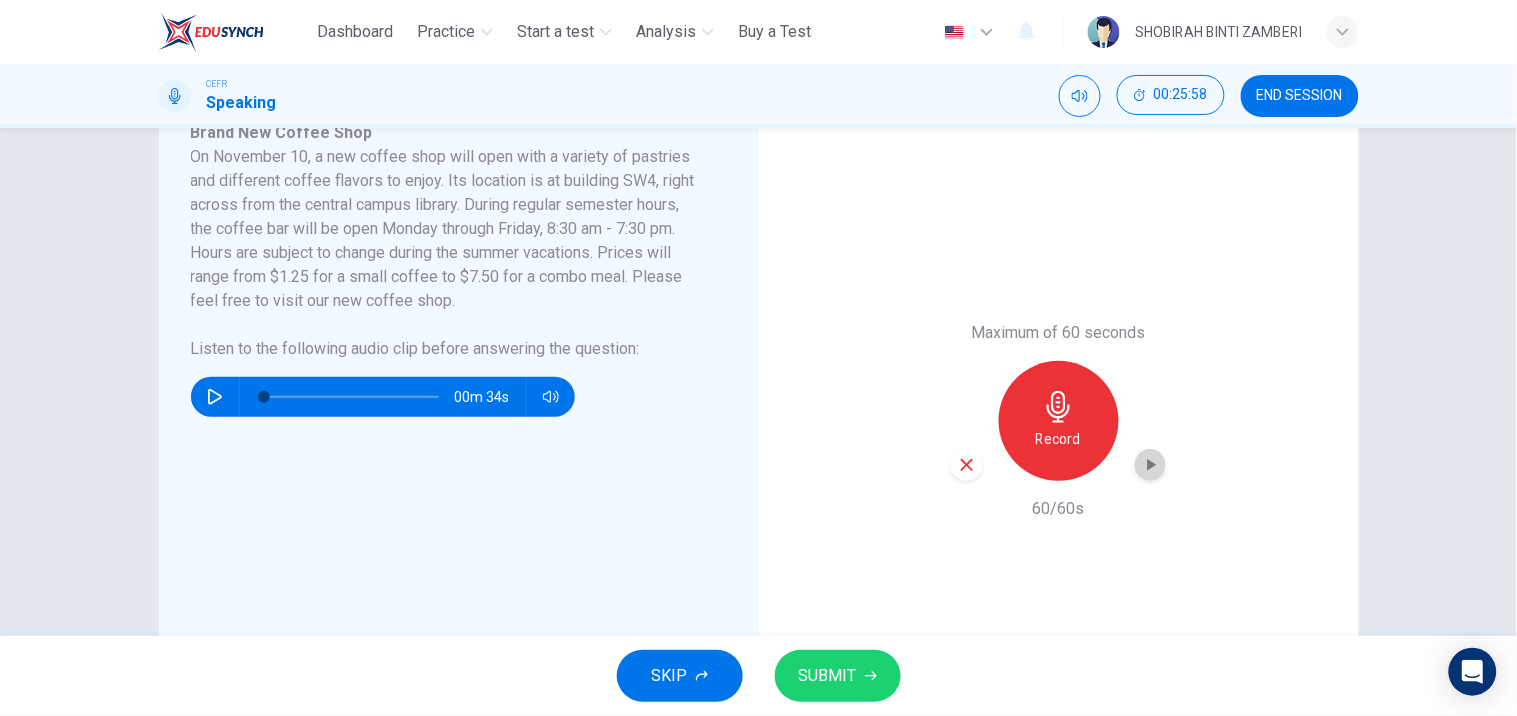 click at bounding box center (1151, 465) 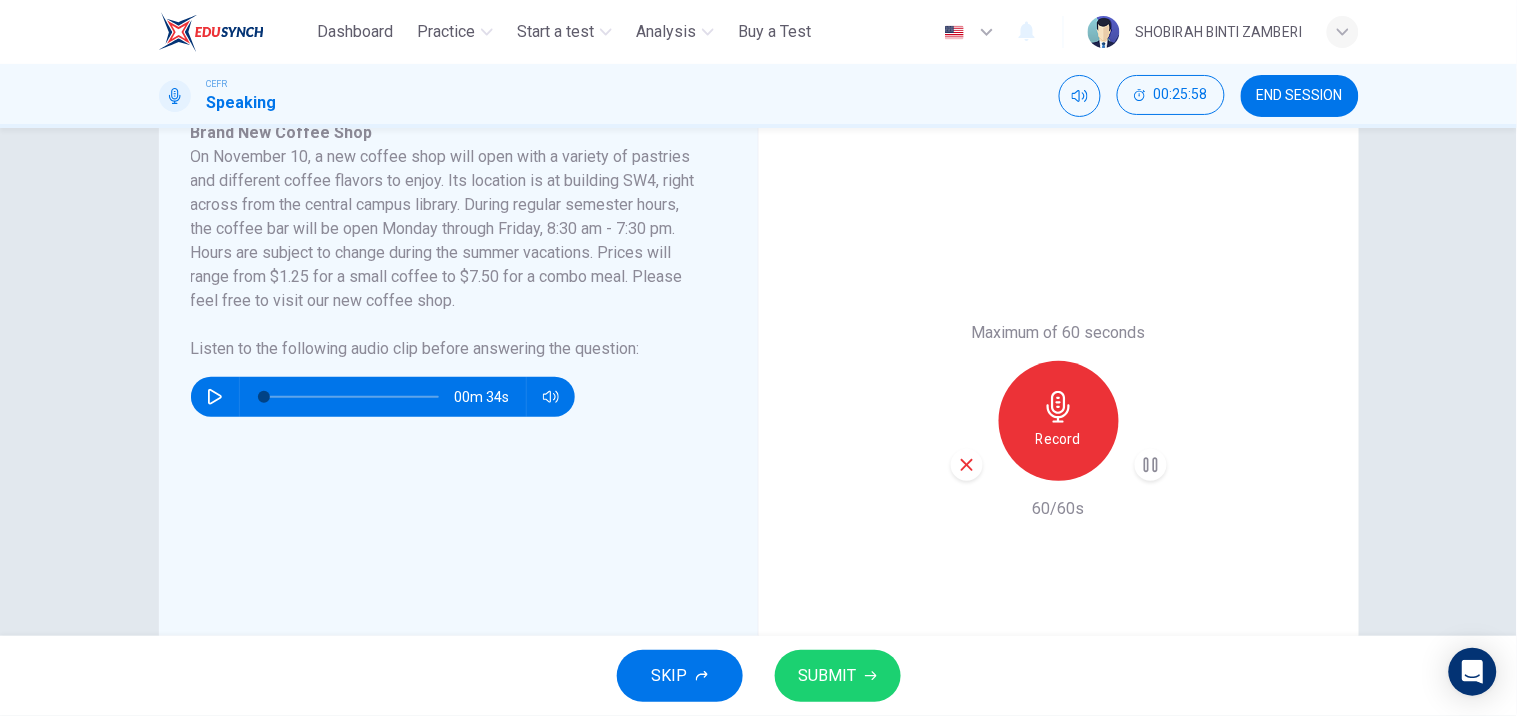 type 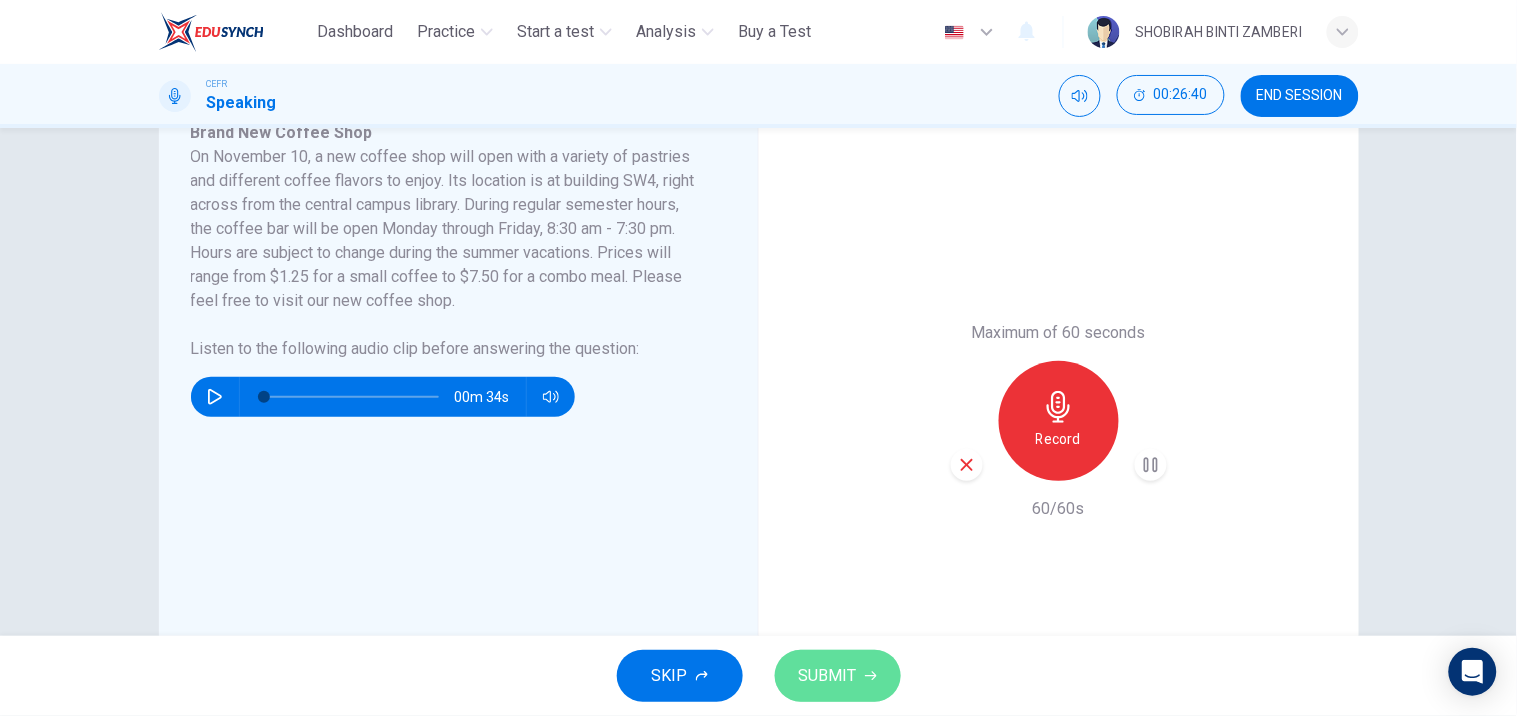 click on "SUBMIT" at bounding box center (828, 676) 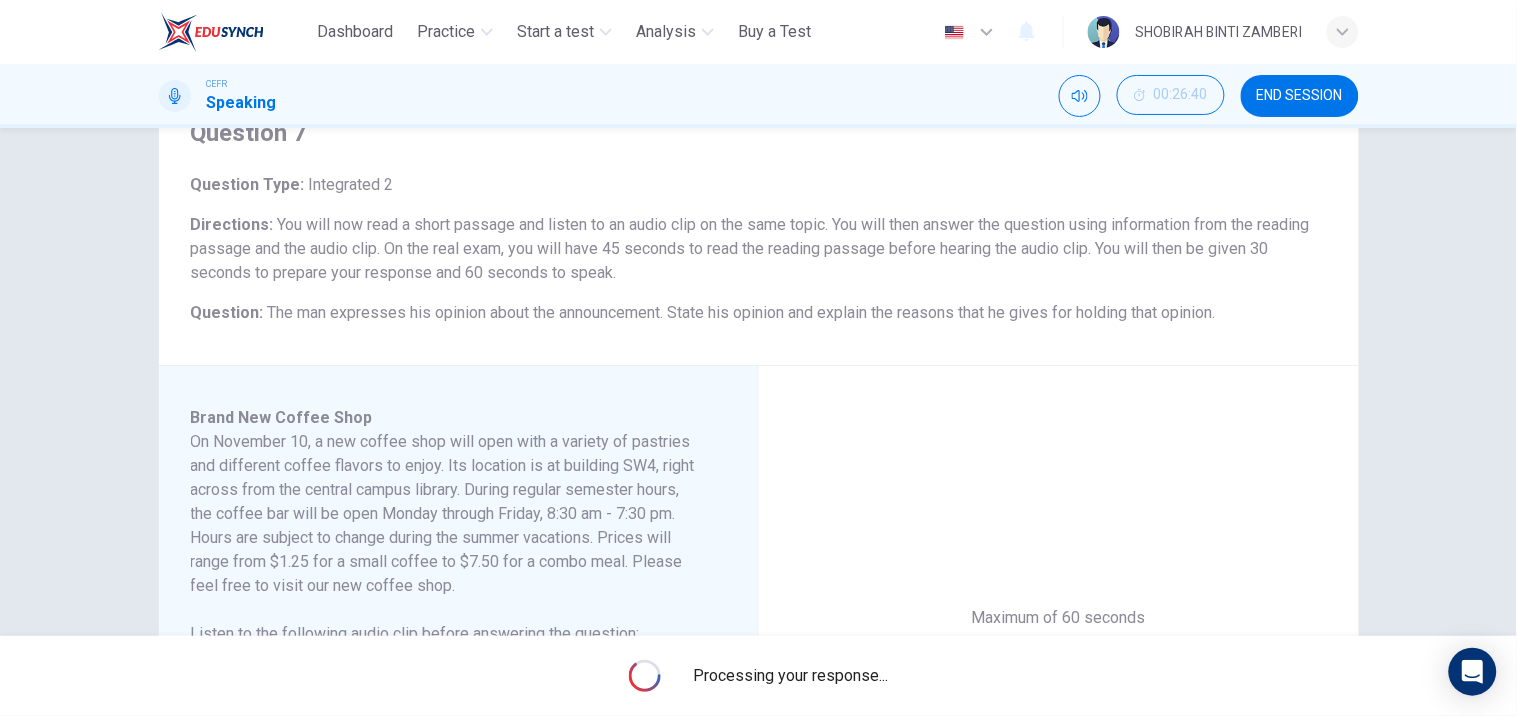 scroll, scrollTop: 88, scrollLeft: 0, axis: vertical 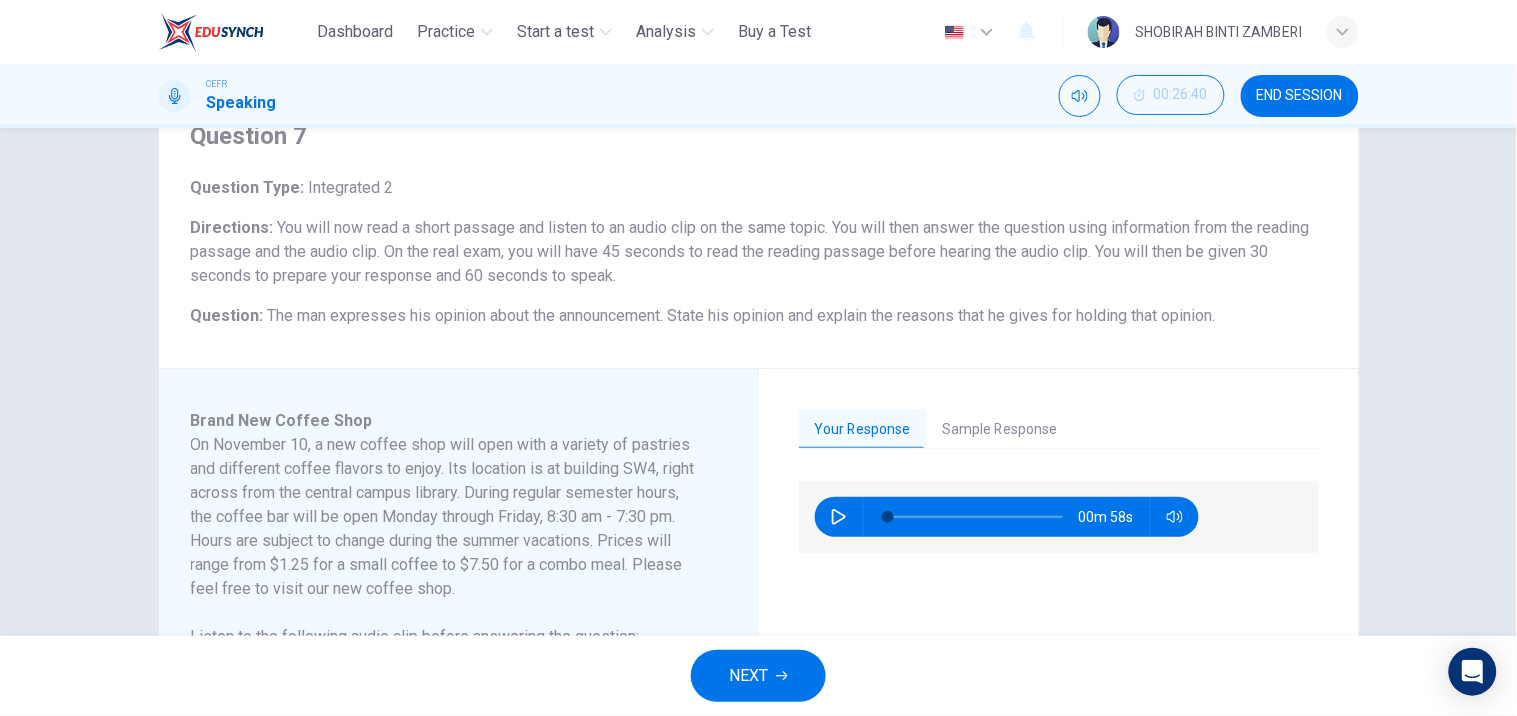 drag, startPoint x: 1003, startPoint y: 451, endPoint x: 1002, endPoint y: 432, distance: 19.026299 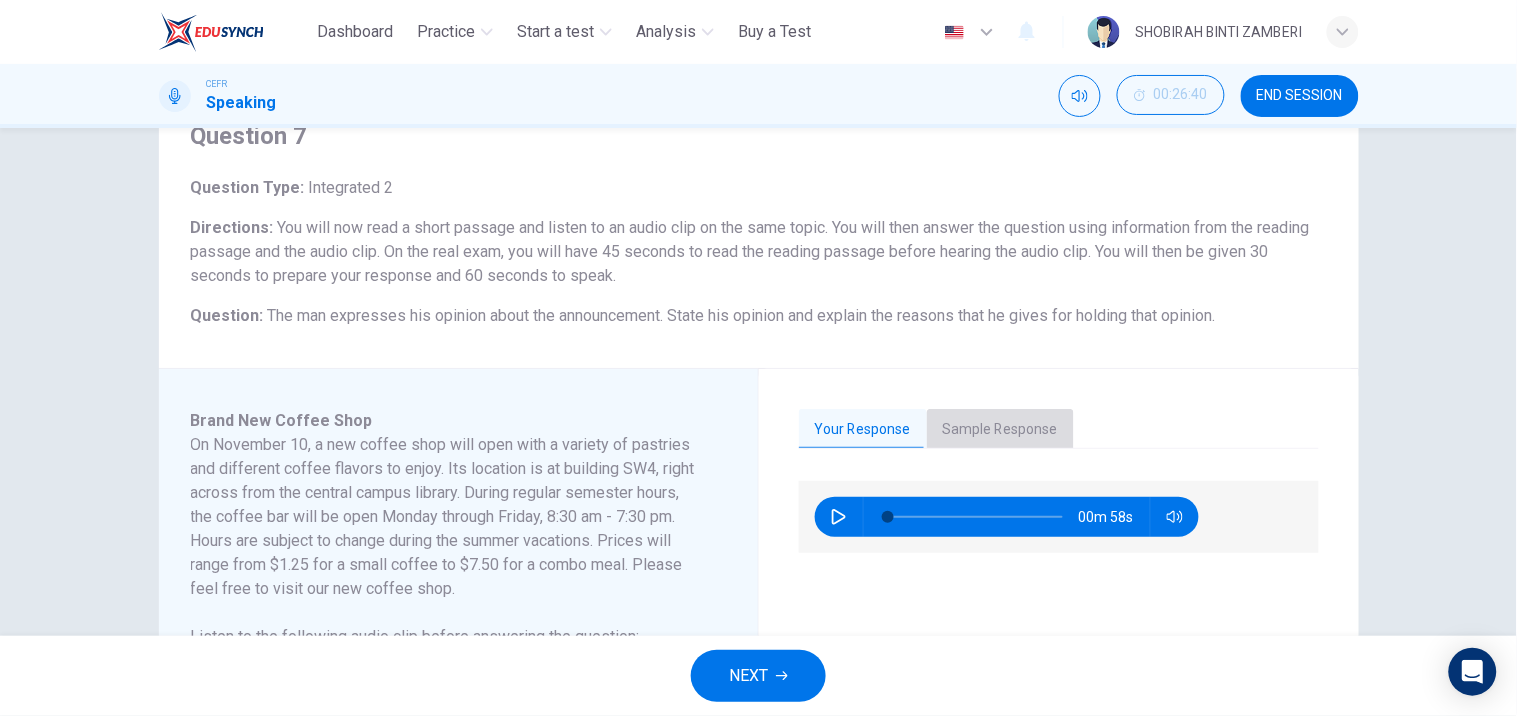 click on "Sample Response" at bounding box center [1000, 430] 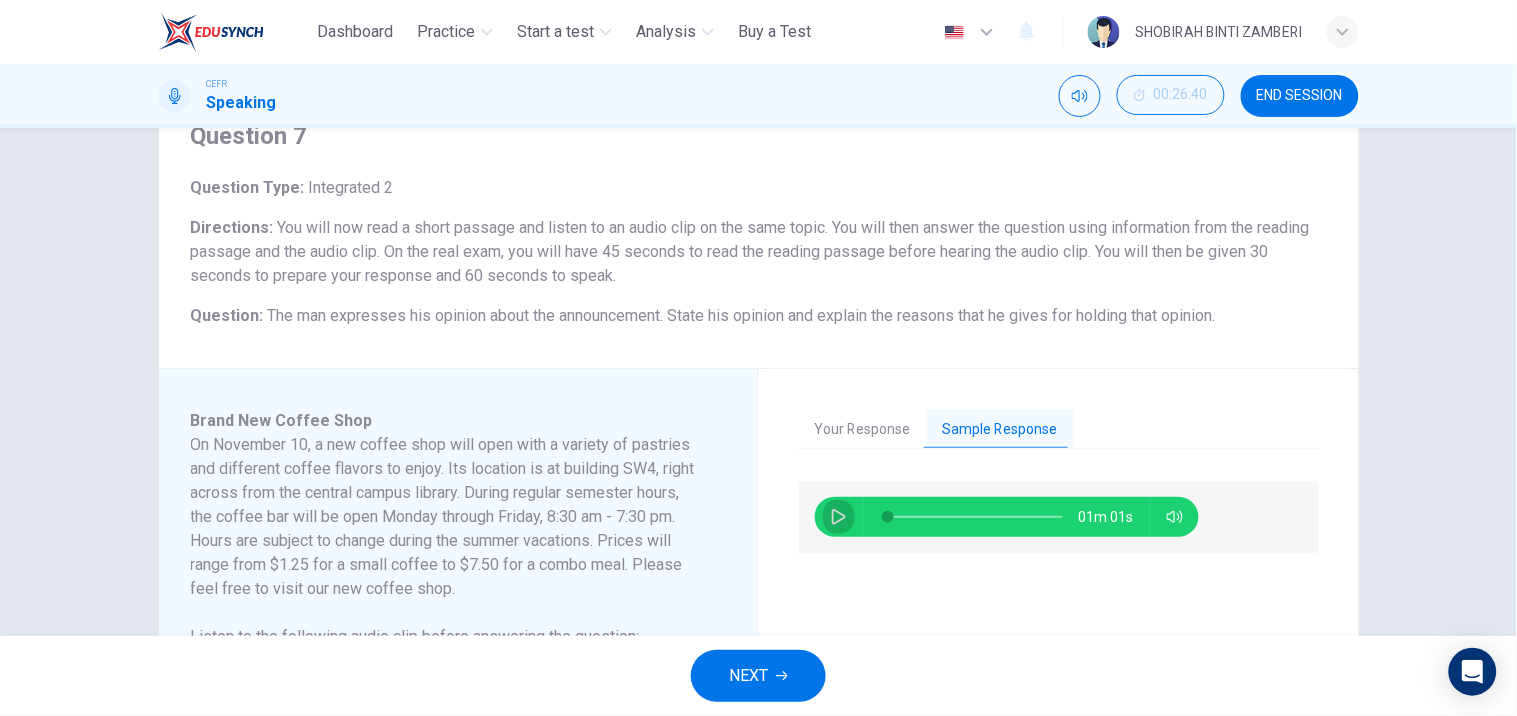 click at bounding box center [839, 517] 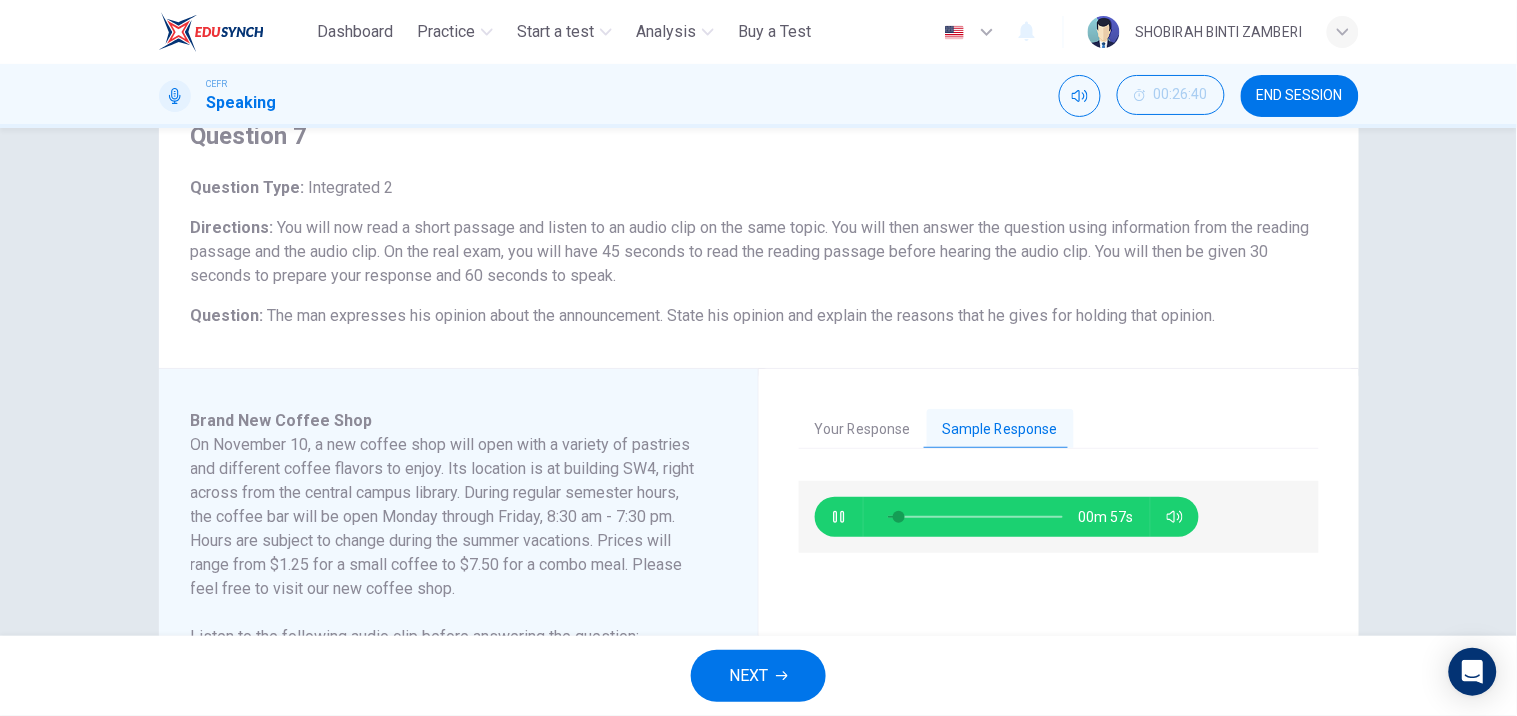 scroll, scrollTop: 165, scrollLeft: 0, axis: vertical 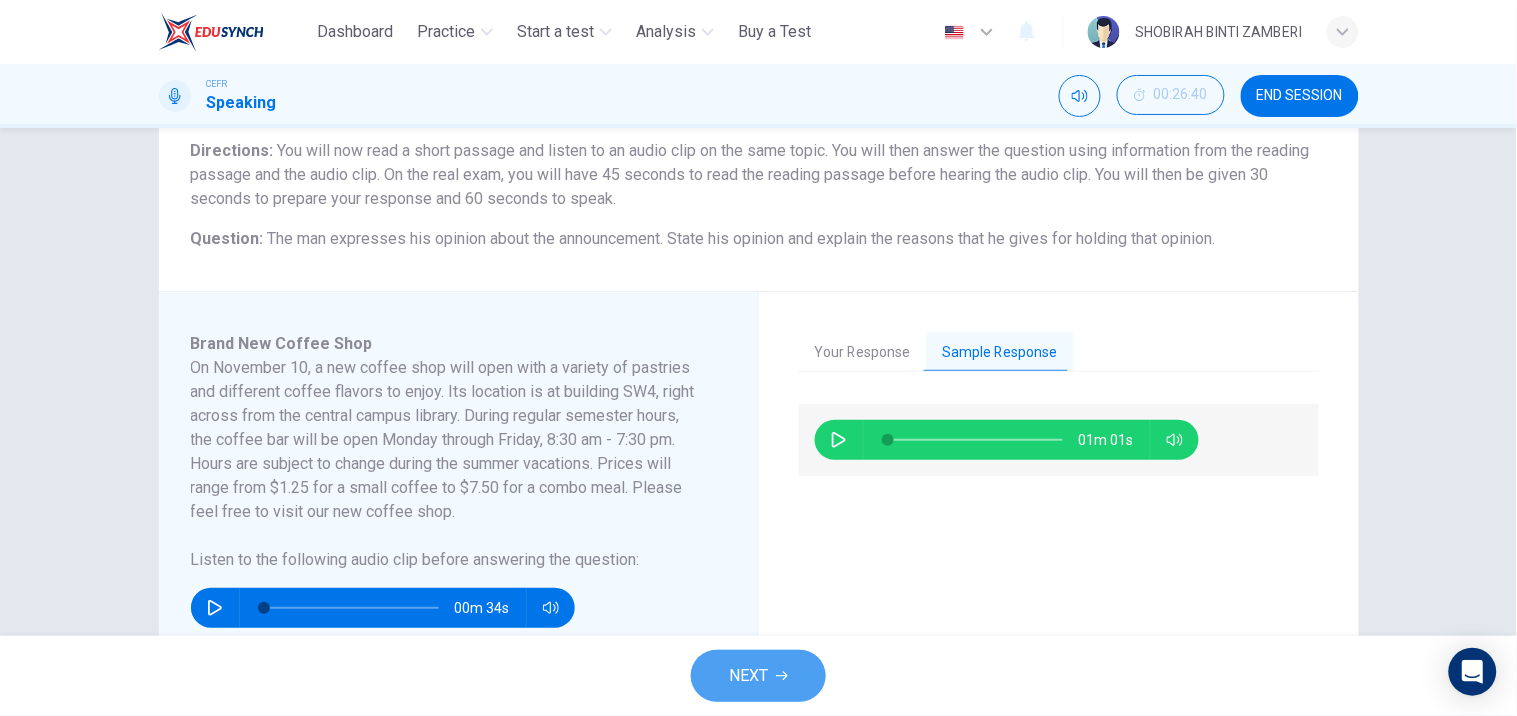 click on "NEXT" at bounding box center [748, 676] 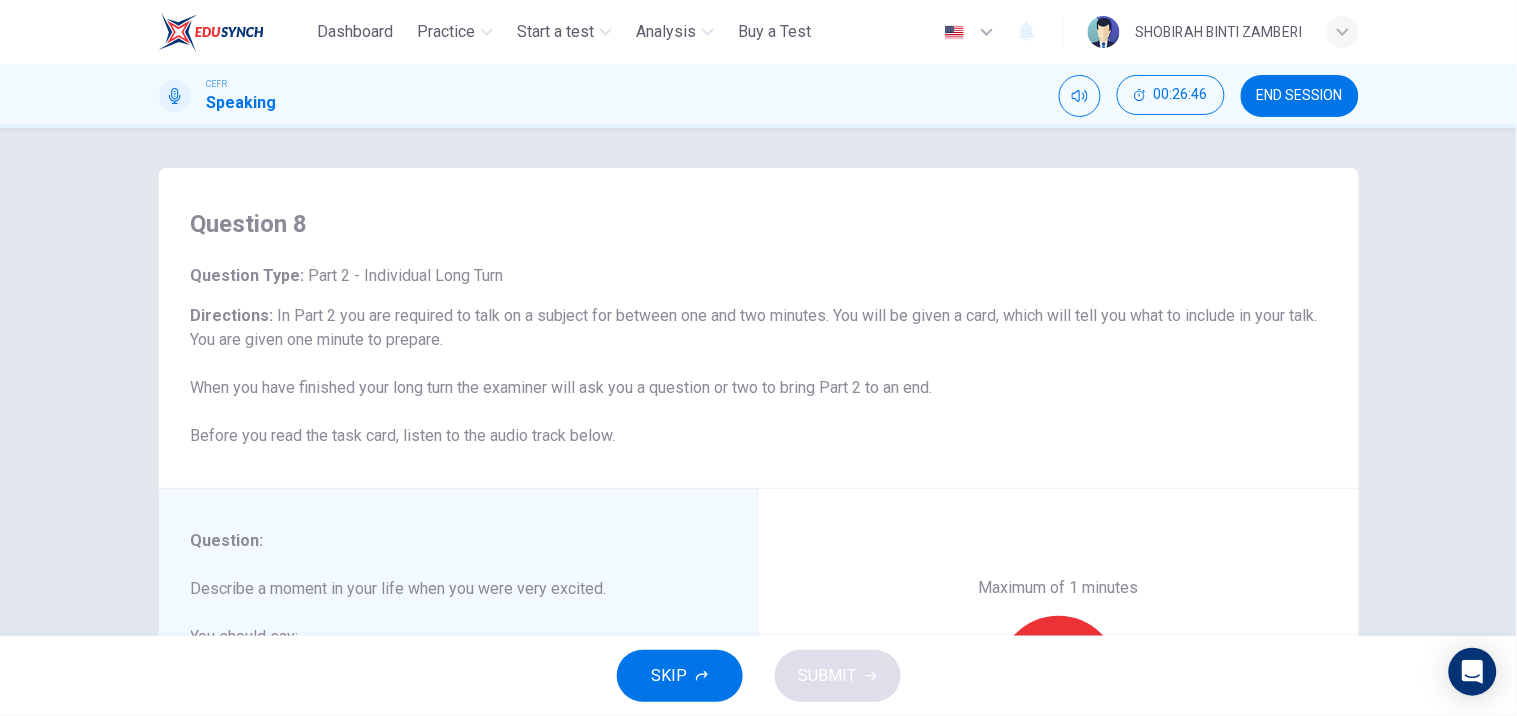 scroll, scrollTop: 230, scrollLeft: 0, axis: vertical 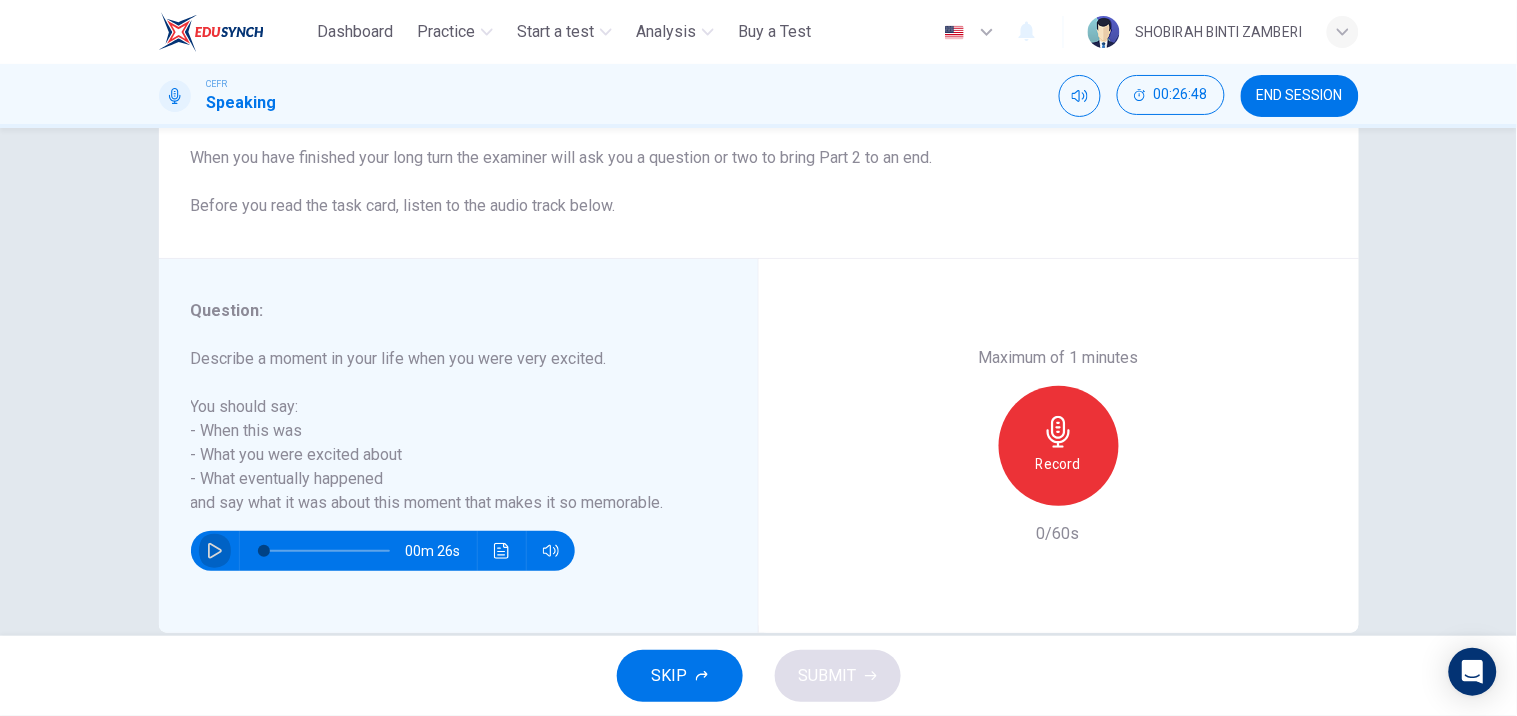 click at bounding box center [215, 551] 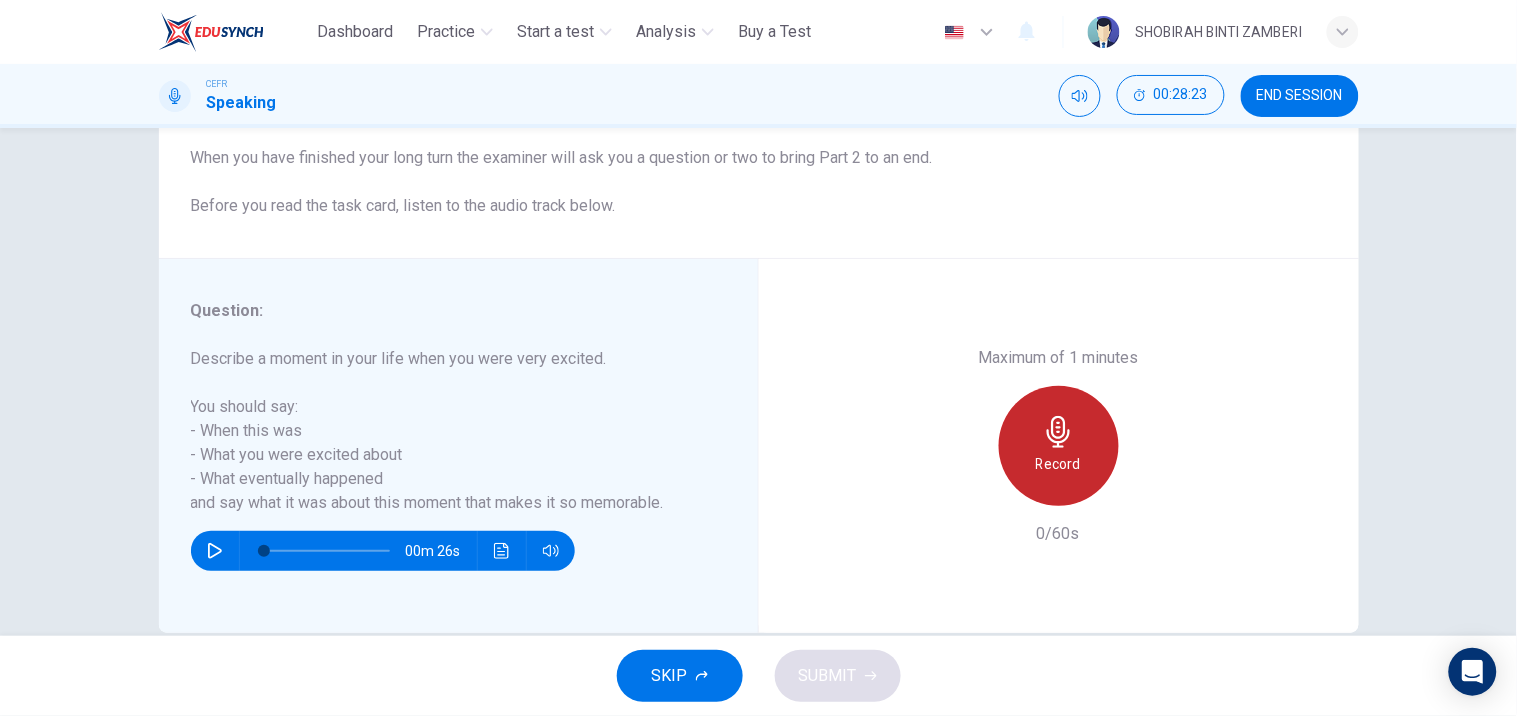 click at bounding box center (1058, 432) 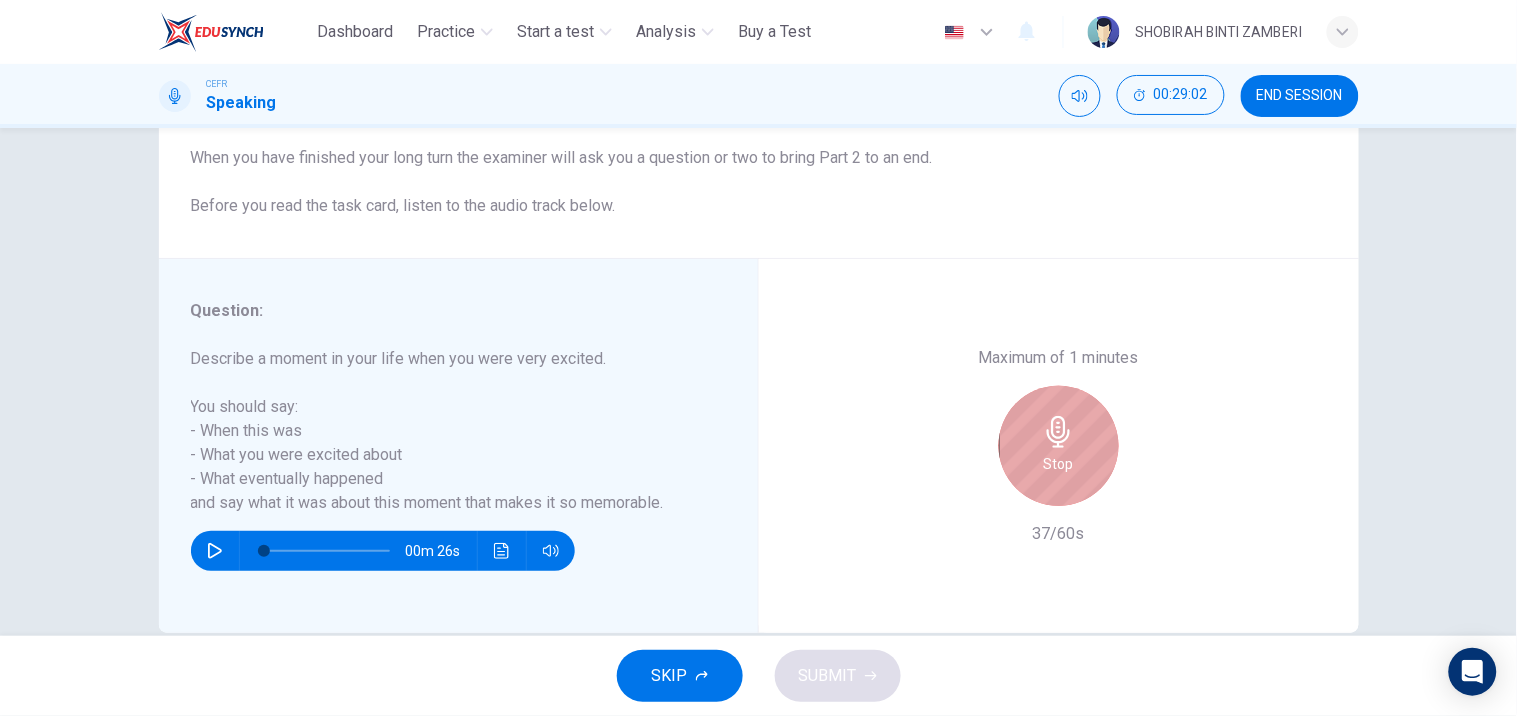 click at bounding box center [1058, 432] 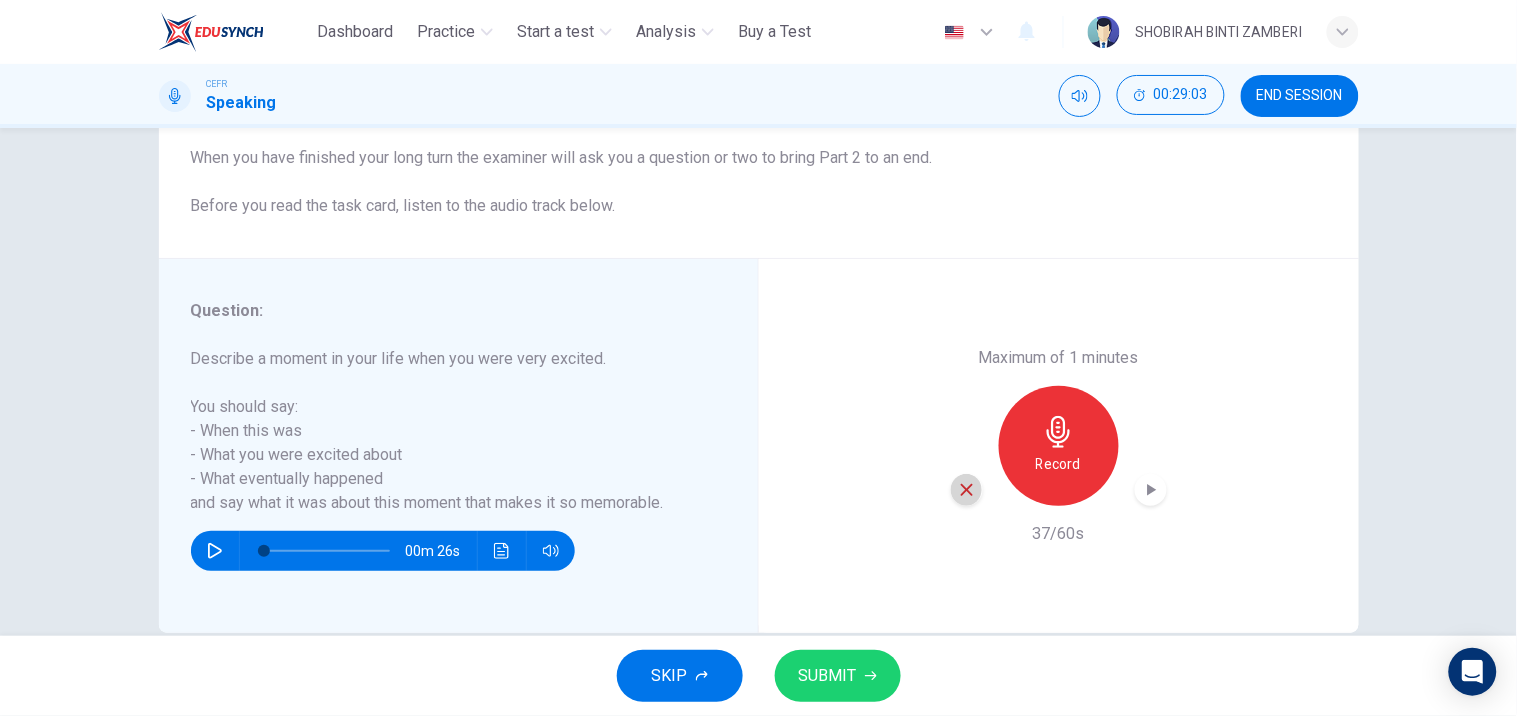 click at bounding box center (967, 490) 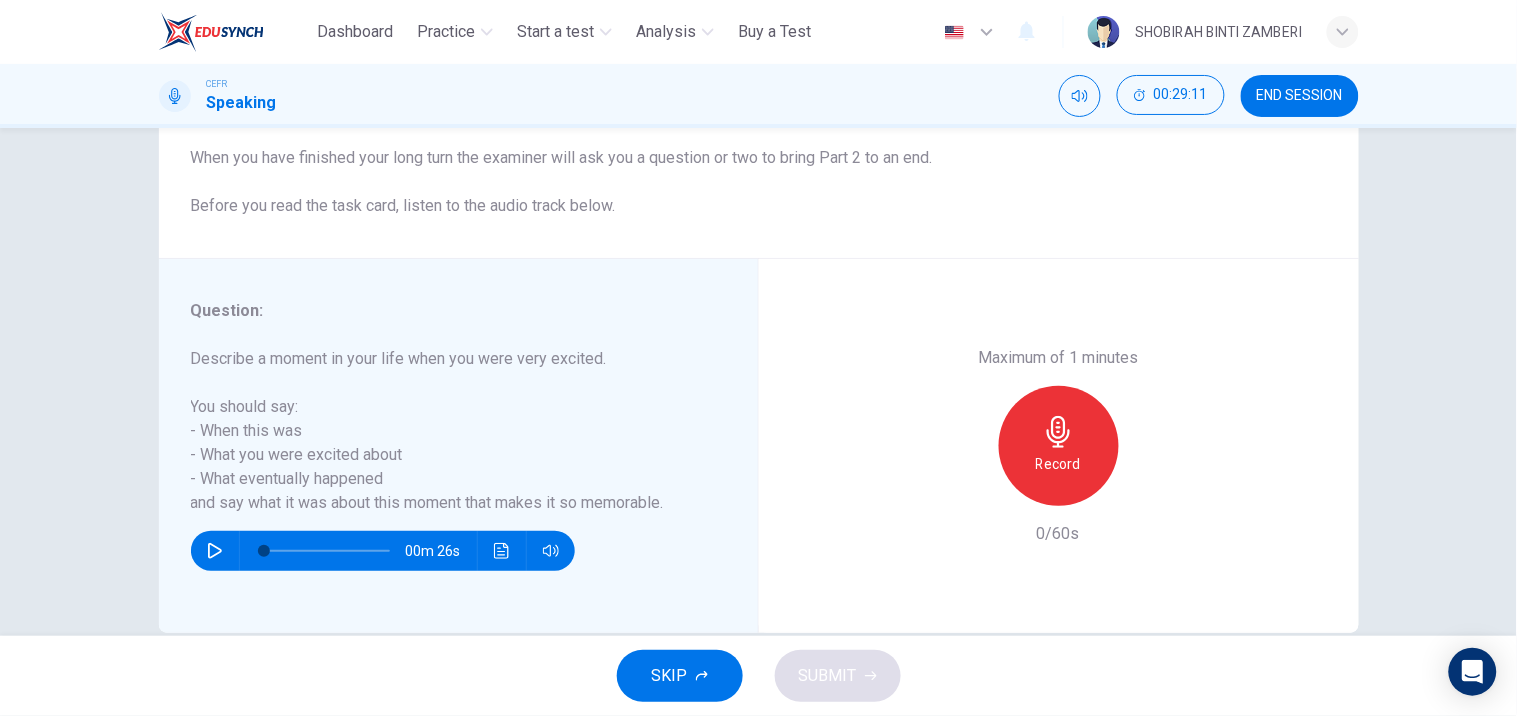 click on "Record" at bounding box center [1059, 446] 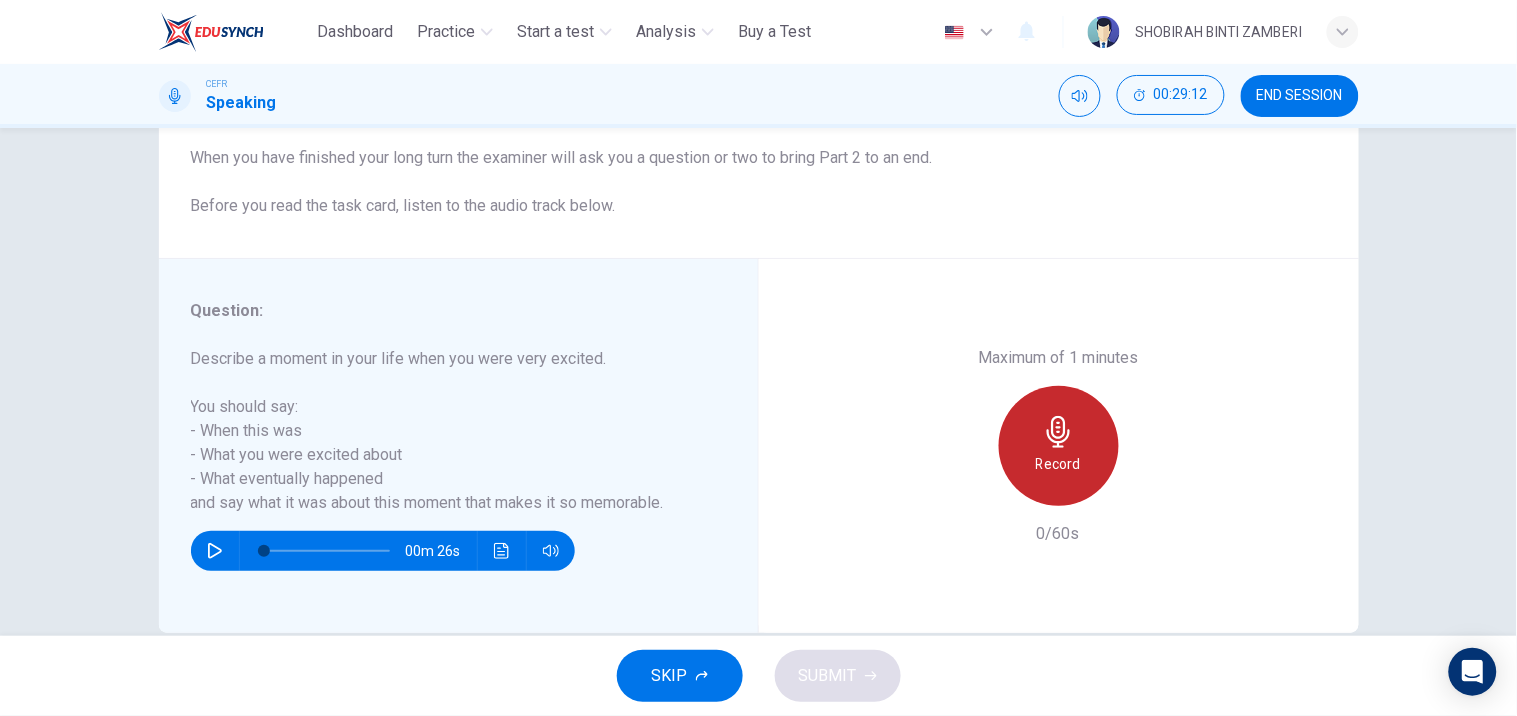 click on "Record" at bounding box center (1059, 446) 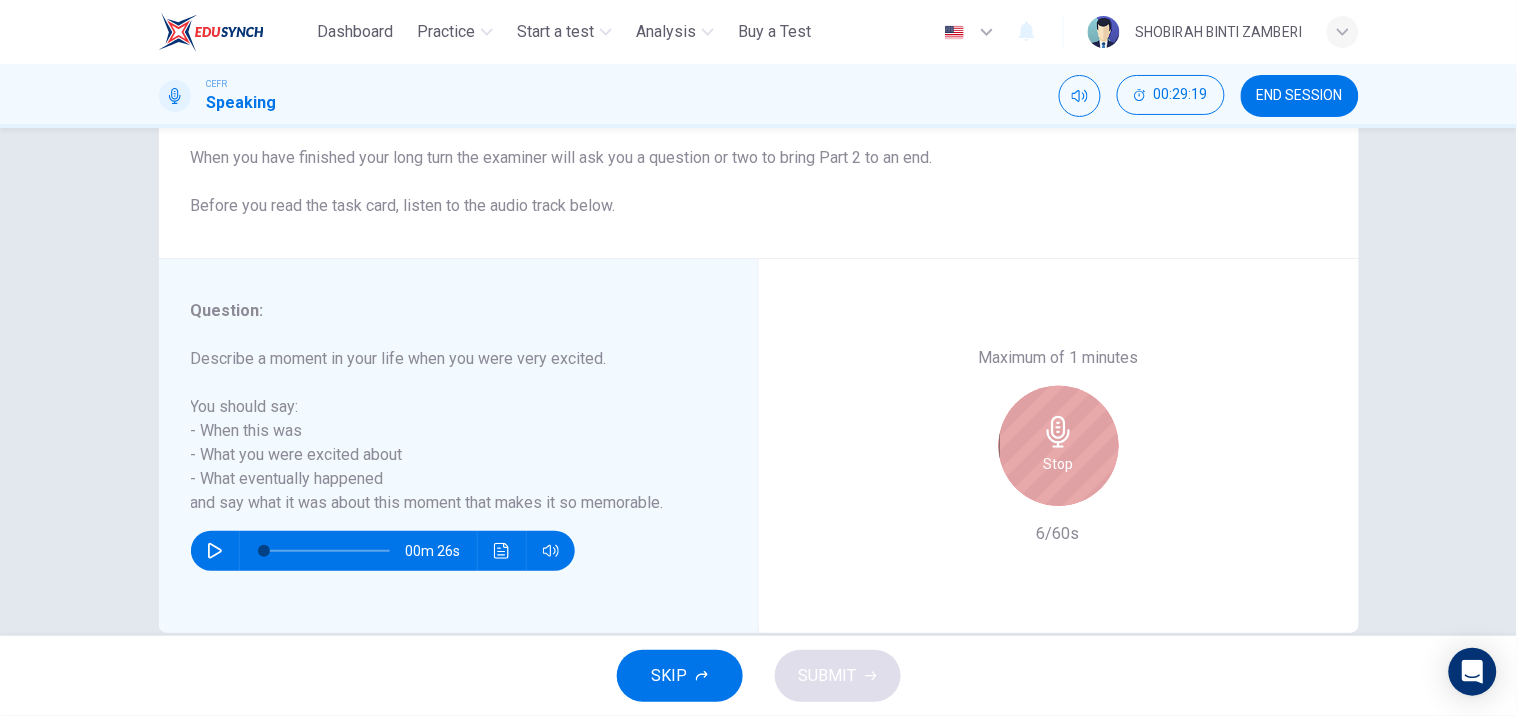click on "Stop" at bounding box center [1059, 464] 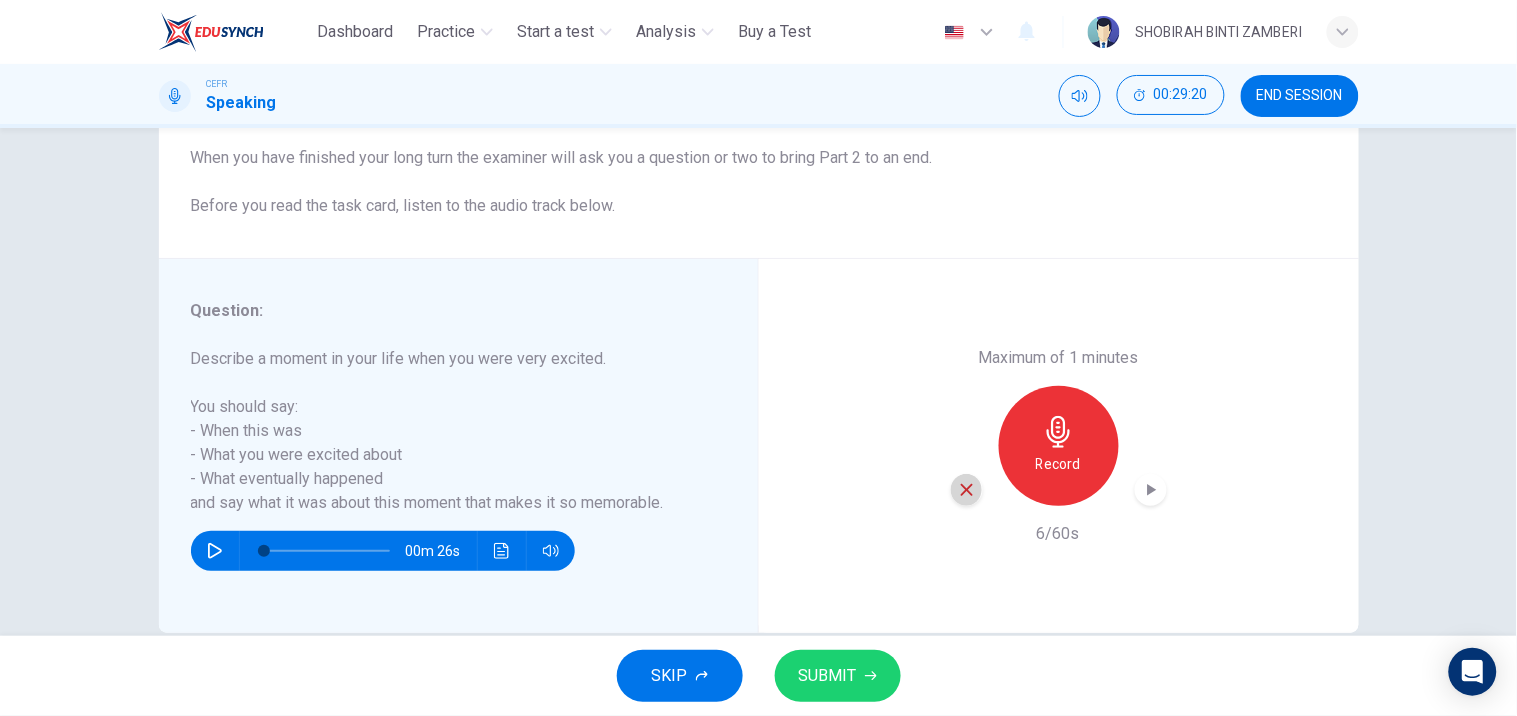 click at bounding box center (967, 490) 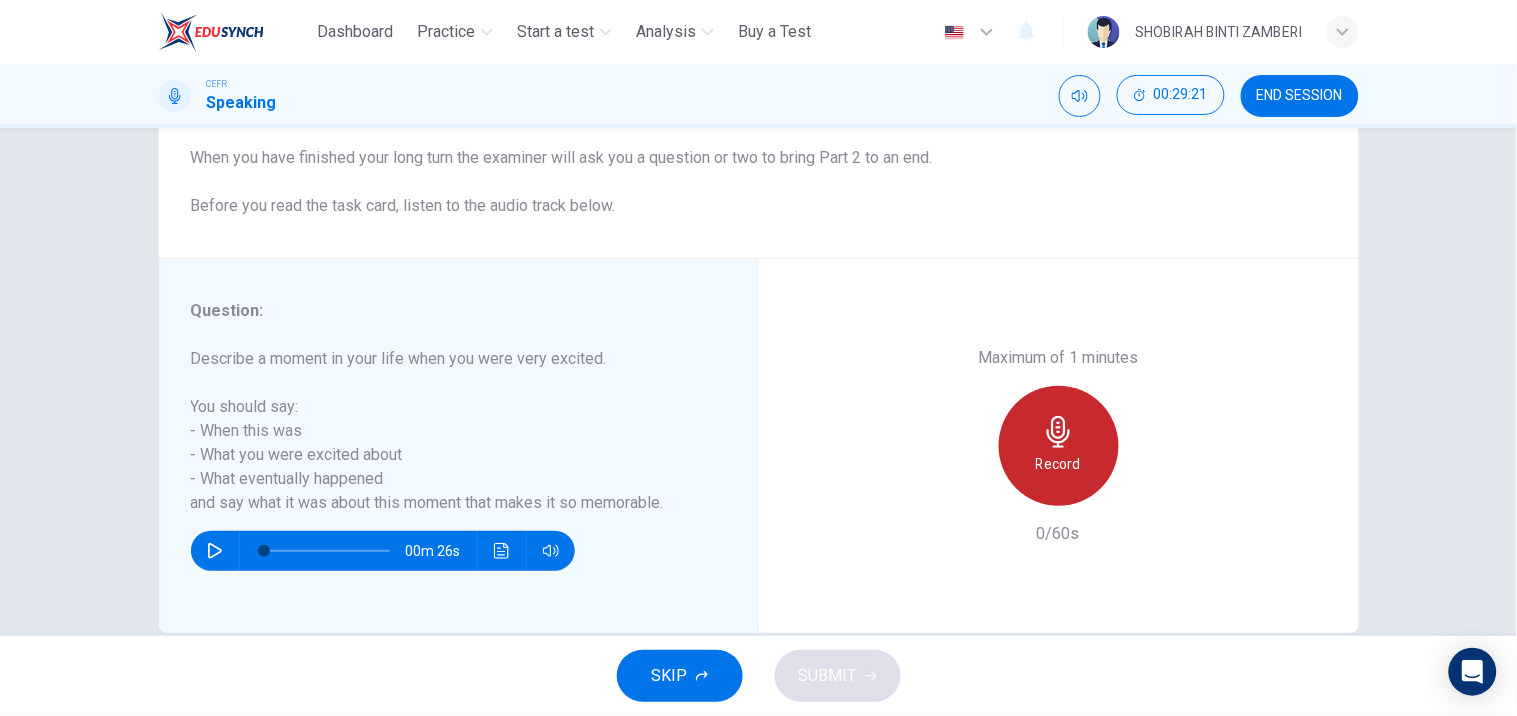 click on "Record" at bounding box center (1059, 446) 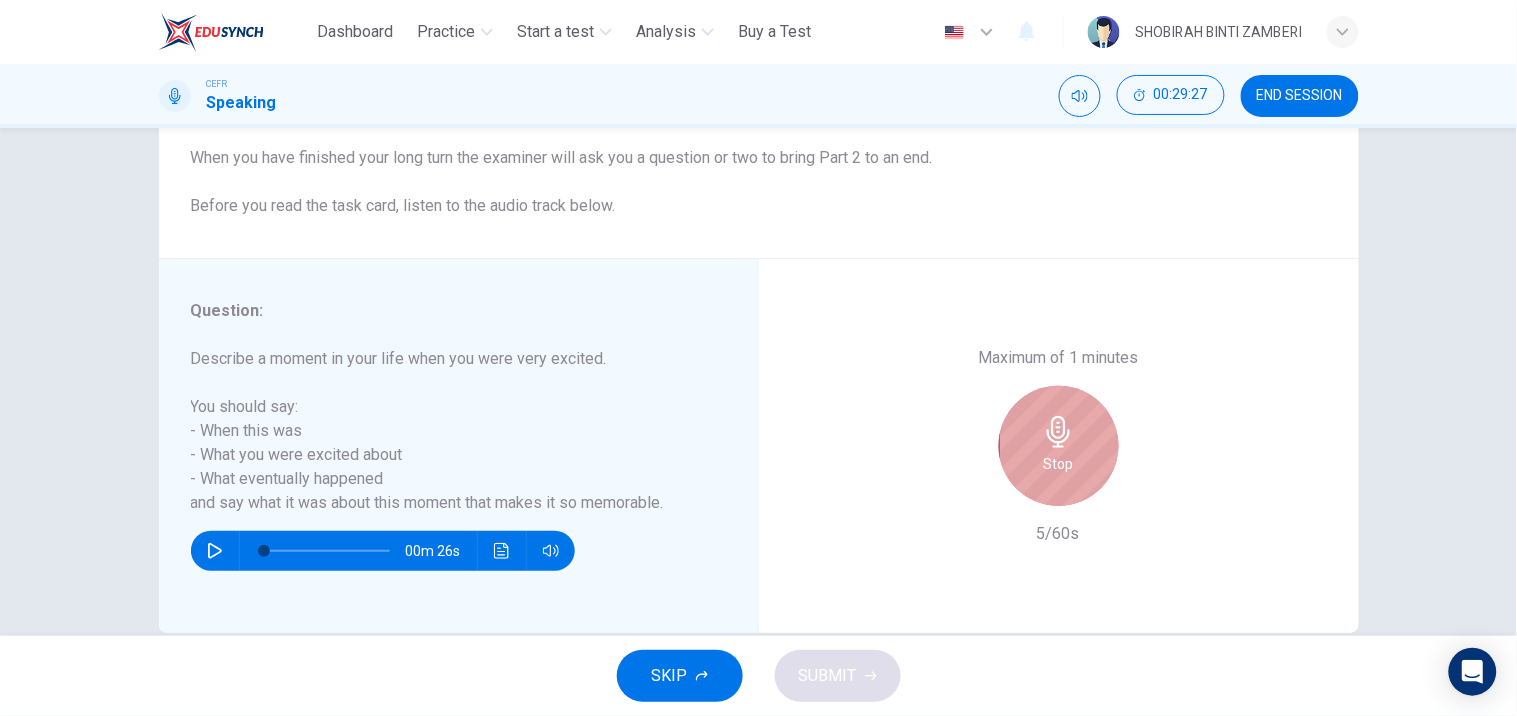 click on "Stop" at bounding box center (1059, 446) 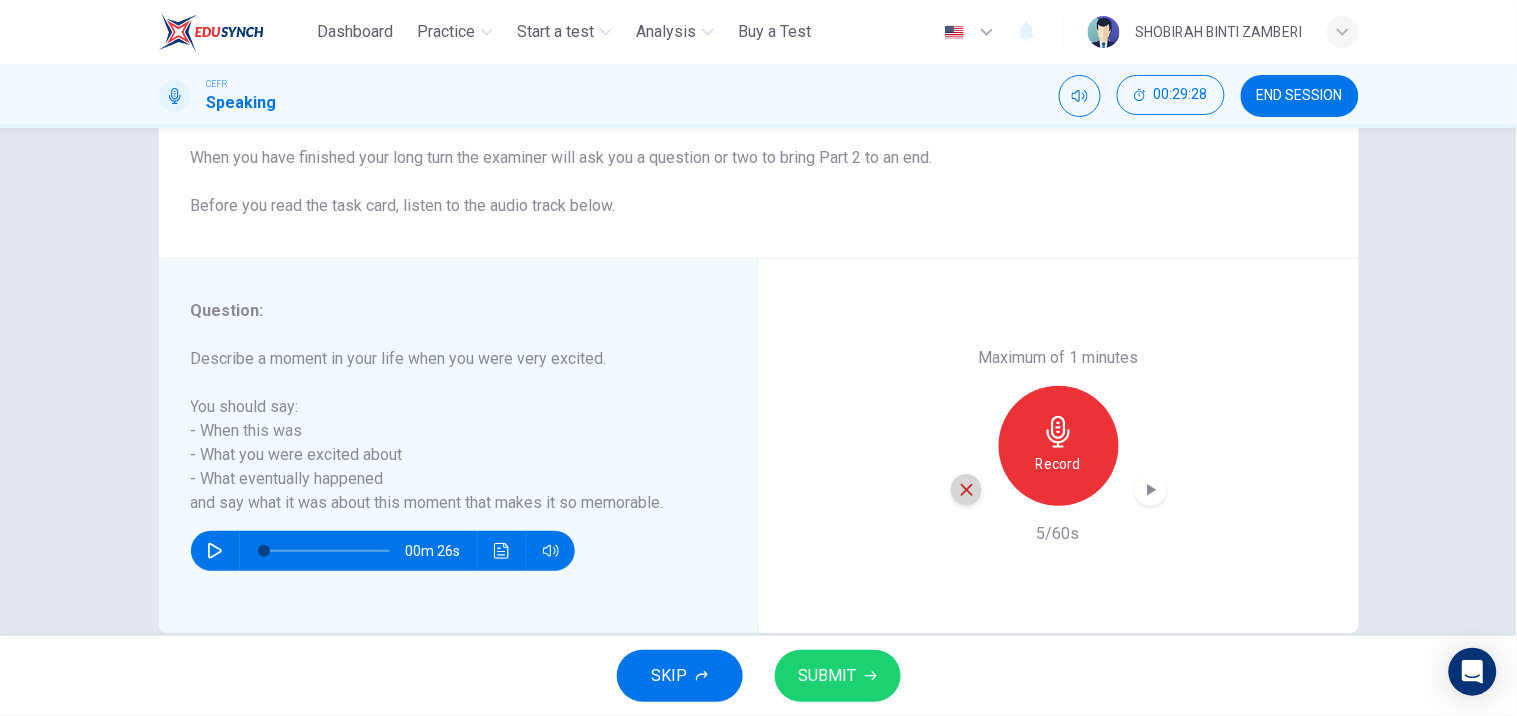 click at bounding box center (967, 490) 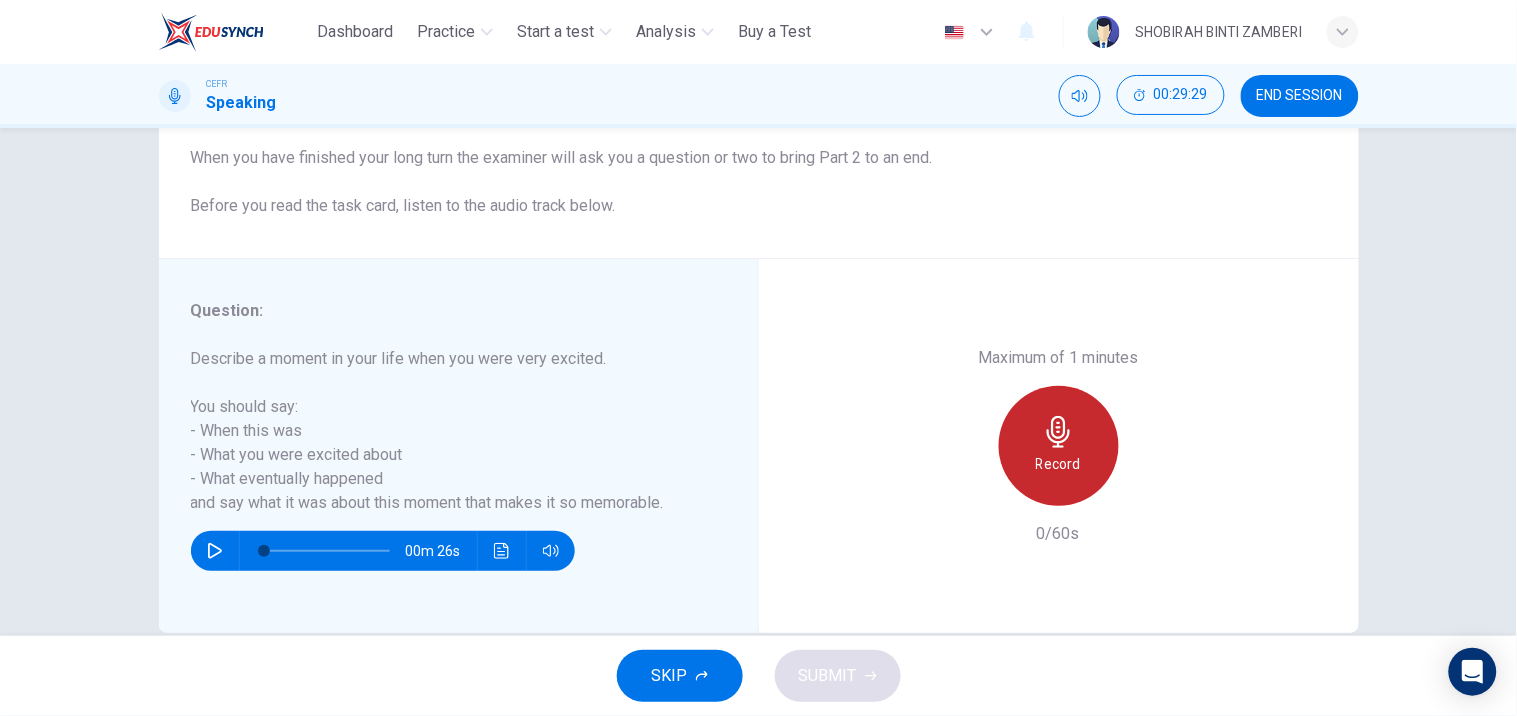 click on "Record" at bounding box center (1058, 464) 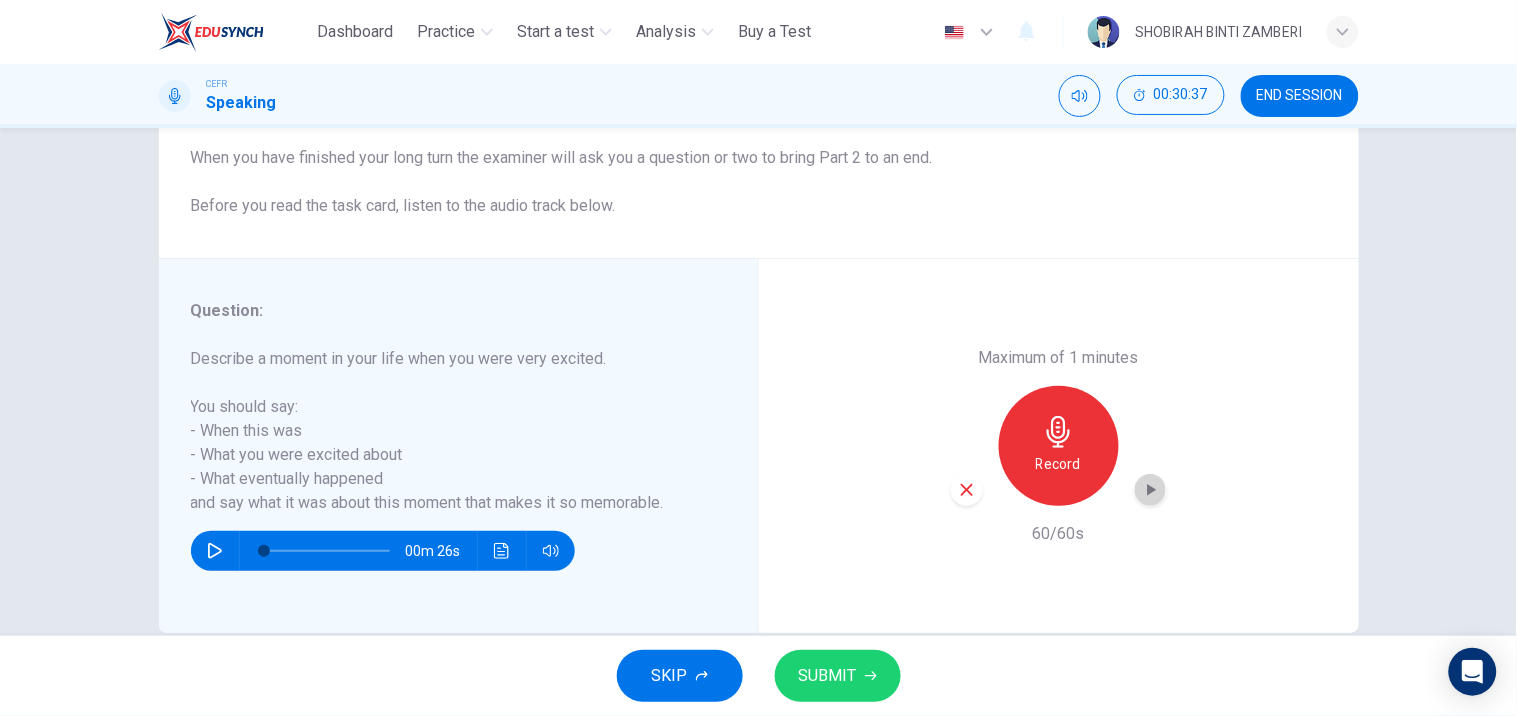 click at bounding box center (1151, 490) 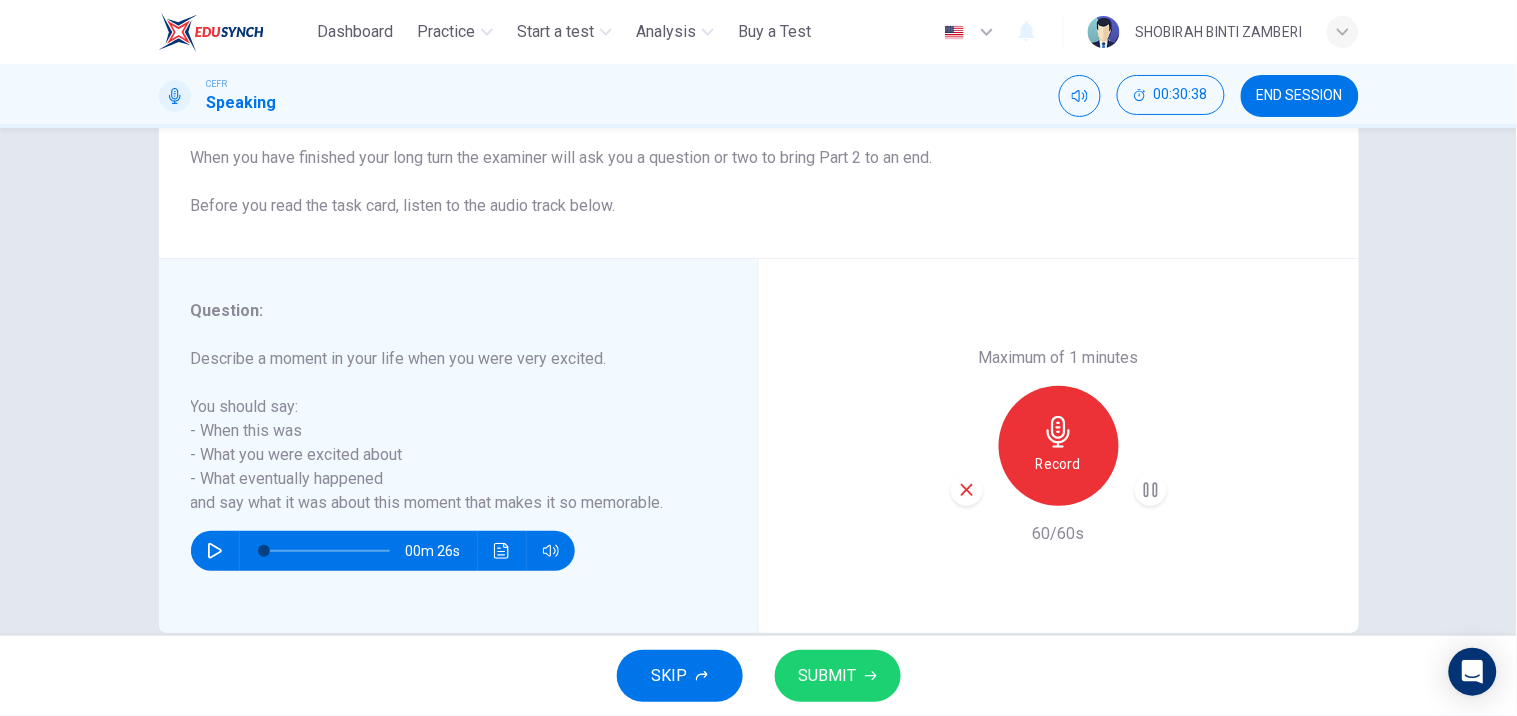 type 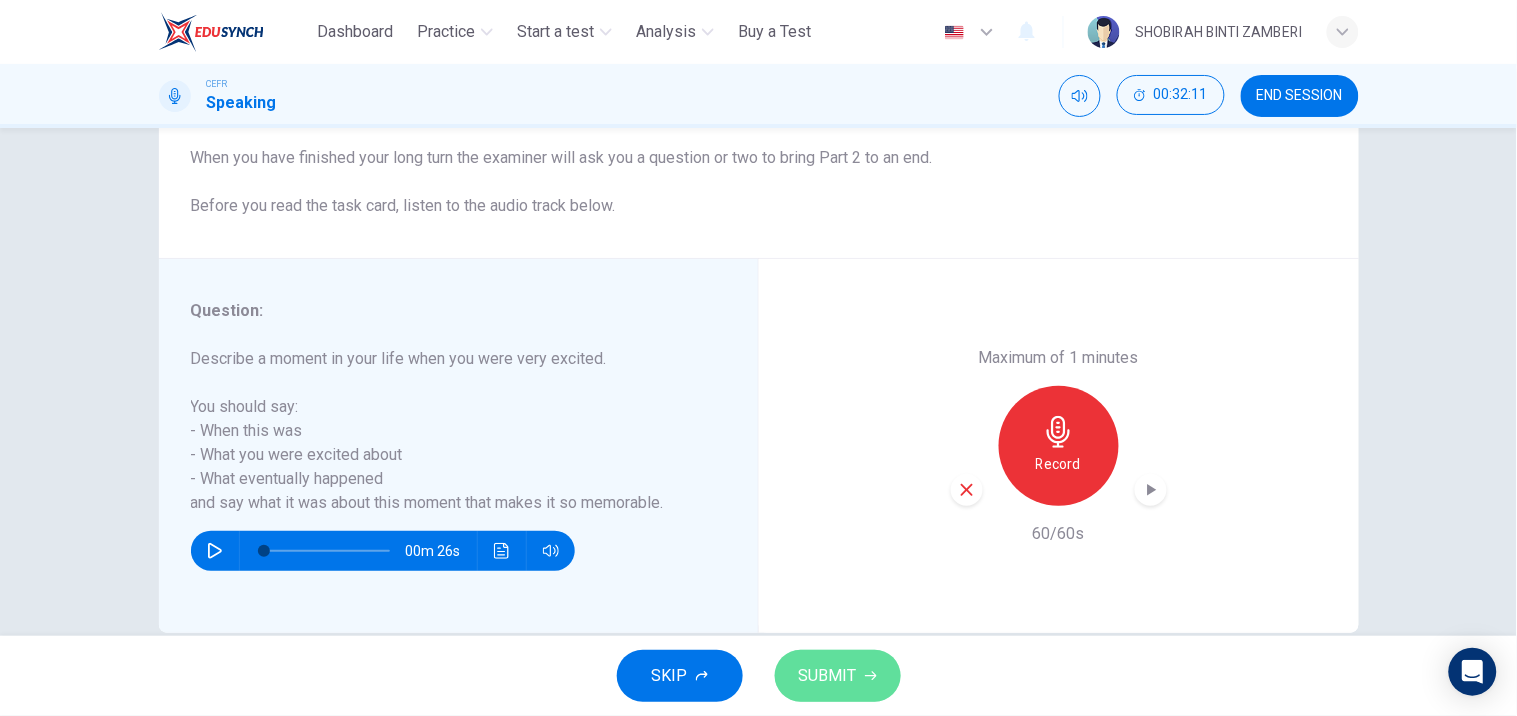 click on "SUBMIT" at bounding box center (838, 676) 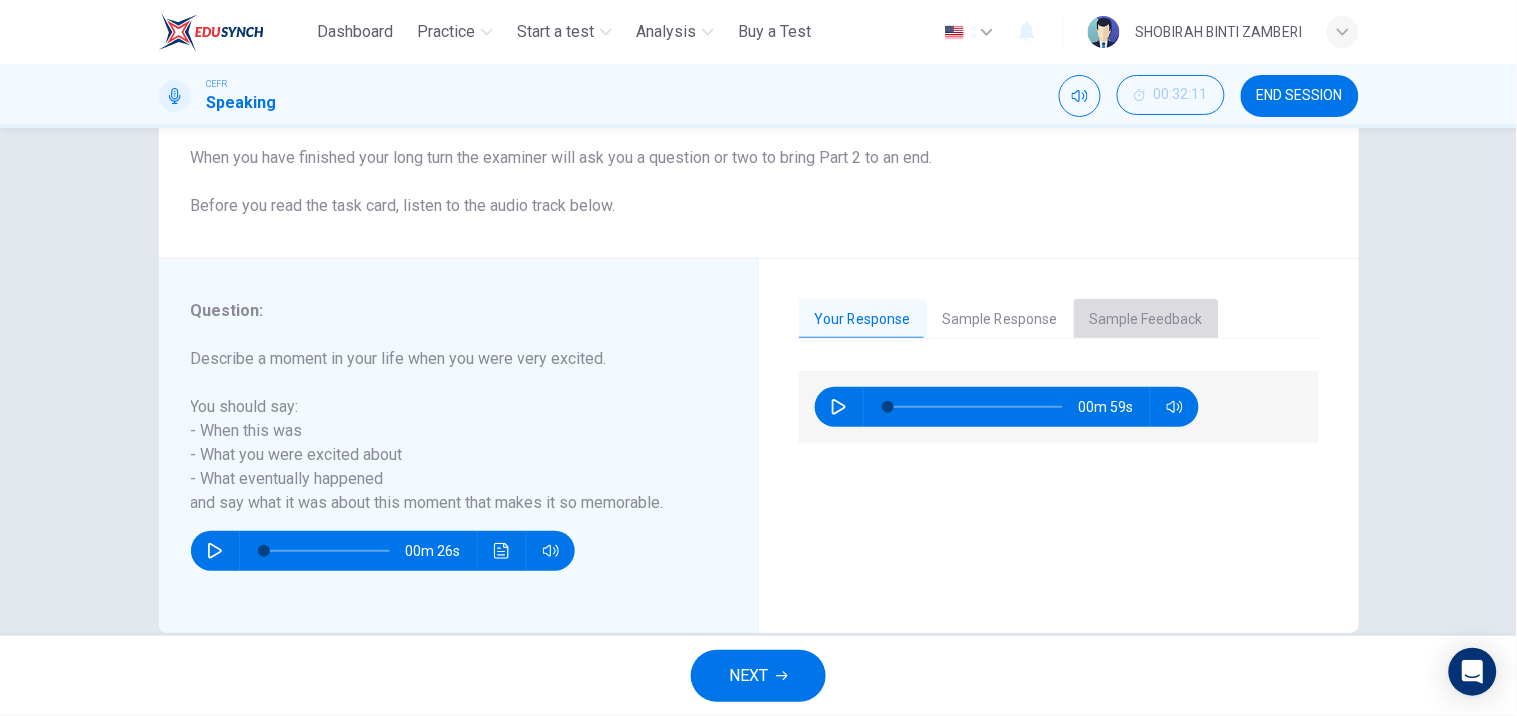 click on "Sample Feedback" at bounding box center (1146, 320) 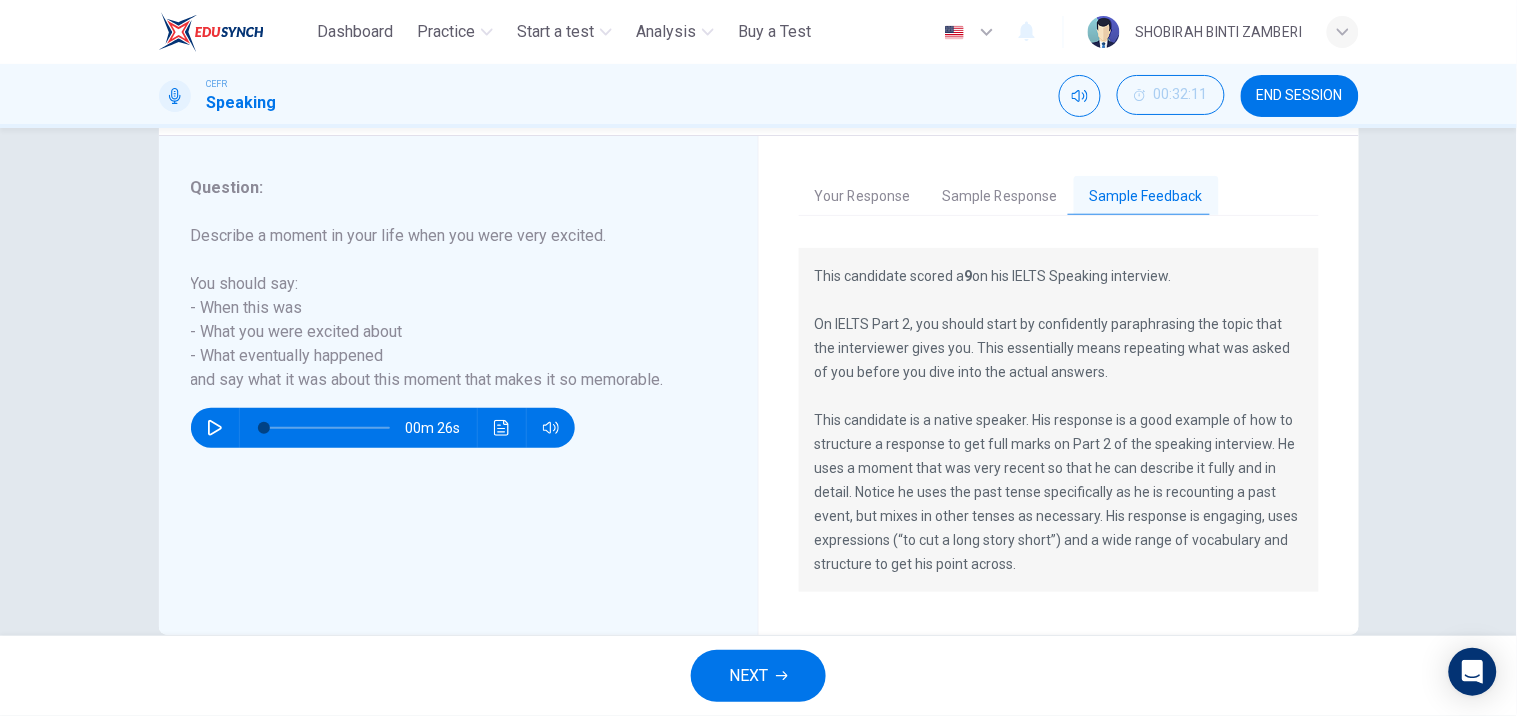 scroll, scrollTop: 363, scrollLeft: 0, axis: vertical 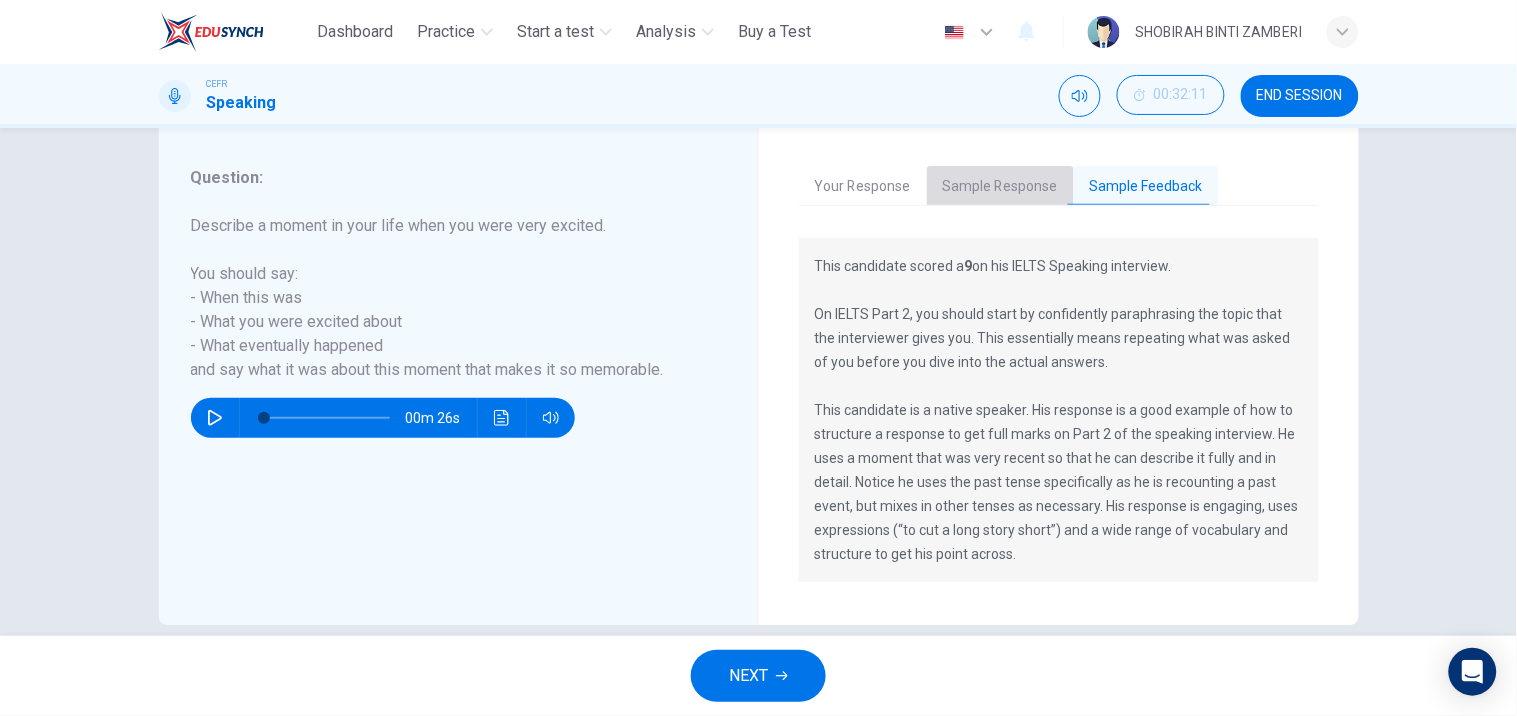 click on "Sample Response" at bounding box center [1000, 187] 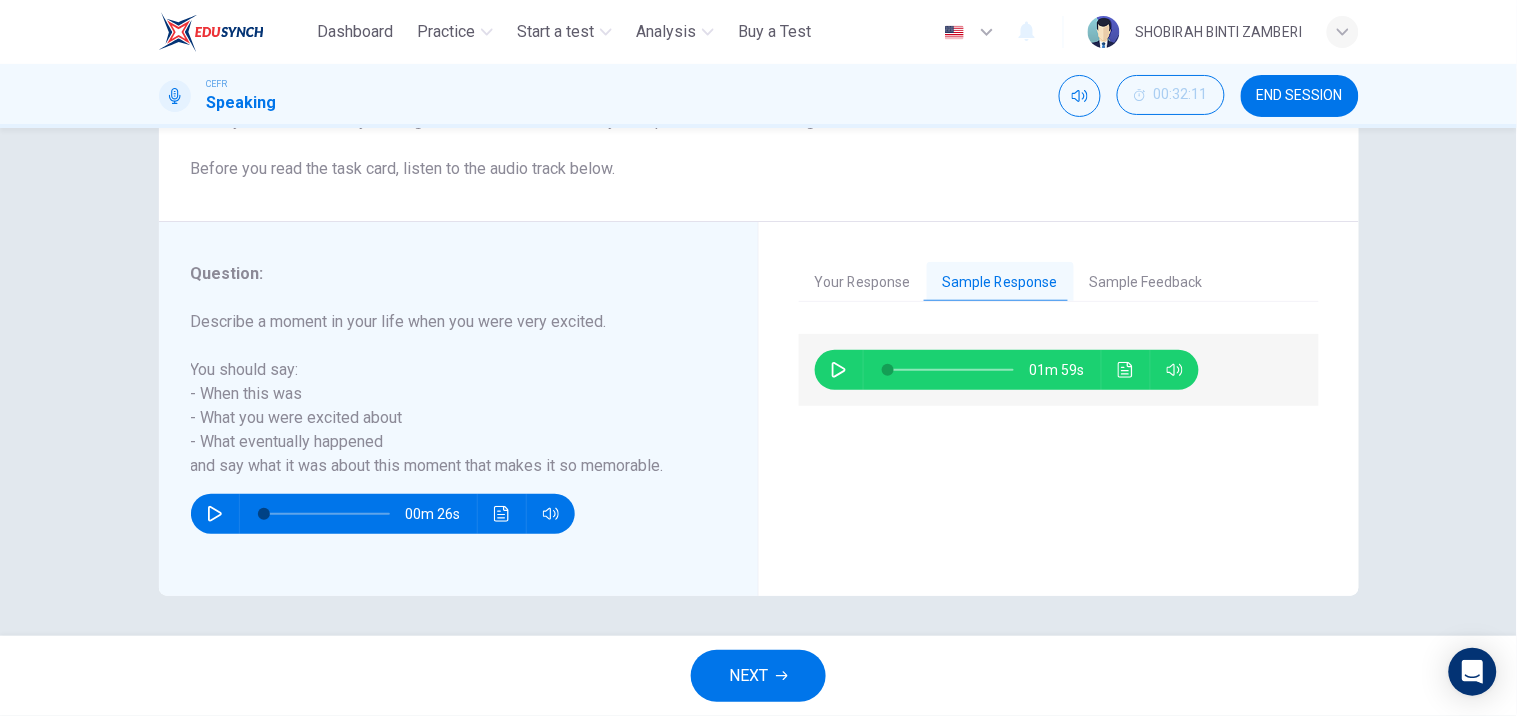 scroll, scrollTop: 266, scrollLeft: 0, axis: vertical 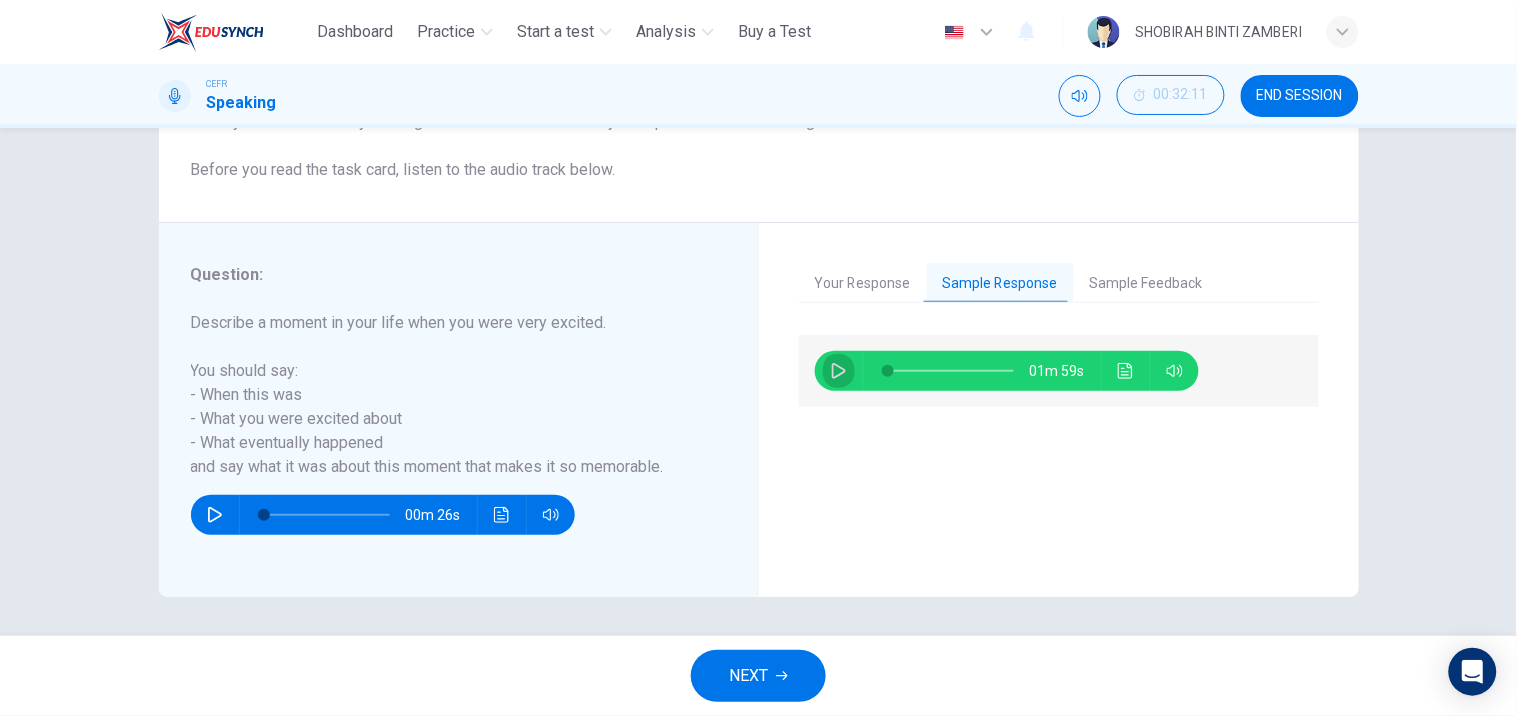 click at bounding box center (839, 371) 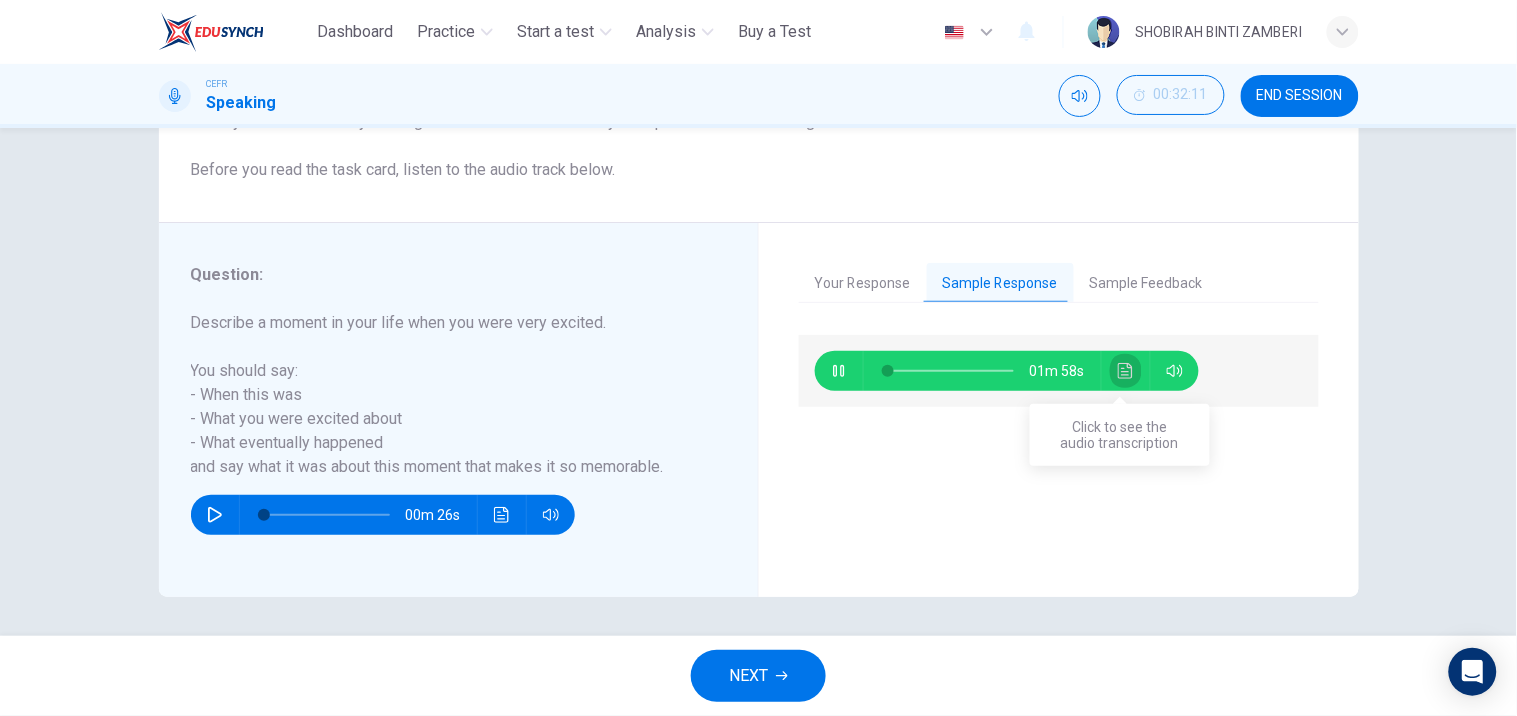 click at bounding box center [1125, 371] 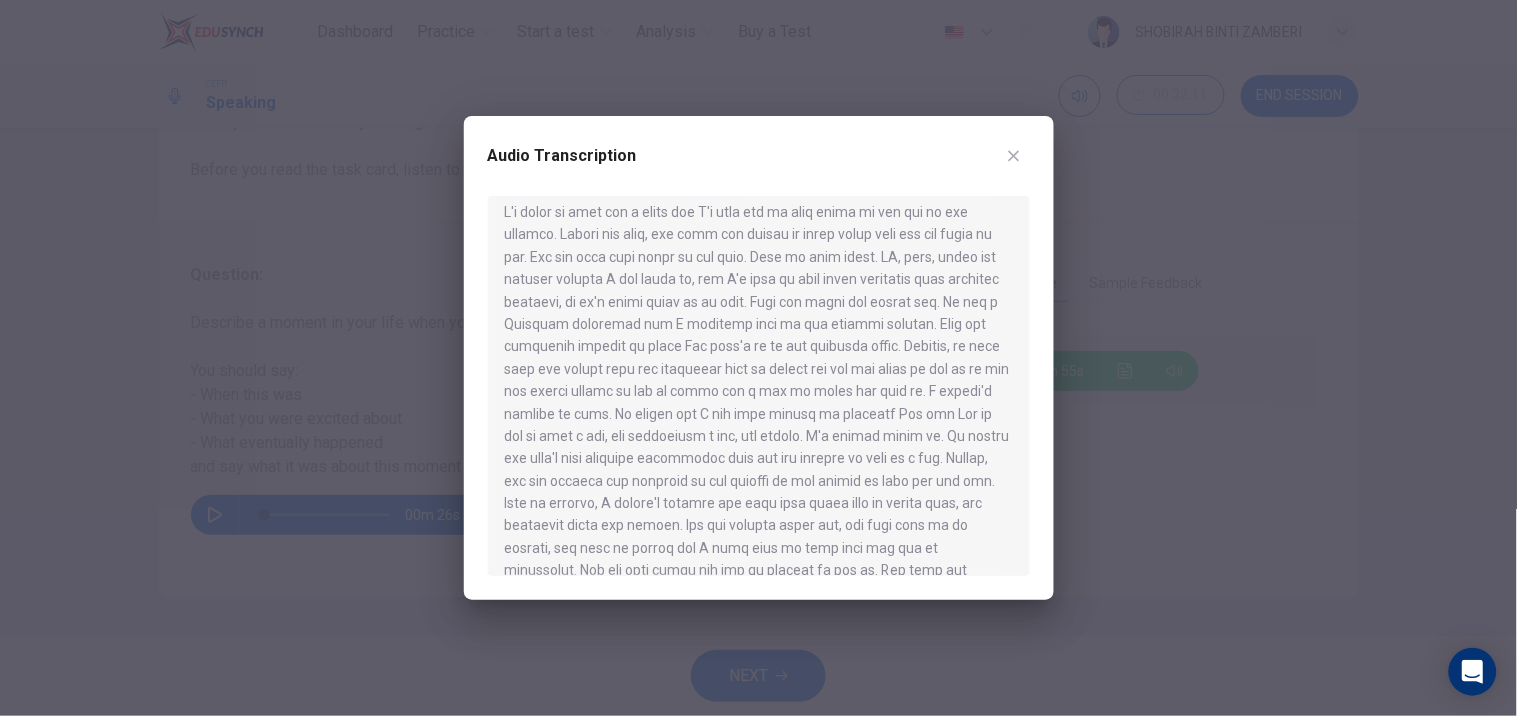 scroll, scrollTop: 8, scrollLeft: 0, axis: vertical 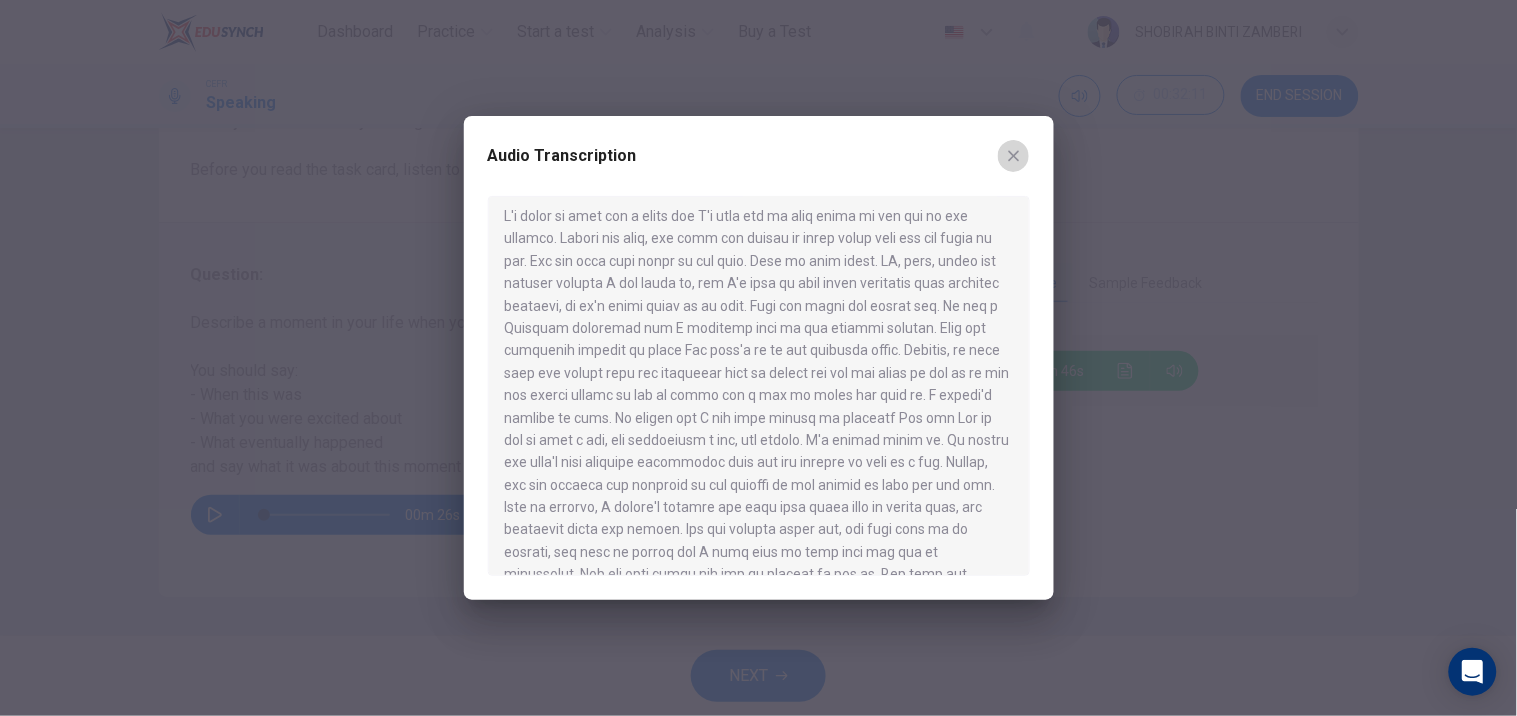 click at bounding box center (1014, 156) 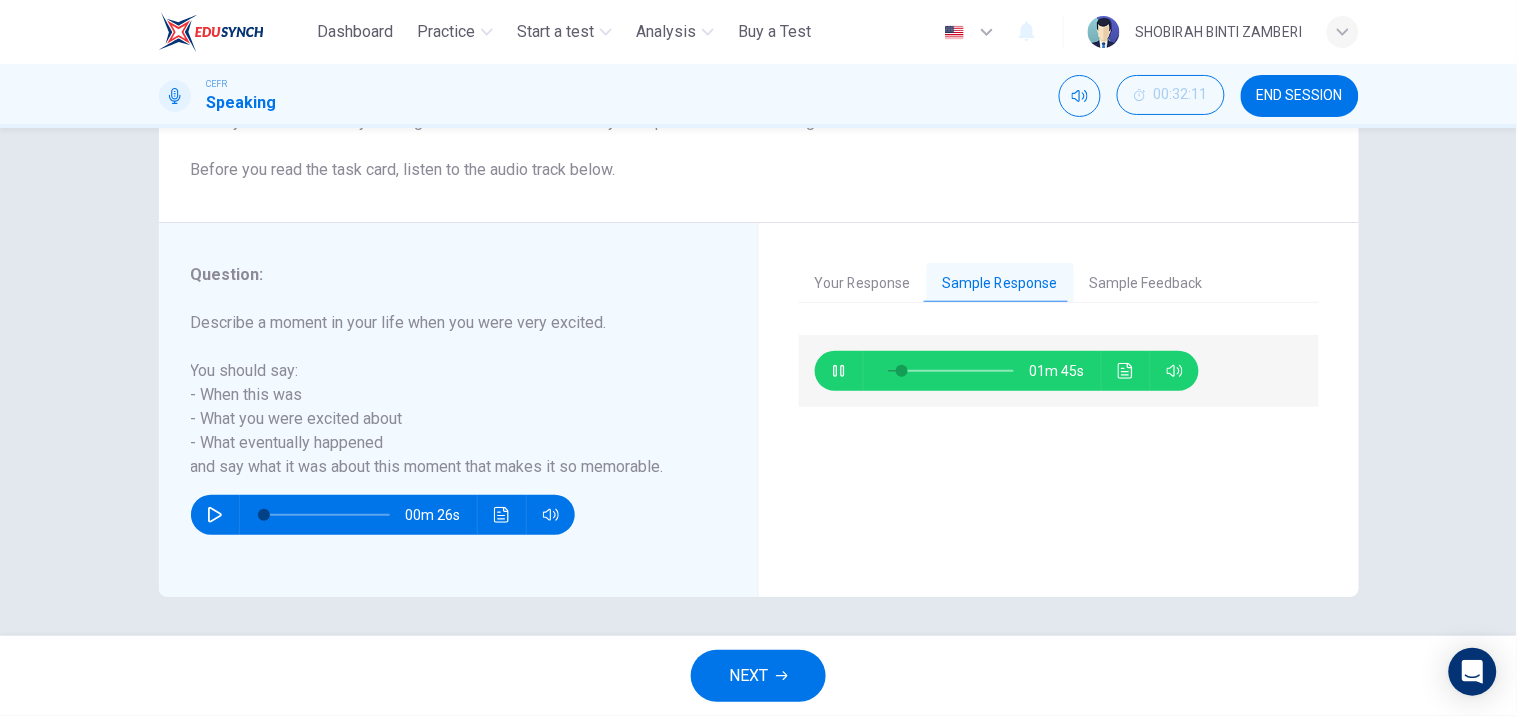 click at bounding box center (839, 371) 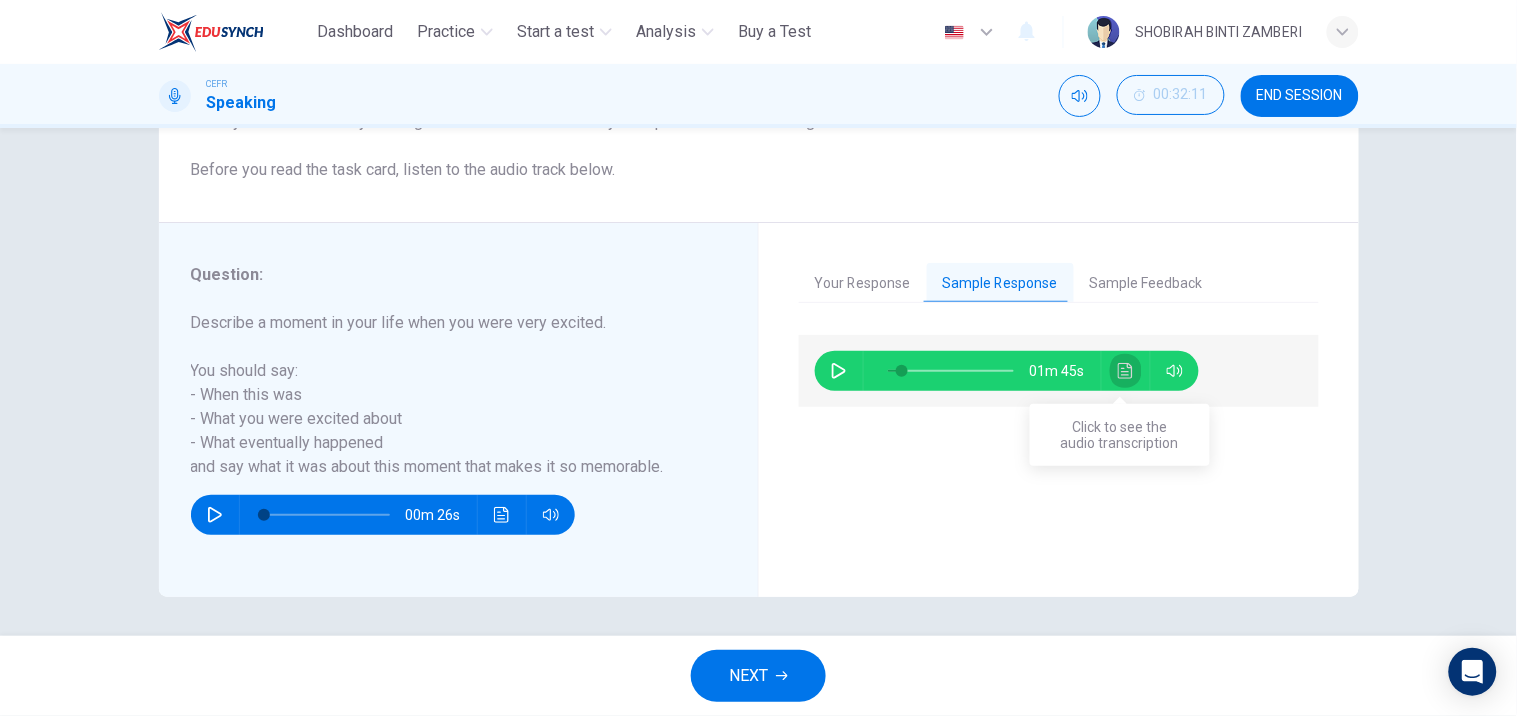 click at bounding box center [1125, 371] 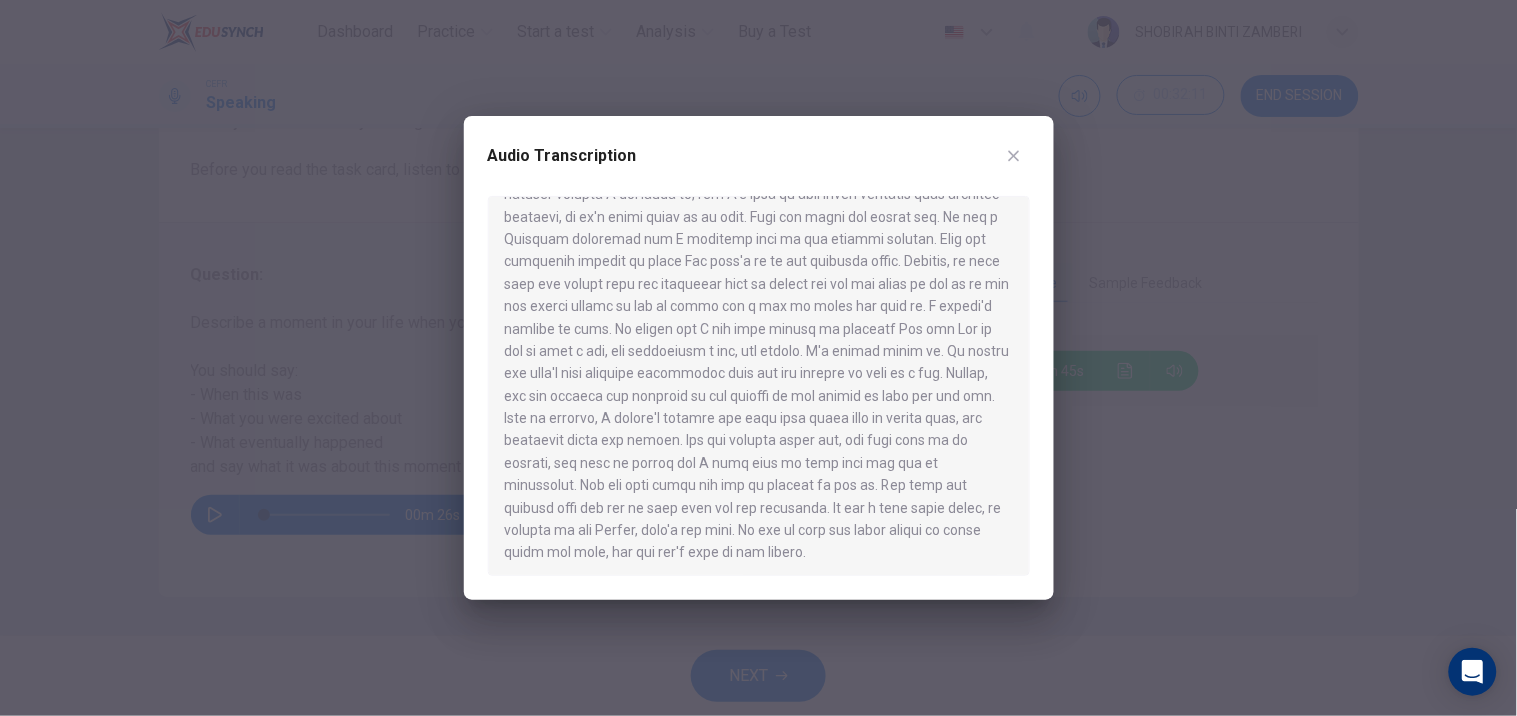 scroll, scrollTop: 102, scrollLeft: 0, axis: vertical 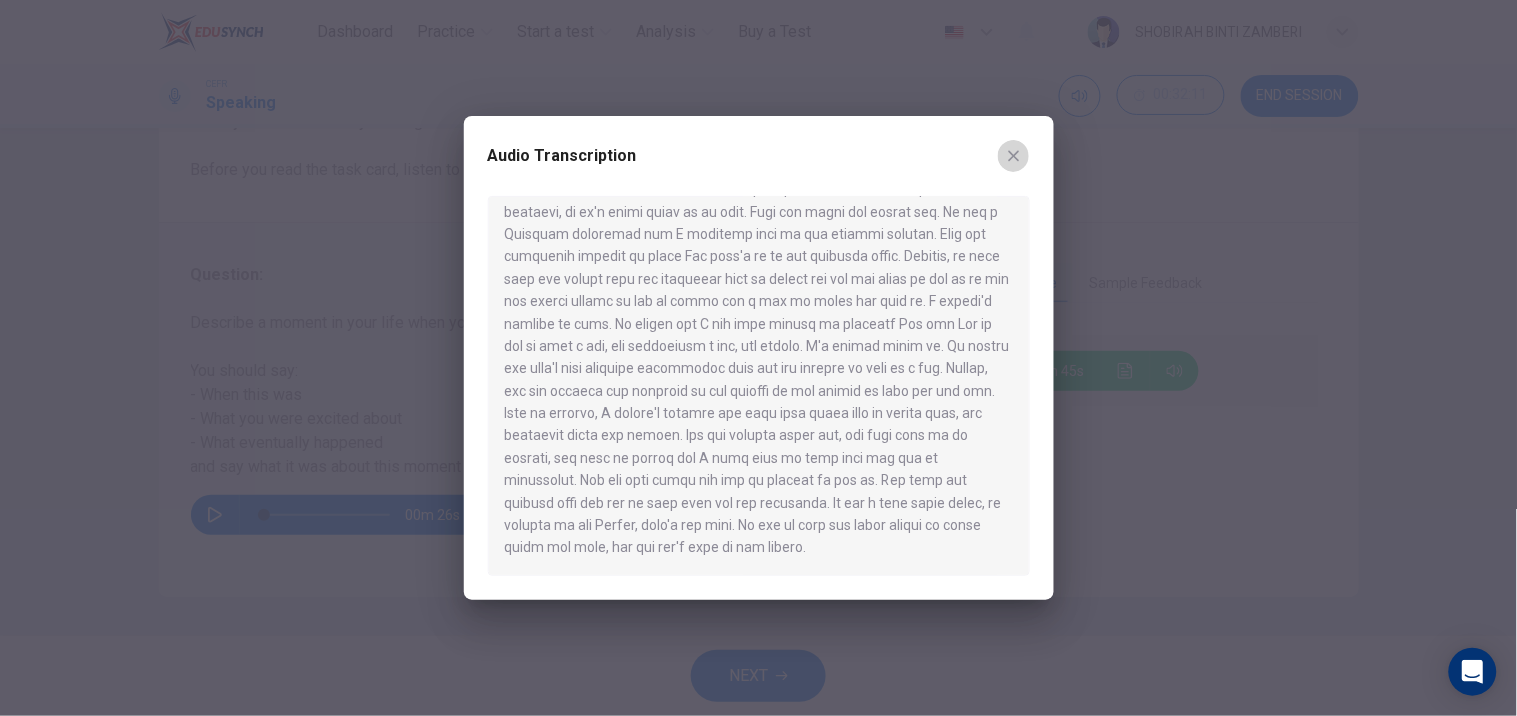 click at bounding box center (1014, 156) 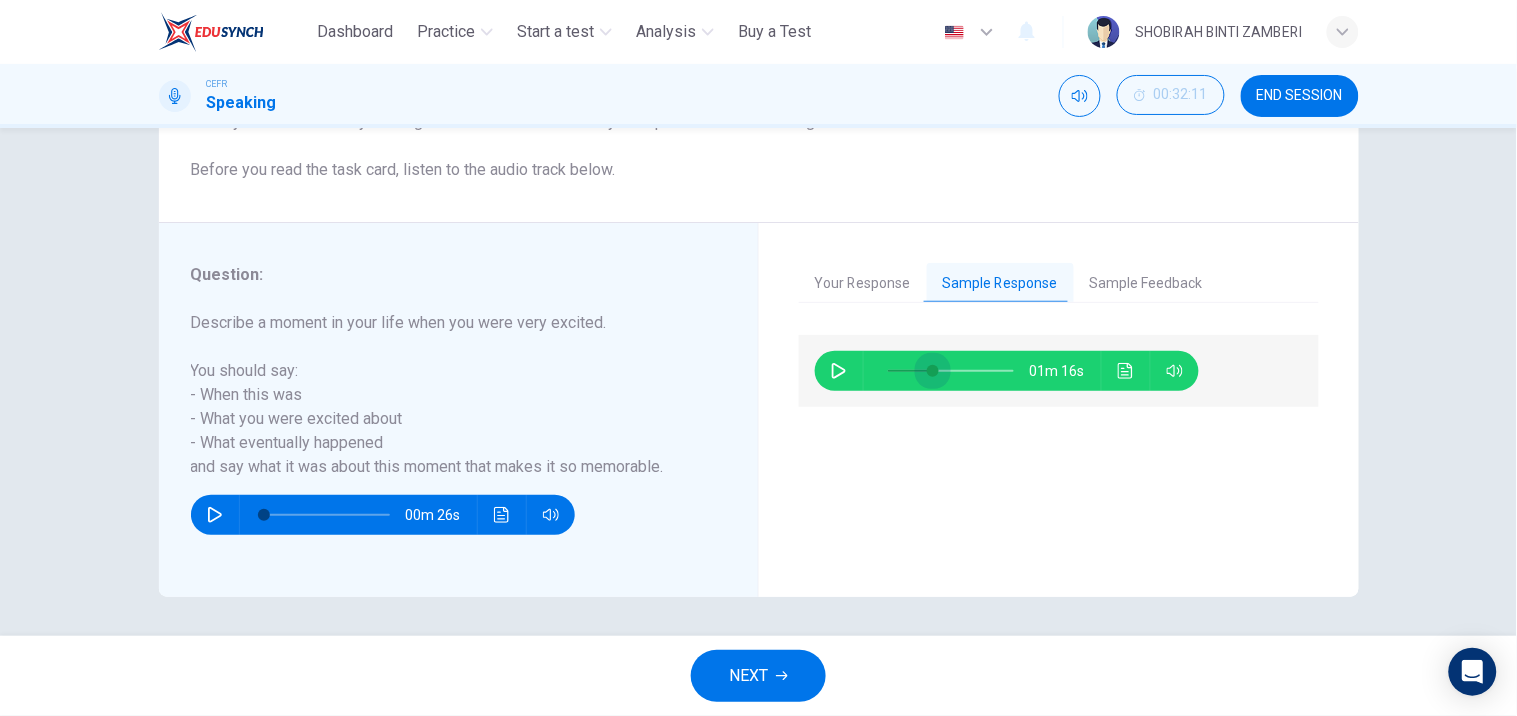 click at bounding box center [951, 371] 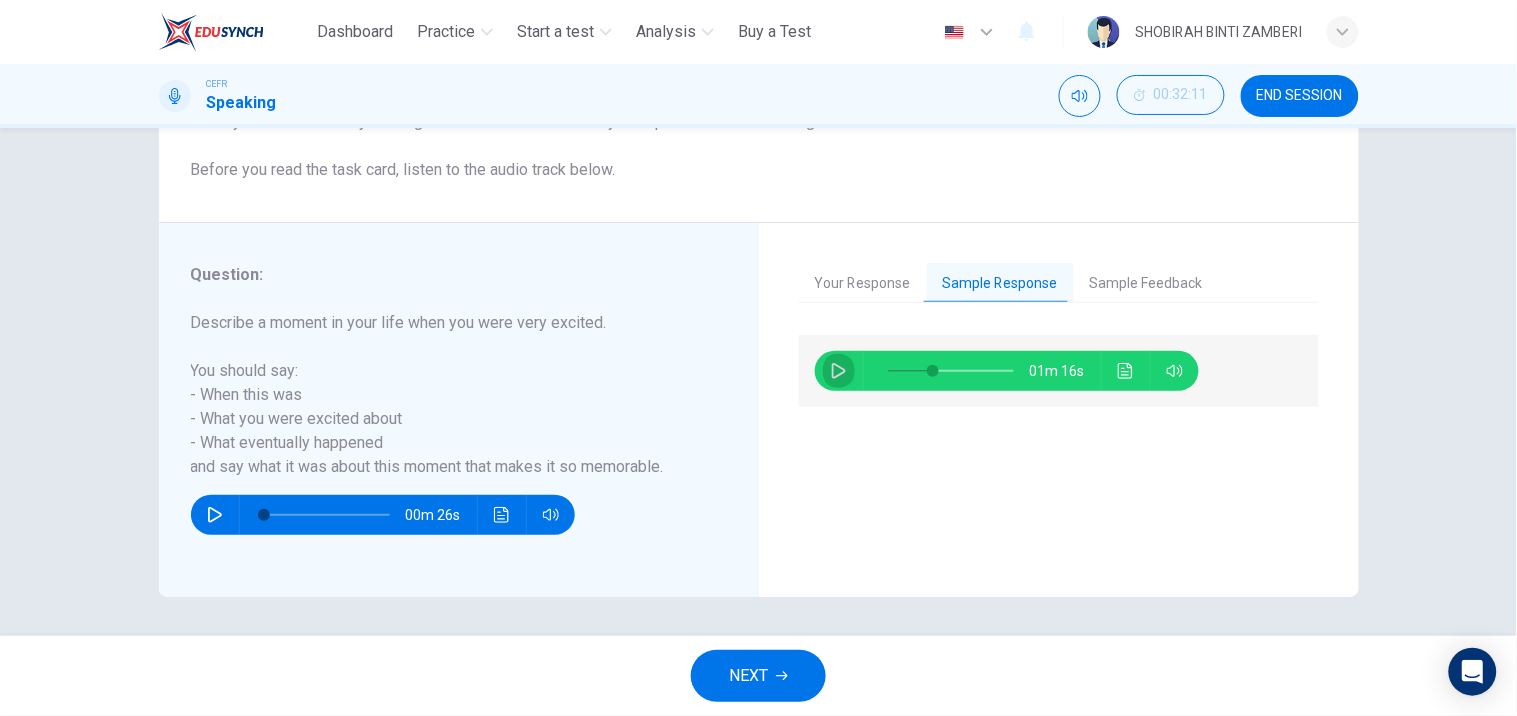 click at bounding box center [839, 371] 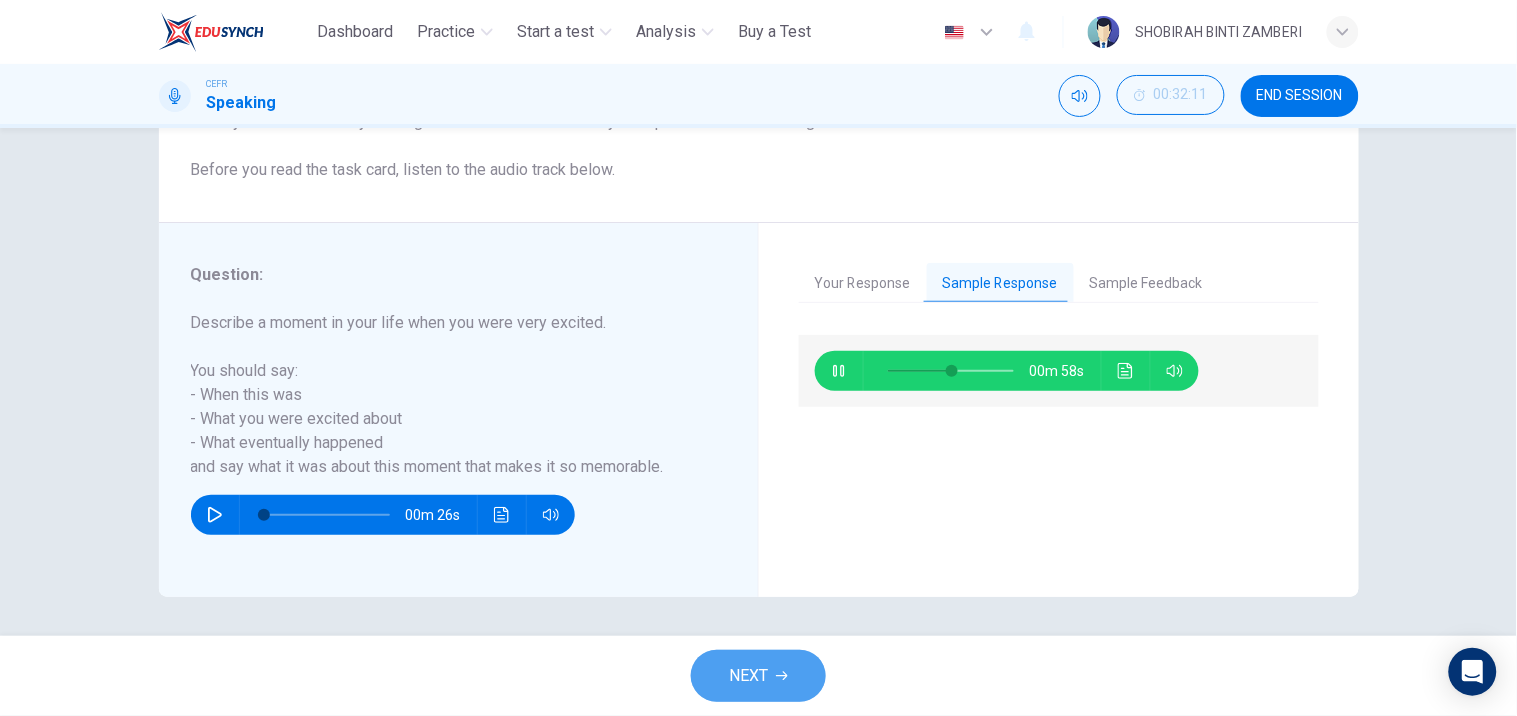 click on "NEXT" at bounding box center [758, 676] 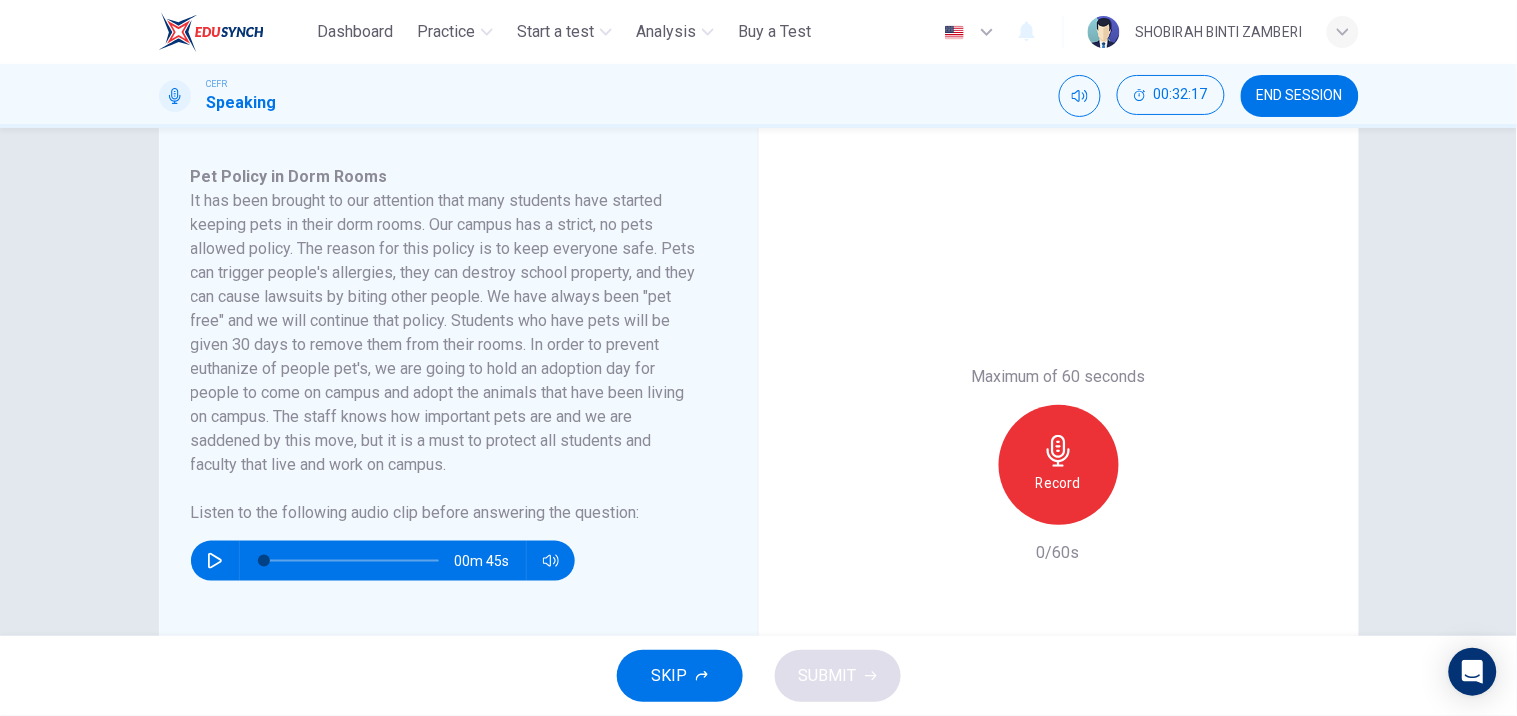 scroll, scrollTop: 331, scrollLeft: 0, axis: vertical 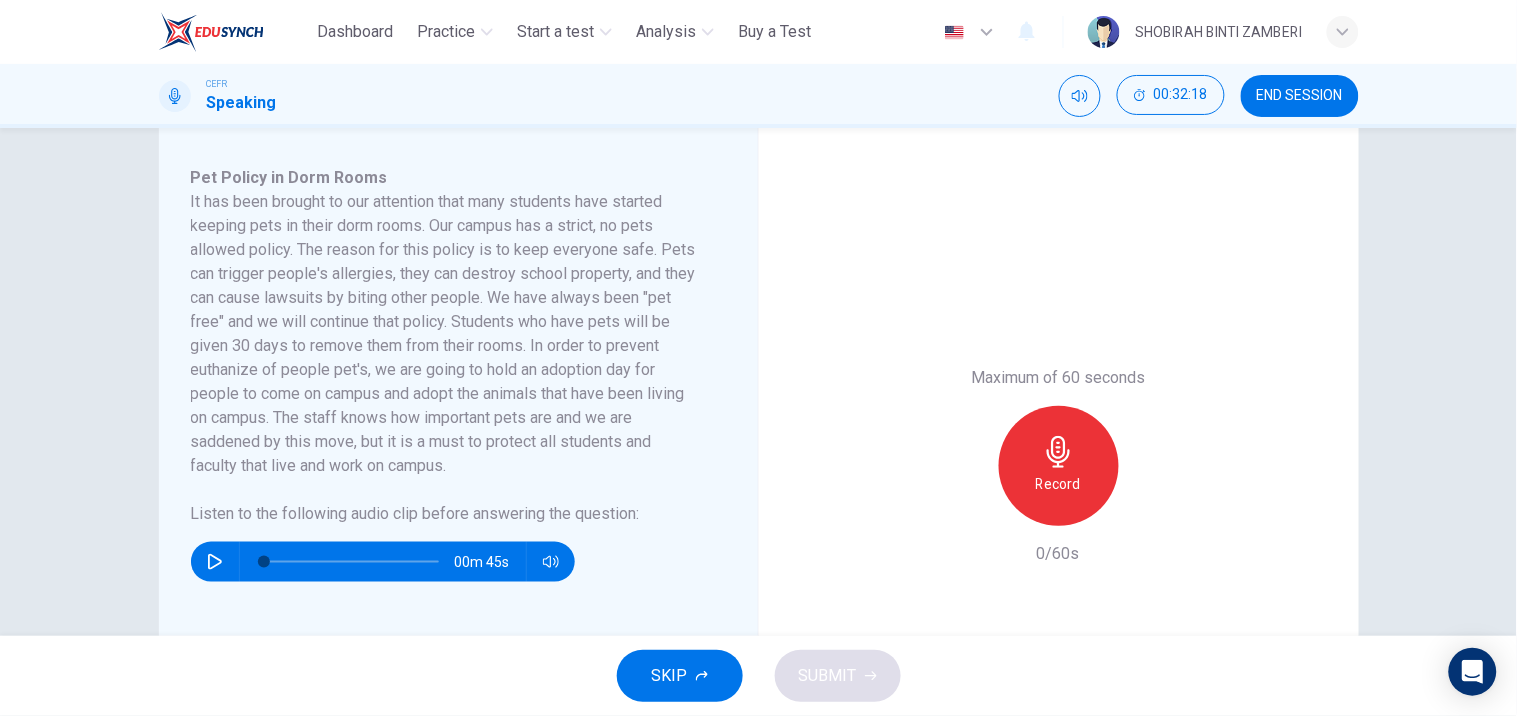 click at bounding box center (215, 562) 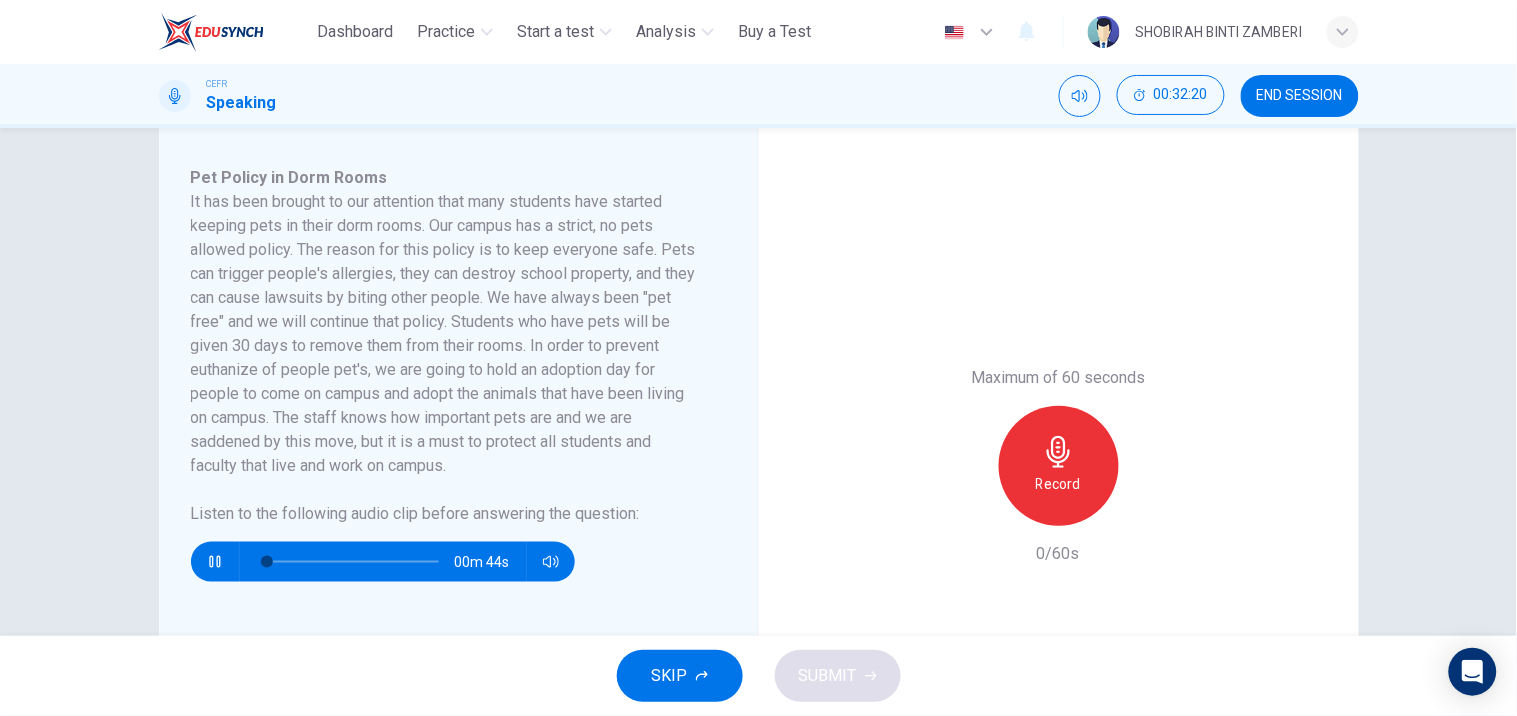 type 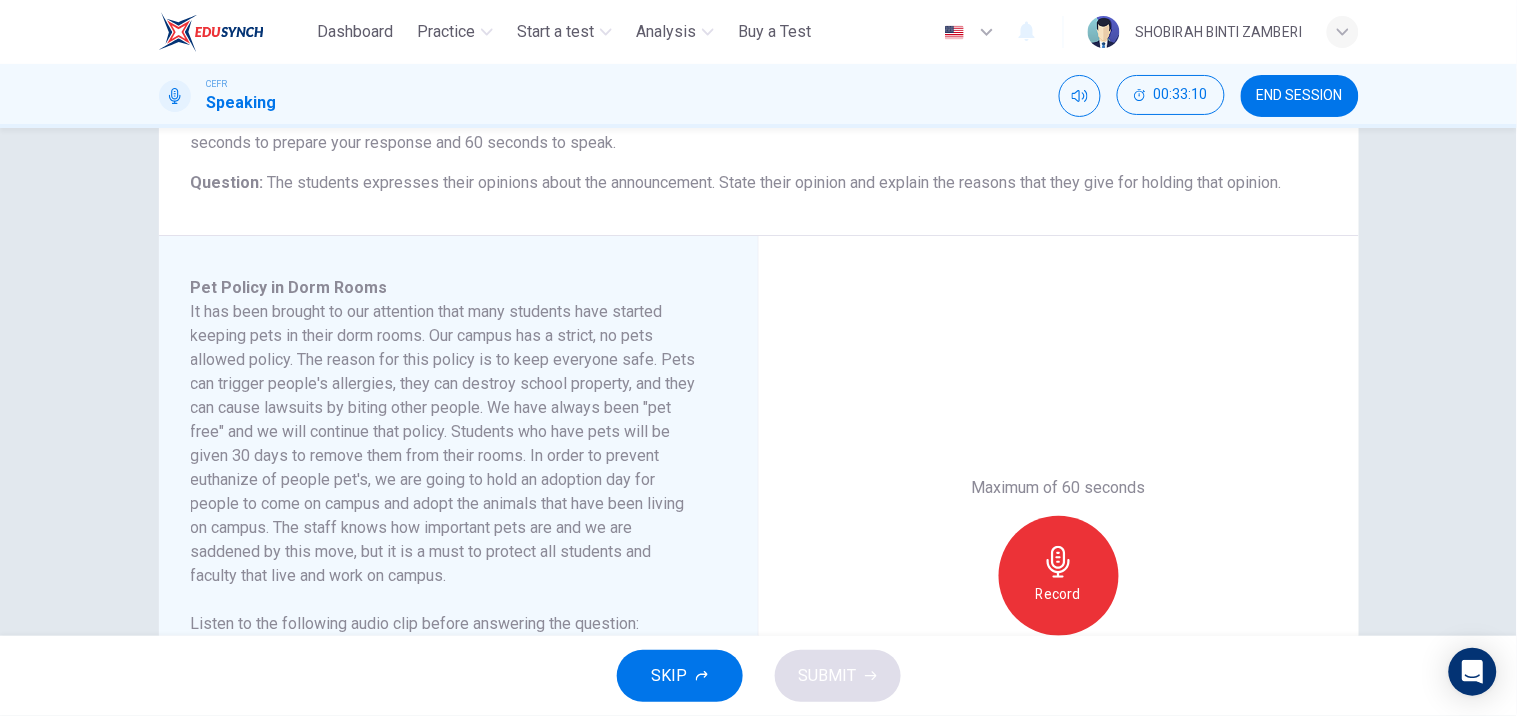 scroll, scrollTop: 301, scrollLeft: 0, axis: vertical 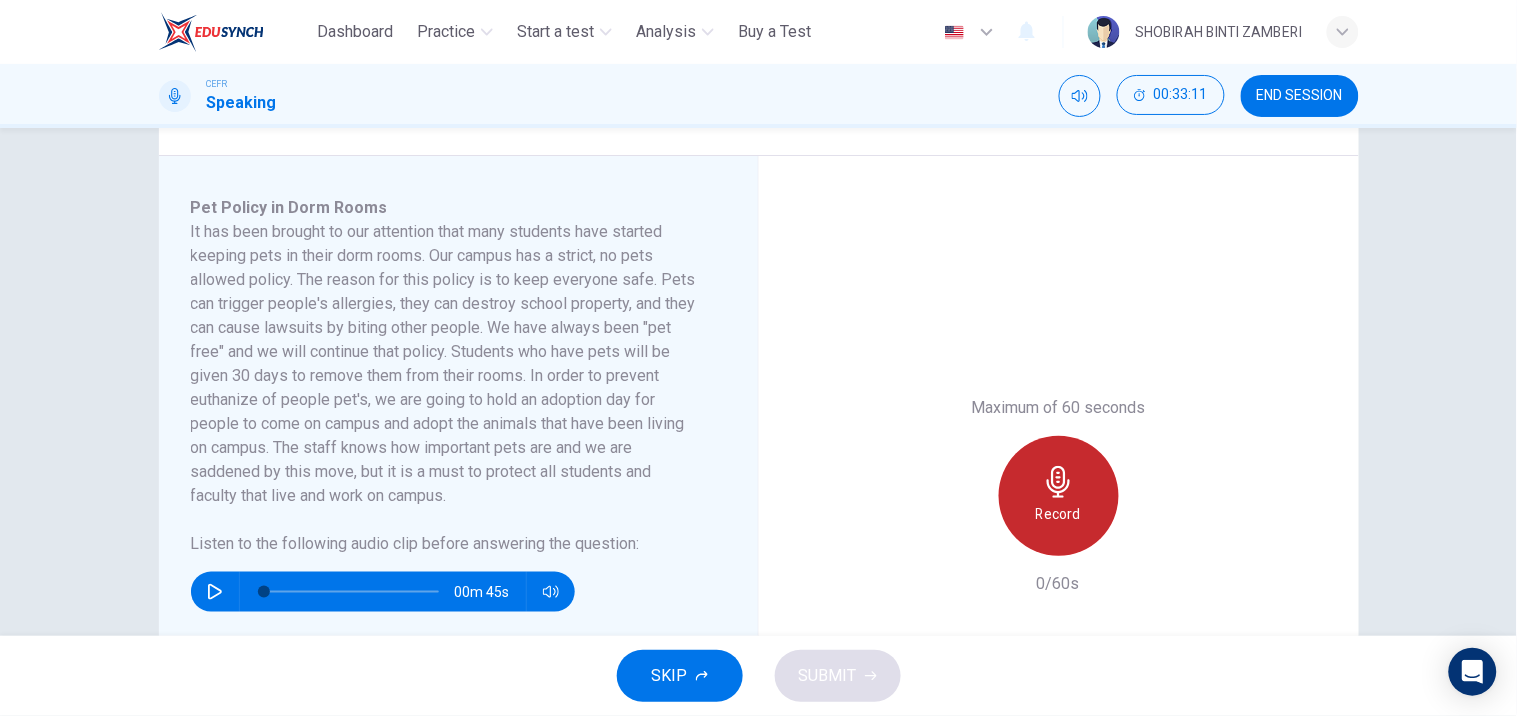 click on "Record" at bounding box center [1059, 496] 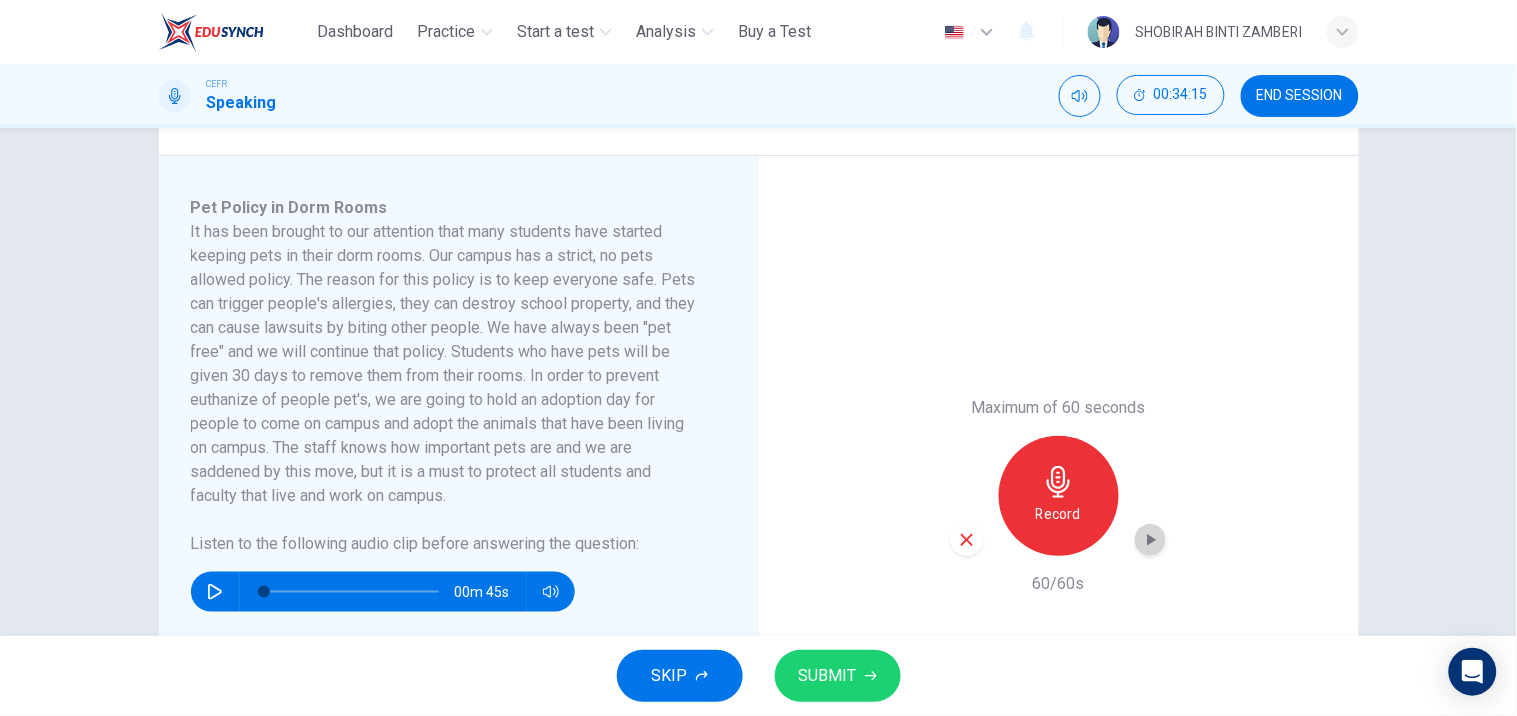 click at bounding box center (1151, 540) 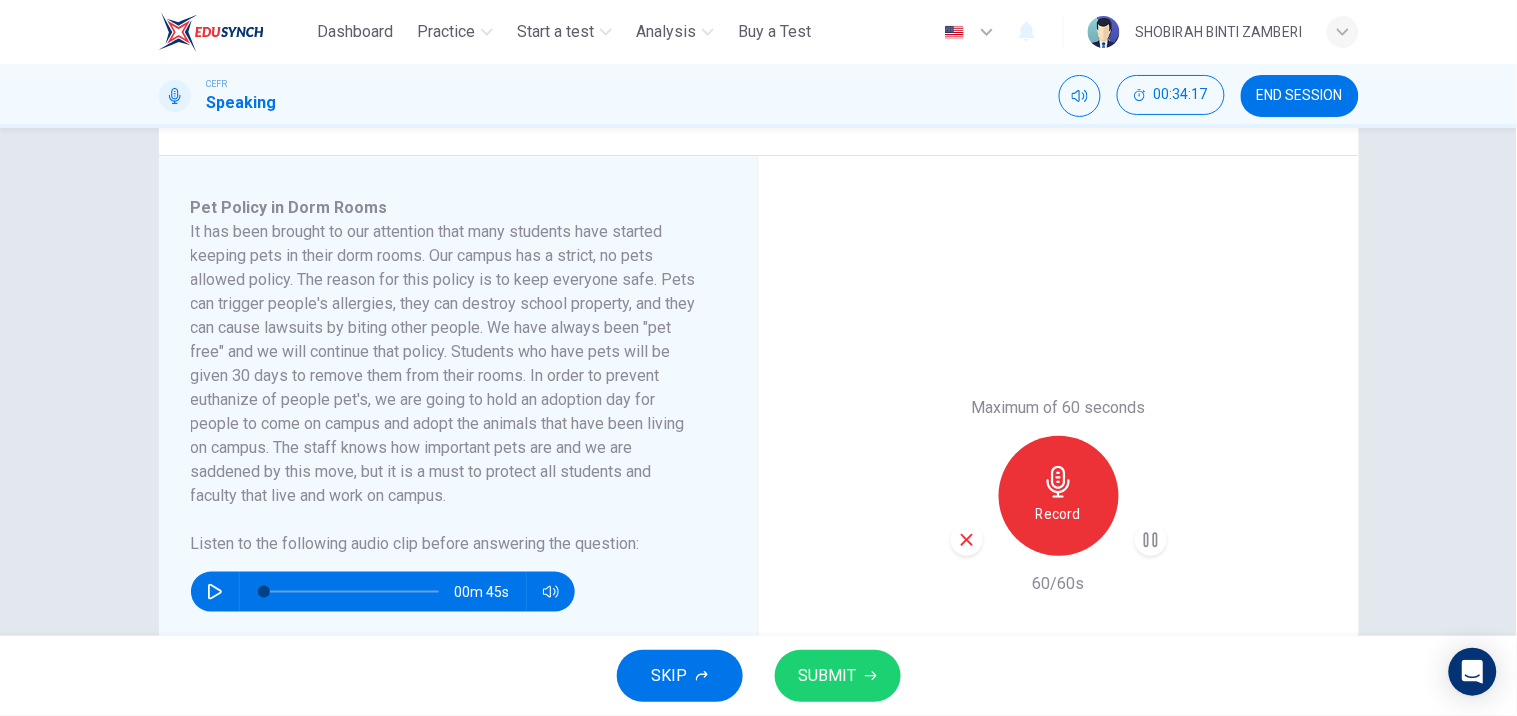 type 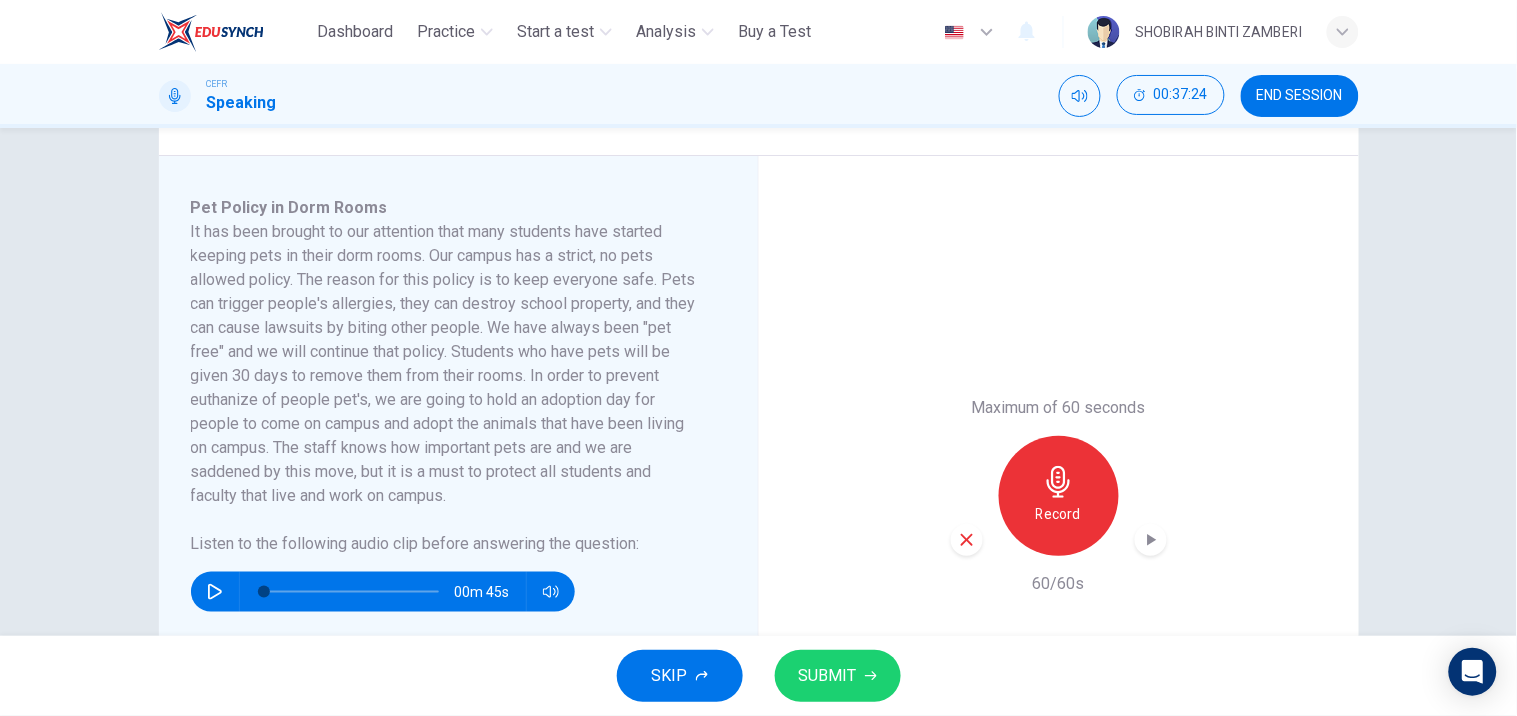 click on "SKIP SUBMIT" at bounding box center (758, 676) 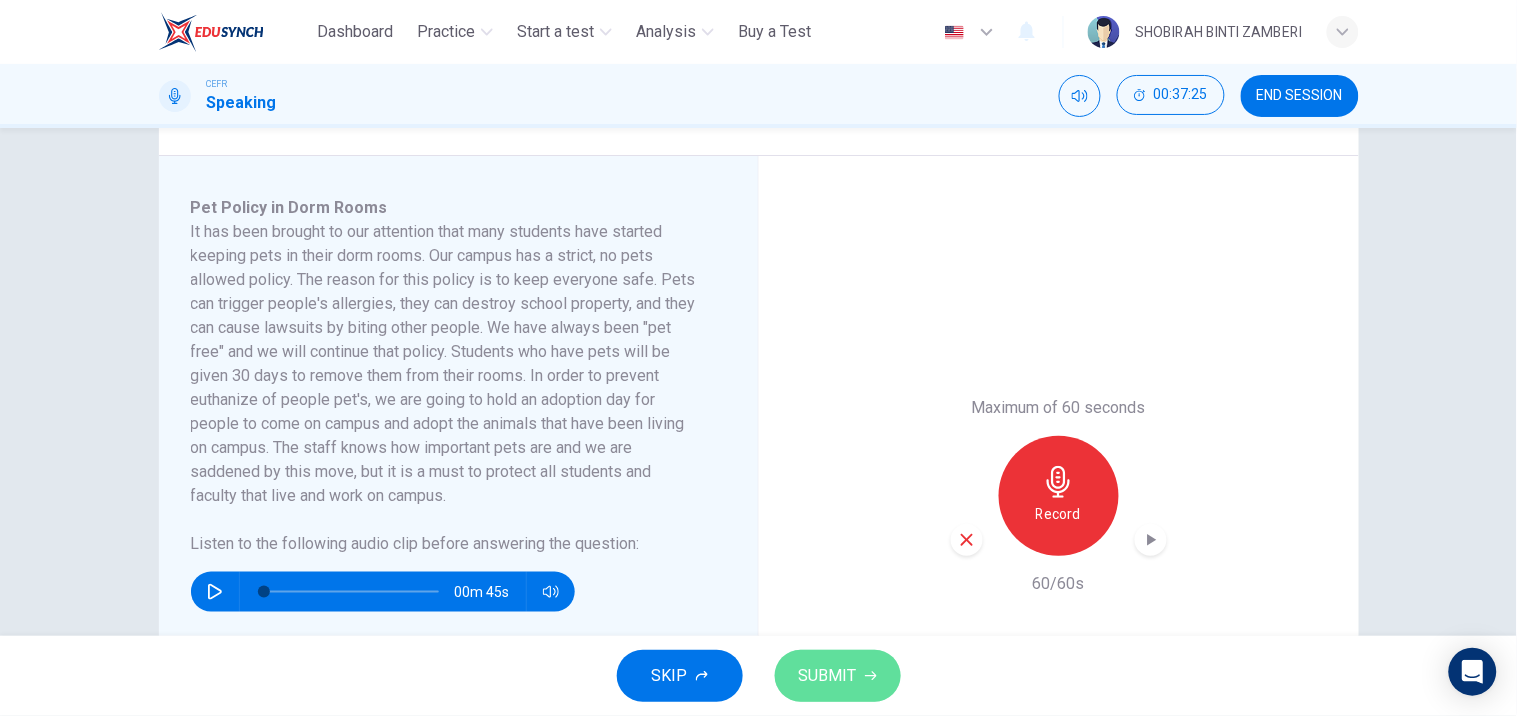 click on "SUBMIT" at bounding box center [838, 676] 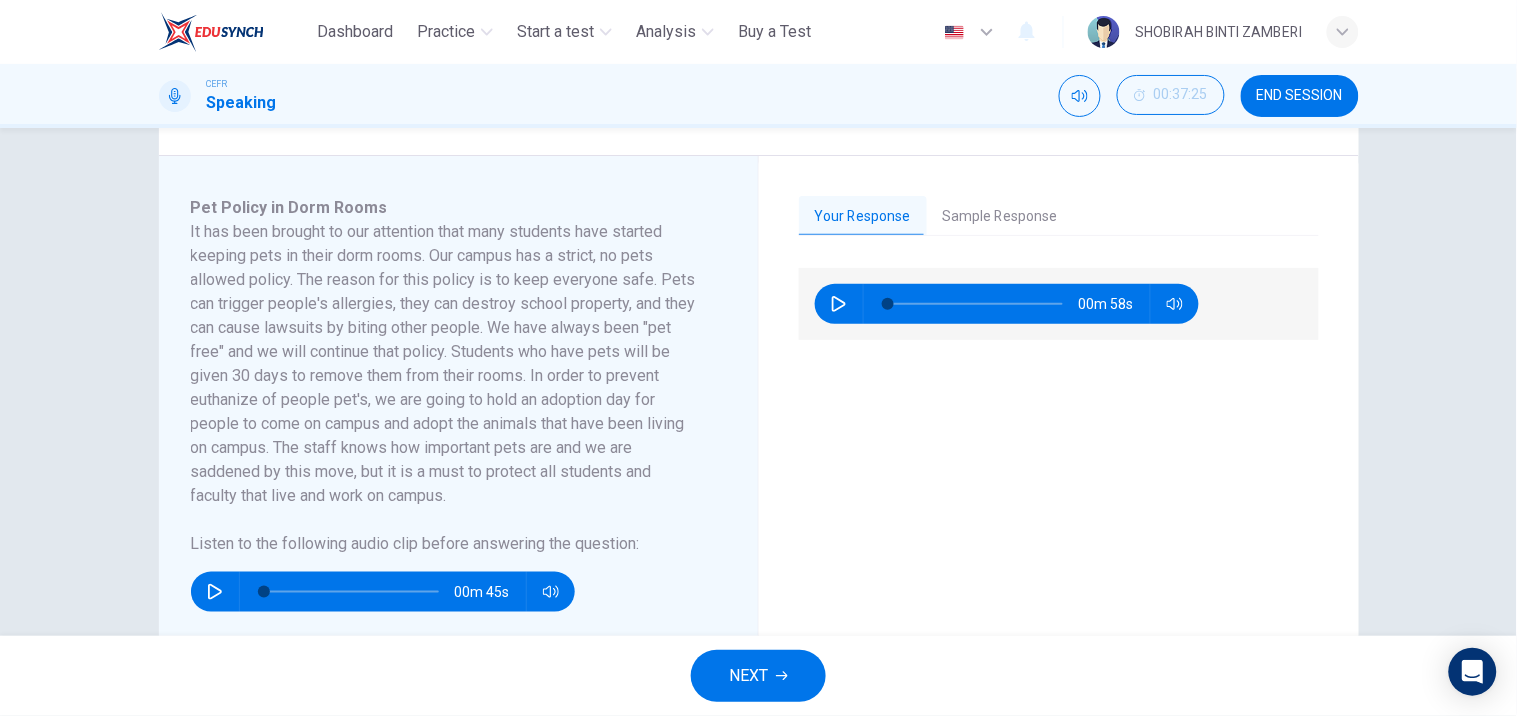 click on "Your Response Sample Response" at bounding box center [1059, 216] 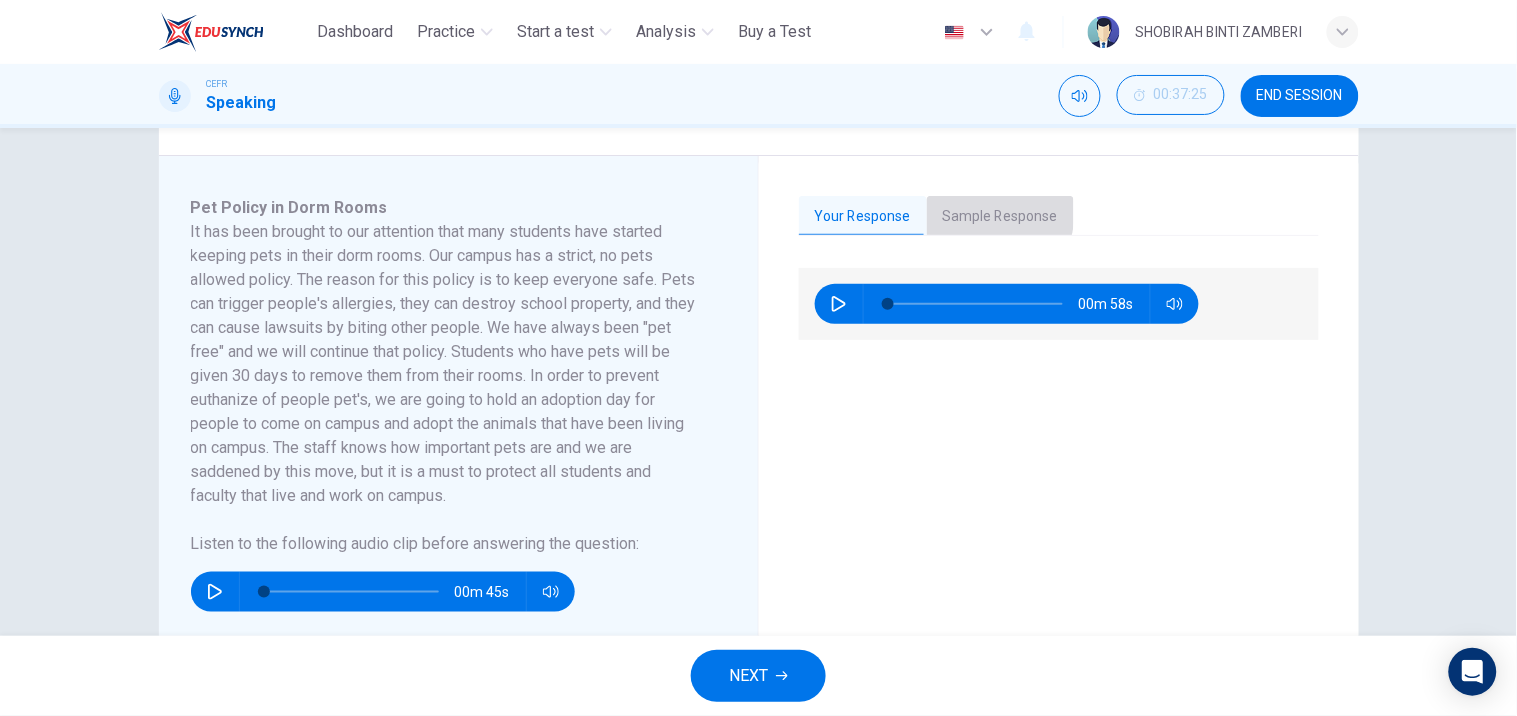 click on "Sample Response" at bounding box center [1000, 217] 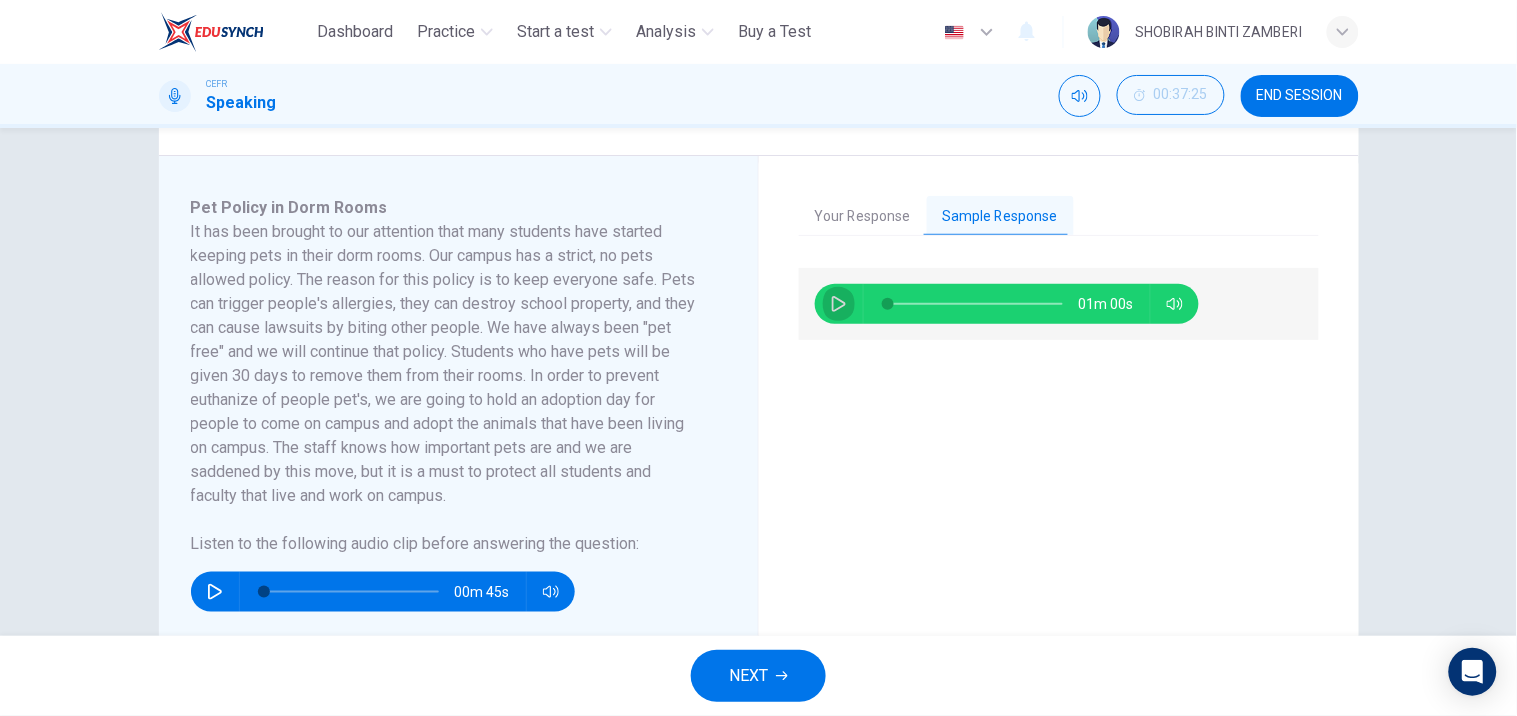 click at bounding box center [839, 304] 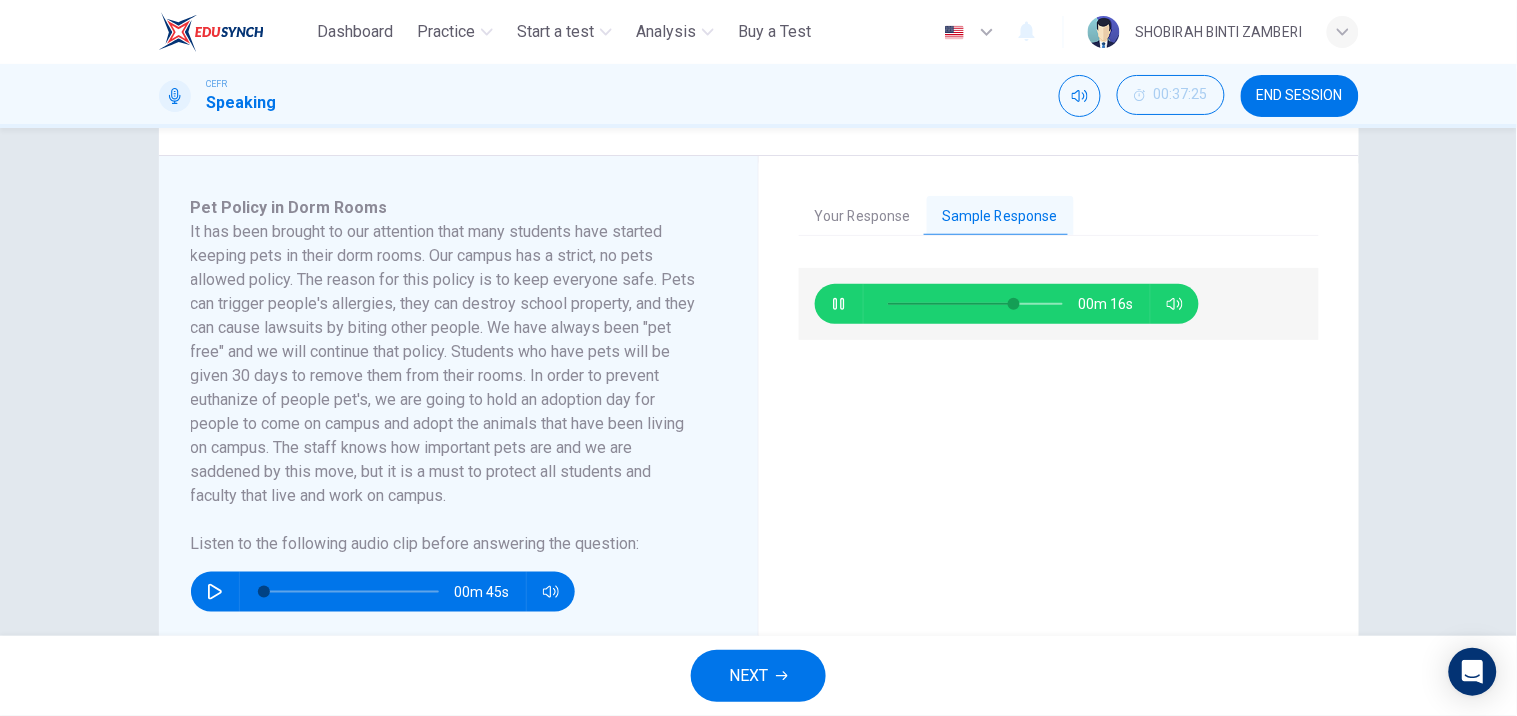 click on "NEXT" at bounding box center (748, 676) 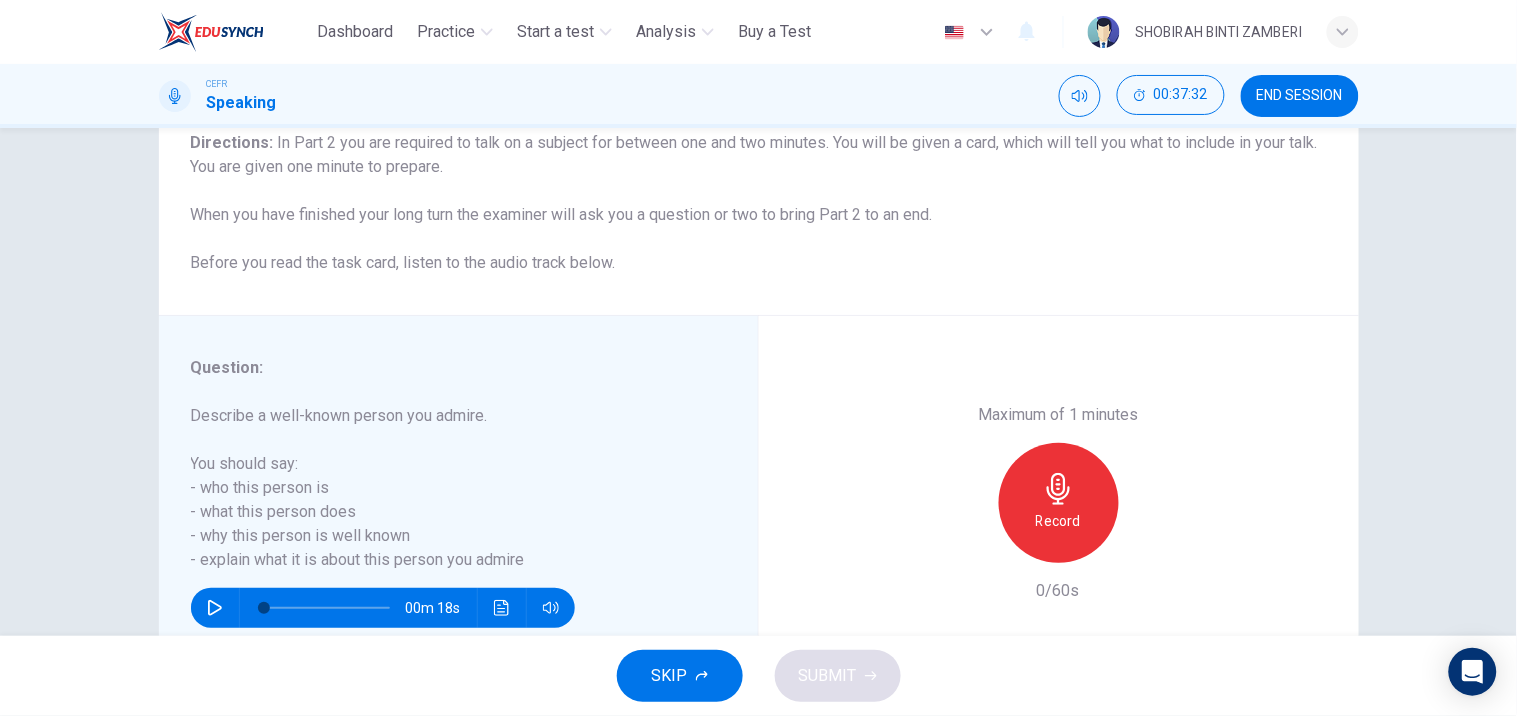 scroll, scrollTop: 266, scrollLeft: 0, axis: vertical 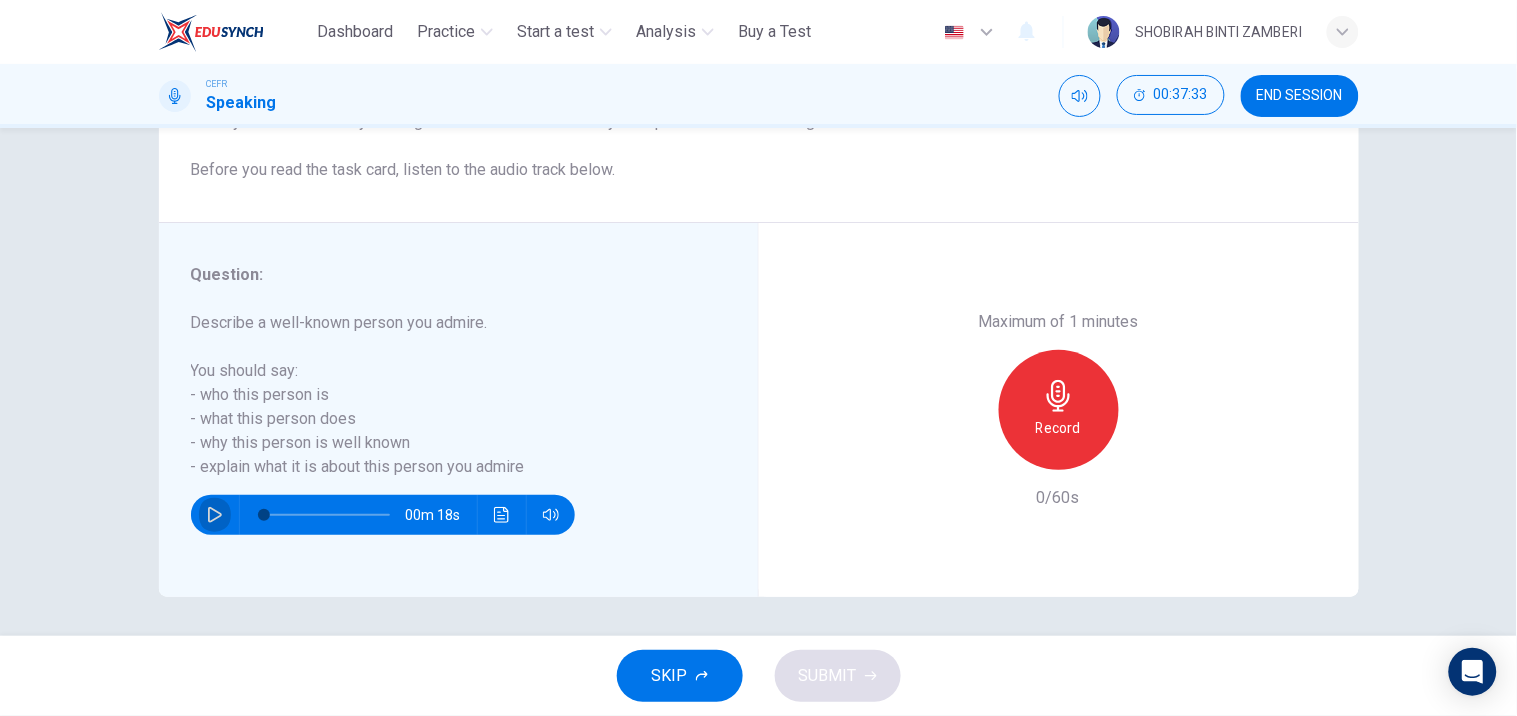 click at bounding box center [215, 515] 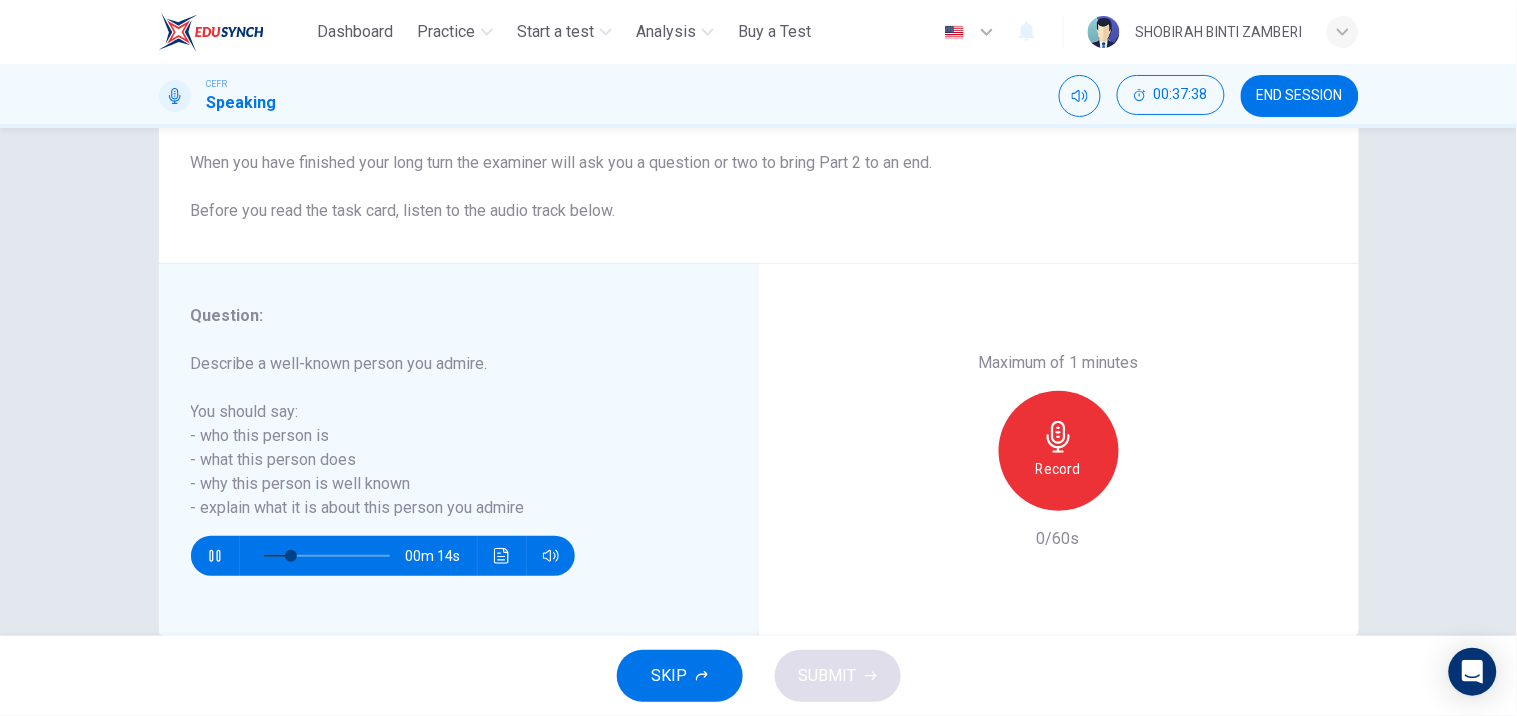 scroll, scrollTop: 231, scrollLeft: 0, axis: vertical 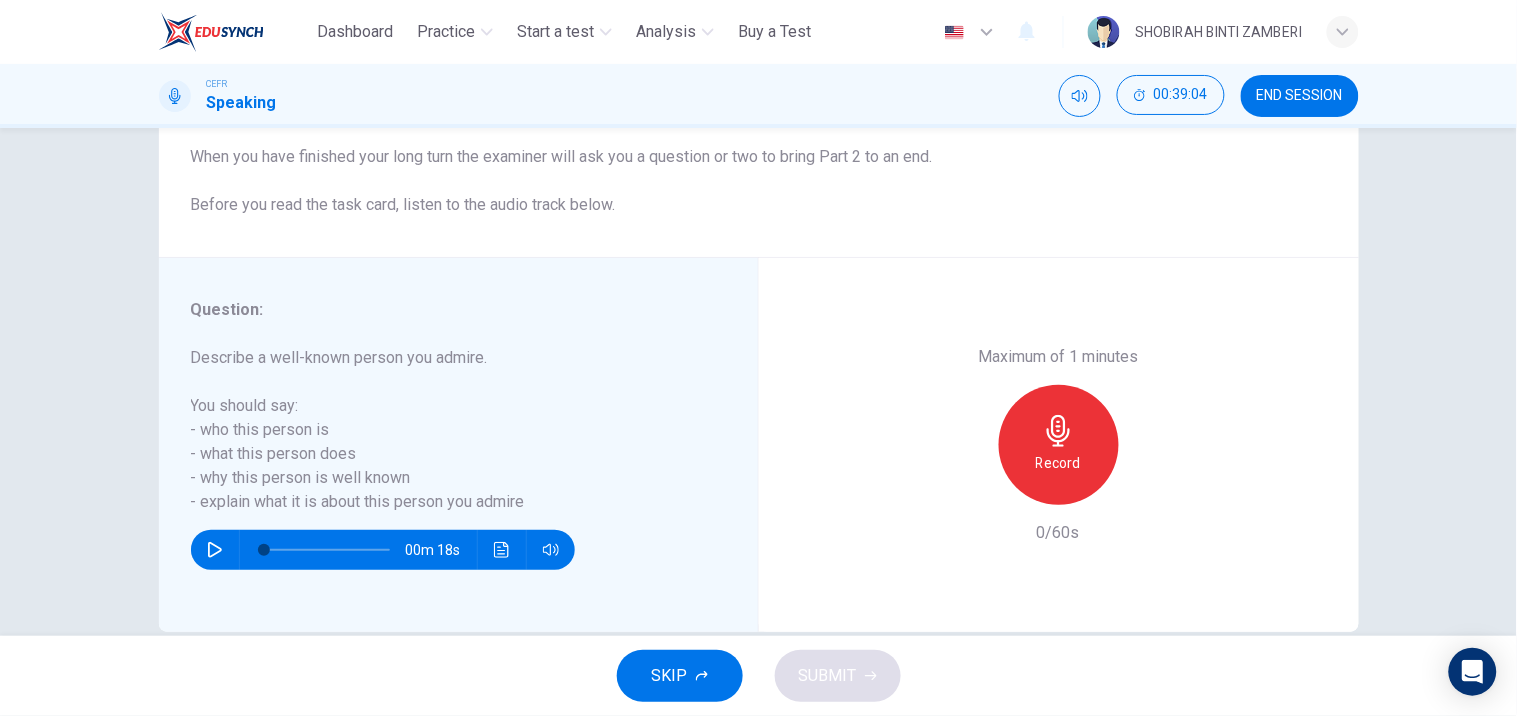 click at bounding box center (1058, 431) 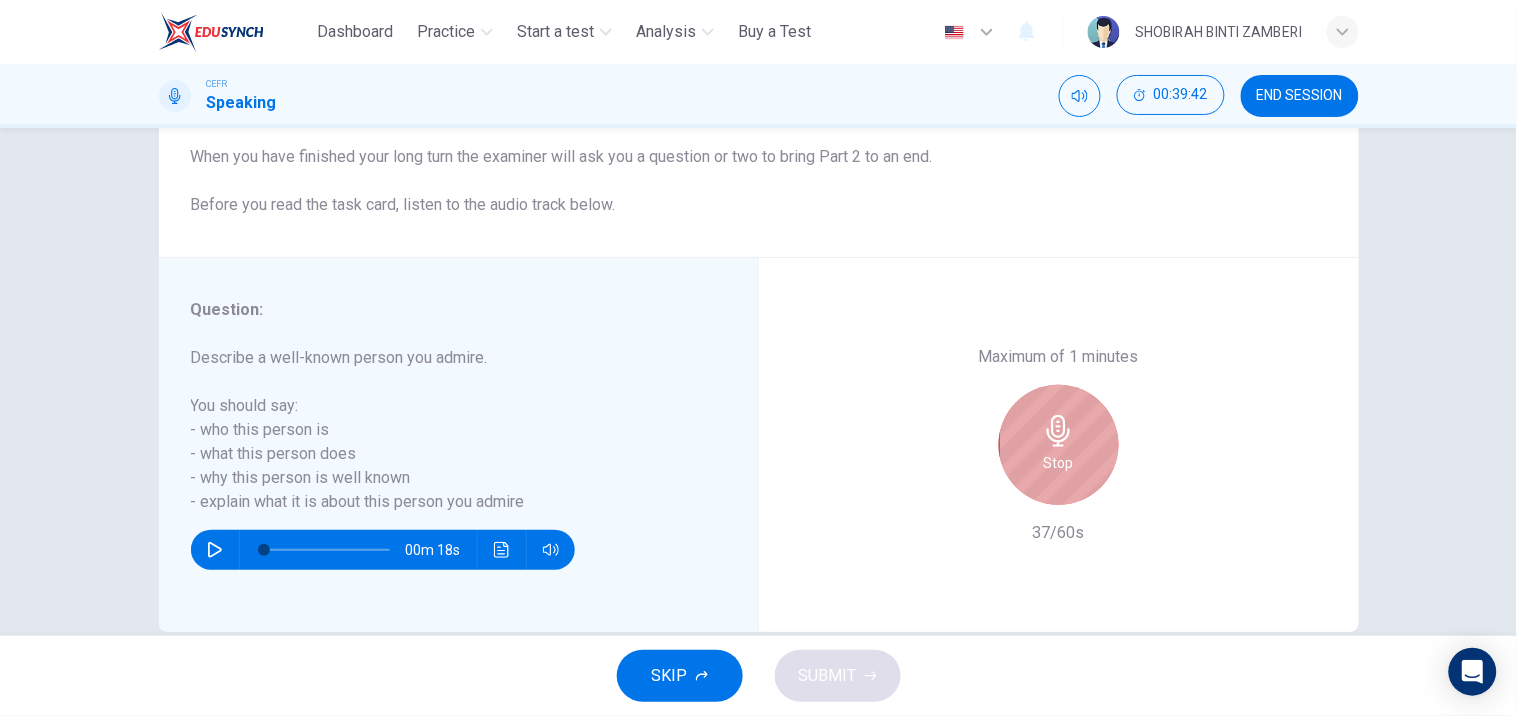 click at bounding box center (1059, 431) 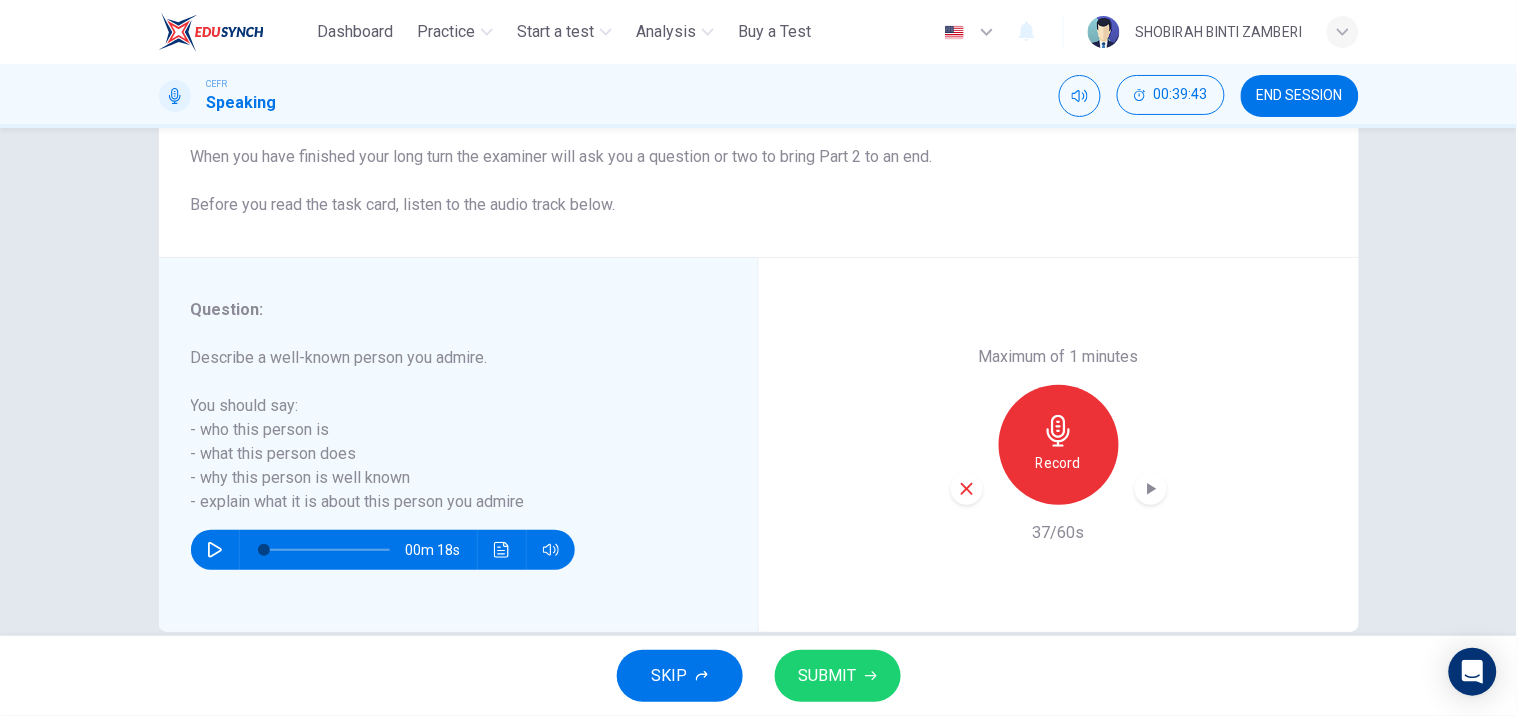 click on "Maximum of 1 minutes Record 37/60s" at bounding box center [1059, 445] 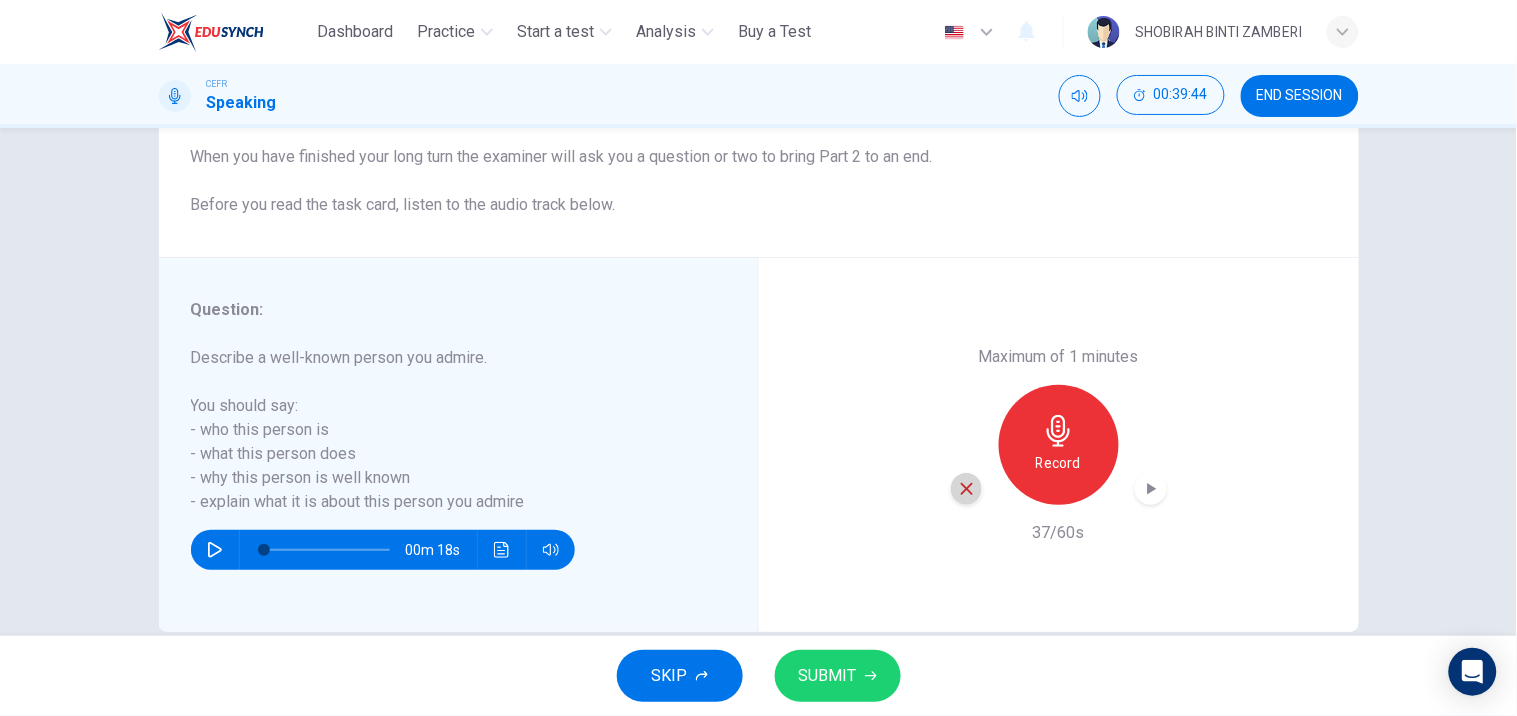 click at bounding box center [967, 489] 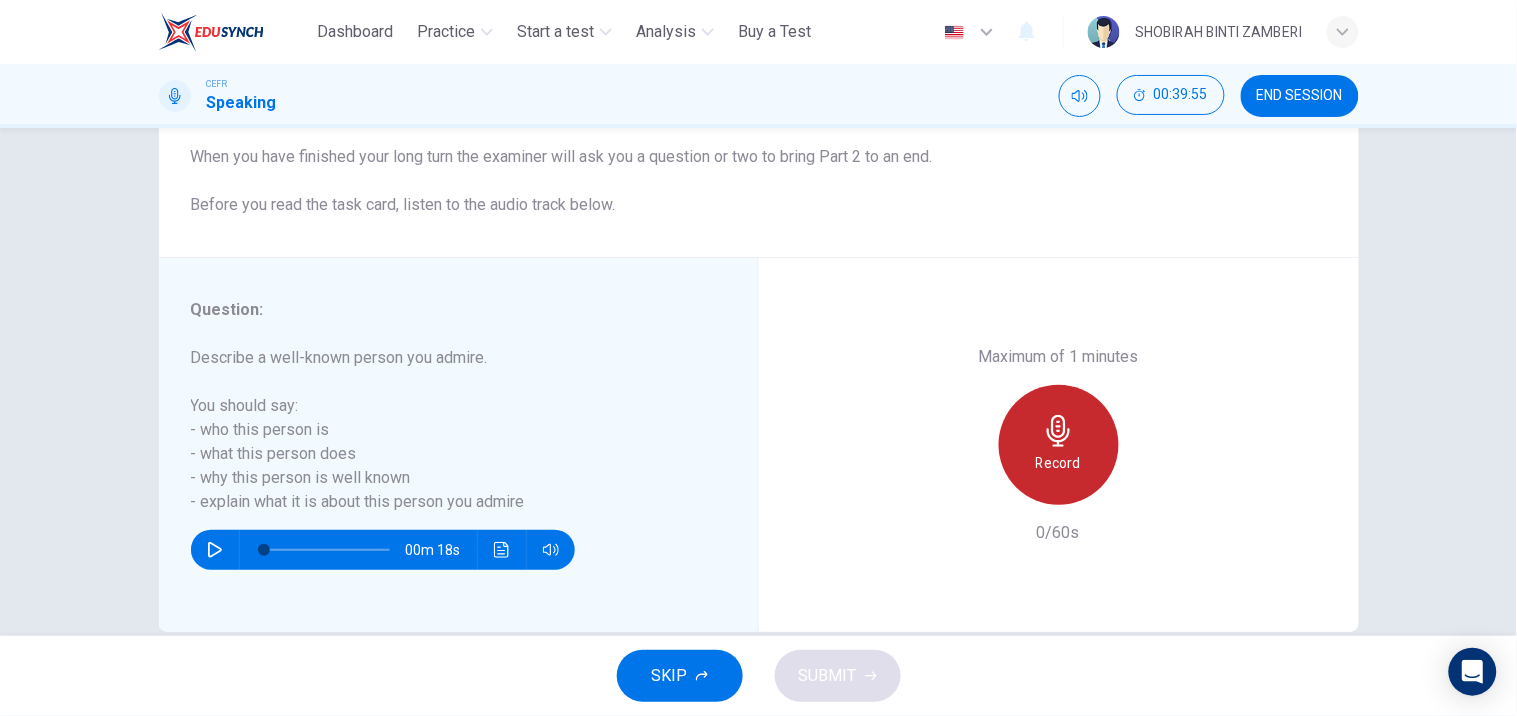 click on "Record" at bounding box center [1058, 463] 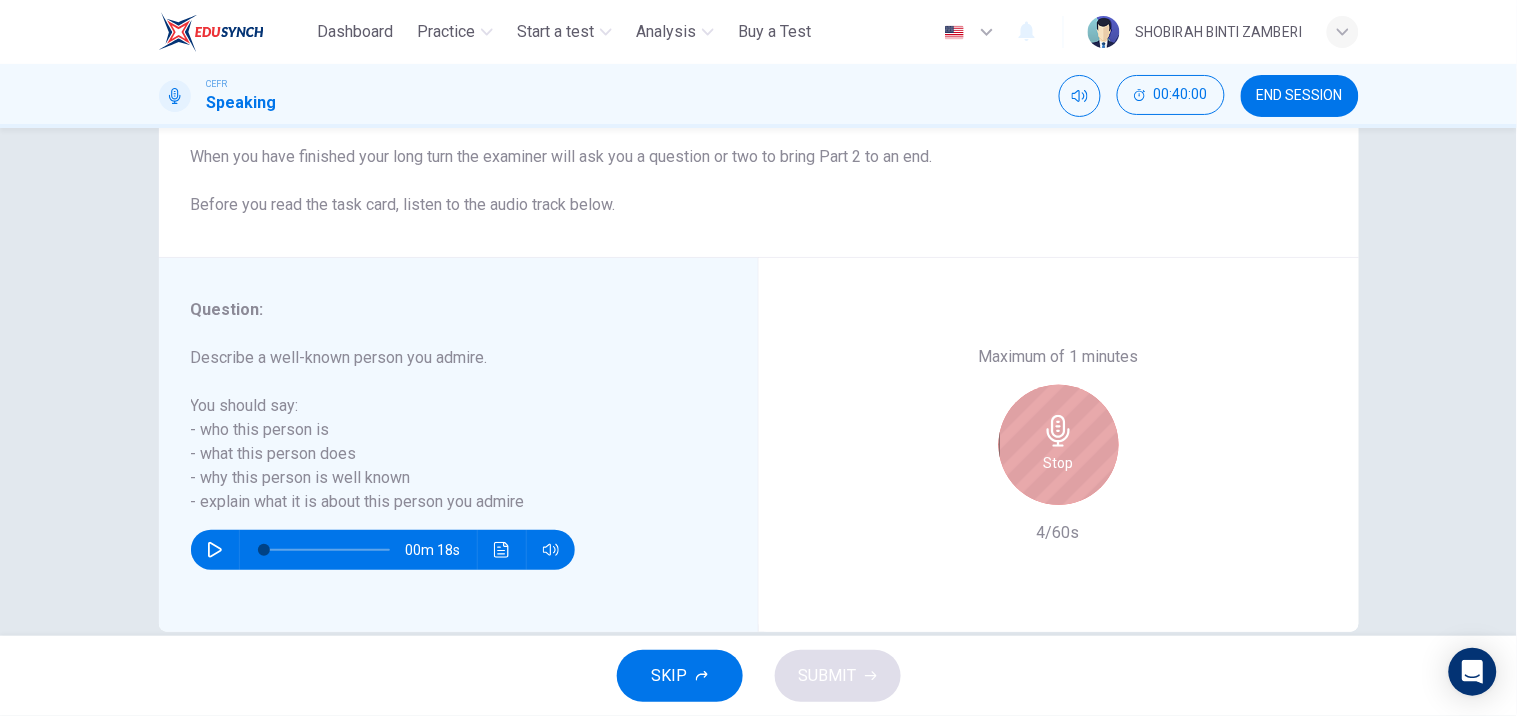 click on "Stop" at bounding box center [1059, 463] 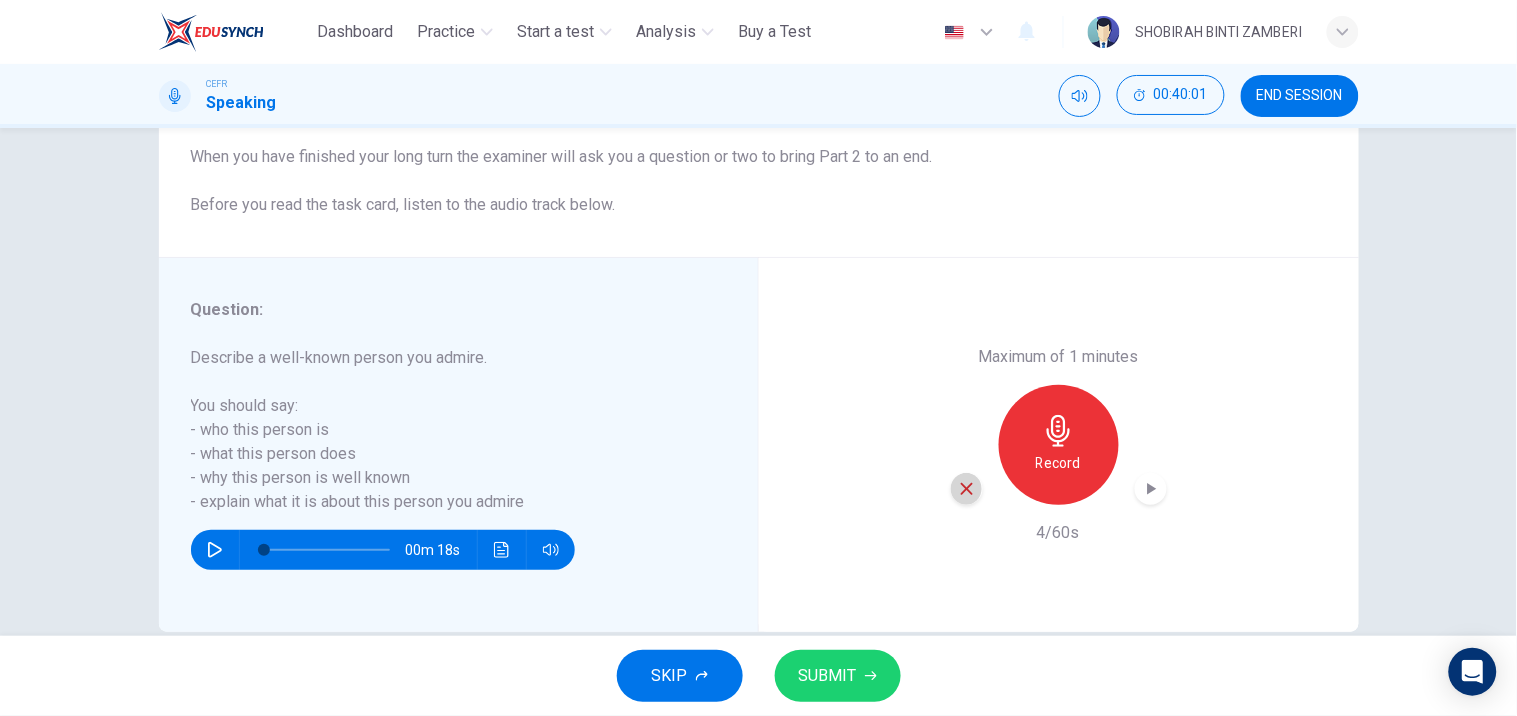 click at bounding box center [967, 489] 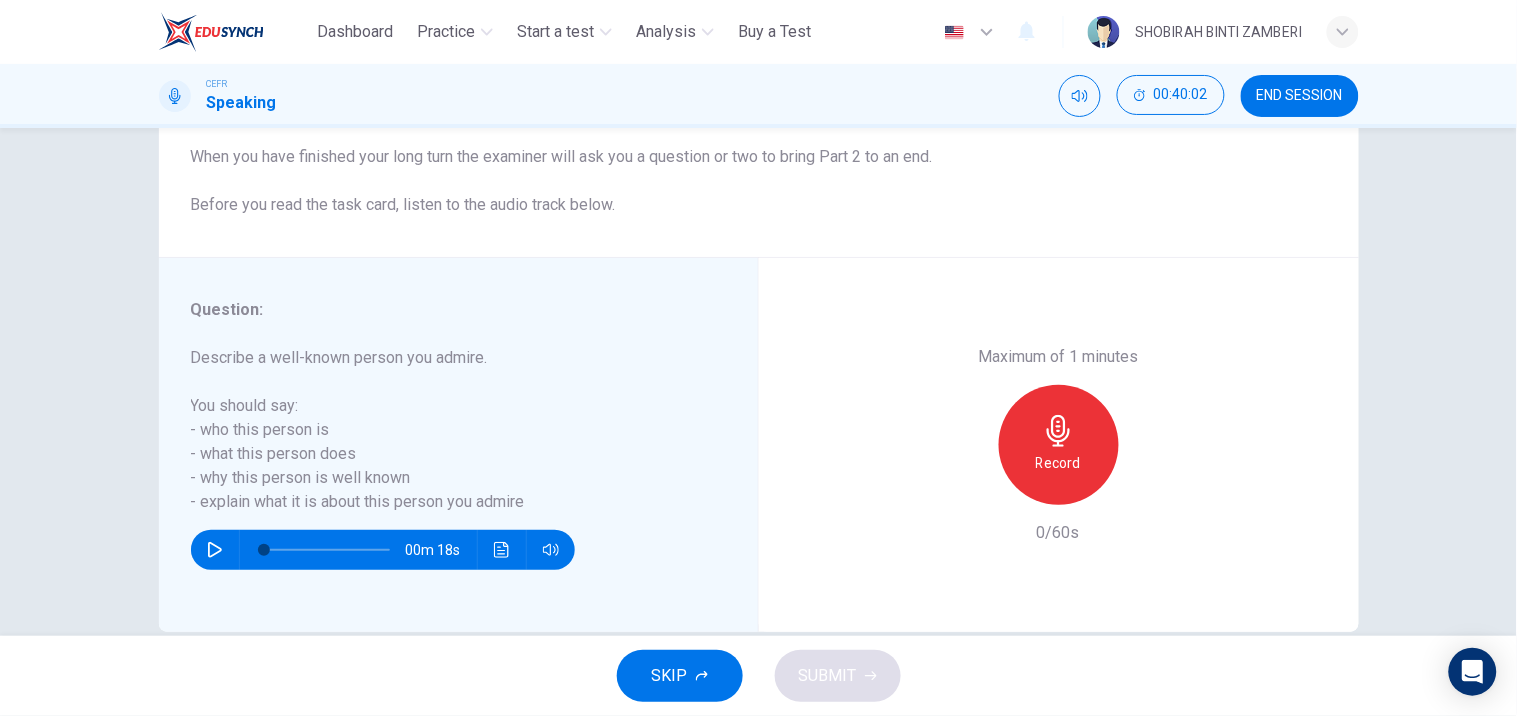click on "Record" at bounding box center [1059, 445] 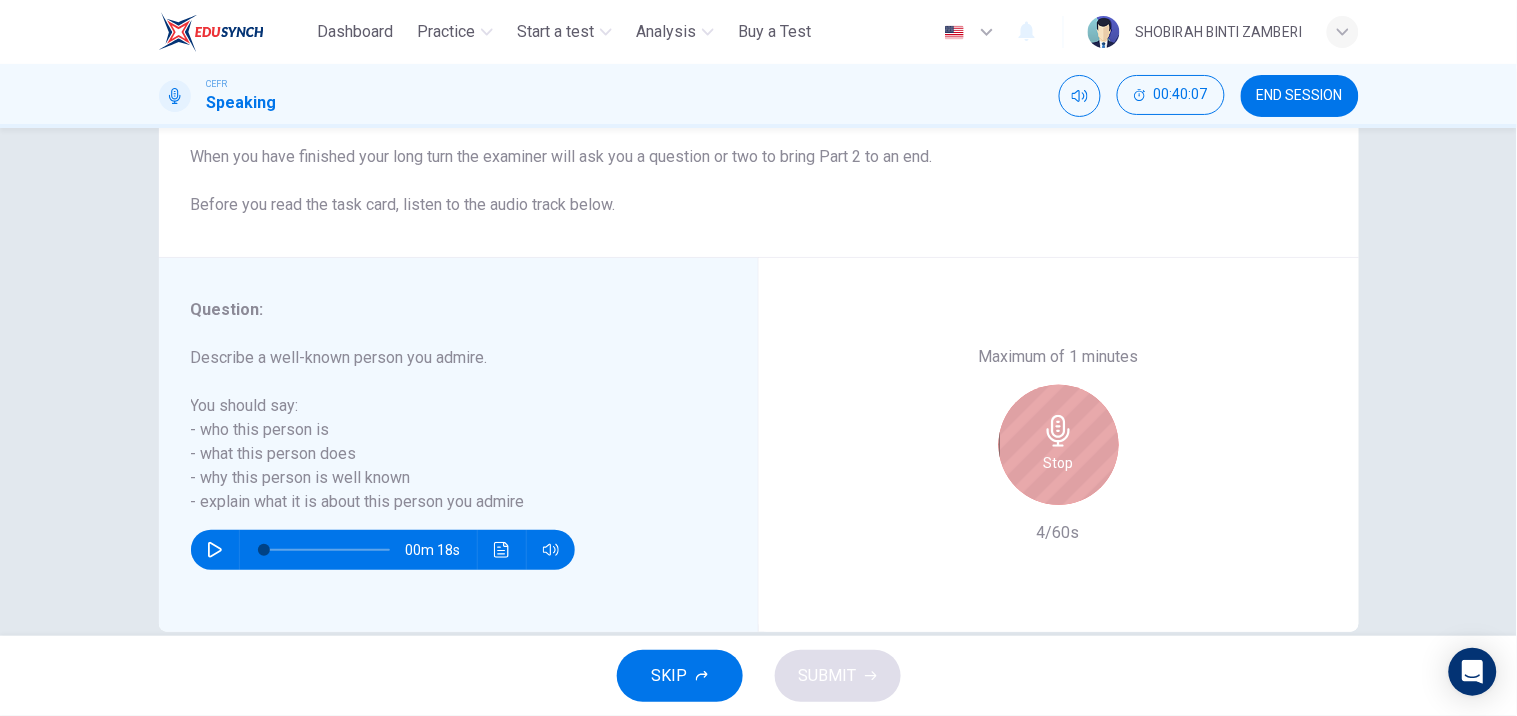 click on "Stop" at bounding box center (1059, 445) 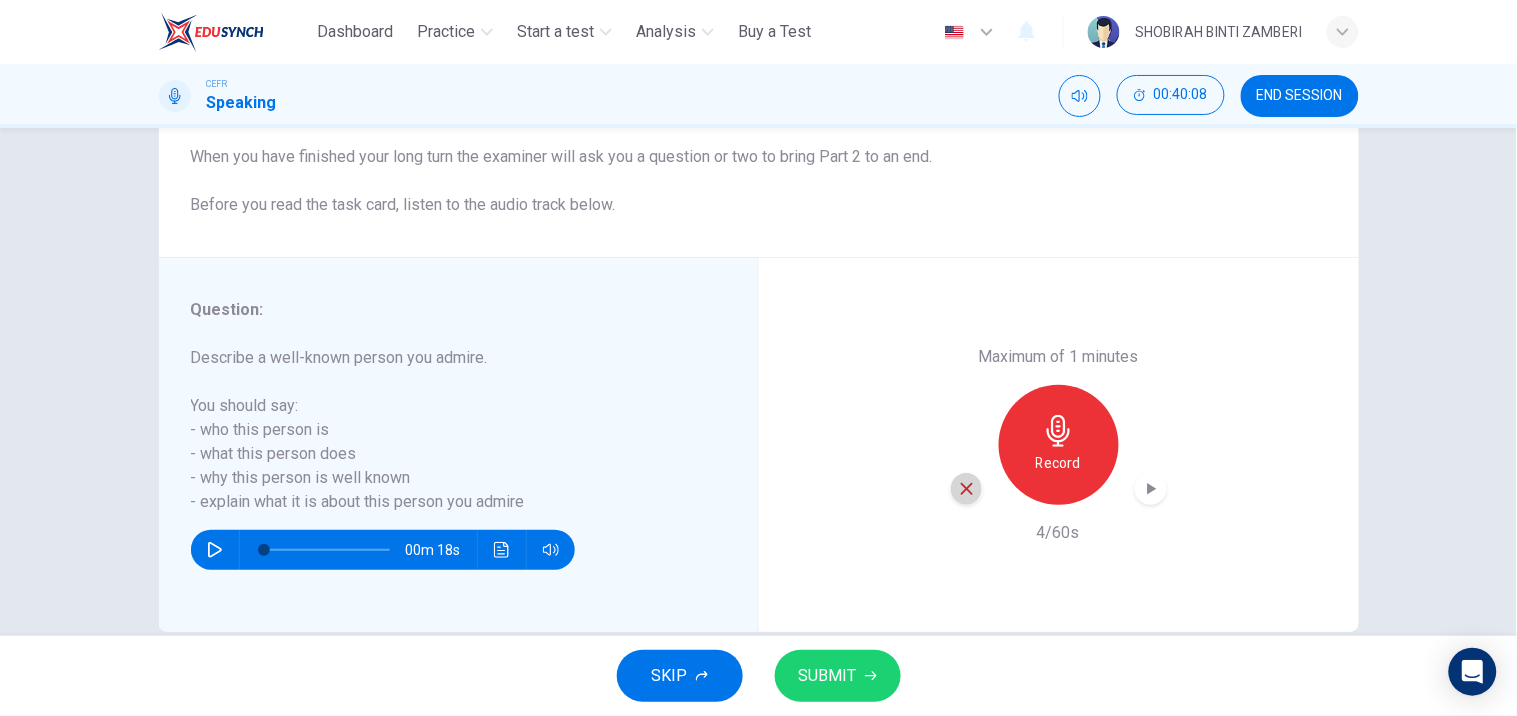 click at bounding box center [967, 489] 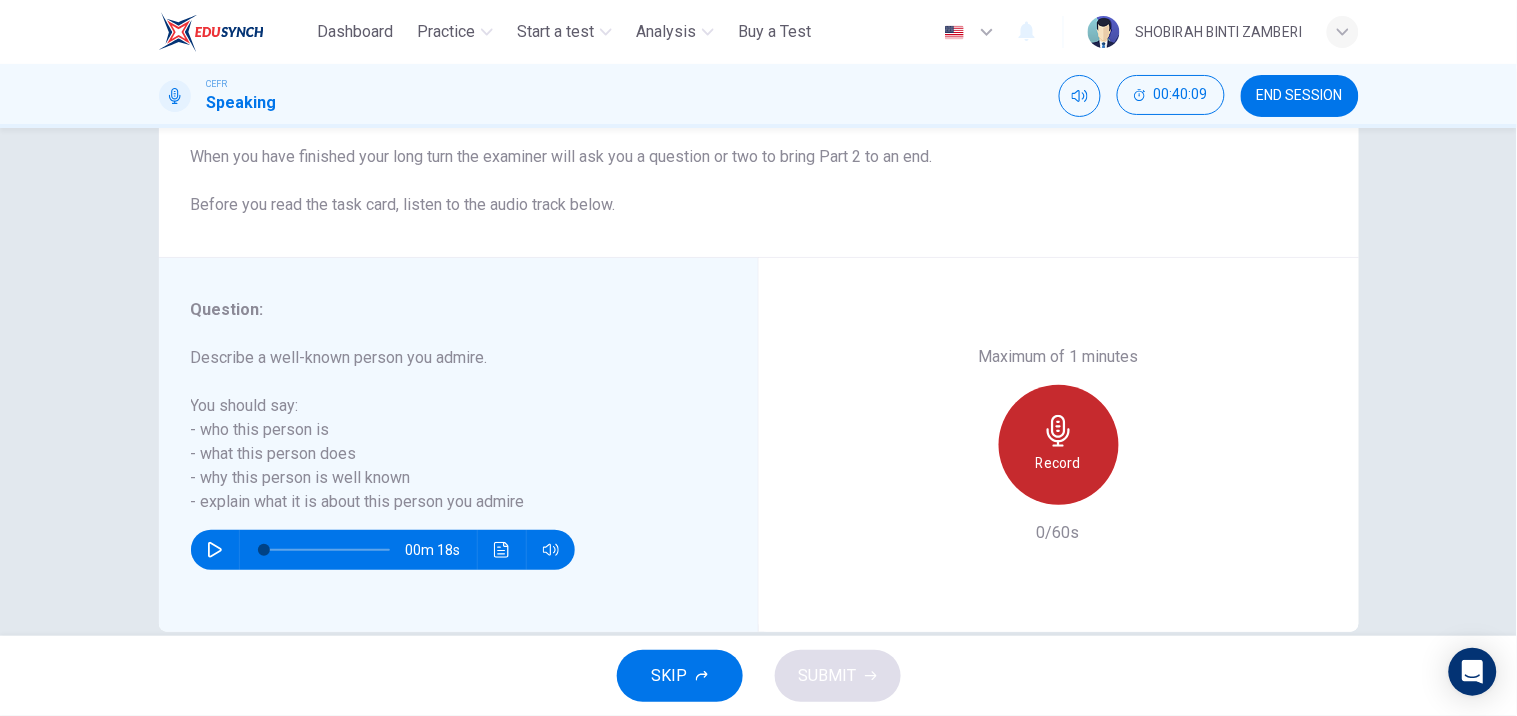 click on "Record" at bounding box center [1058, 463] 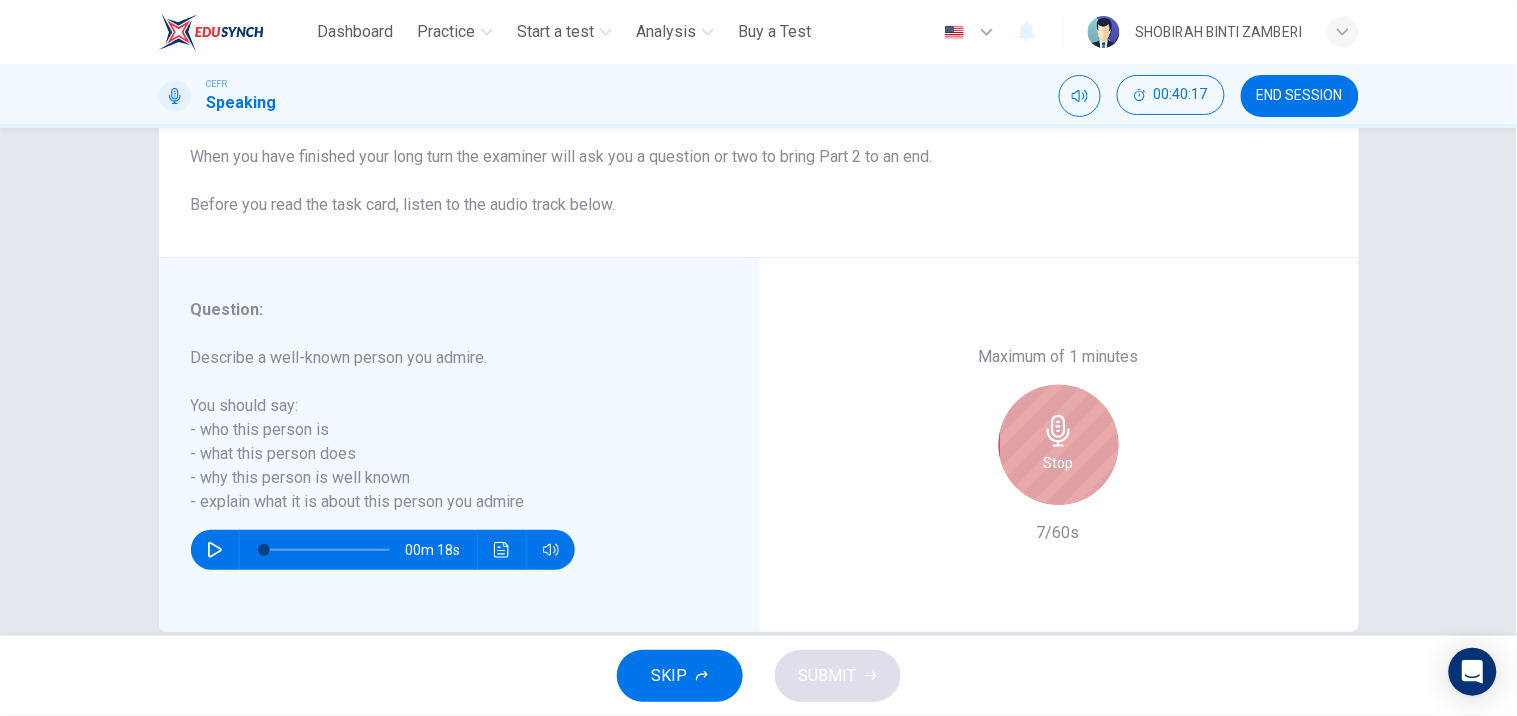 click at bounding box center [1059, 431] 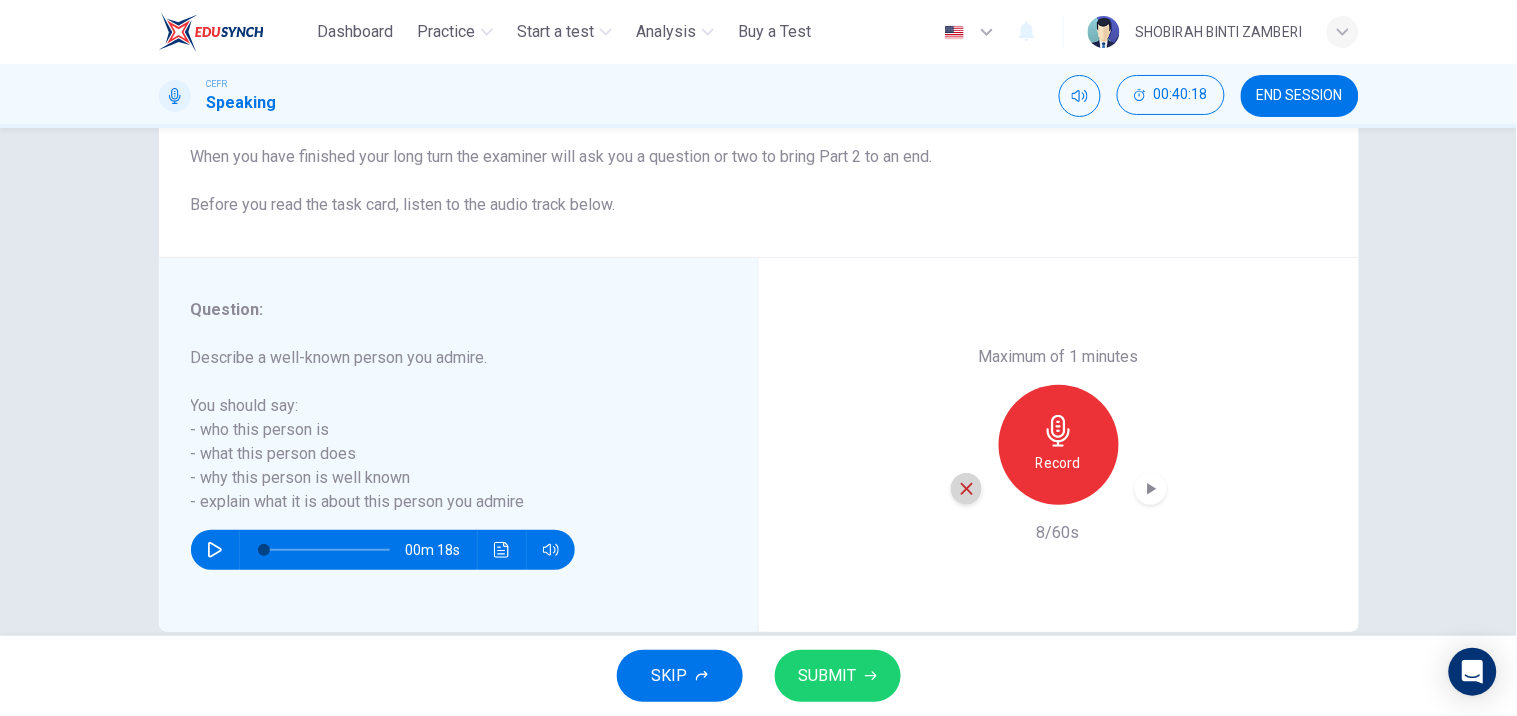 click at bounding box center (967, 489) 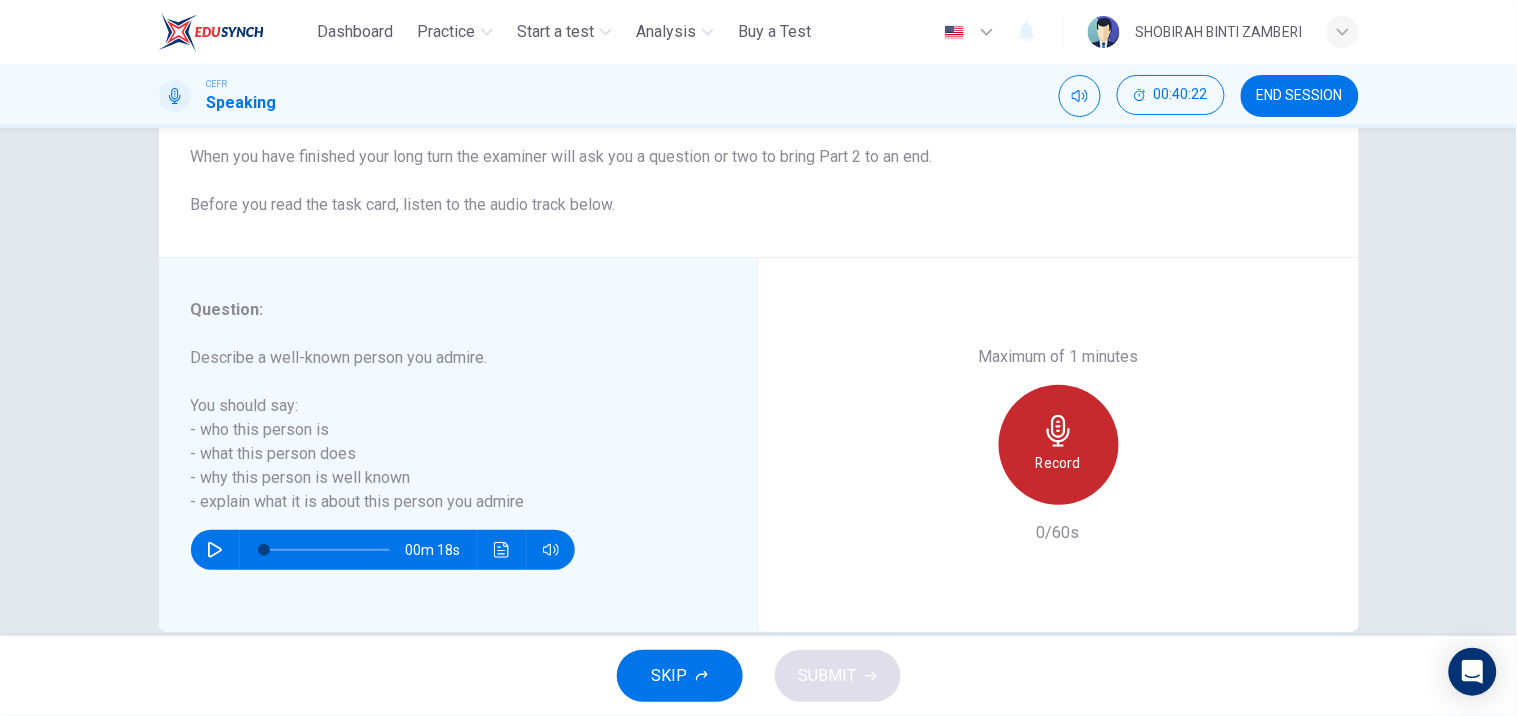 click at bounding box center (1059, 431) 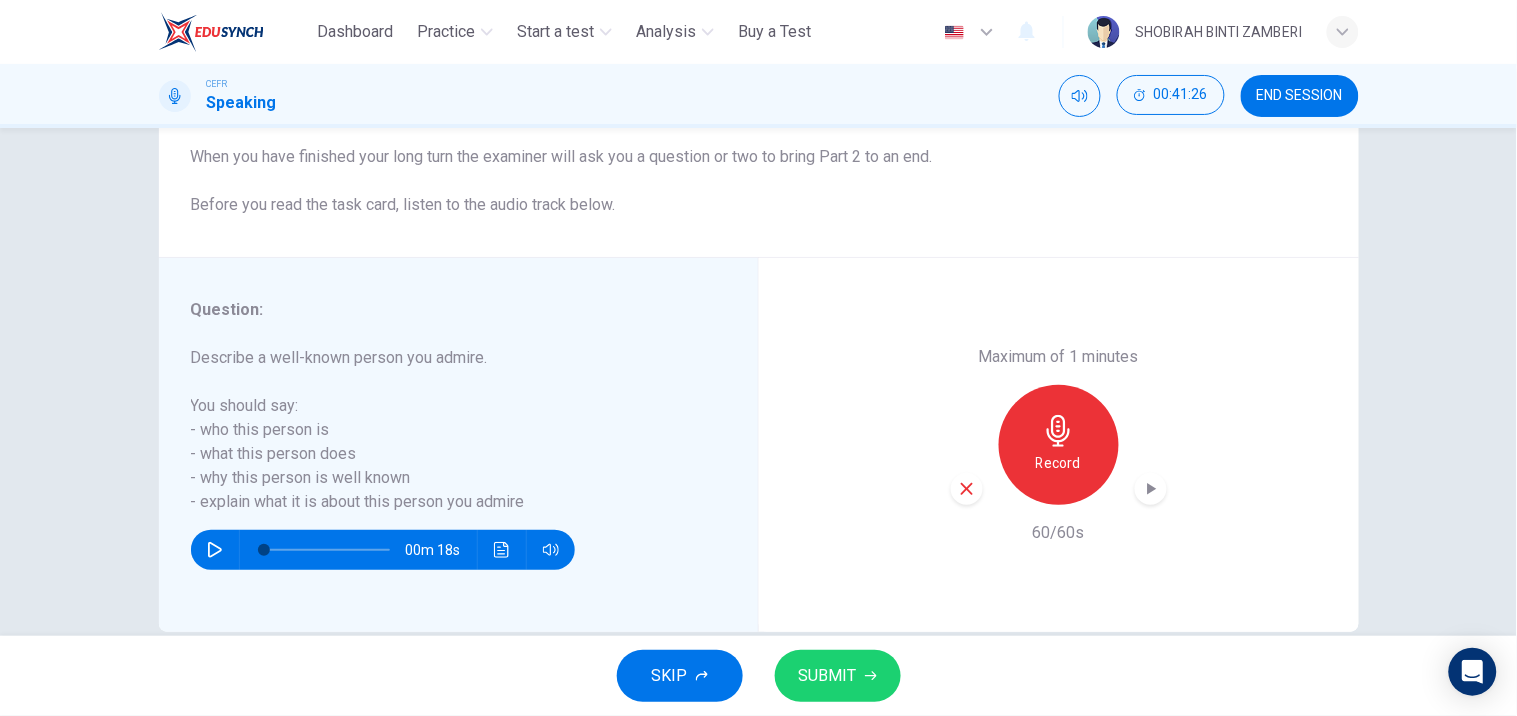 drag, startPoint x: 982, startPoint y: 491, endPoint x: 968, endPoint y: 487, distance: 14.56022 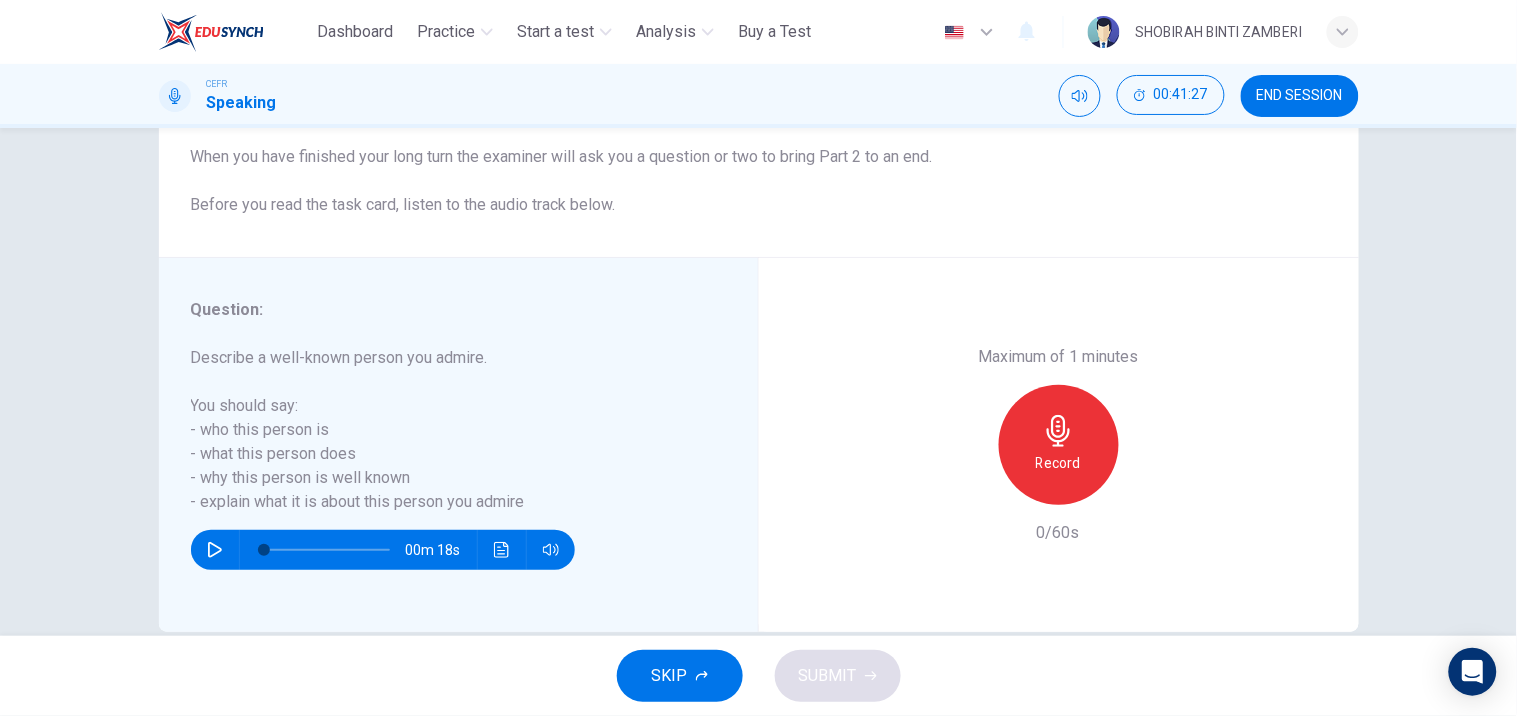click at bounding box center (1058, 431) 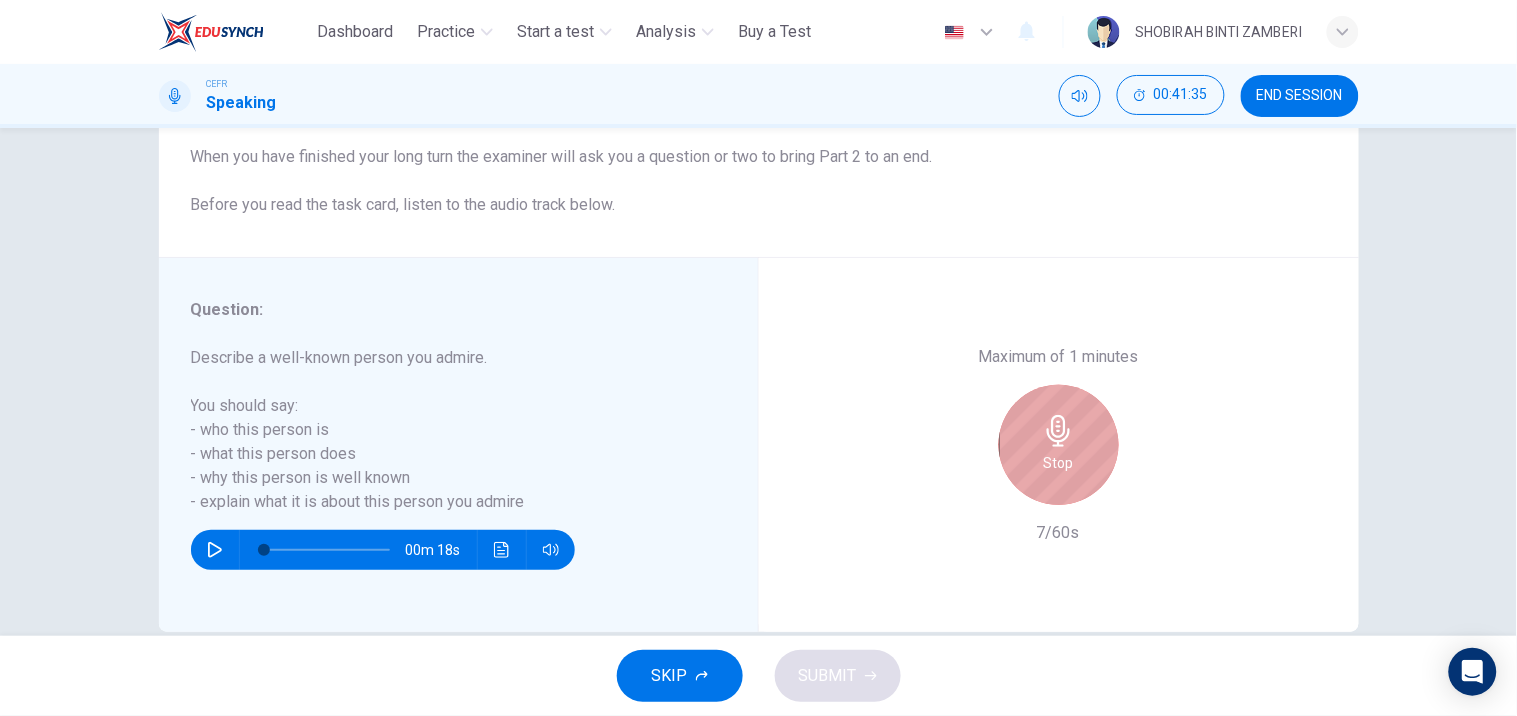 click at bounding box center (1058, 431) 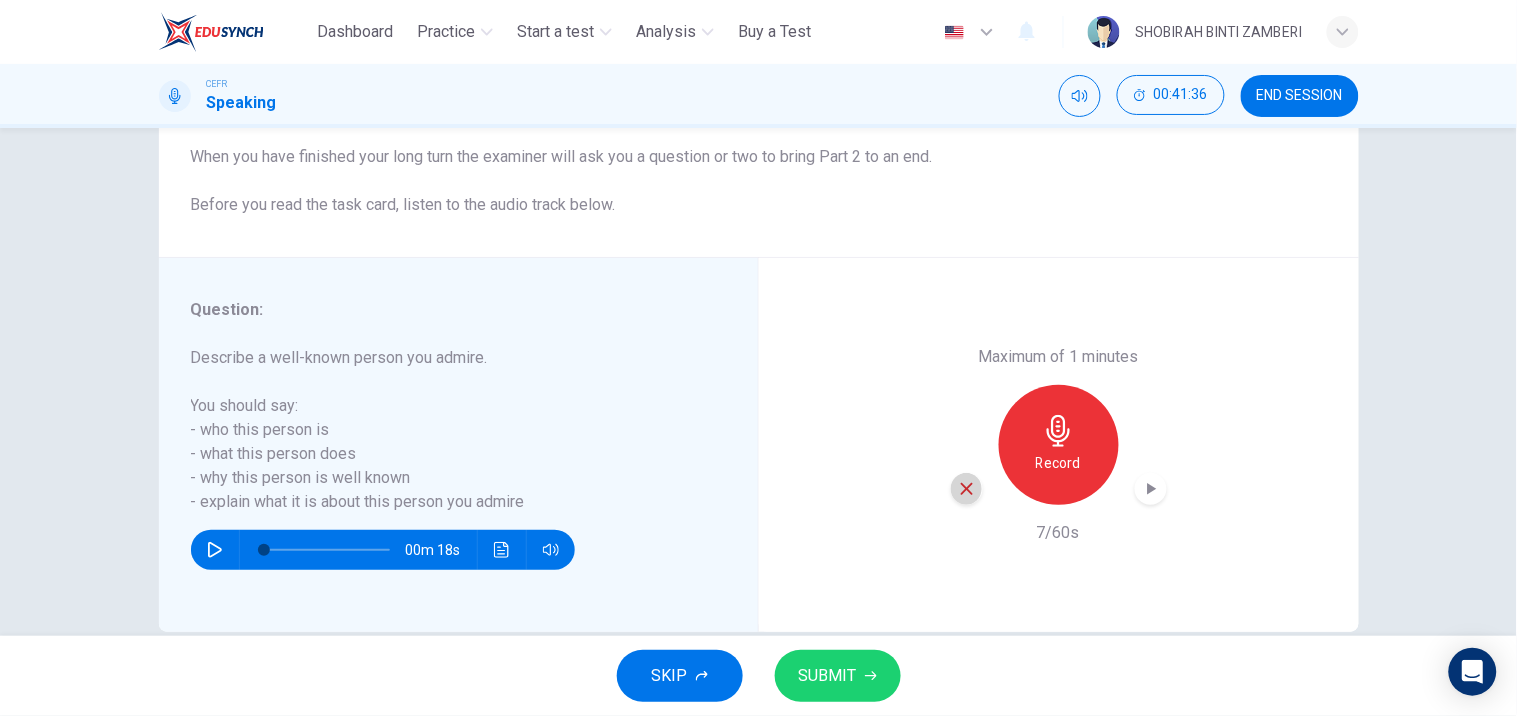 click at bounding box center (967, 489) 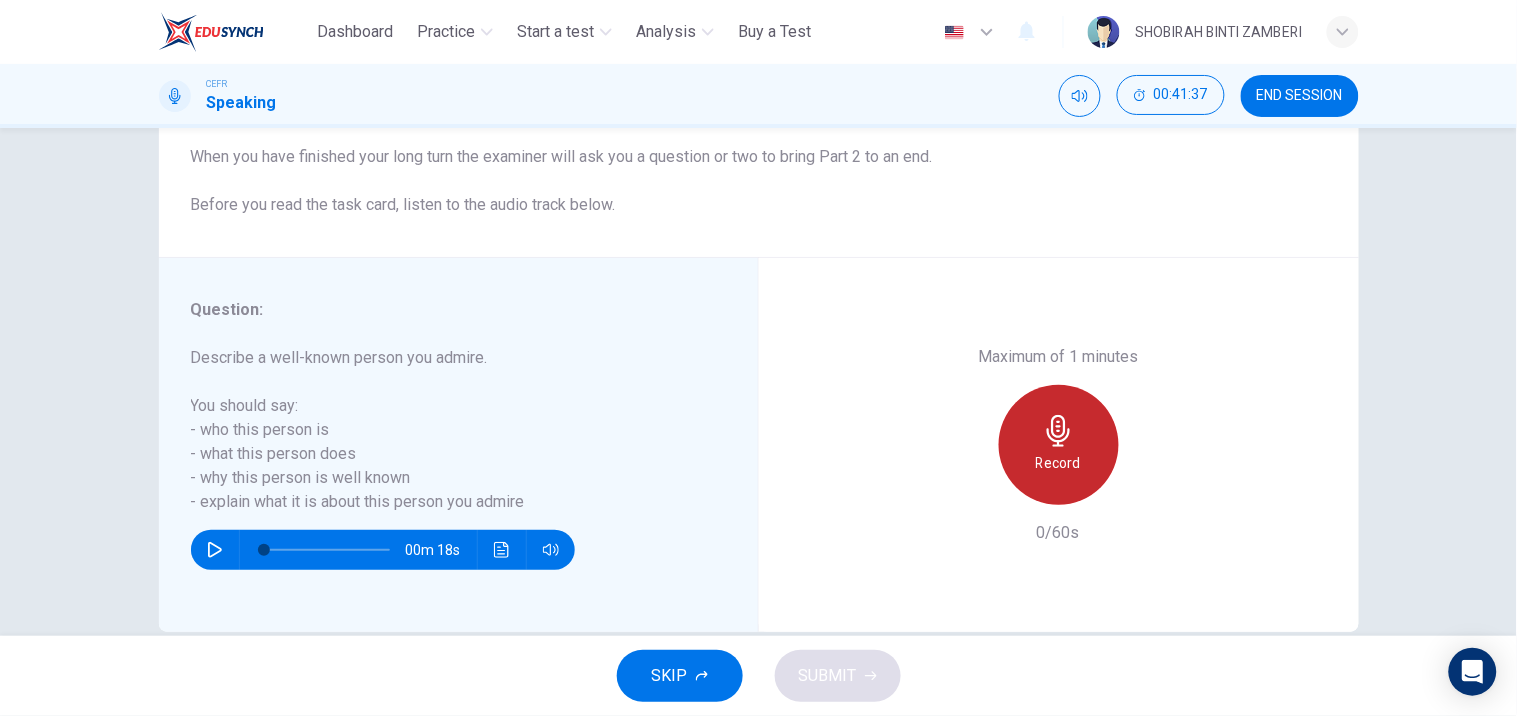 click on "Record" at bounding box center (1059, 445) 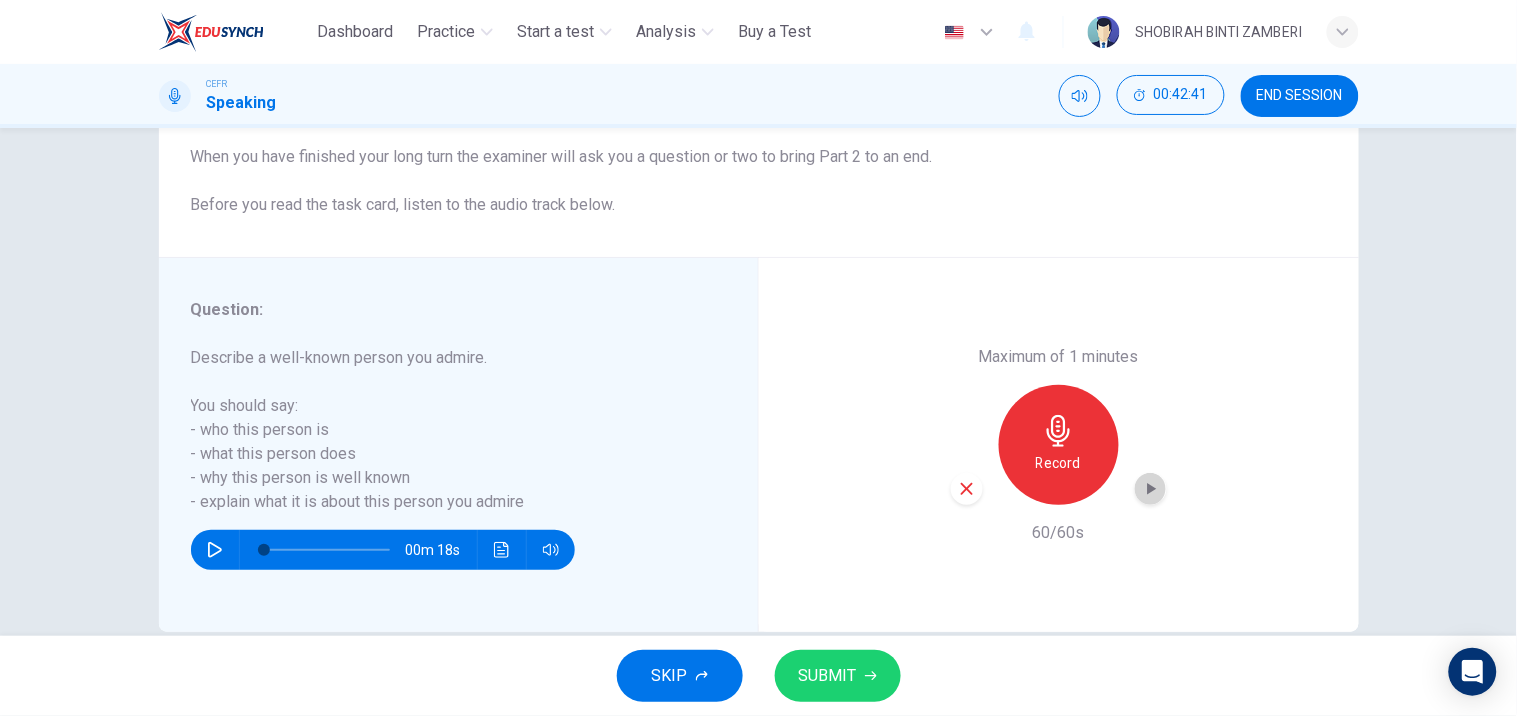 click at bounding box center (1151, 489) 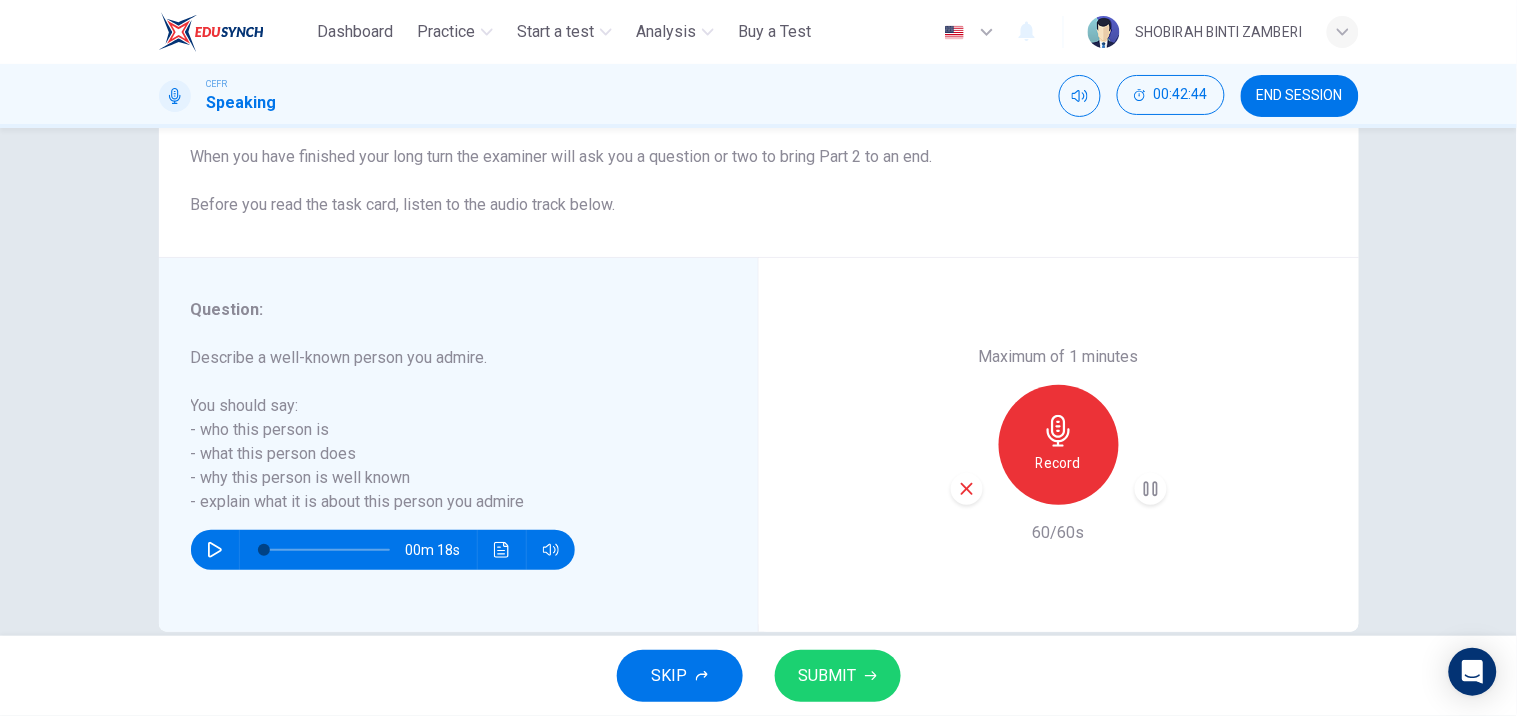 type 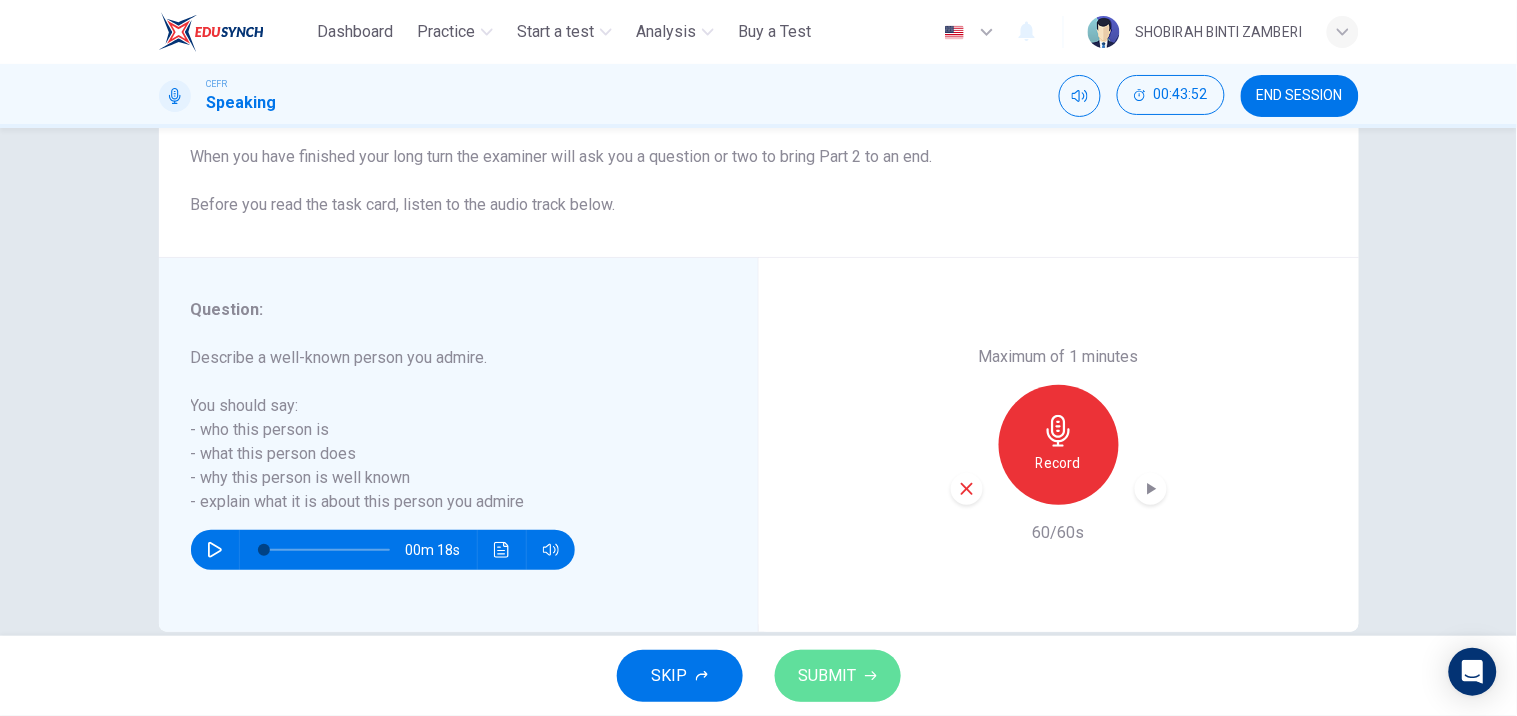 click on "SUBMIT" at bounding box center (828, 676) 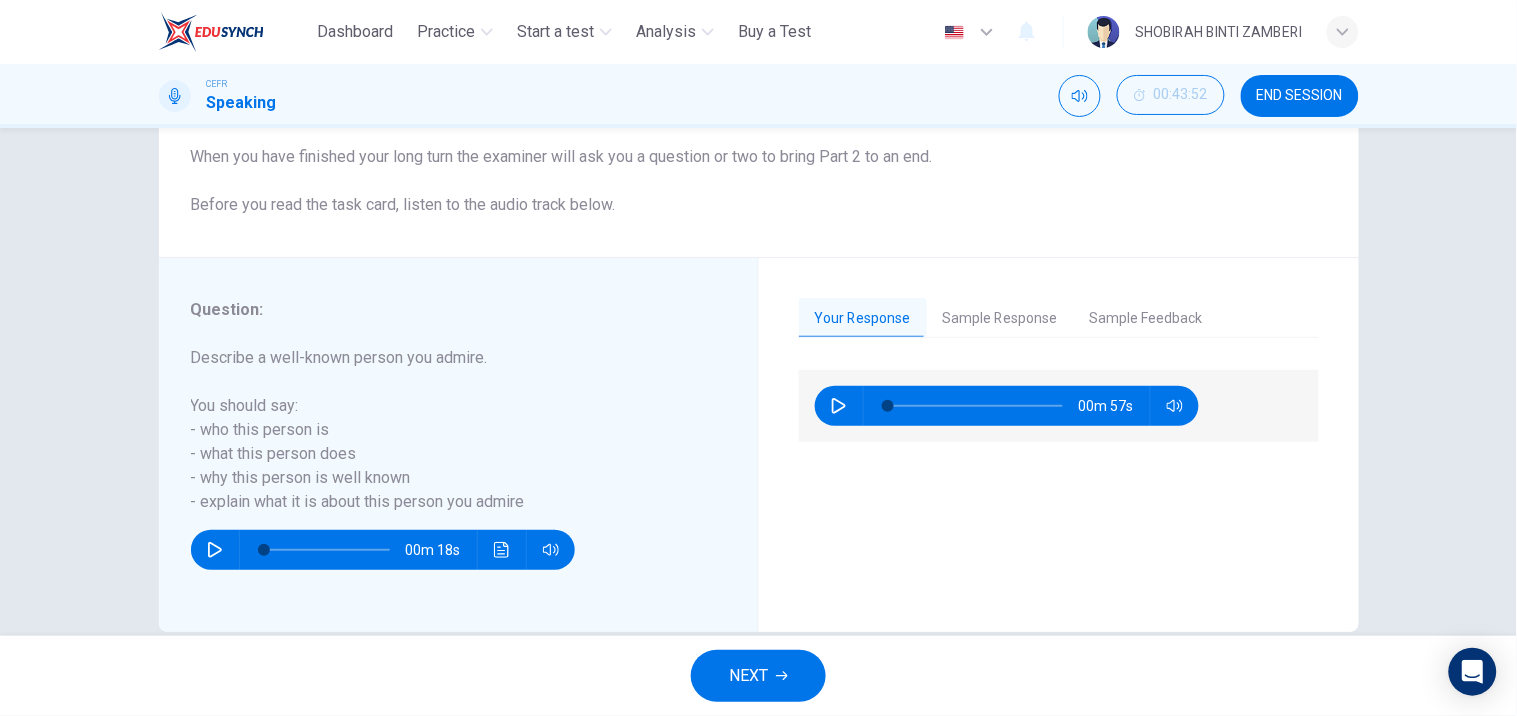 click on "Your Response Sample Response Sample Feedback 00m 57s 01m 47s This candidate scored an  8.5  on his IELTS Speaking interview.
On IELTS Part 2, you should start by confidently paraphrasing the topic that the interviewer gives you. This essentially means repeating what was asked of you before you dive into the actual answers.
As the example response shows, this individual is able to do this before diving into the actual answers. Here is why he scored so highly:
The candidate uses different grammar tenses through his speech.
He adds additional information showing his vocabulary as well as his ability to speak eloquently in English.
Look at how clearly he structures his response. He addresses every prompt specifically, but also expands each point to dive deeper and show his abilities.
If you do NOT expand on the prompts, you will not be able to get a high score in the IELTS speaking section." at bounding box center (1059, 445) 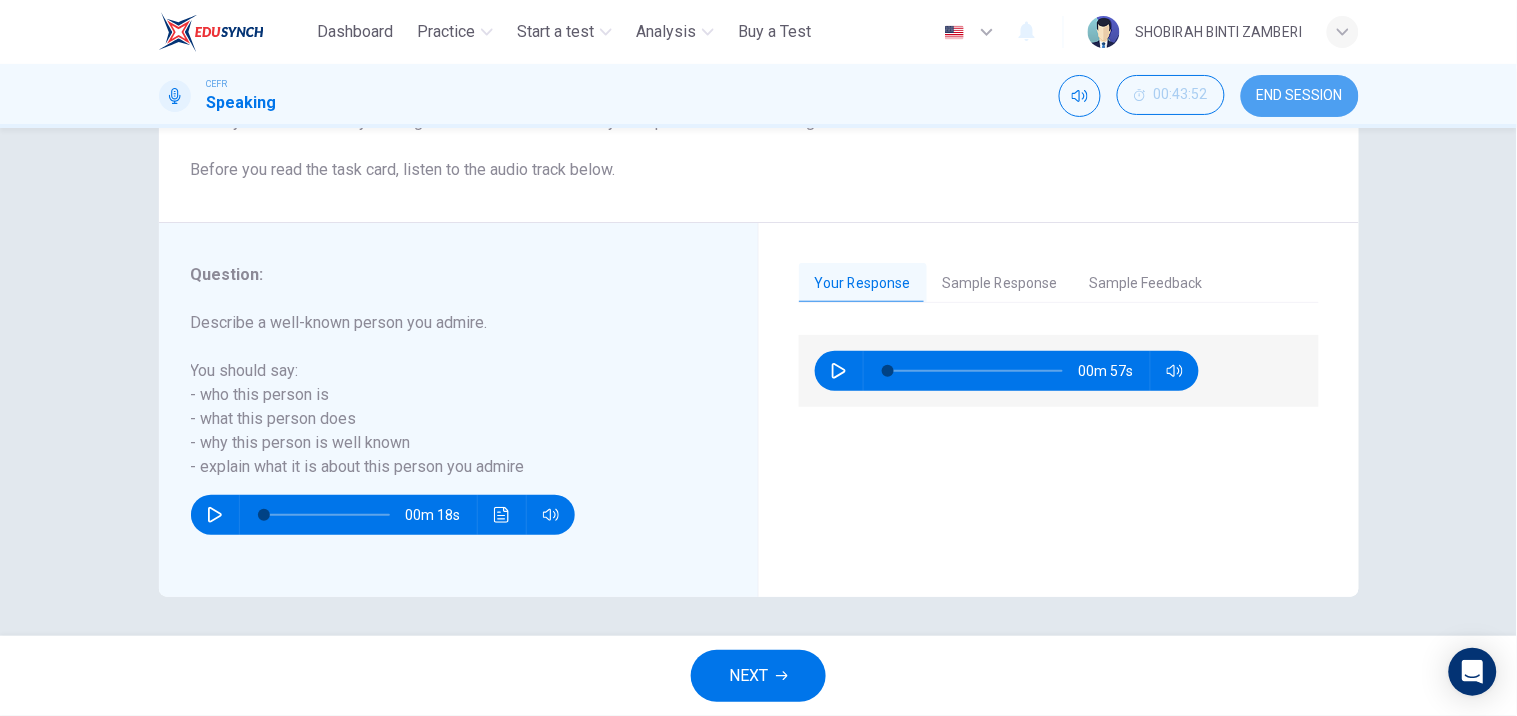 click on "END SESSION" at bounding box center (1300, 96) 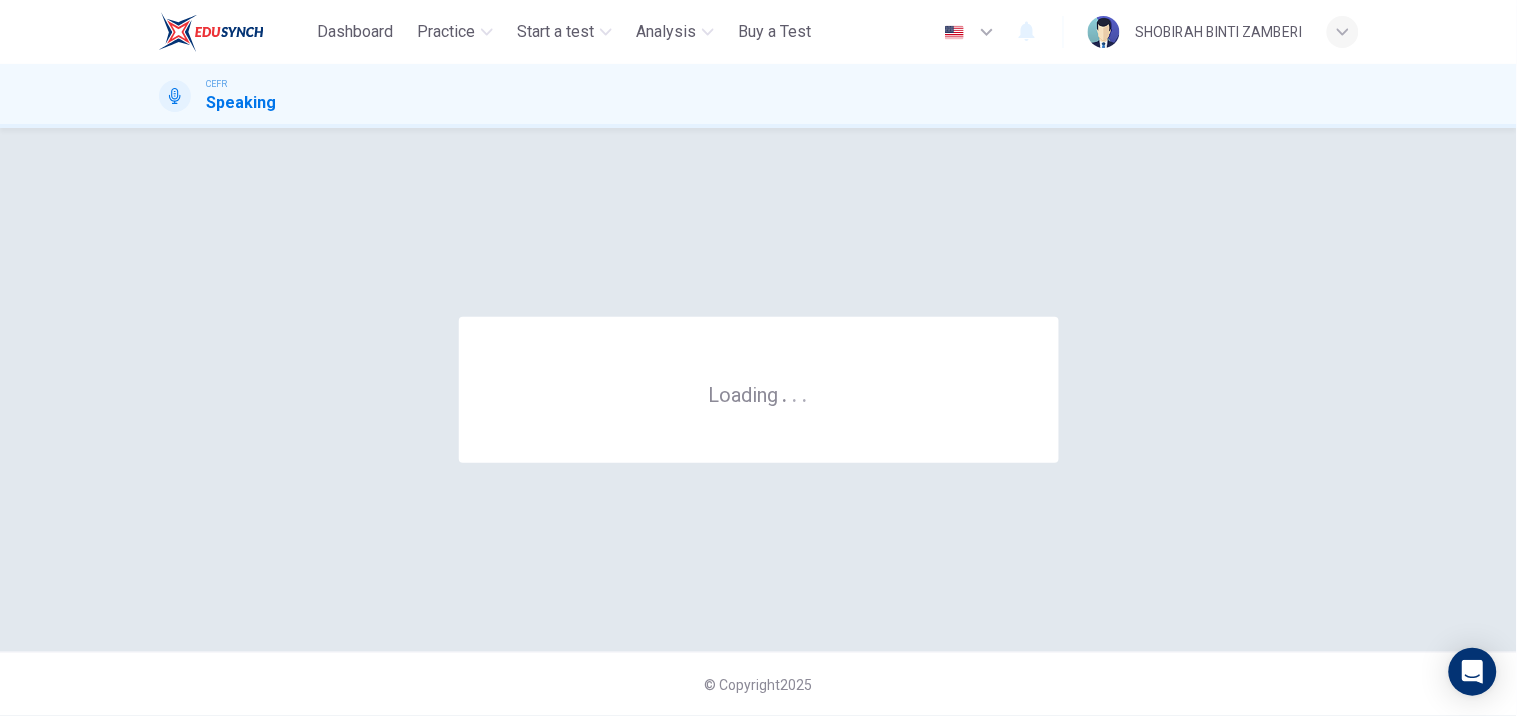 scroll, scrollTop: 0, scrollLeft: 0, axis: both 